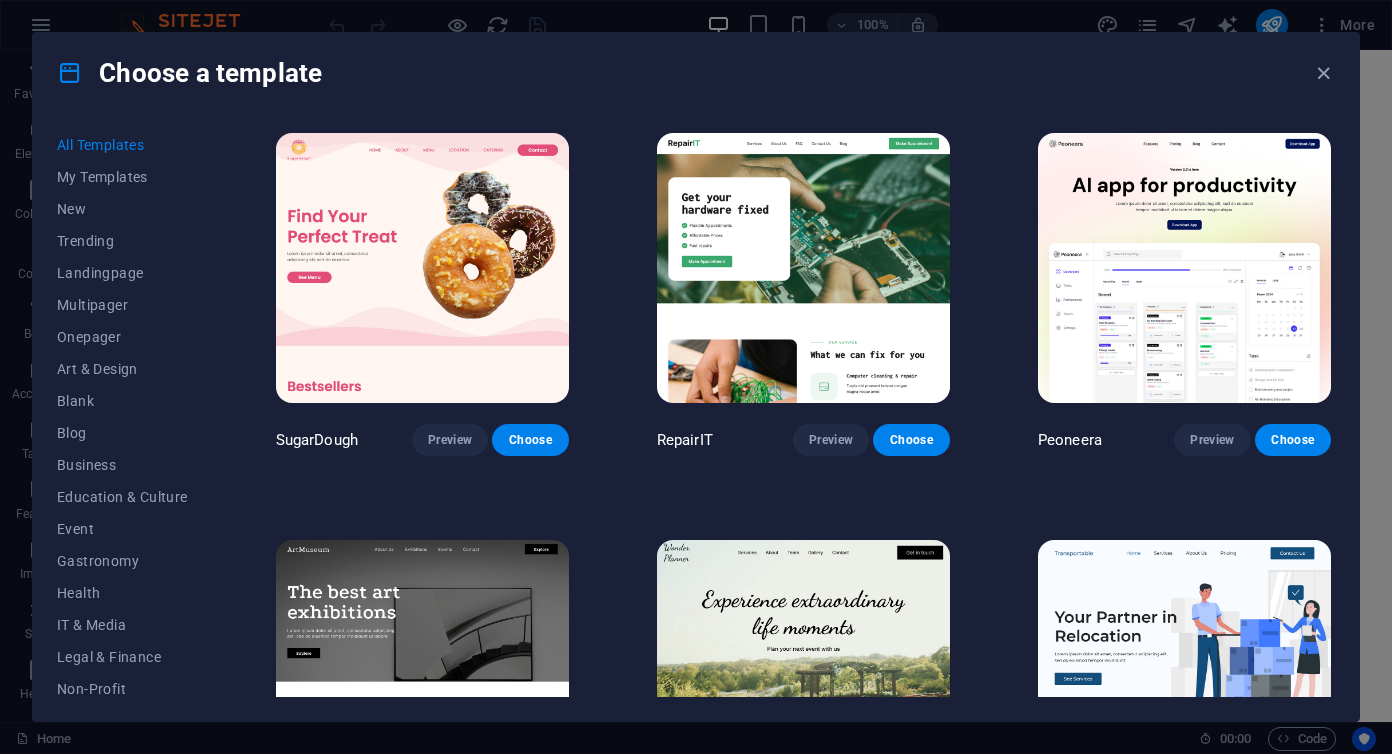 scroll, scrollTop: 0, scrollLeft: 0, axis: both 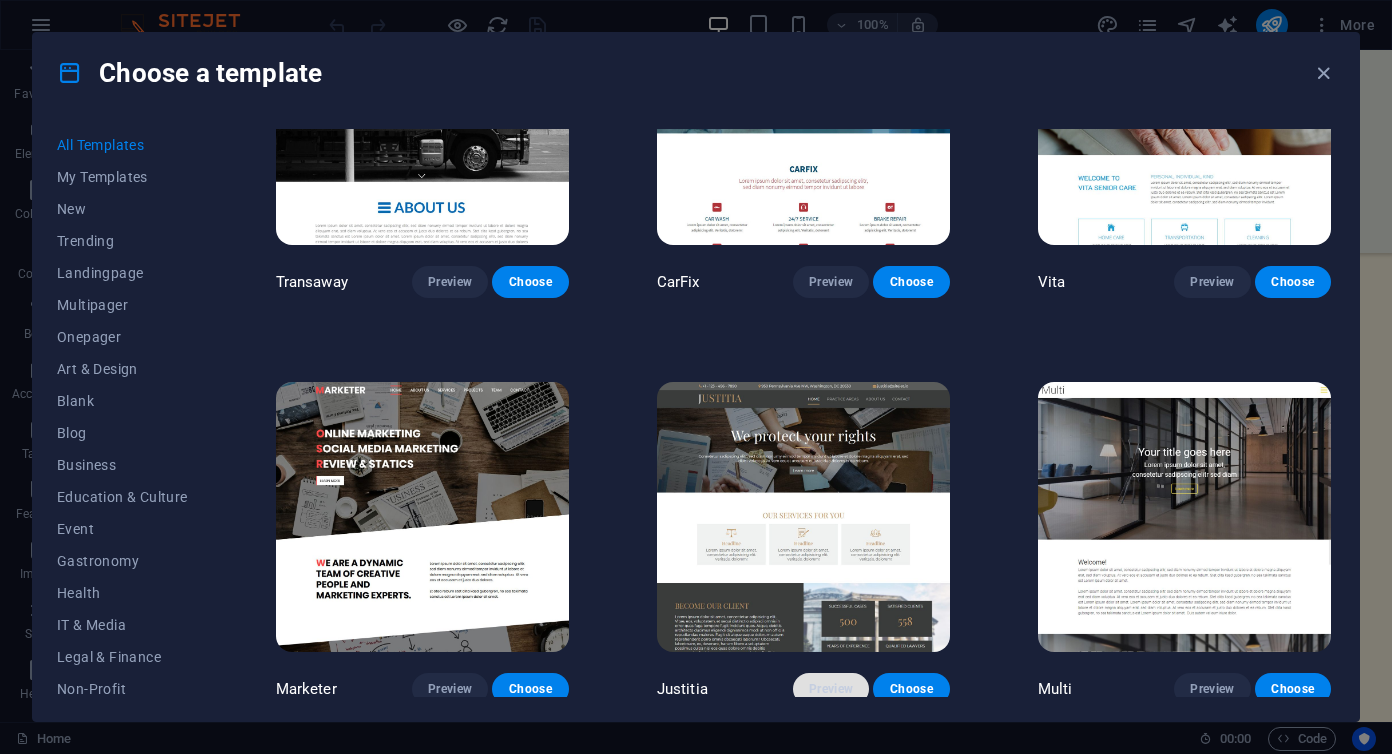 click on "Preview" at bounding box center (831, 689) 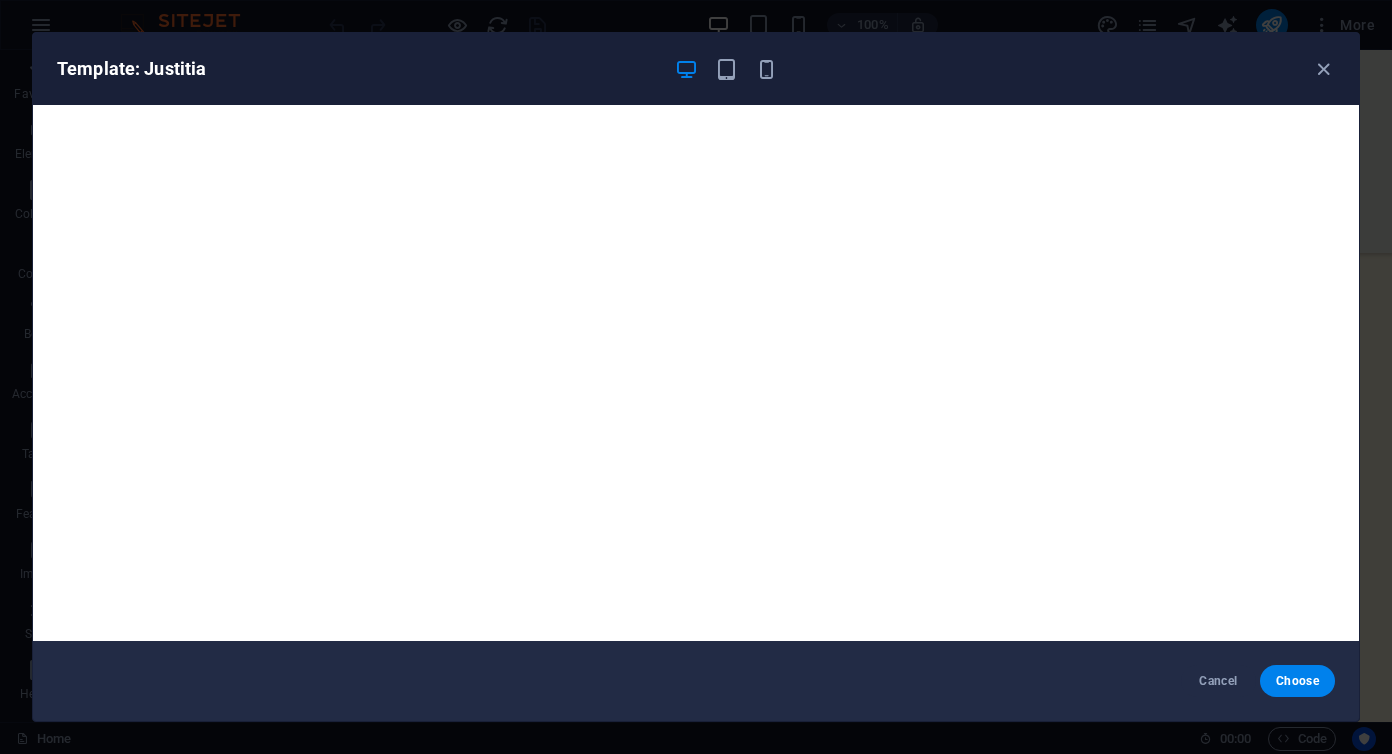 scroll, scrollTop: 4, scrollLeft: 0, axis: vertical 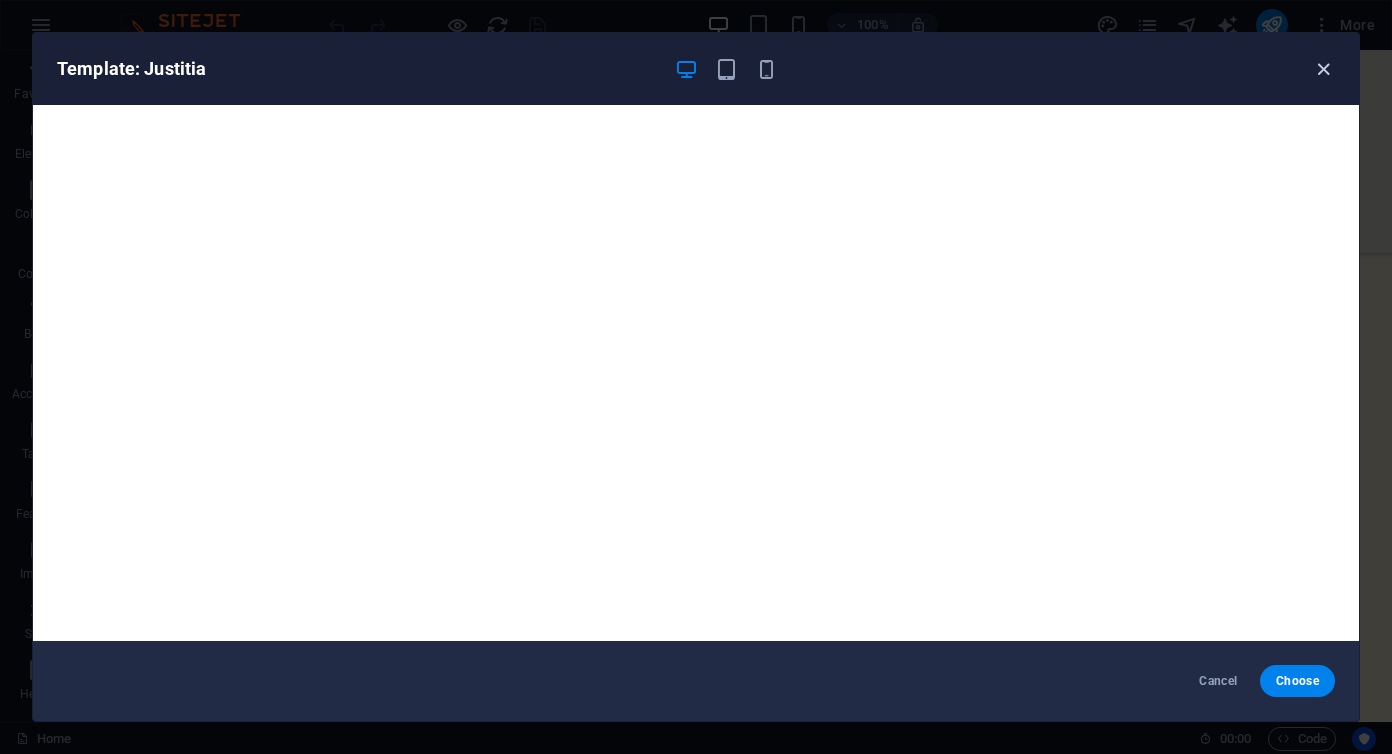 click at bounding box center [1323, 69] 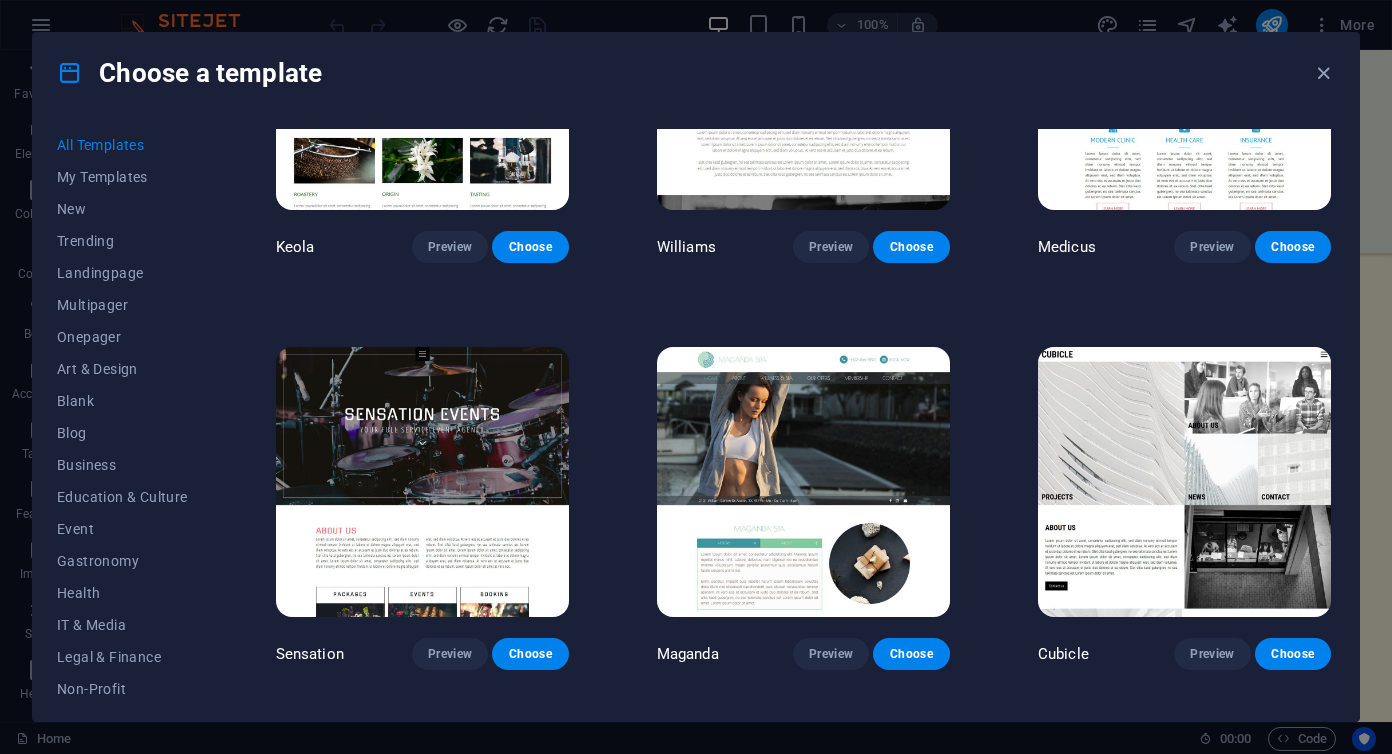 scroll, scrollTop: 17300, scrollLeft: 0, axis: vertical 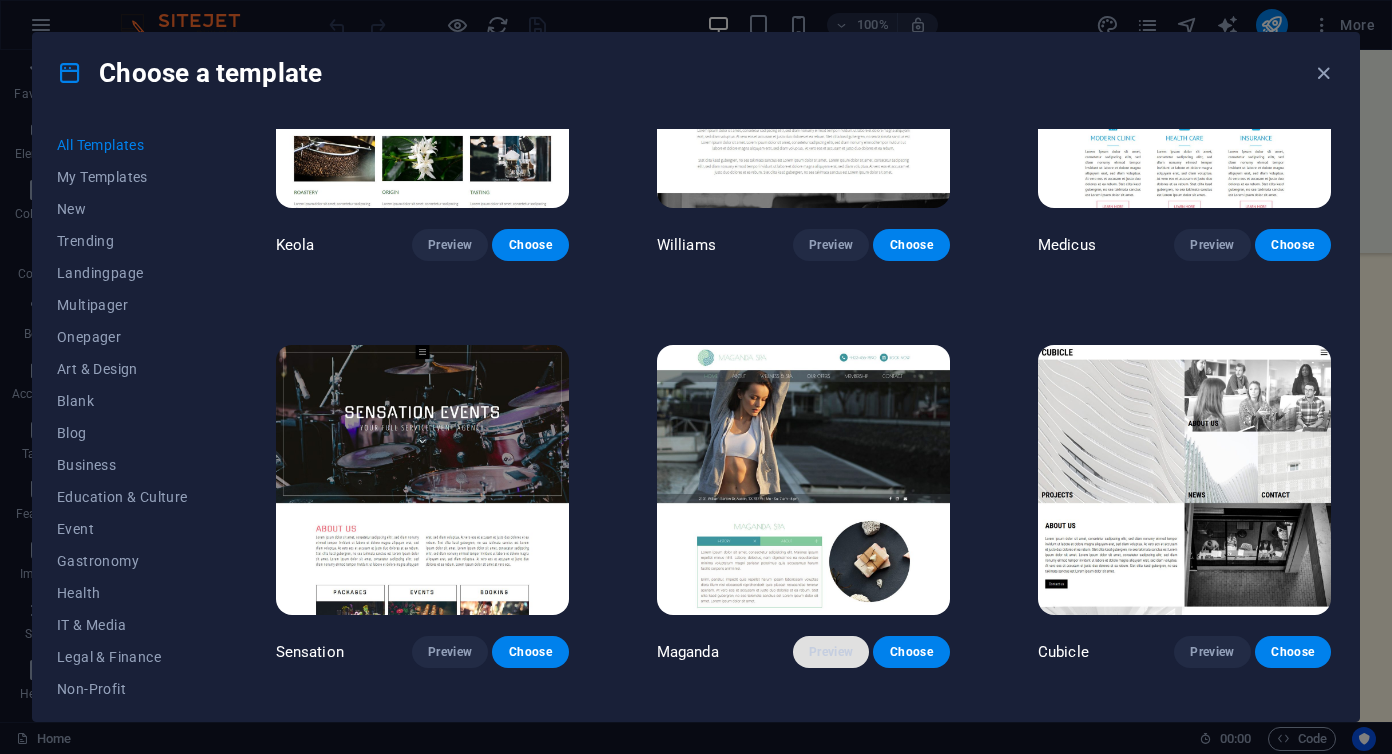 click on "Preview" at bounding box center [831, 652] 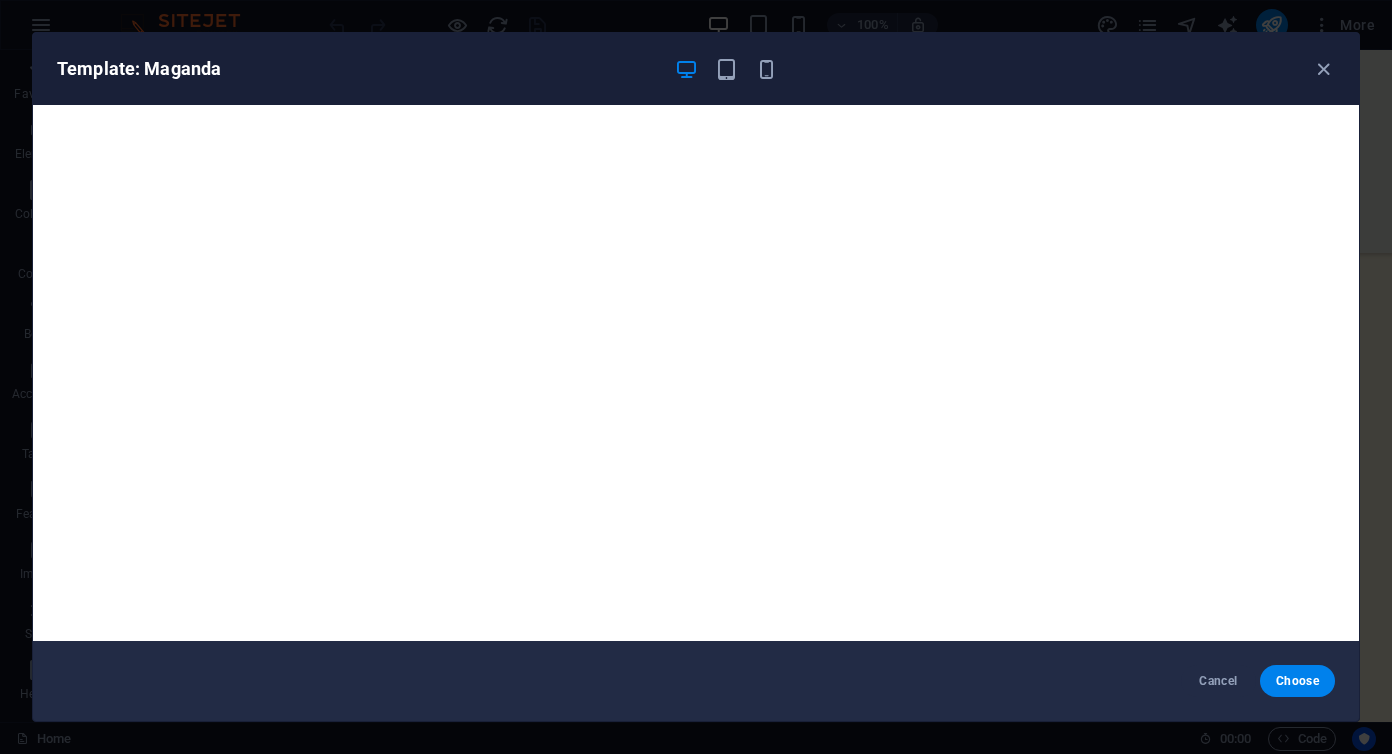scroll, scrollTop: 4, scrollLeft: 0, axis: vertical 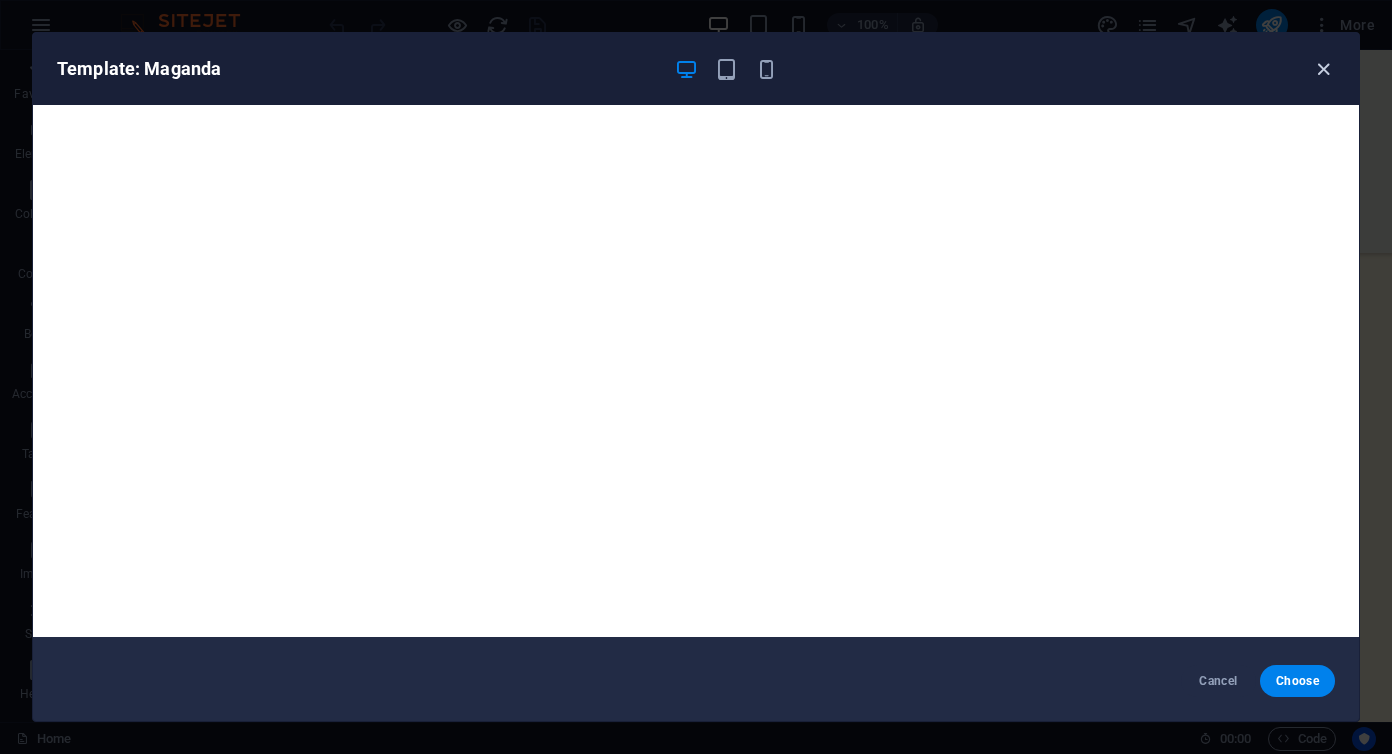 click at bounding box center (1323, 69) 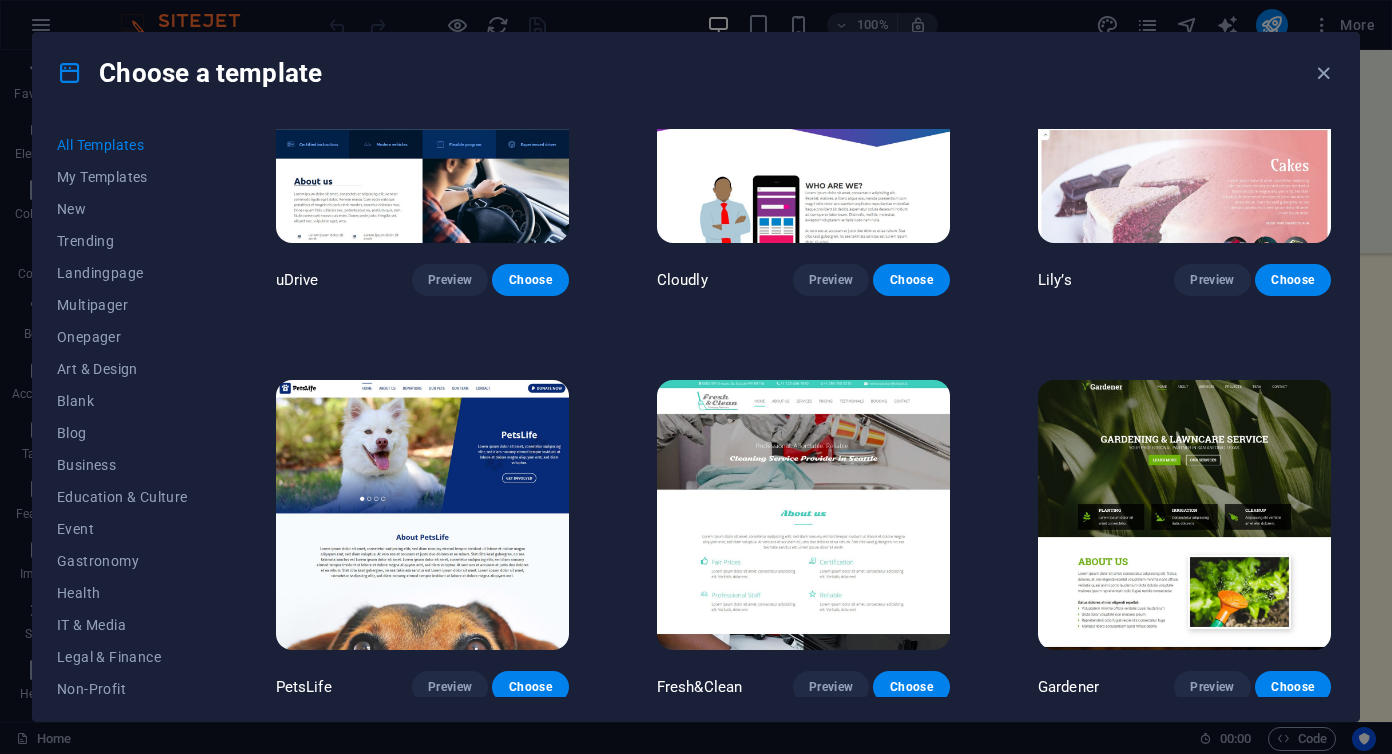 scroll, scrollTop: 13589, scrollLeft: 0, axis: vertical 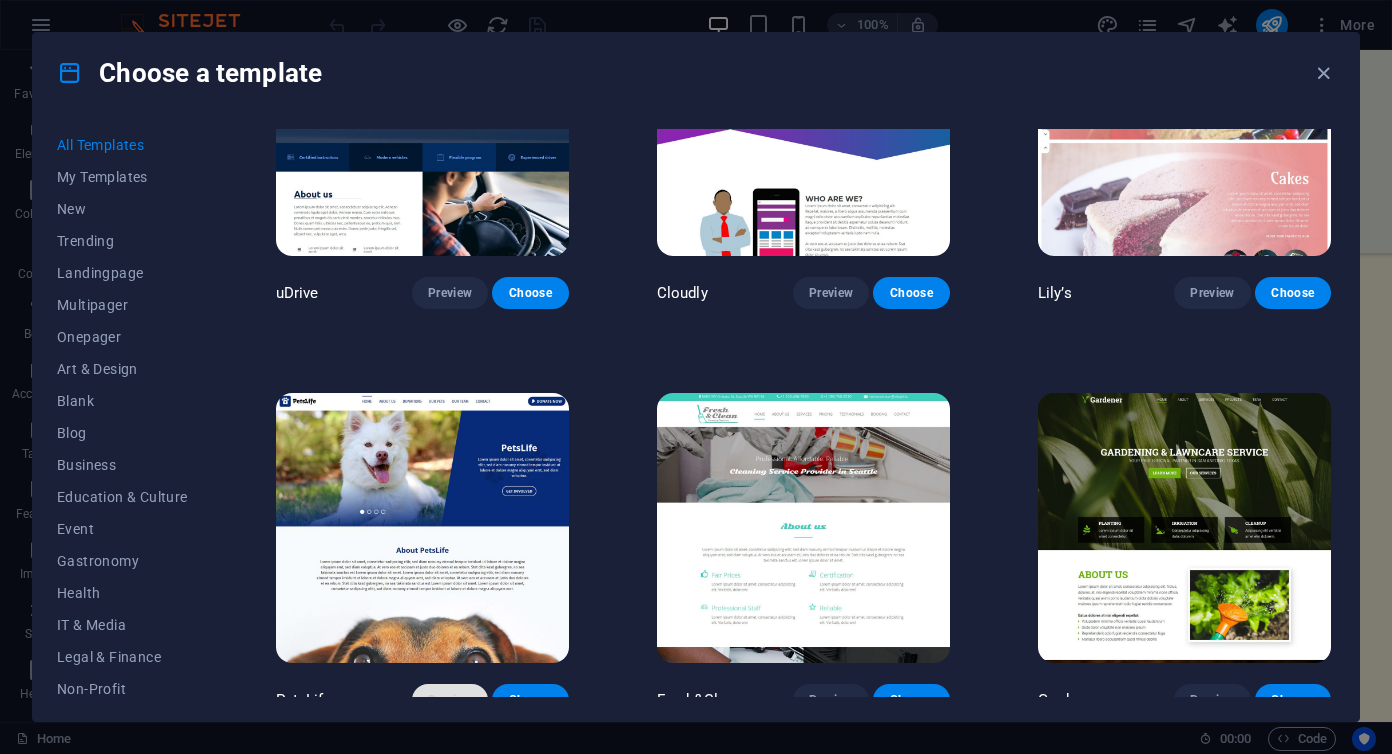 click on "Preview" at bounding box center (450, 700) 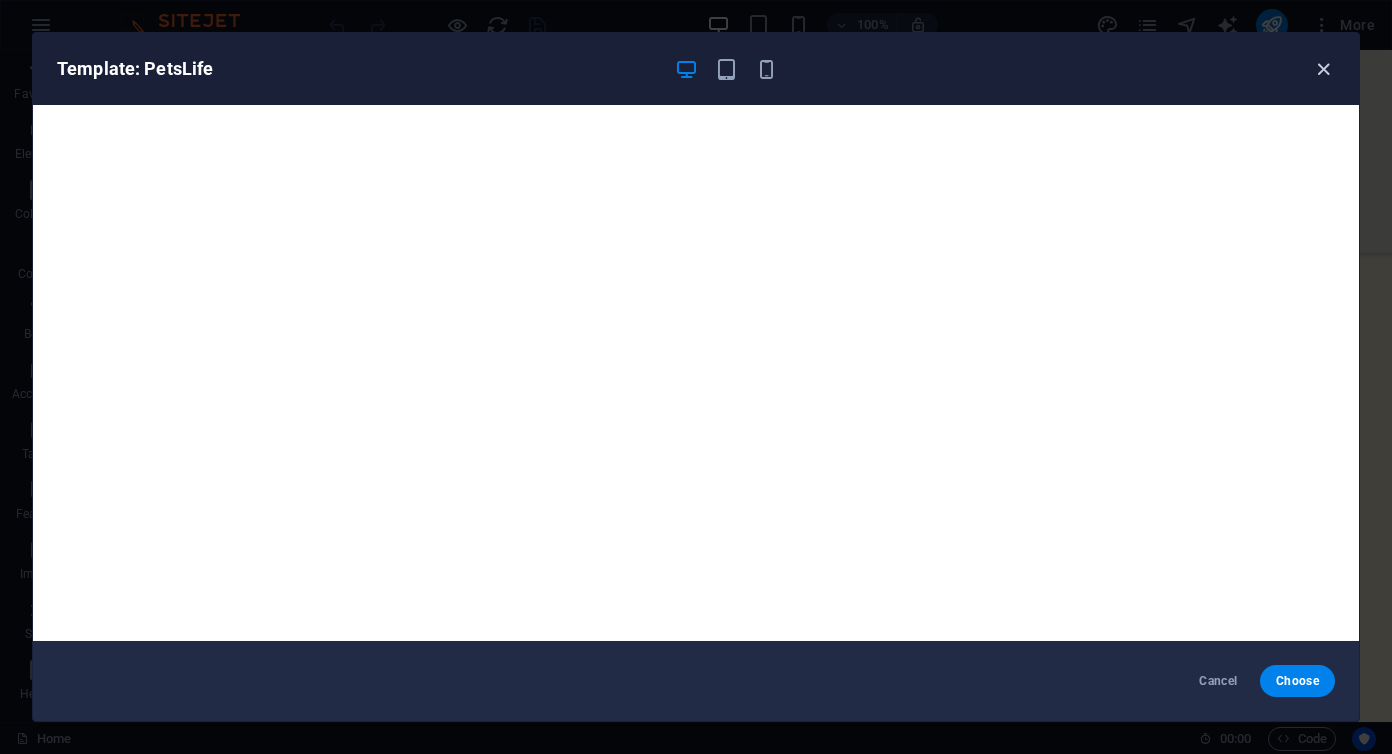 click at bounding box center (1323, 69) 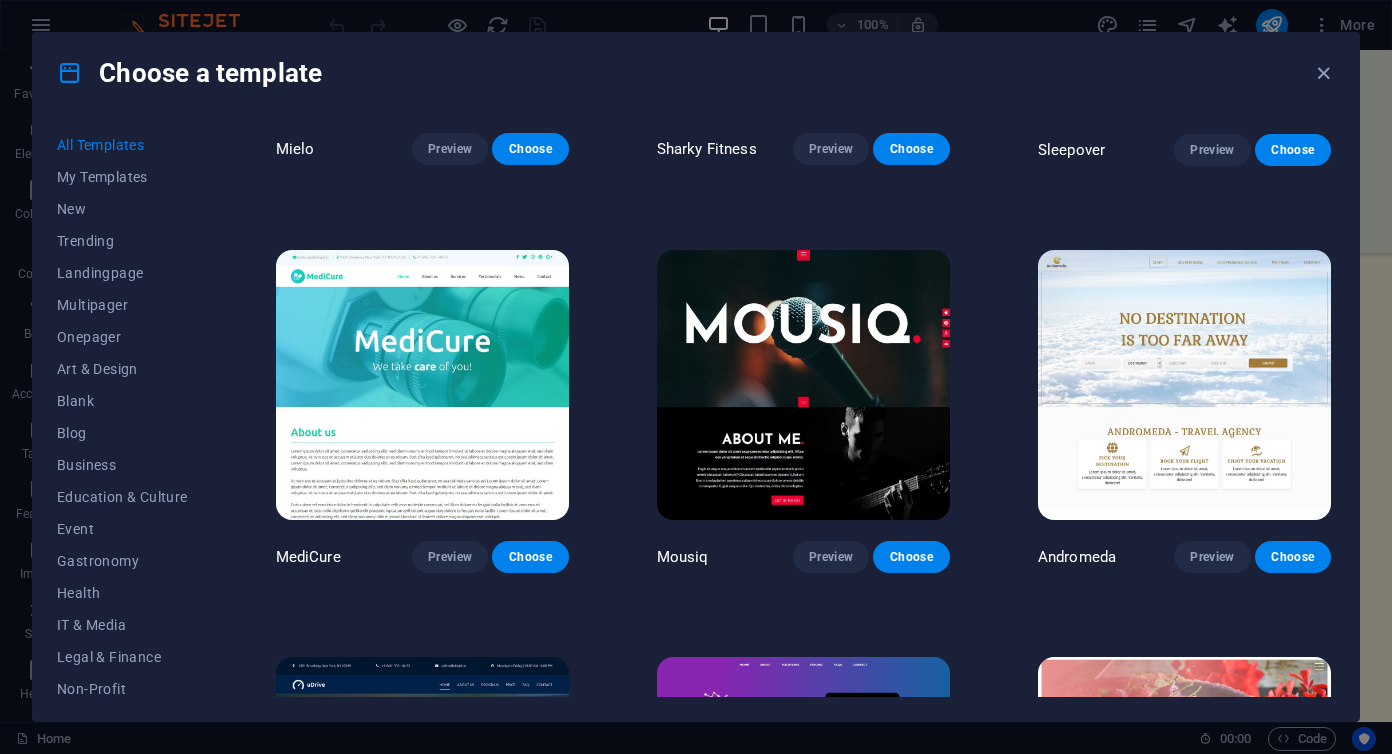 scroll, scrollTop: 12914, scrollLeft: 0, axis: vertical 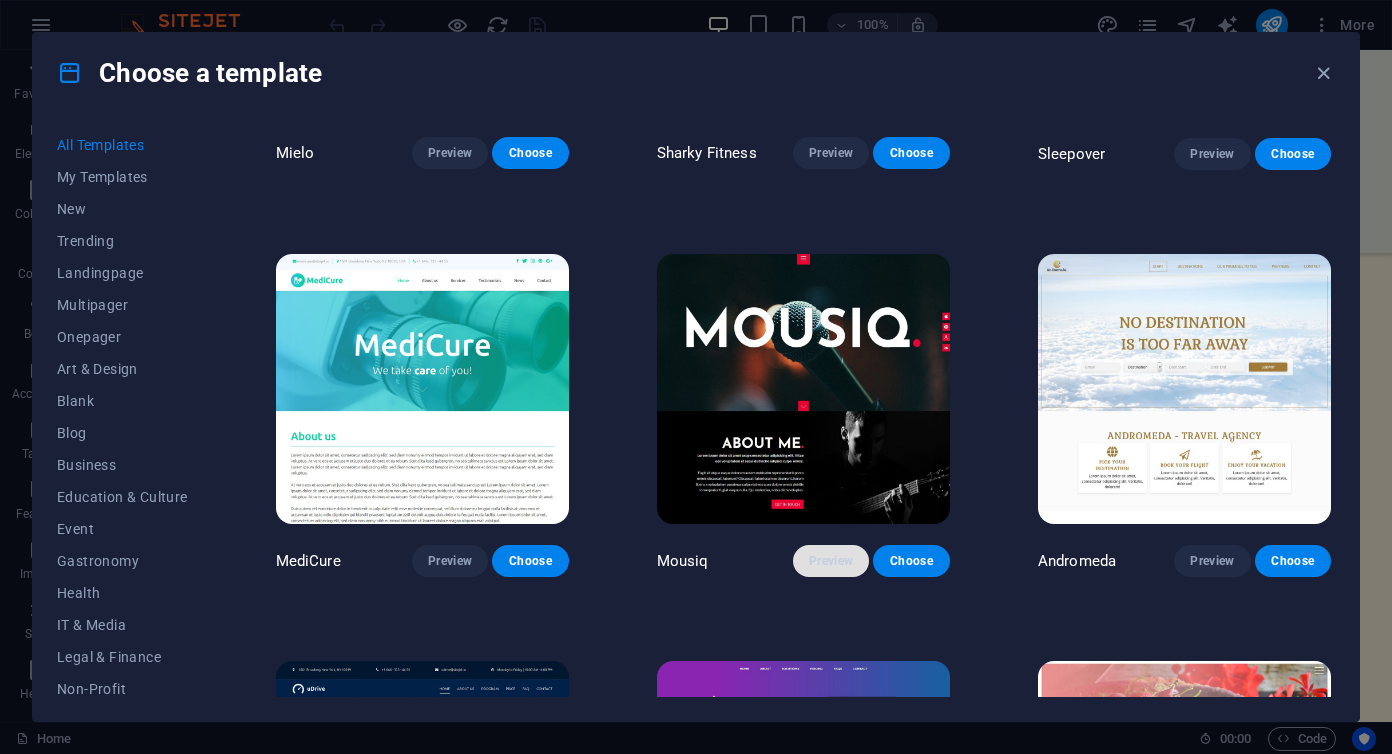 click on "Preview" at bounding box center [831, 561] 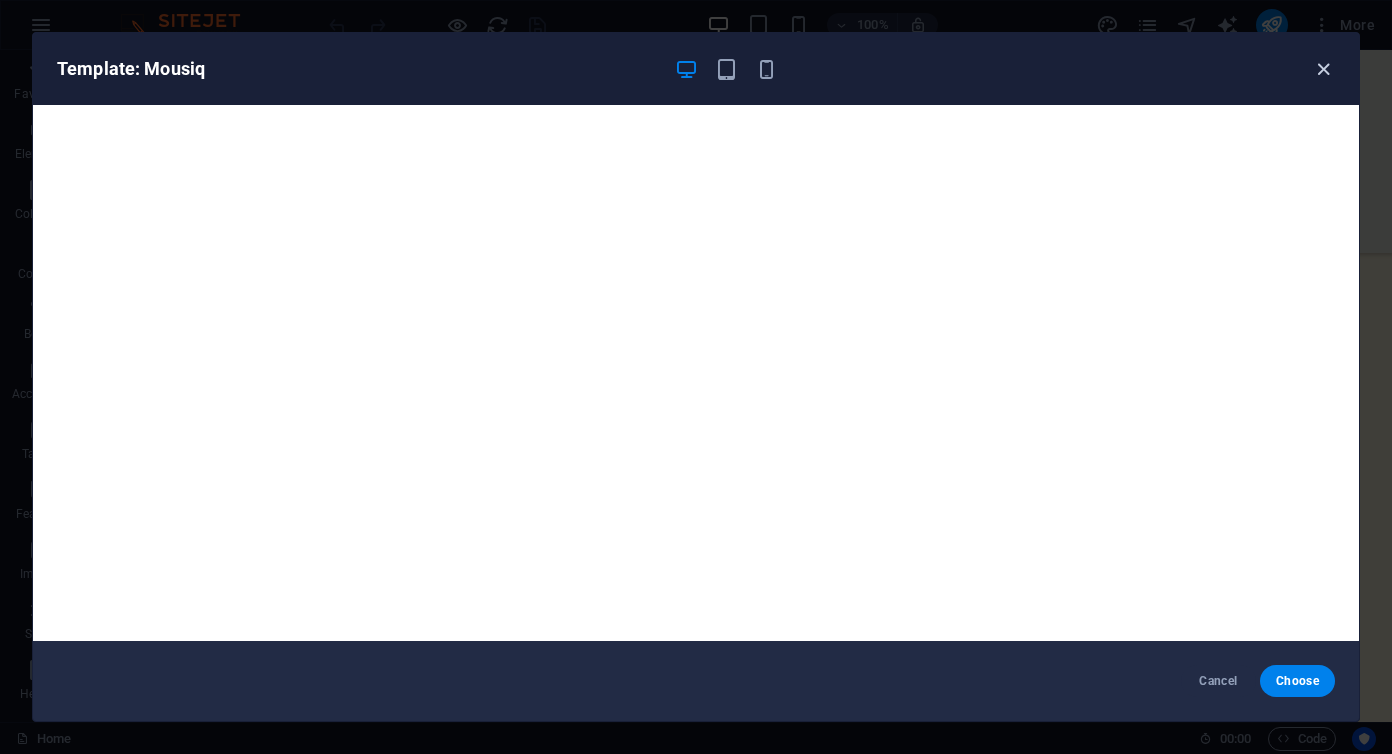 click at bounding box center [1323, 69] 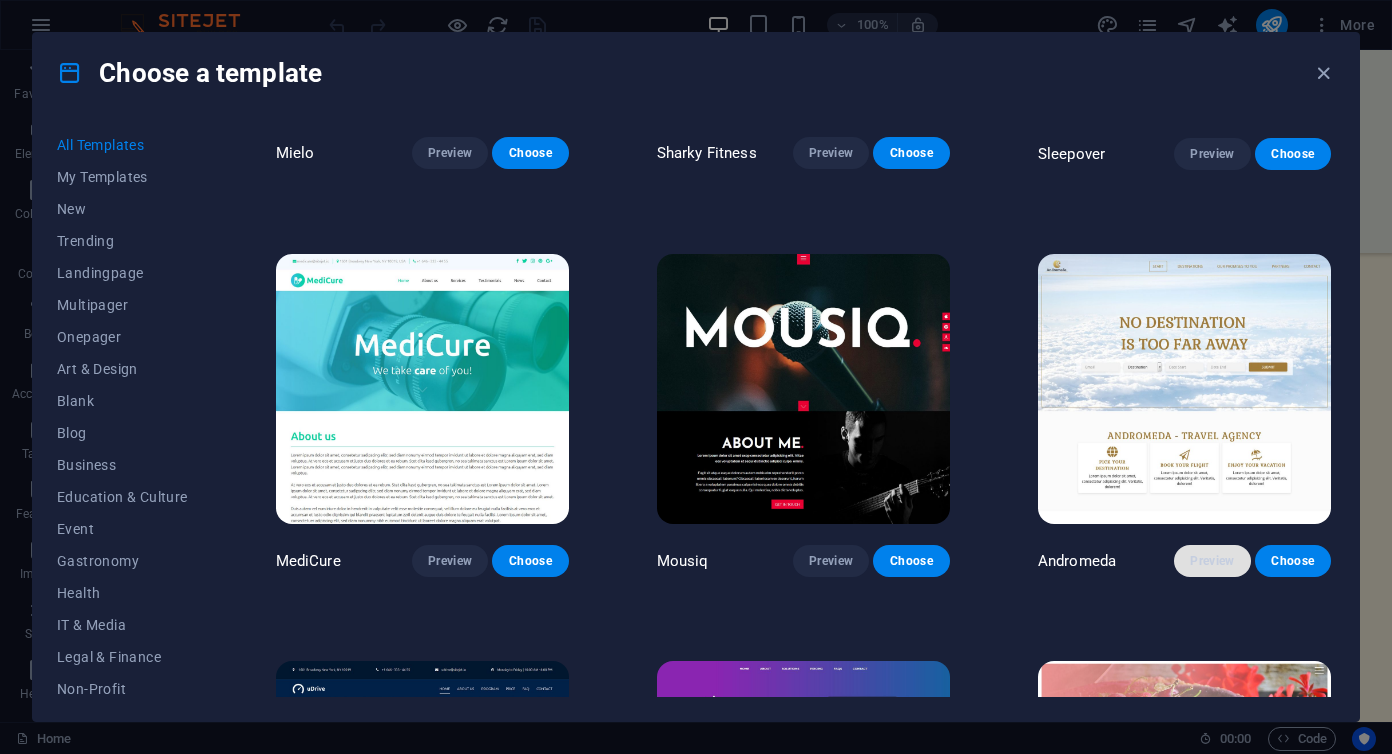 click on "Preview" at bounding box center (1212, 561) 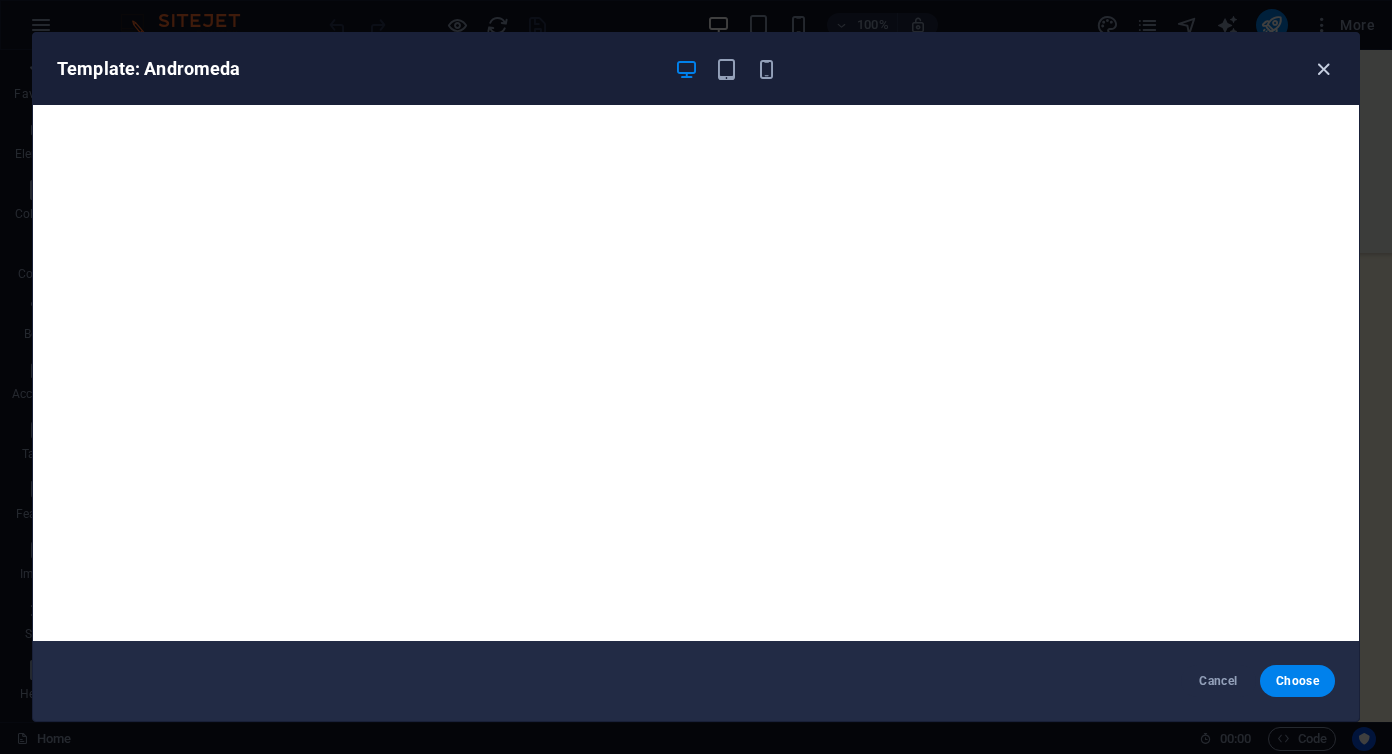 click at bounding box center [1323, 69] 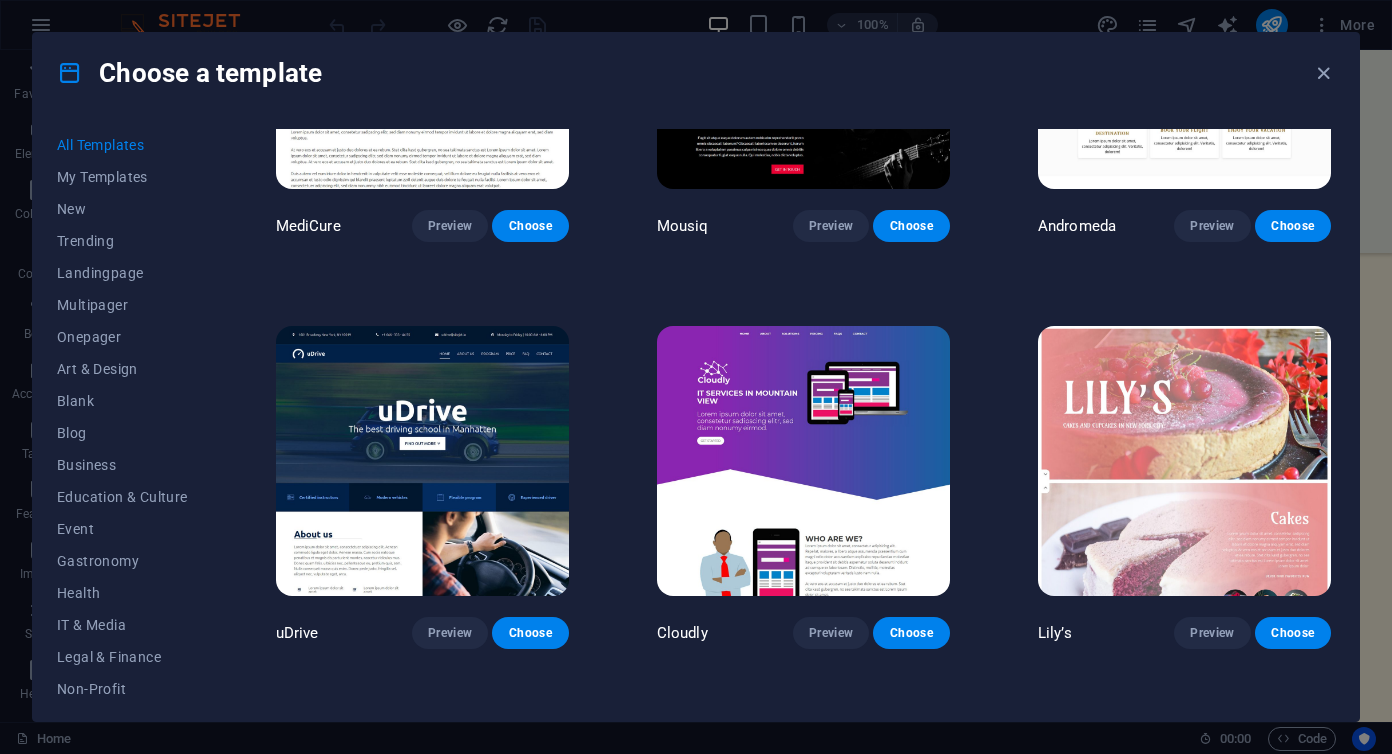 scroll, scrollTop: 13250, scrollLeft: 0, axis: vertical 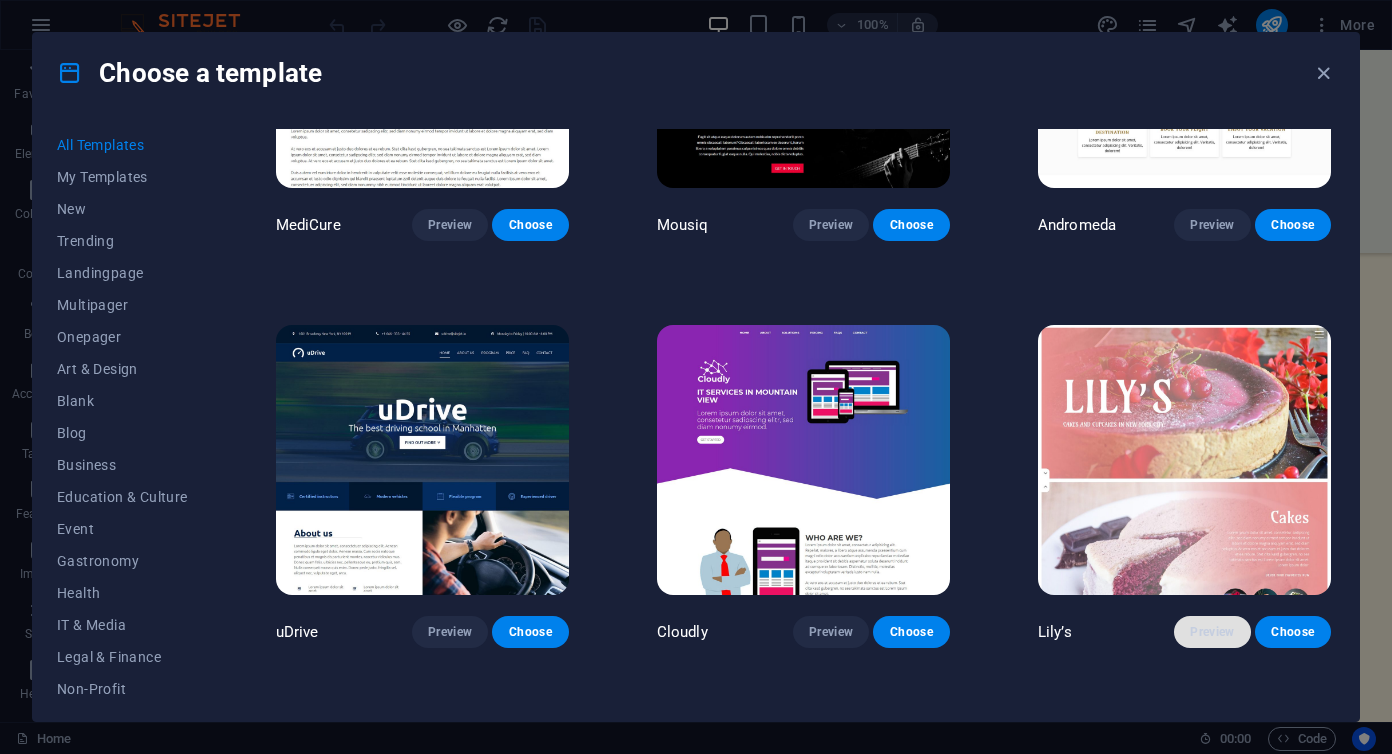 click on "Preview" at bounding box center [1212, 632] 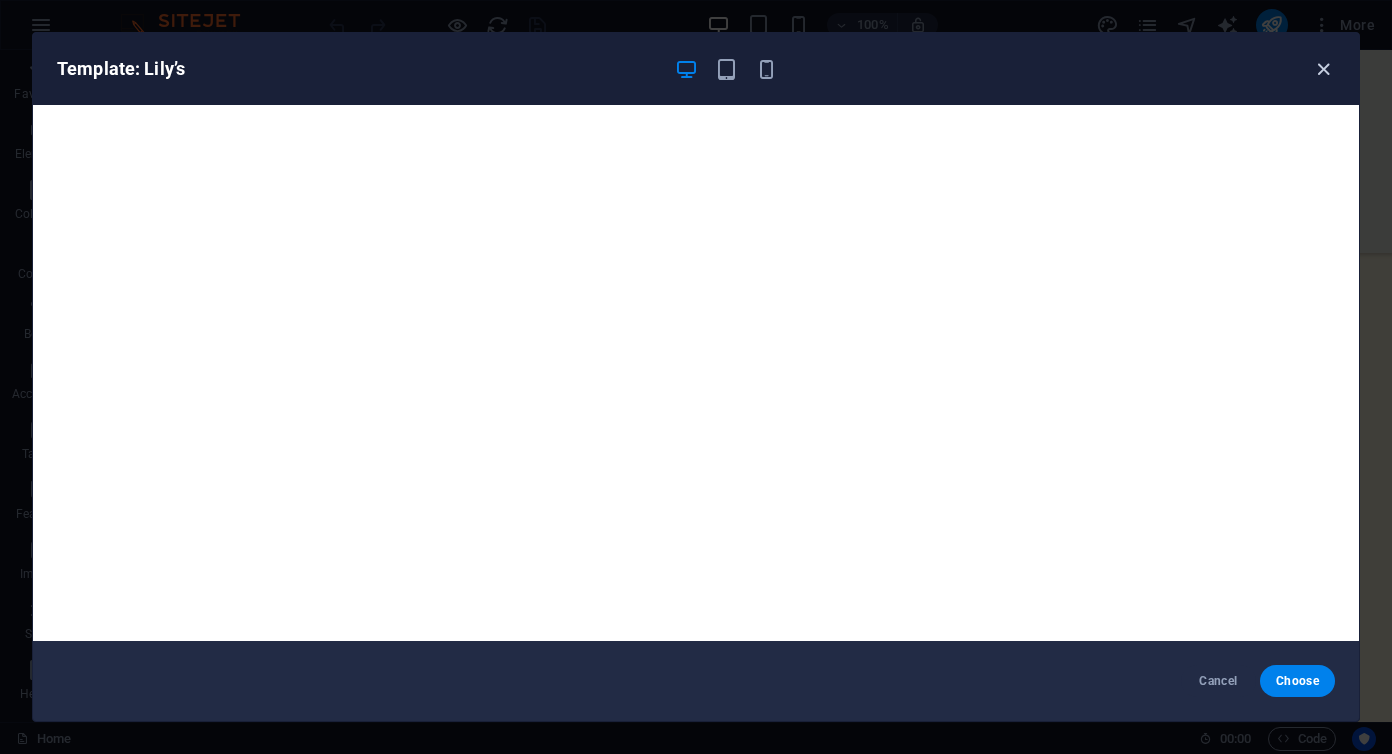 click at bounding box center [1323, 69] 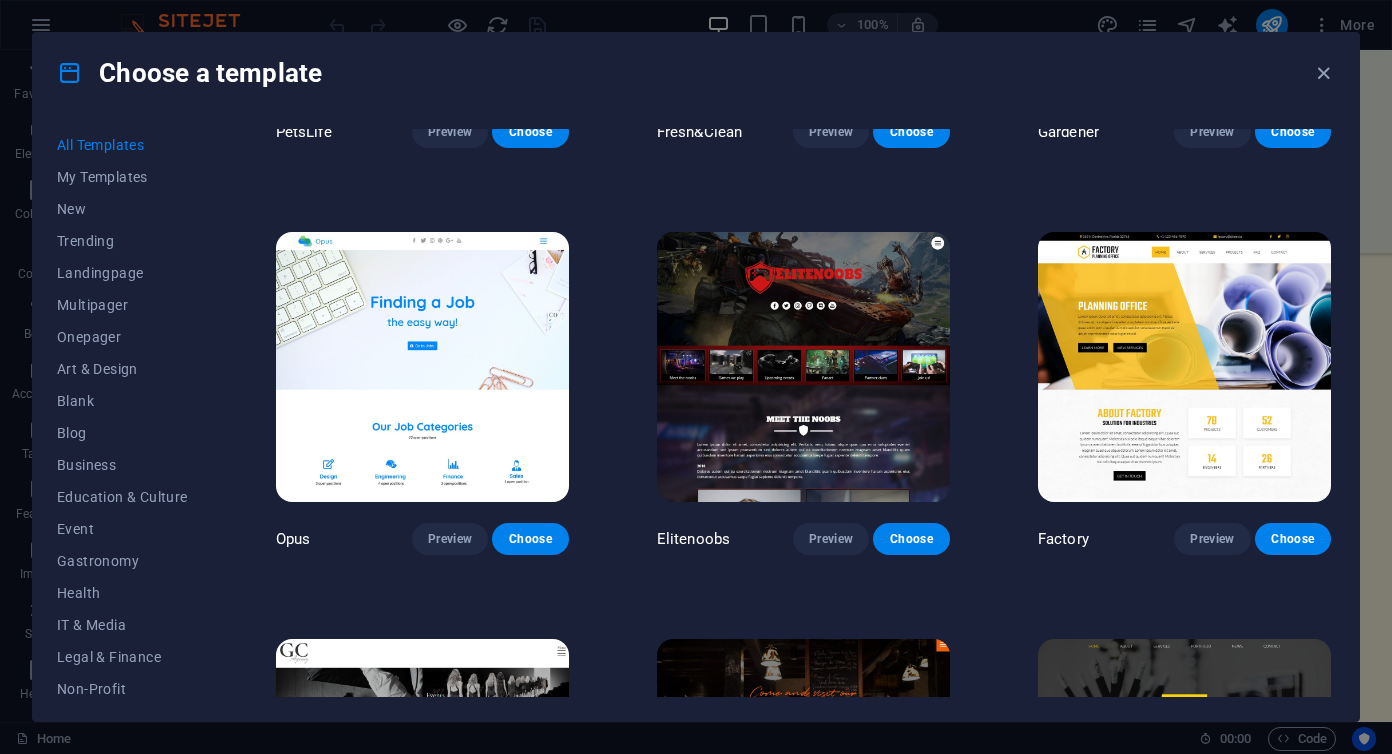 scroll, scrollTop: 14163, scrollLeft: 0, axis: vertical 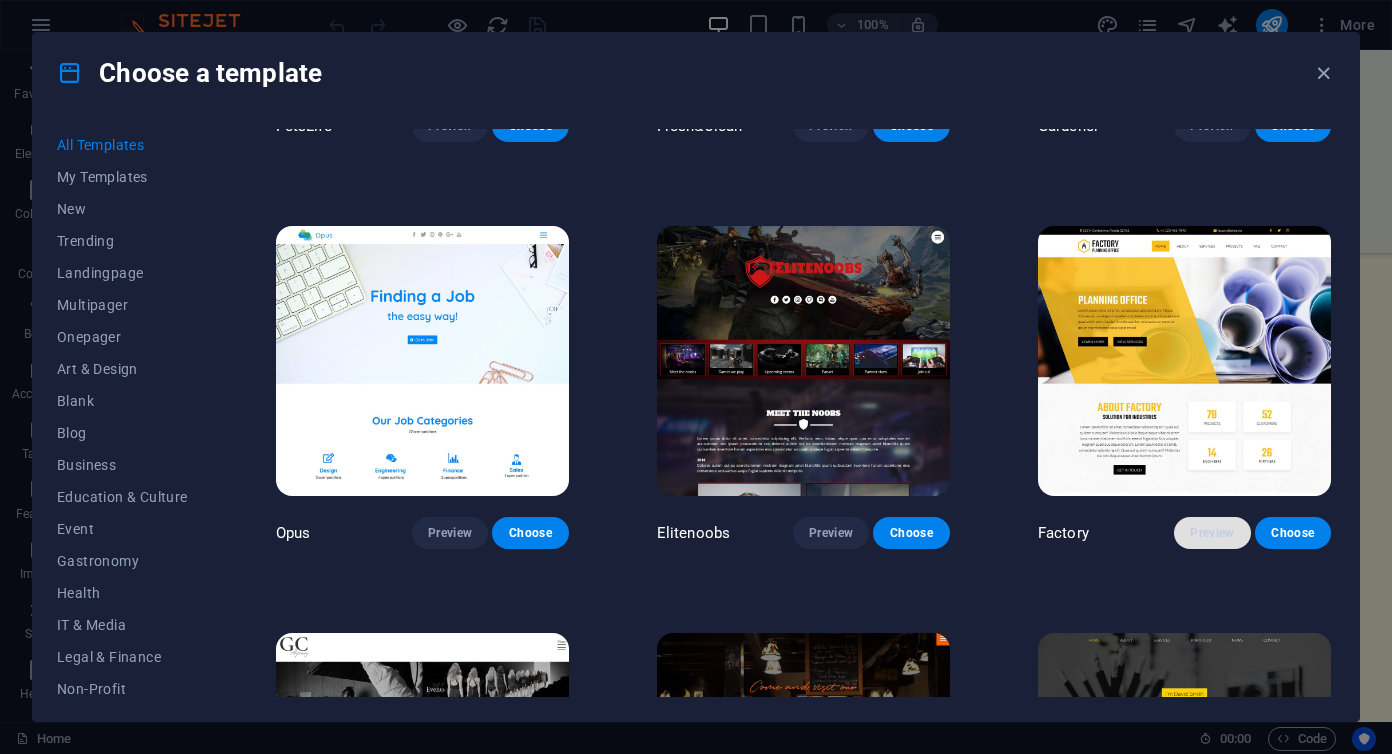 click on "Preview" at bounding box center [1212, 533] 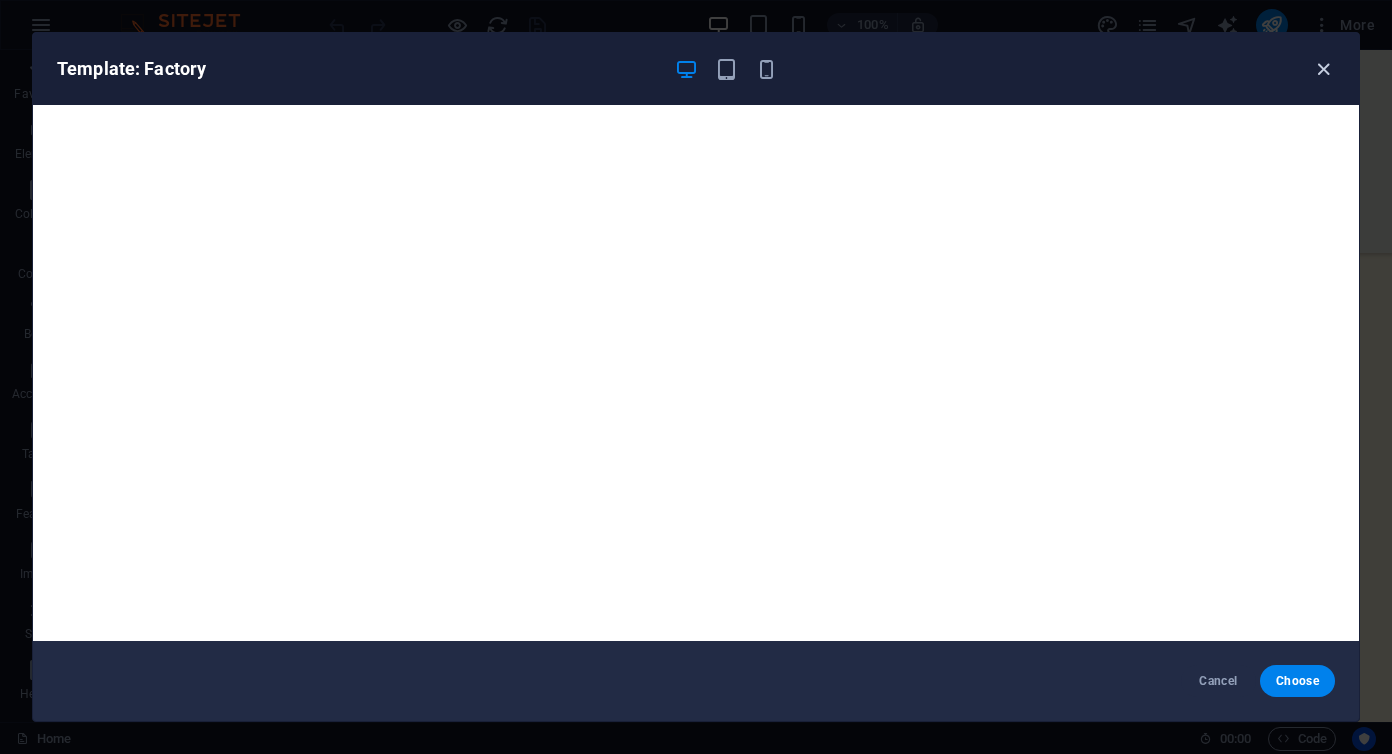 click at bounding box center (1323, 69) 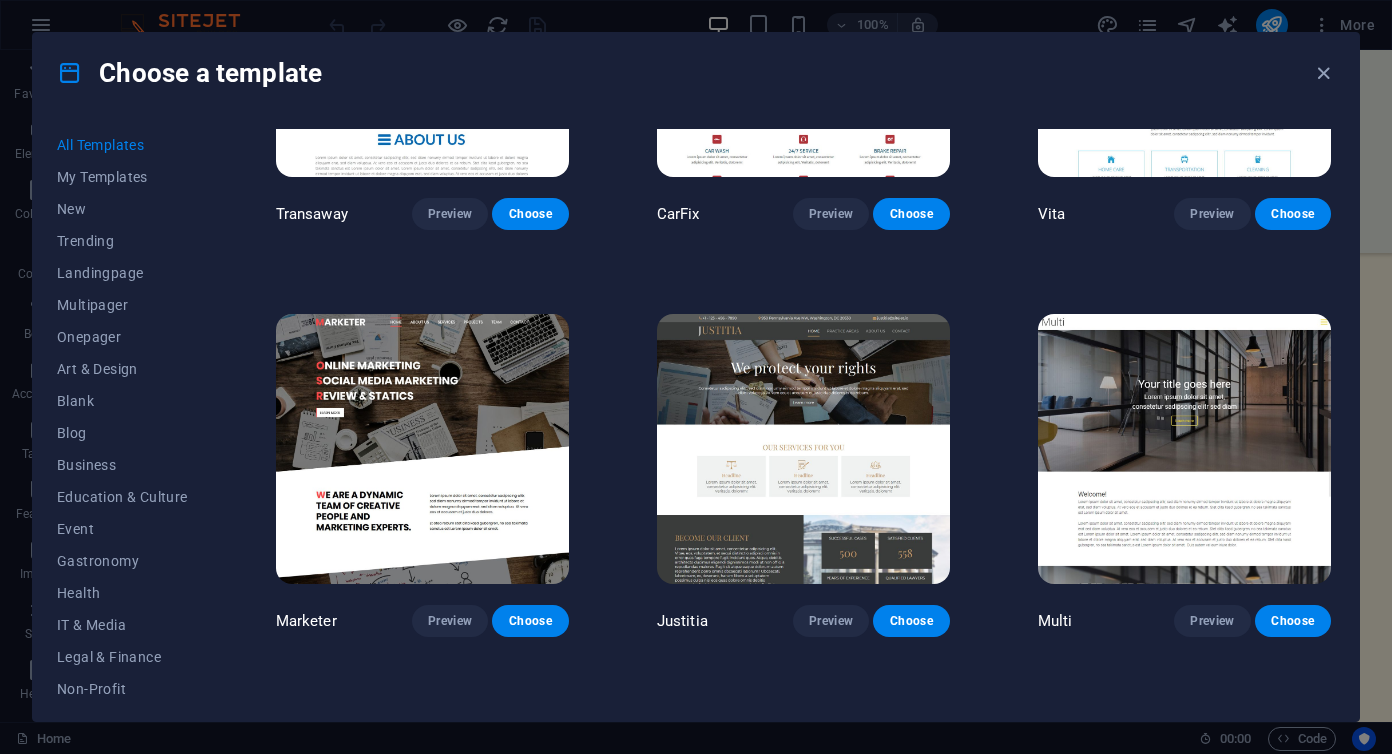 scroll, scrollTop: 16114, scrollLeft: 0, axis: vertical 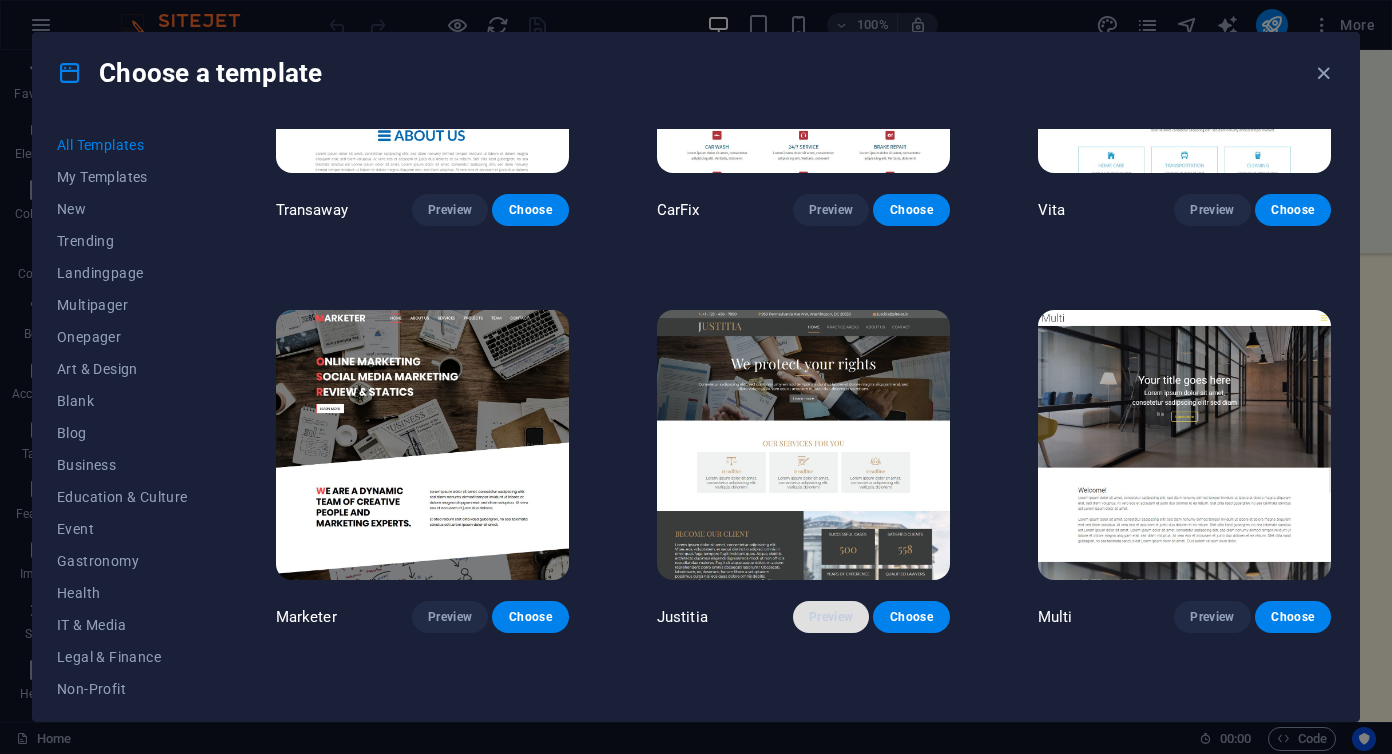 click on "Preview" at bounding box center [831, 617] 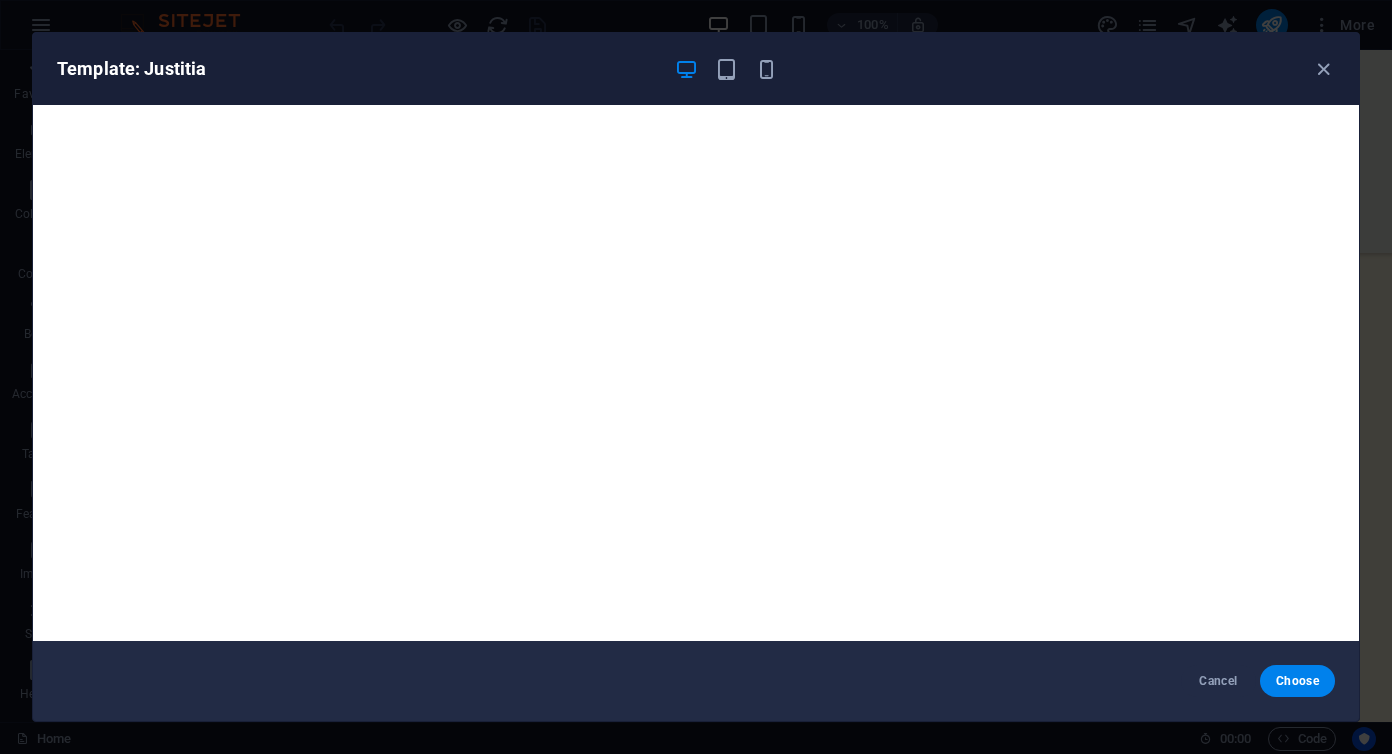 scroll, scrollTop: 4, scrollLeft: 0, axis: vertical 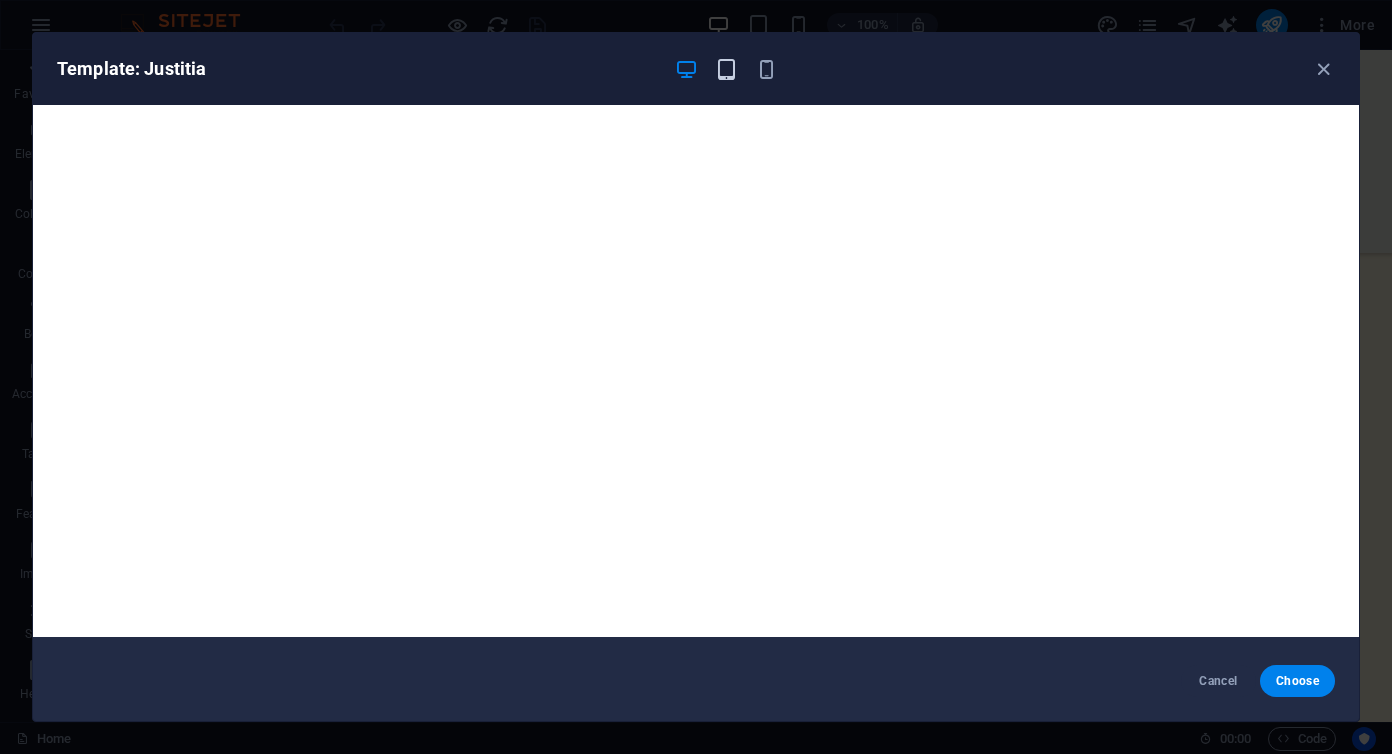 click at bounding box center (726, 69) 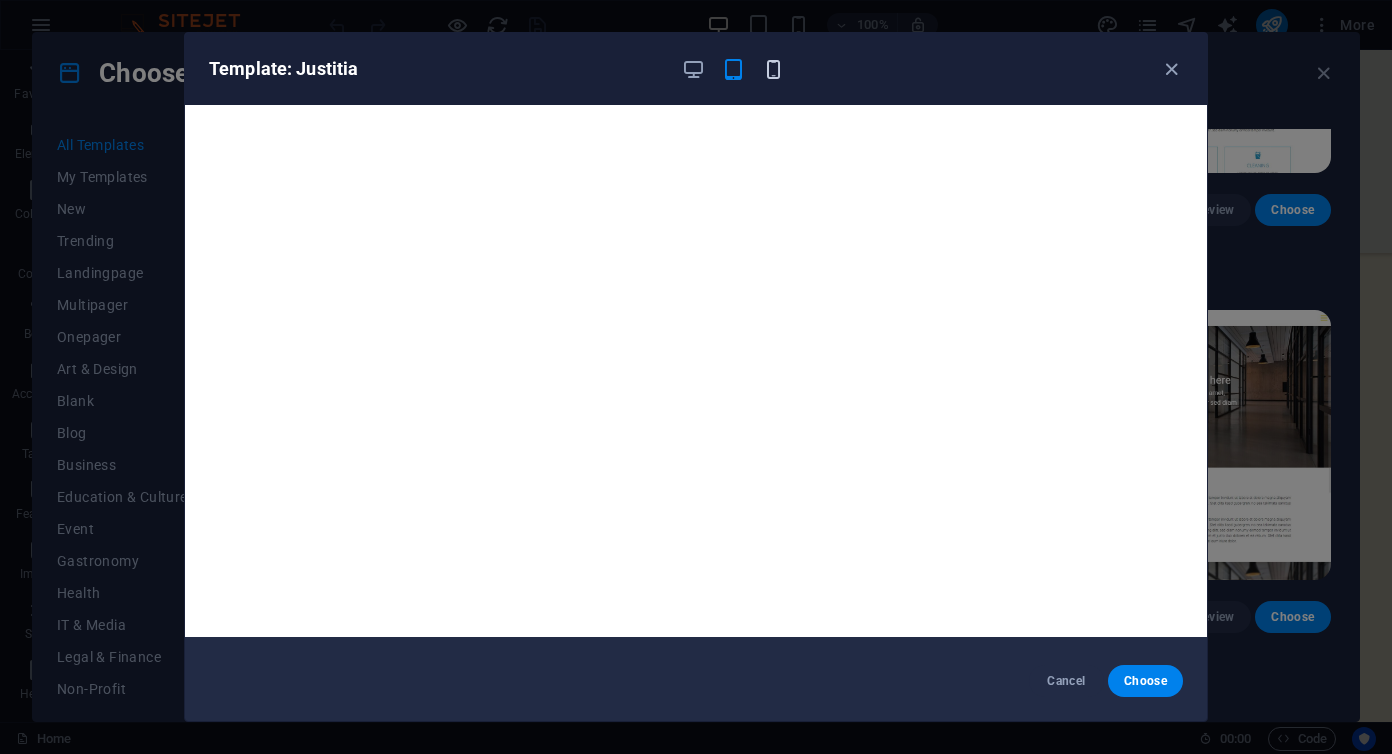 click at bounding box center [773, 69] 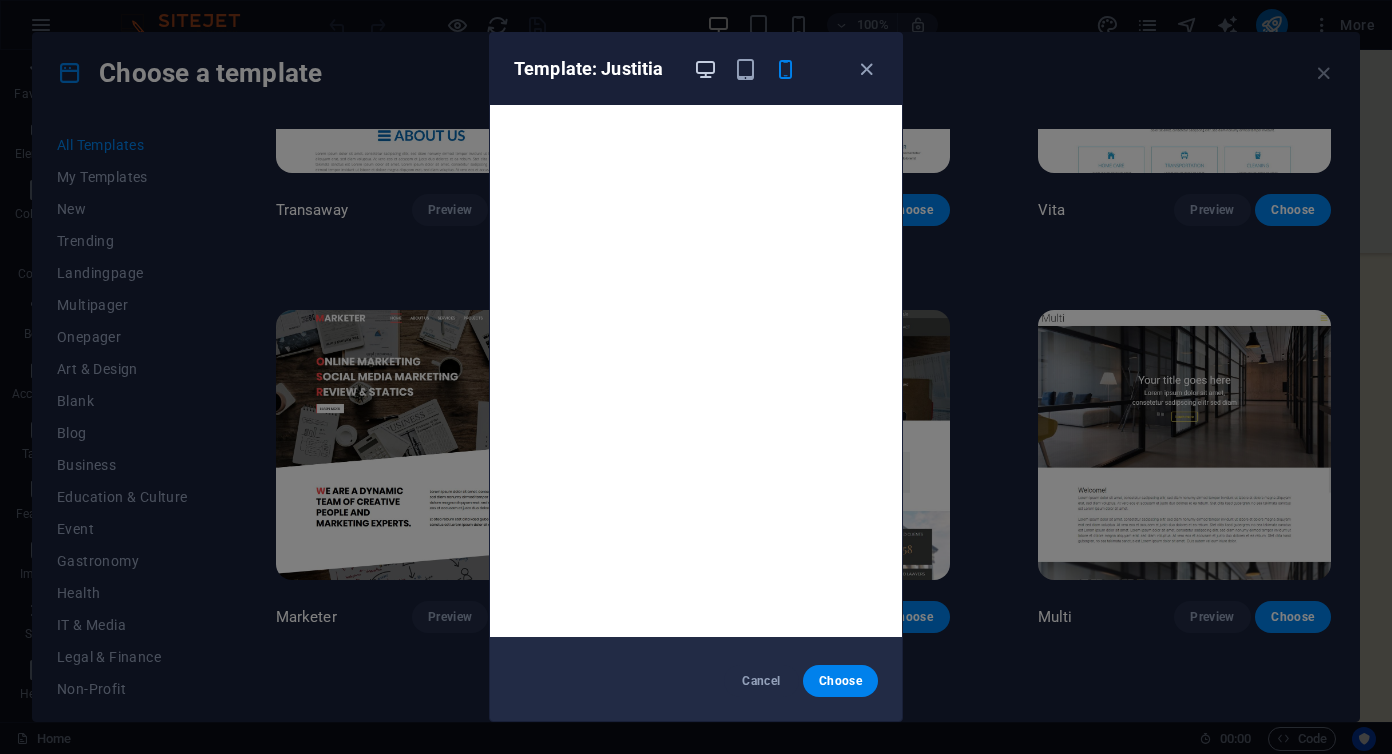 click at bounding box center (705, 69) 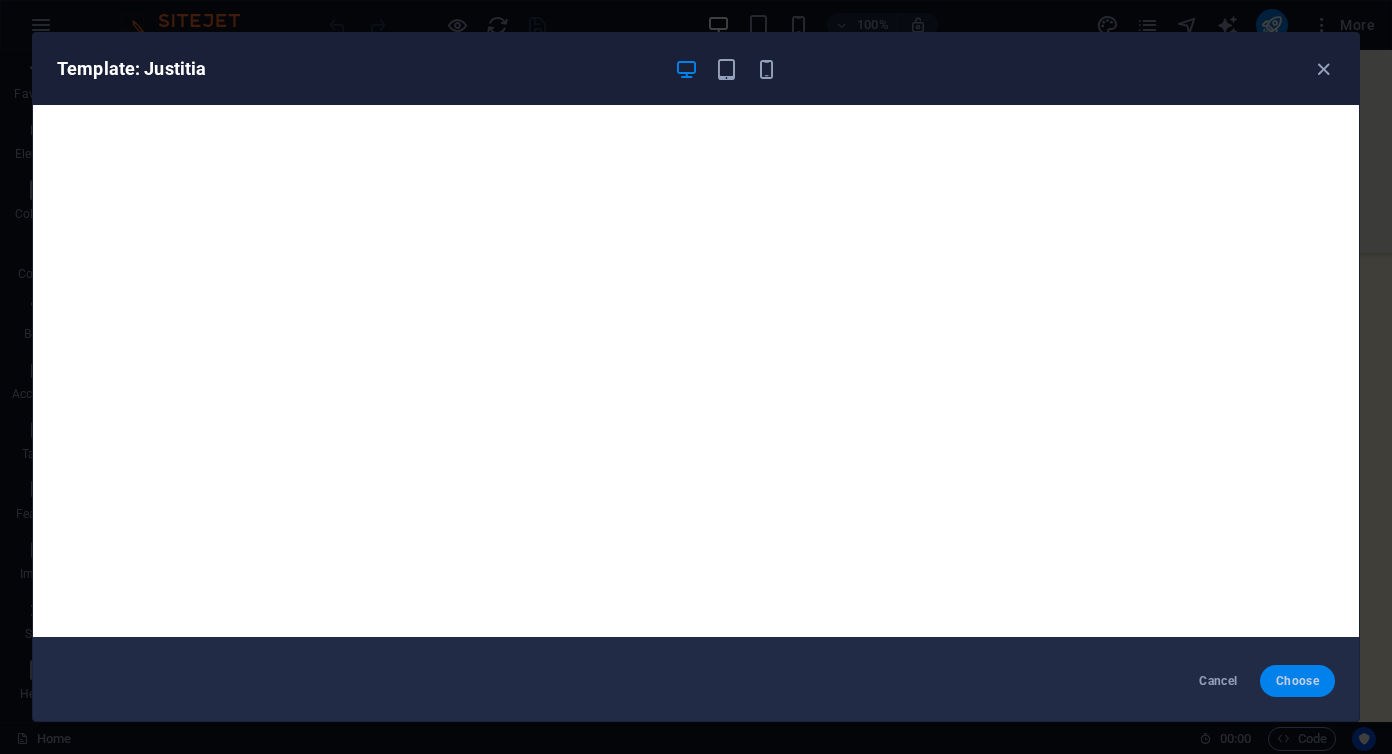 click on "Choose" at bounding box center [1297, 681] 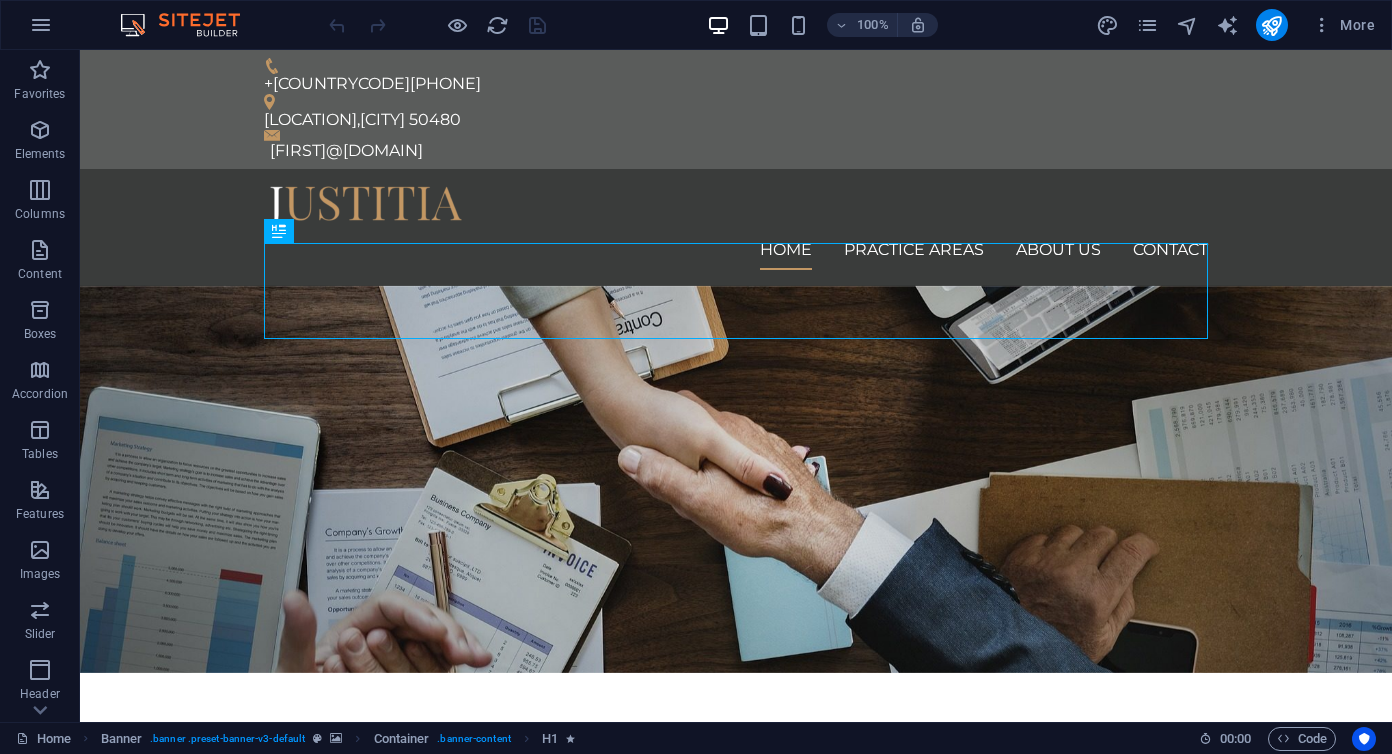 scroll, scrollTop: 0, scrollLeft: 0, axis: both 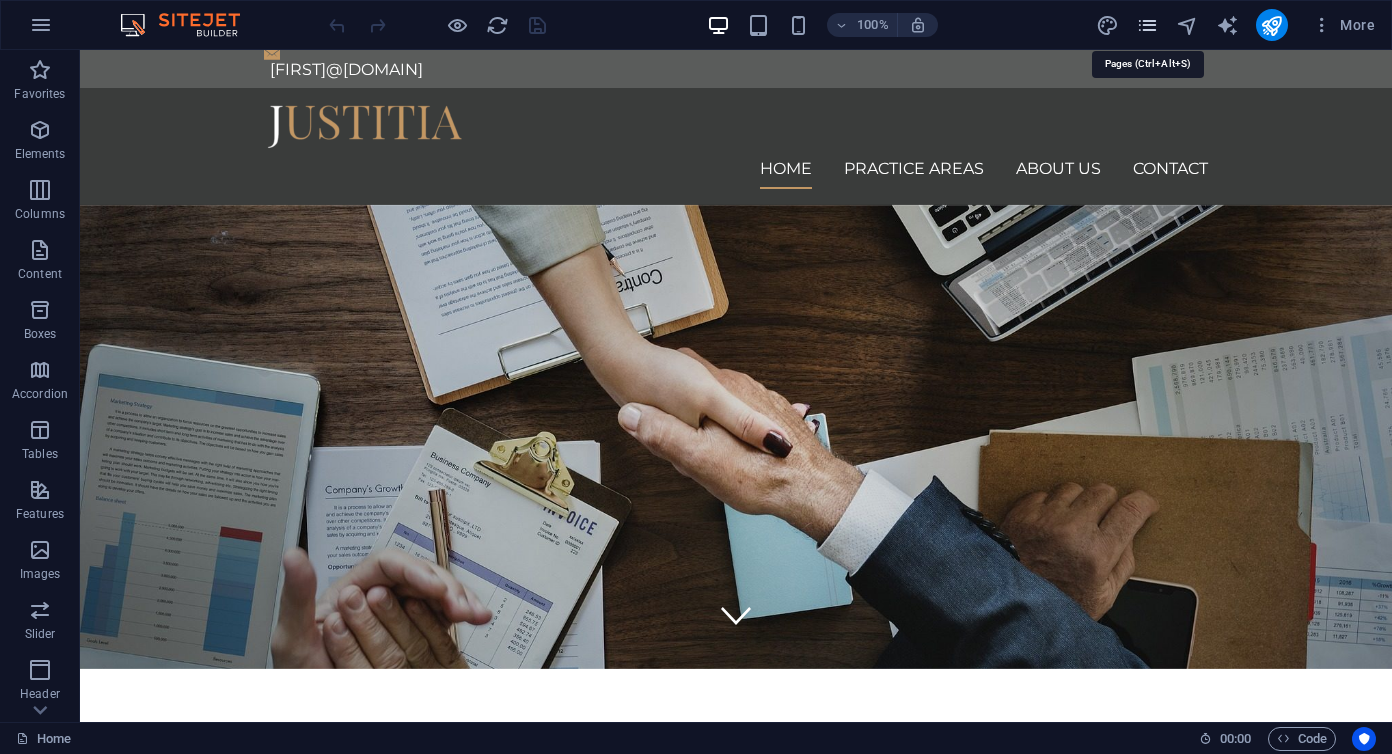 click at bounding box center (1147, 25) 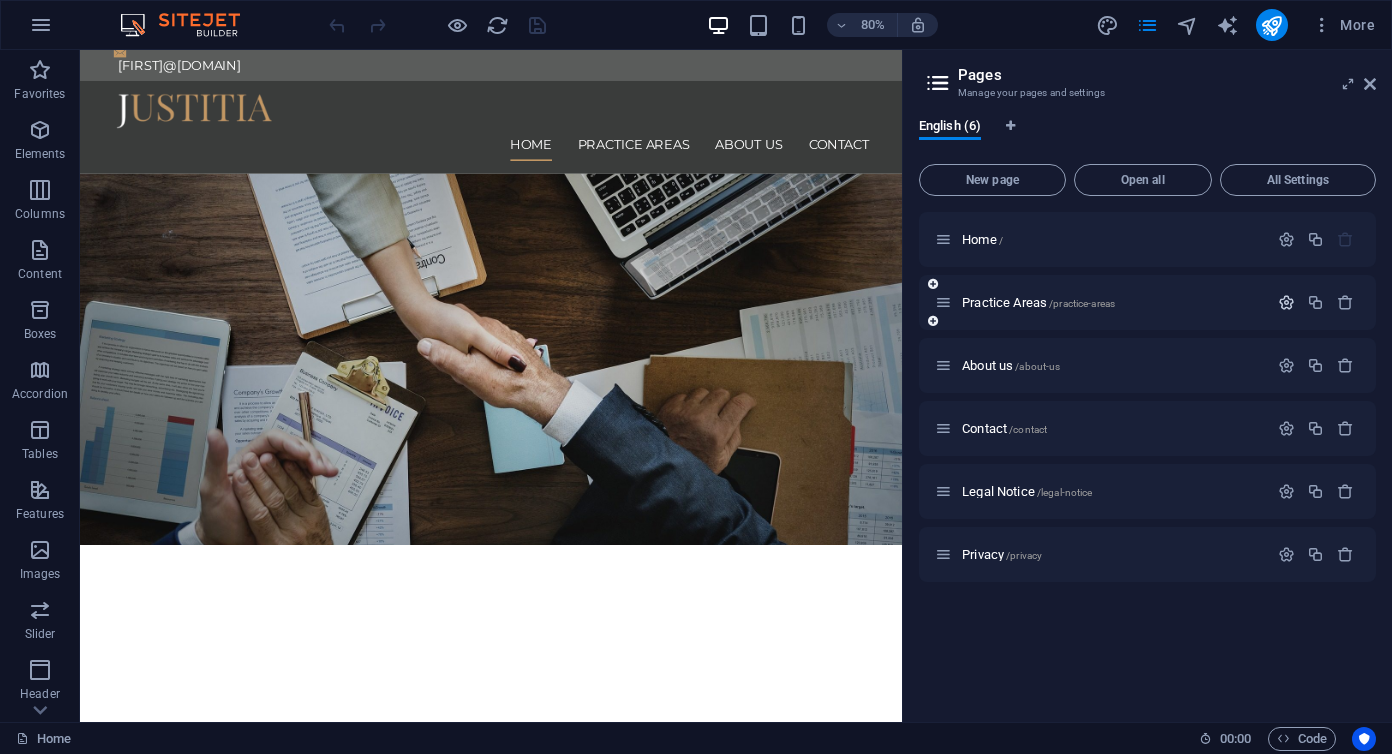 click at bounding box center [1286, 302] 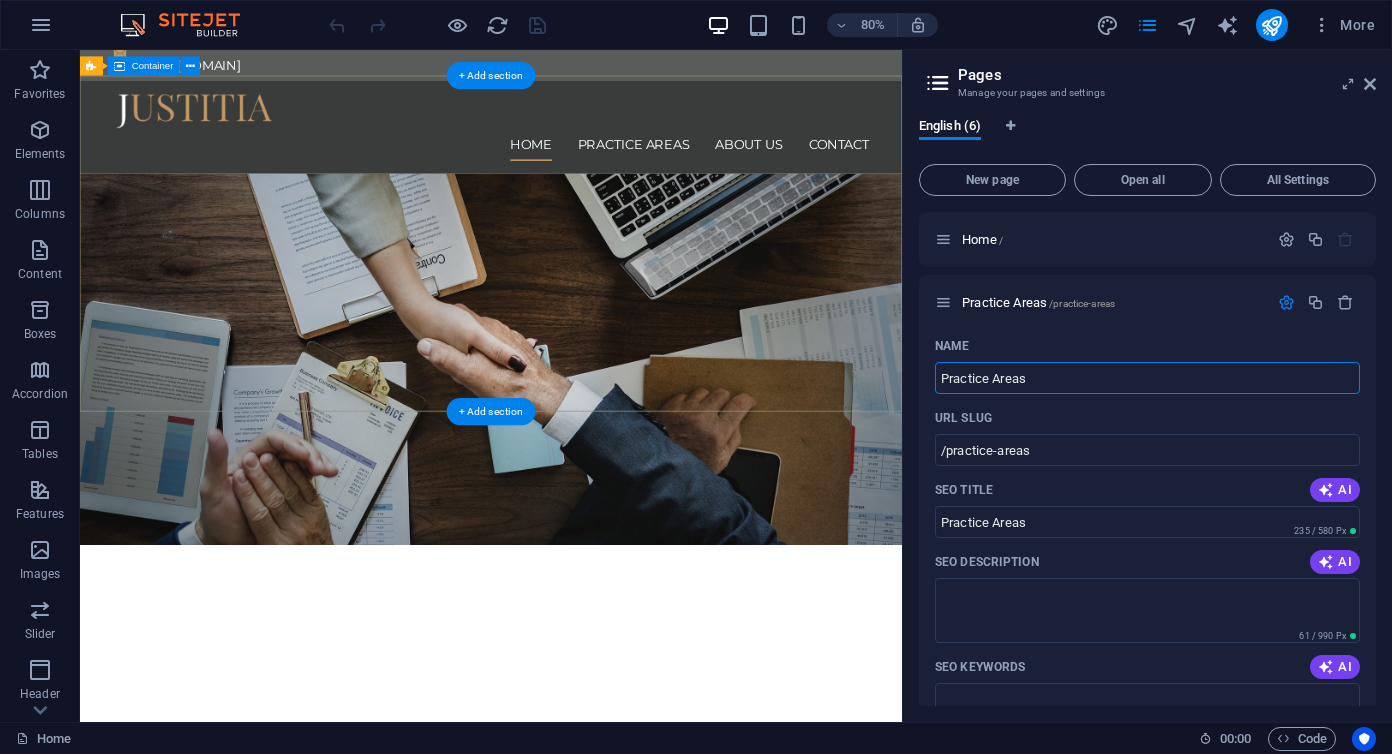 drag, startPoint x: 1162, startPoint y: 425, endPoint x: 871, endPoint y: 454, distance: 292.44144 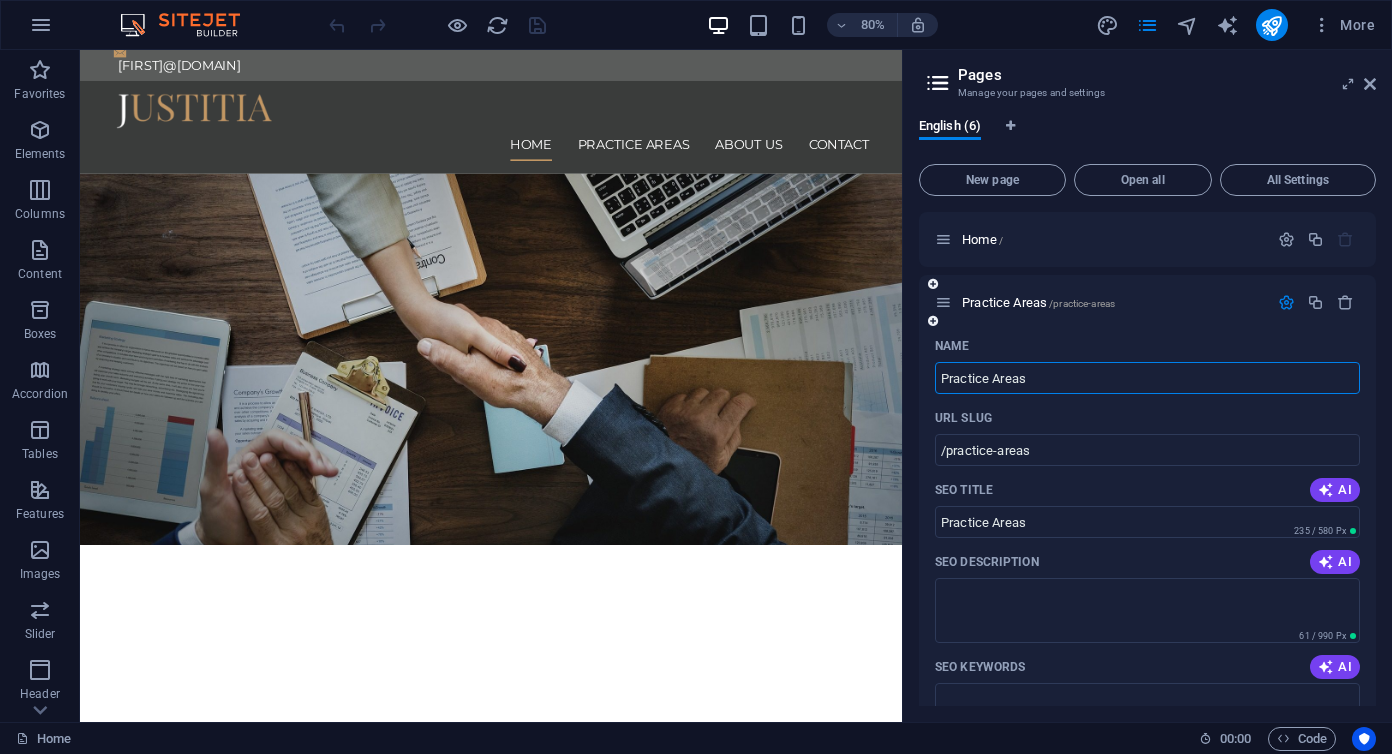 drag, startPoint x: 1071, startPoint y: 380, endPoint x: 940, endPoint y: 380, distance: 131 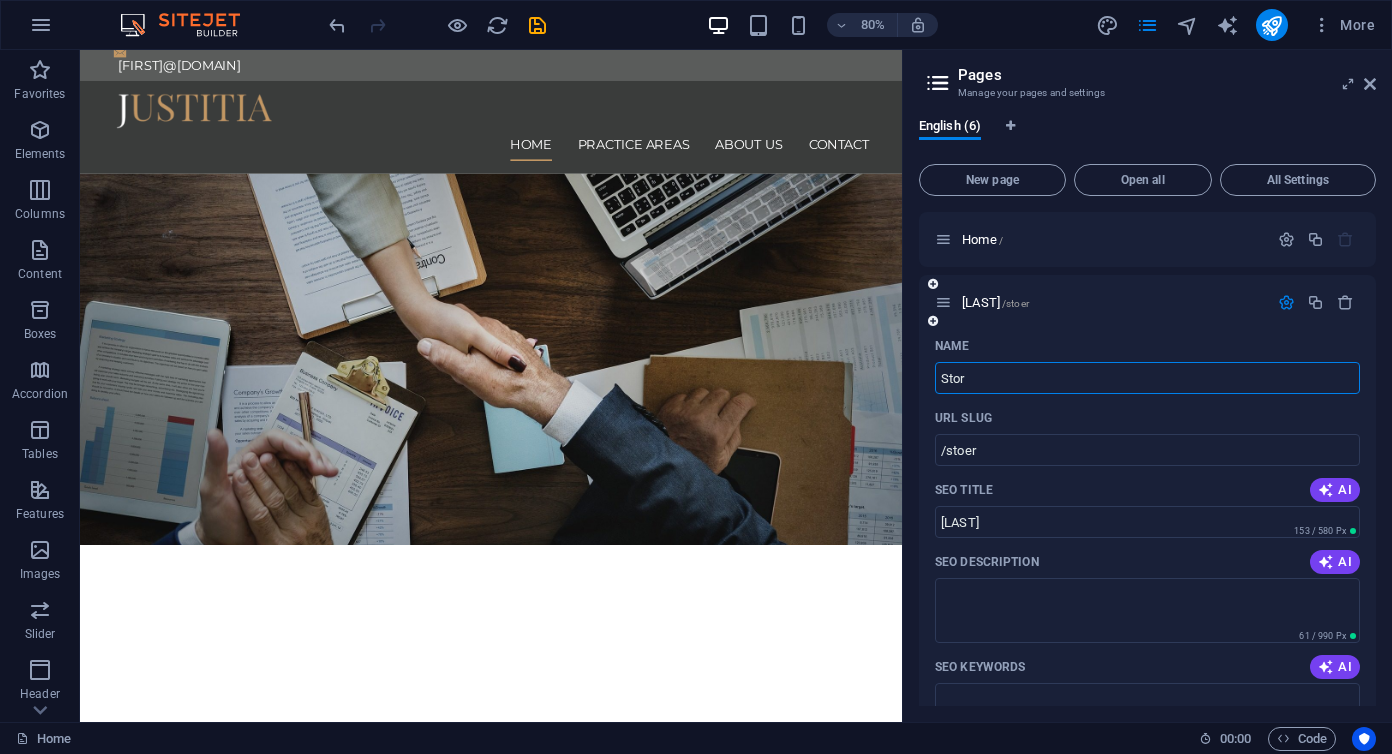 type on "Store" 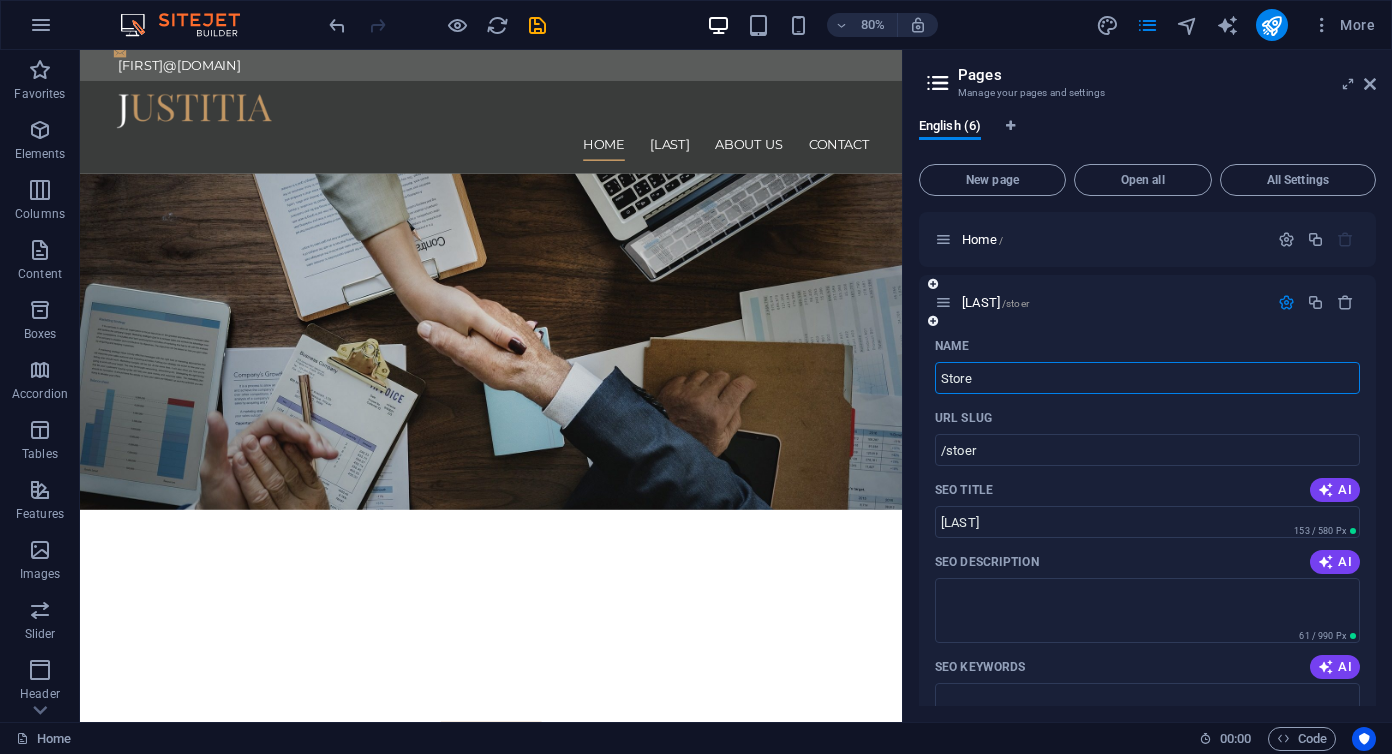 type on "Store" 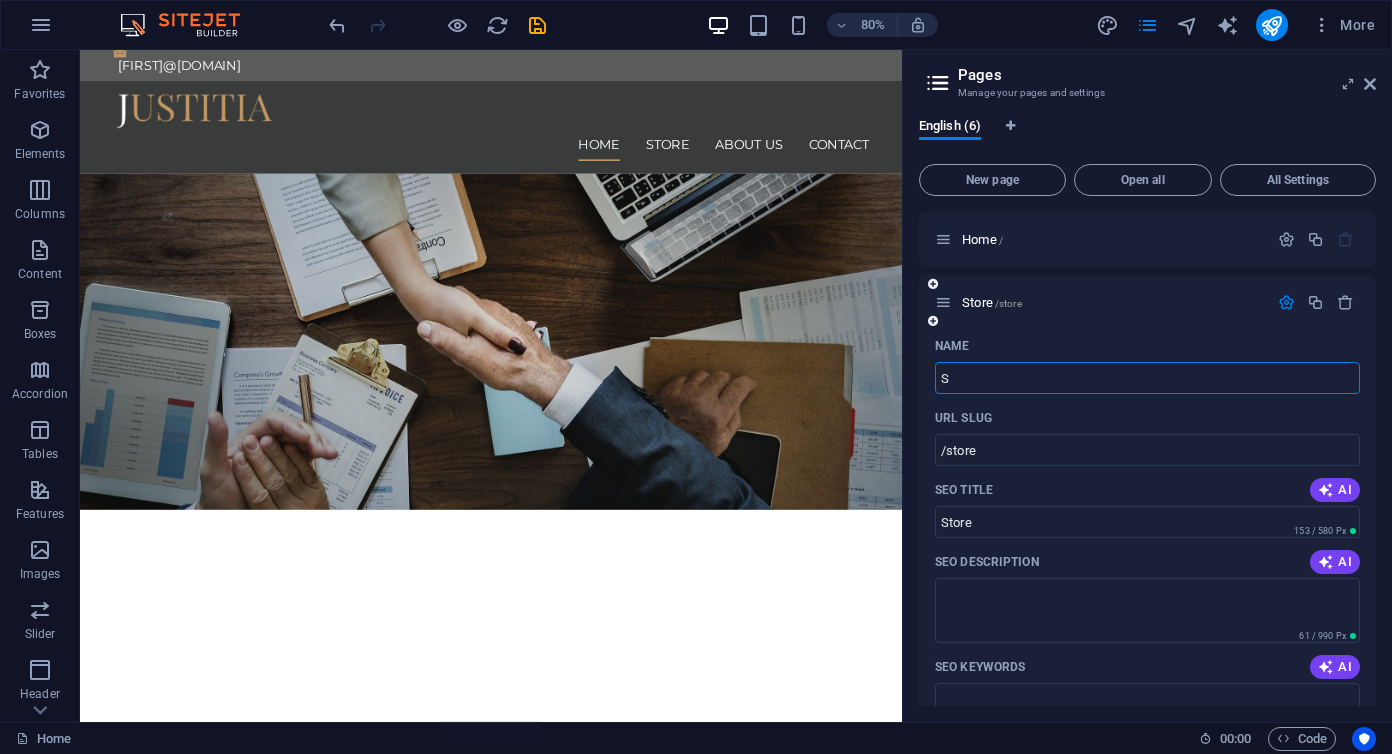 type on "S" 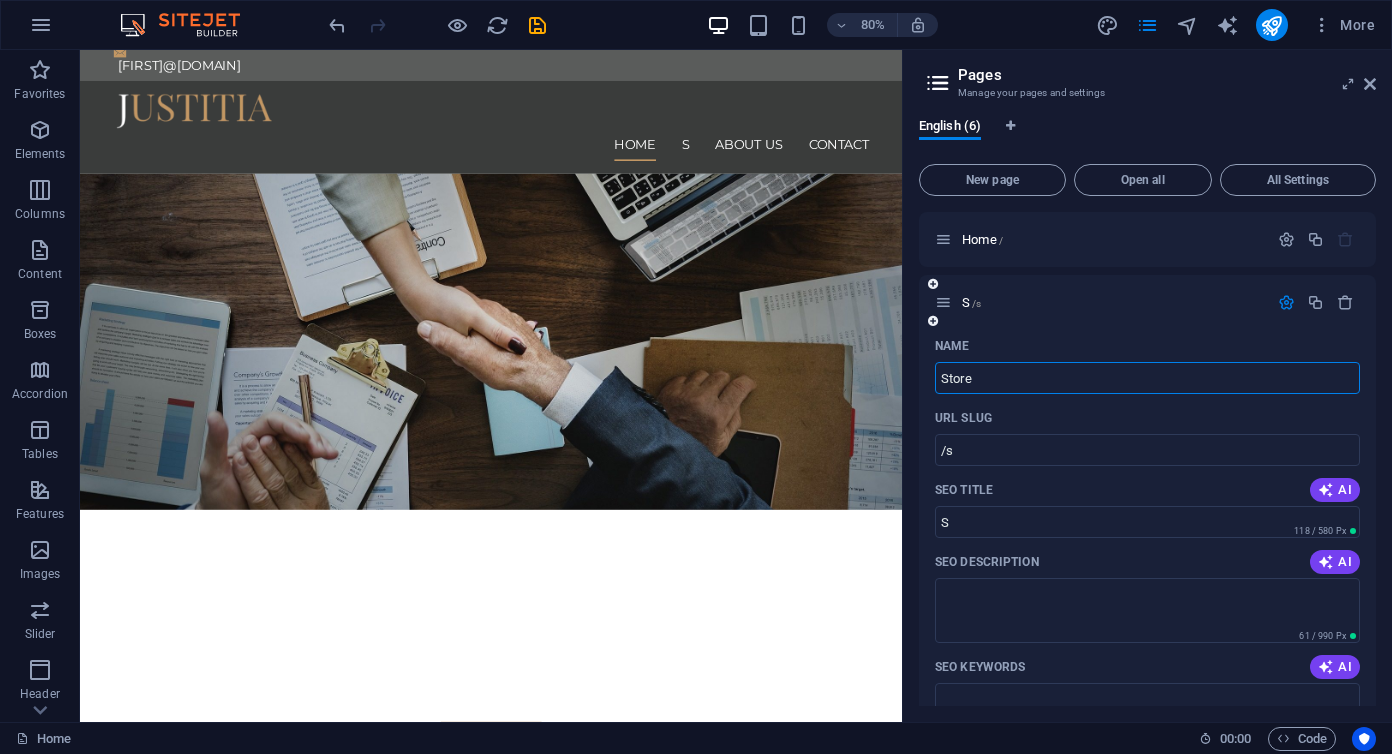 type on "Store" 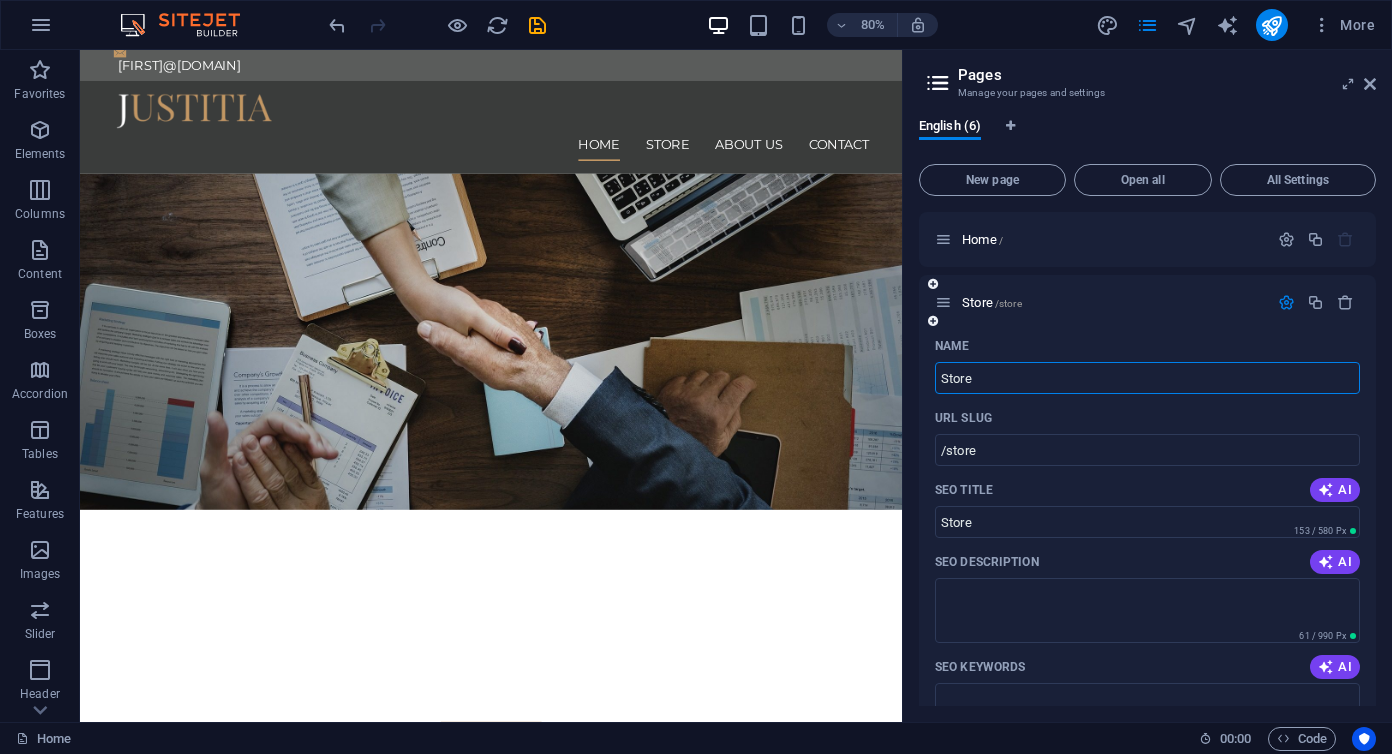 click at bounding box center [1286, 302] 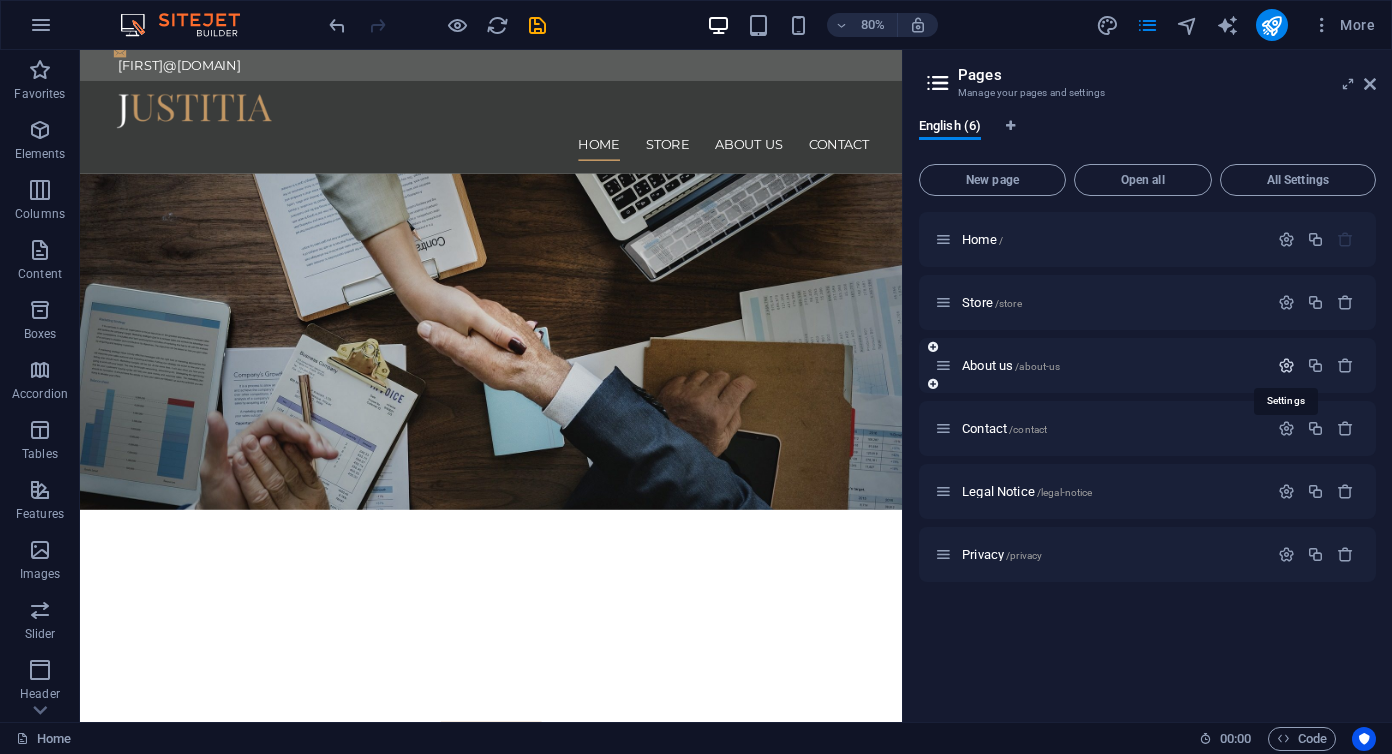 click at bounding box center (1286, 365) 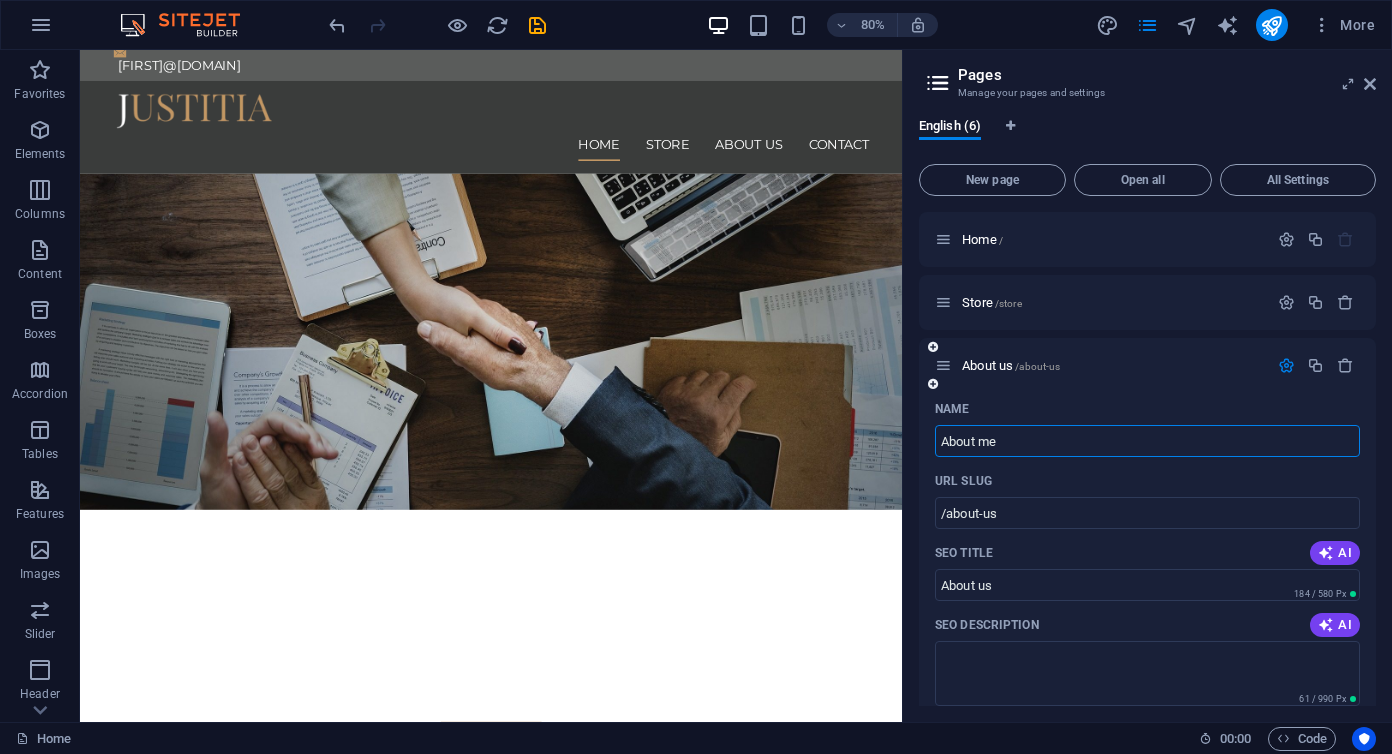 type on "About me" 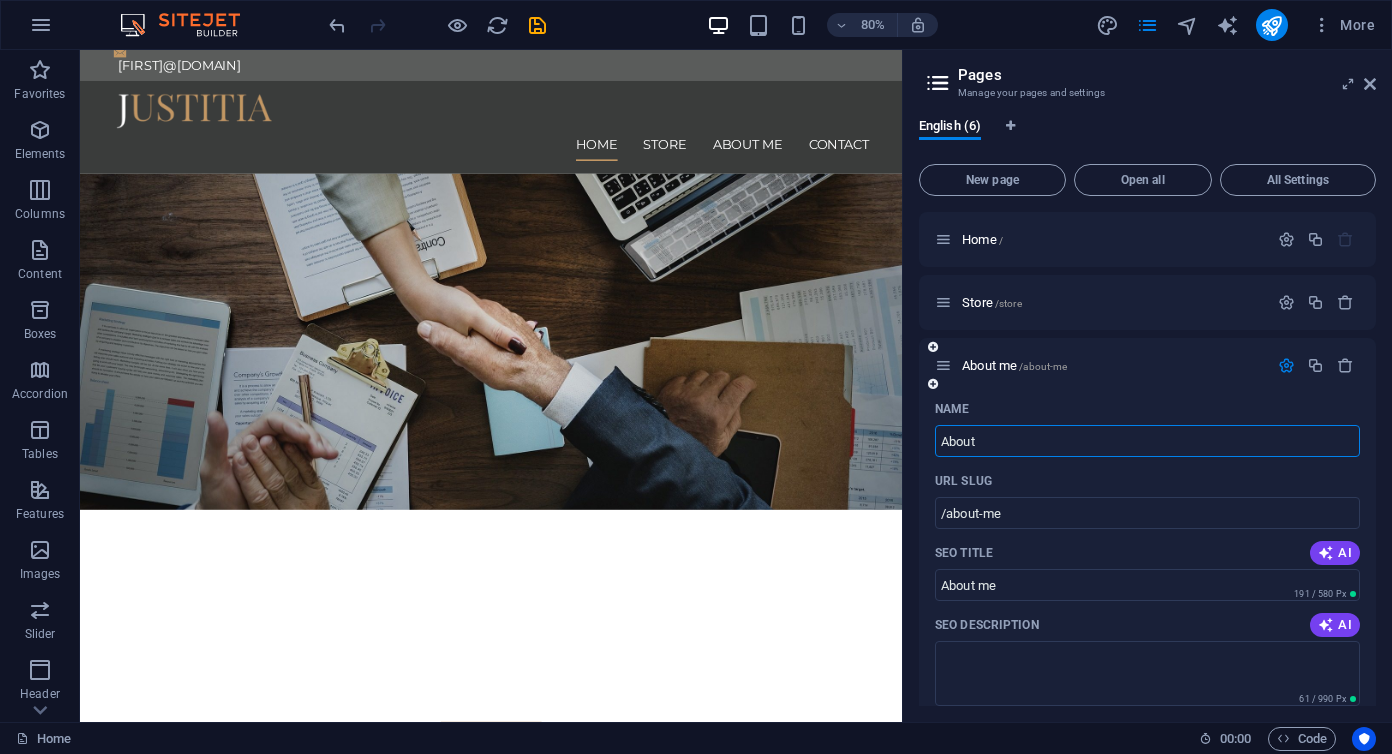 type on "About" 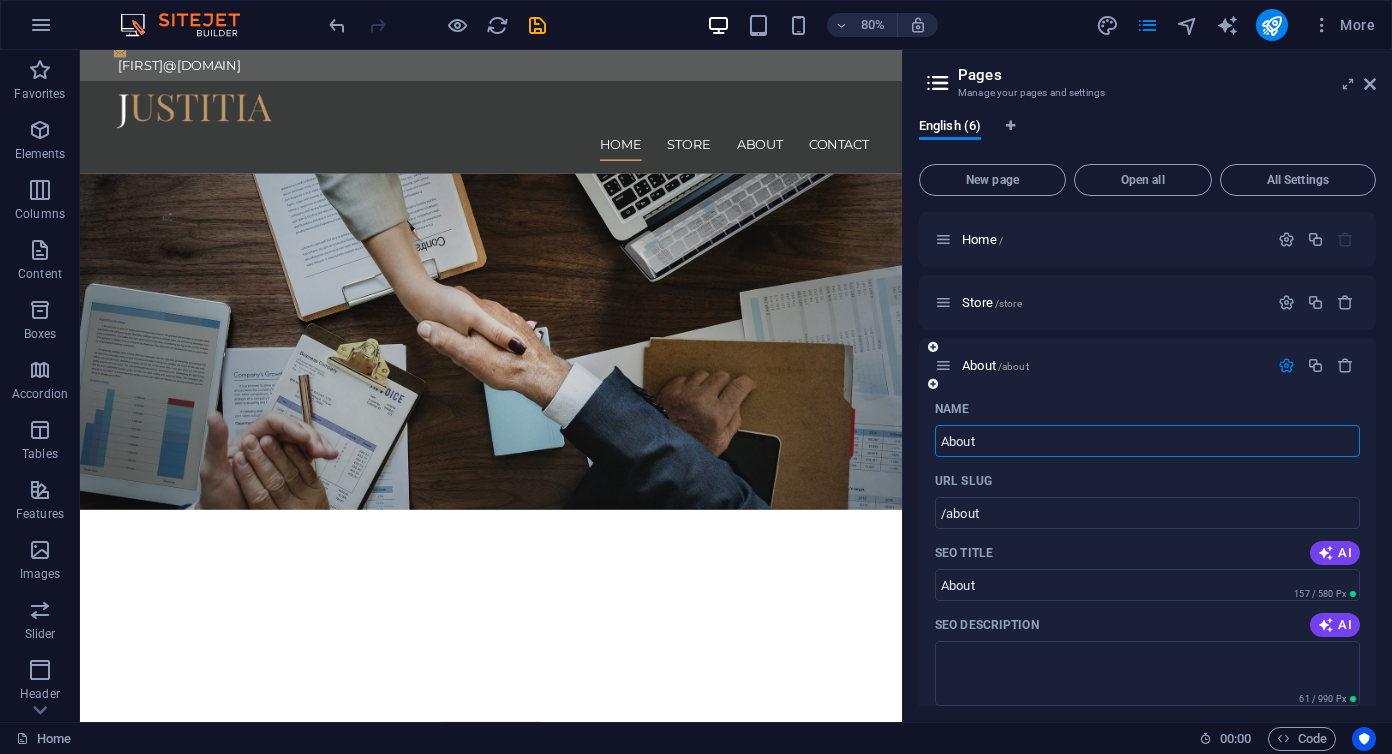 click at bounding box center [1286, 365] 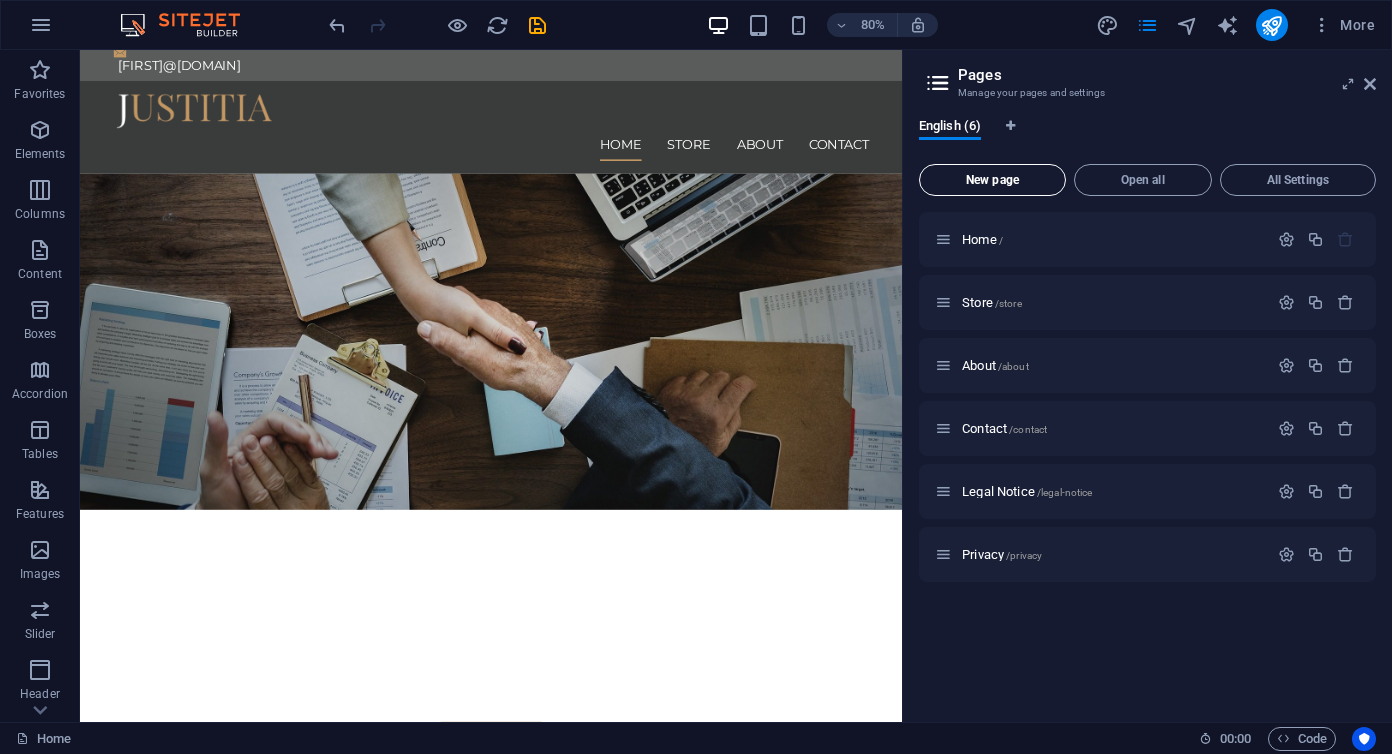 click on "New page" at bounding box center [992, 180] 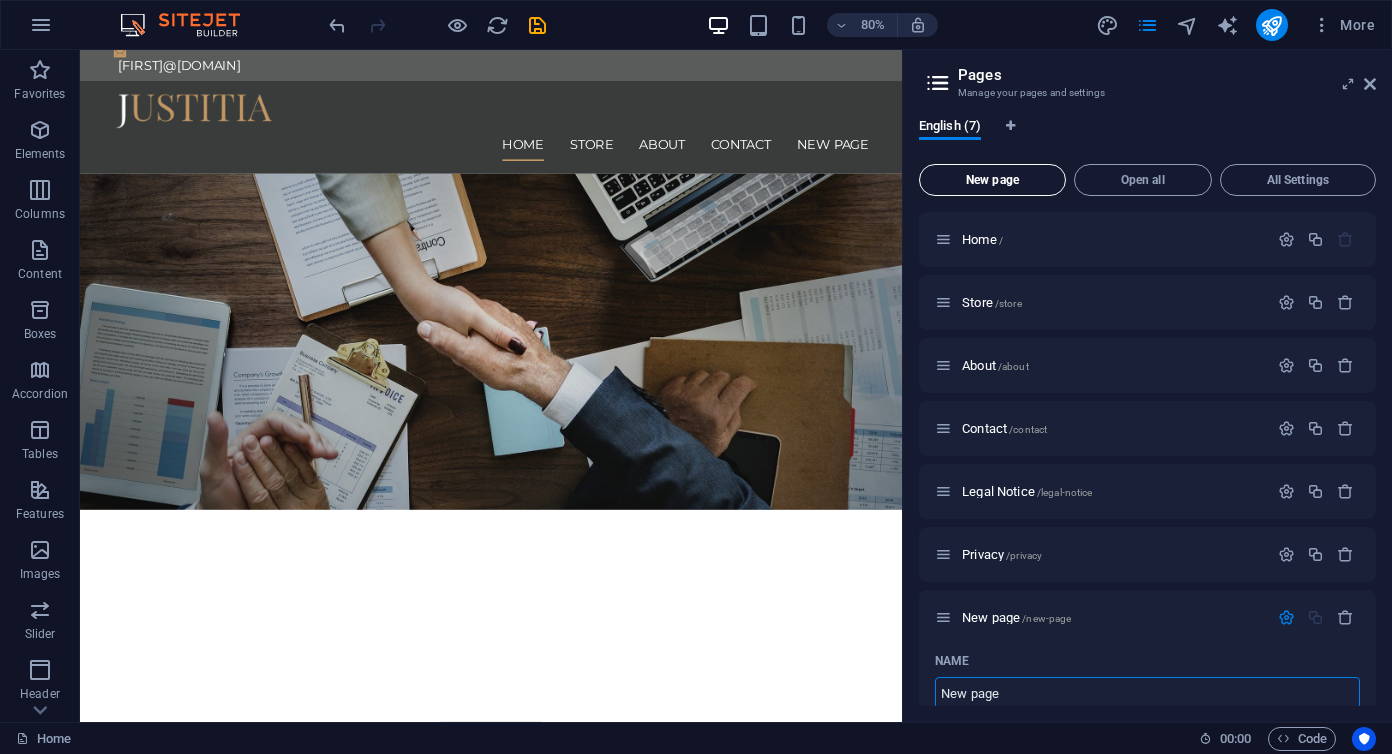 scroll, scrollTop: 3, scrollLeft: 0, axis: vertical 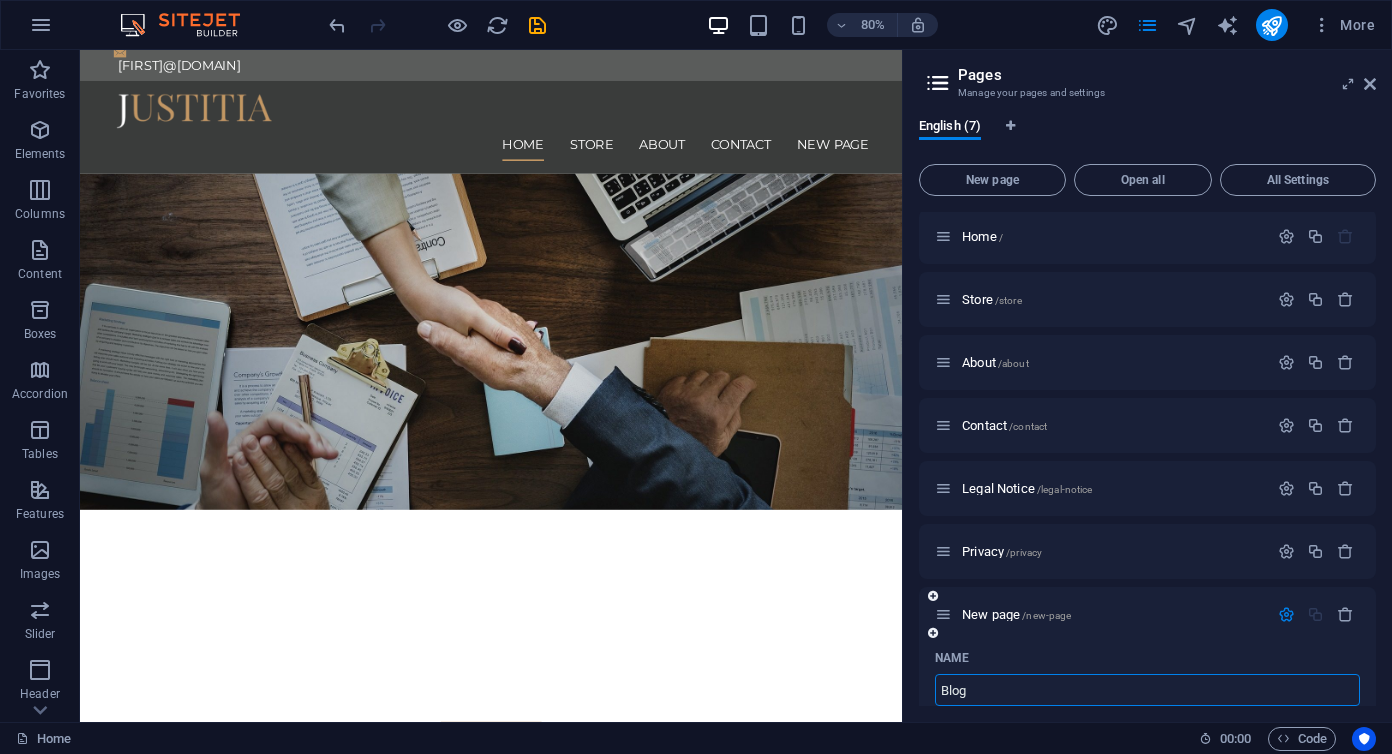 type on "Blog" 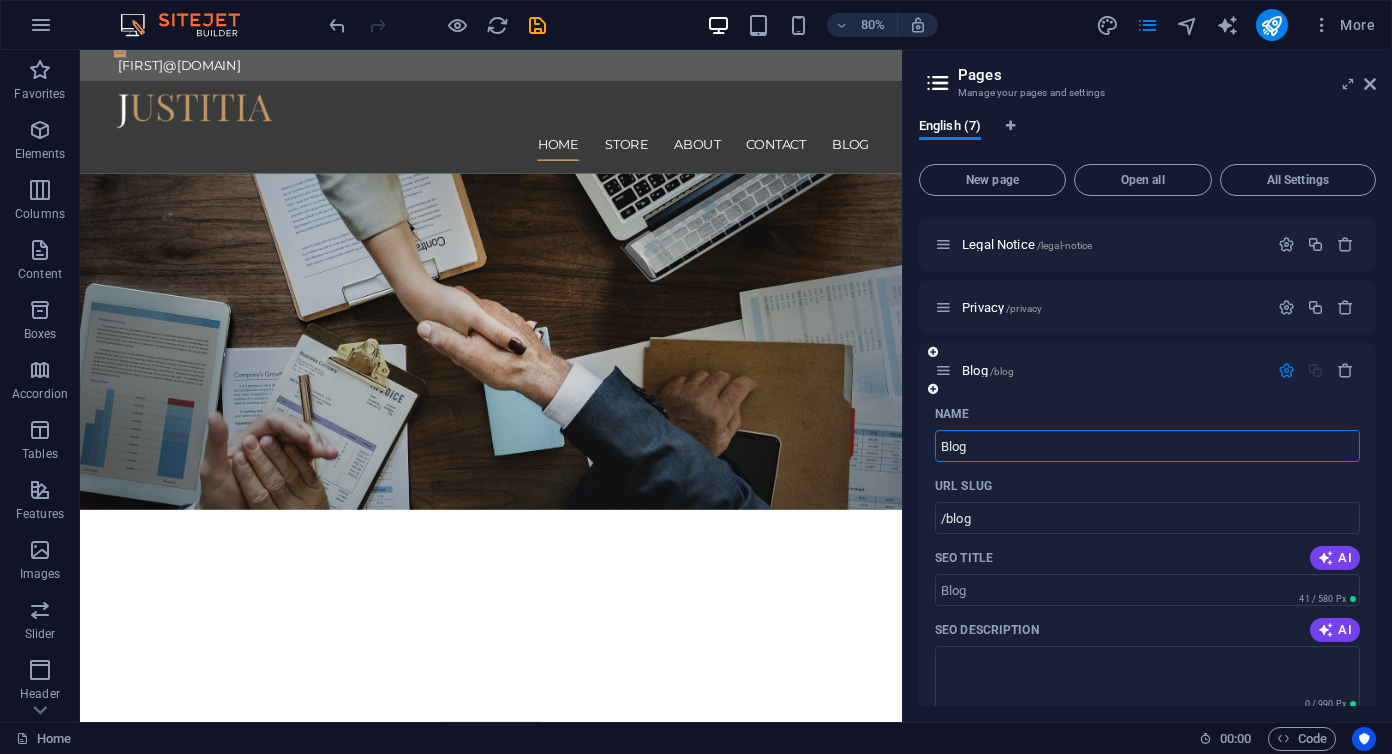 scroll, scrollTop: 266, scrollLeft: 0, axis: vertical 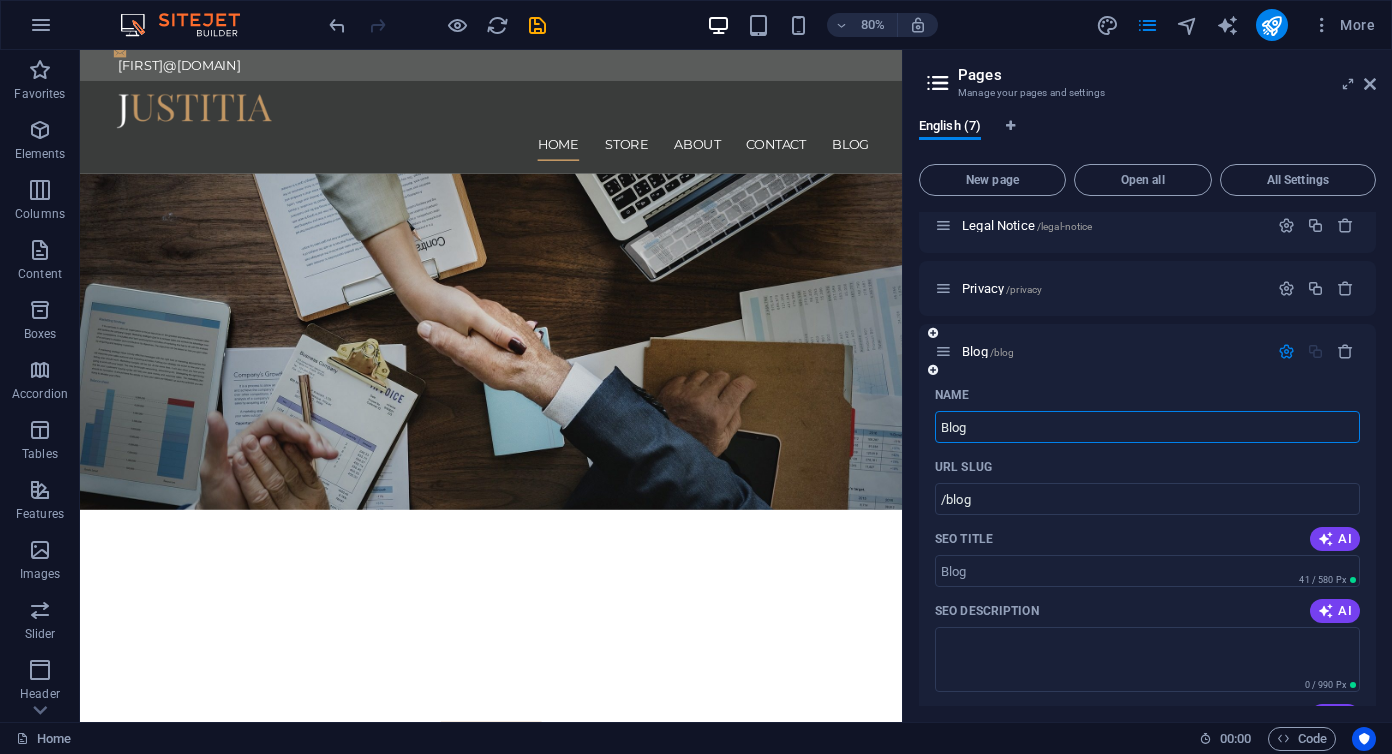 click at bounding box center (1286, 351) 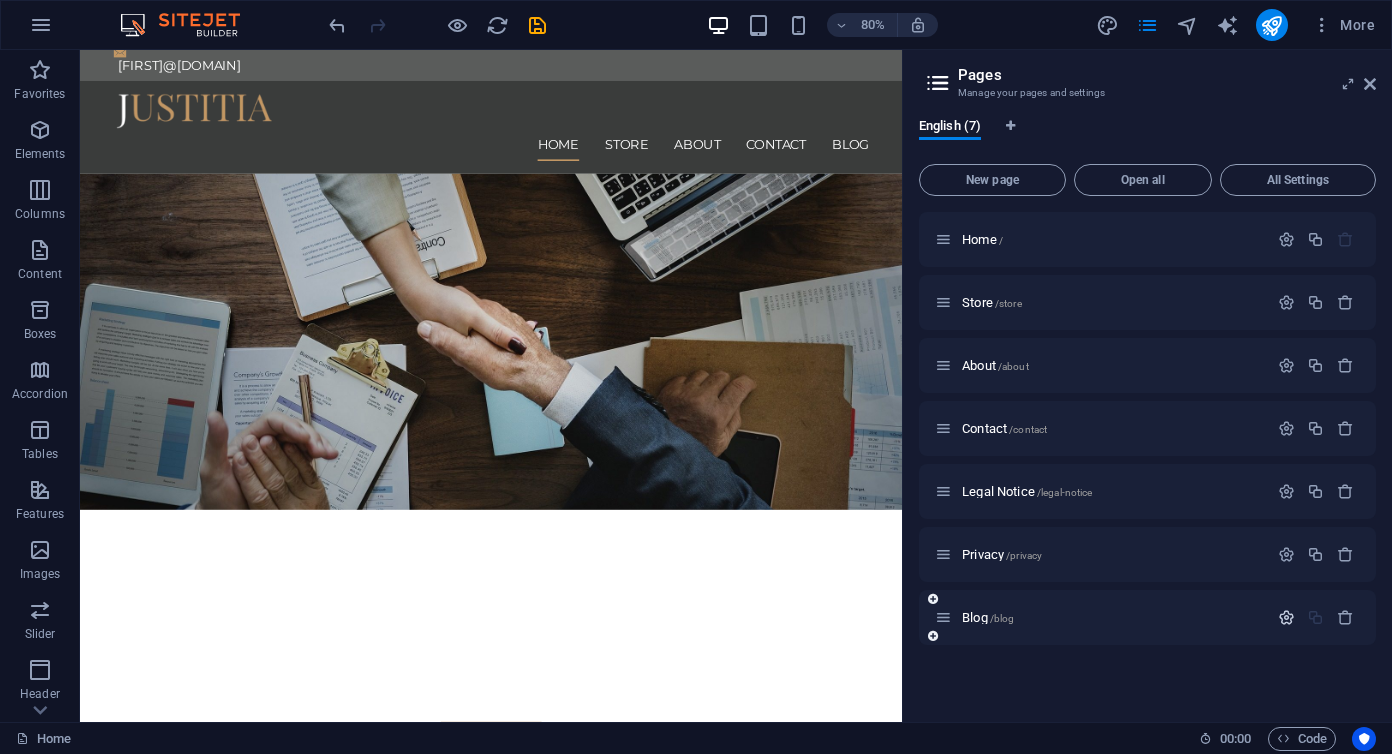 scroll, scrollTop: 0, scrollLeft: 0, axis: both 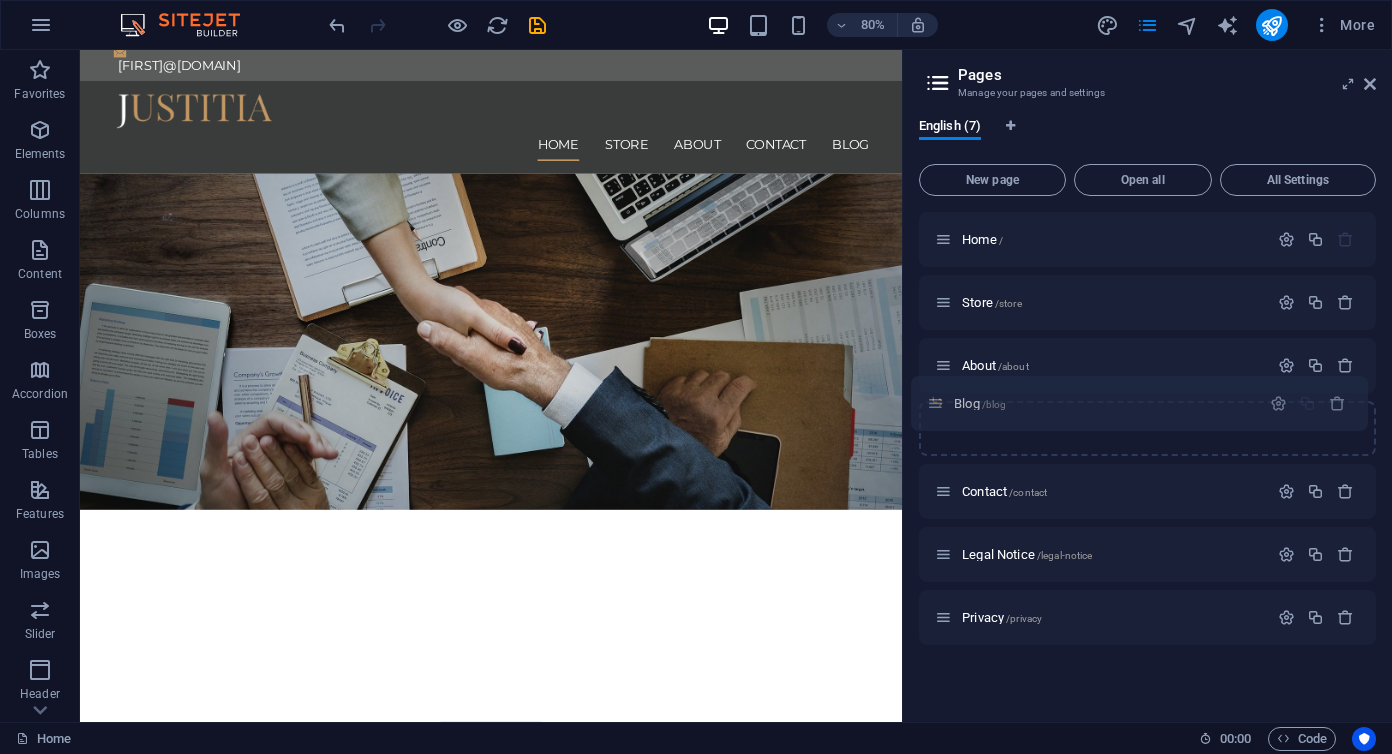 drag, startPoint x: 942, startPoint y: 623, endPoint x: 935, endPoint y: 409, distance: 214.11446 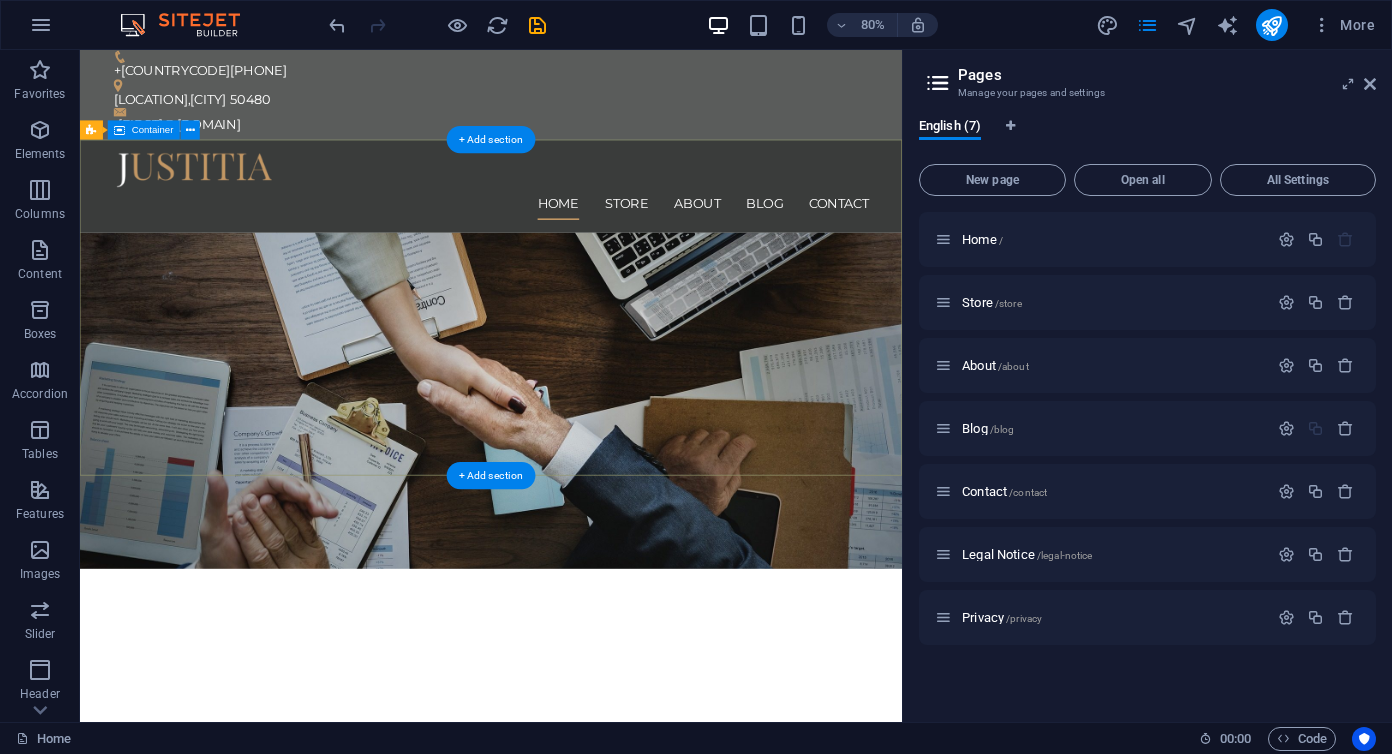 scroll, scrollTop: 0, scrollLeft: 0, axis: both 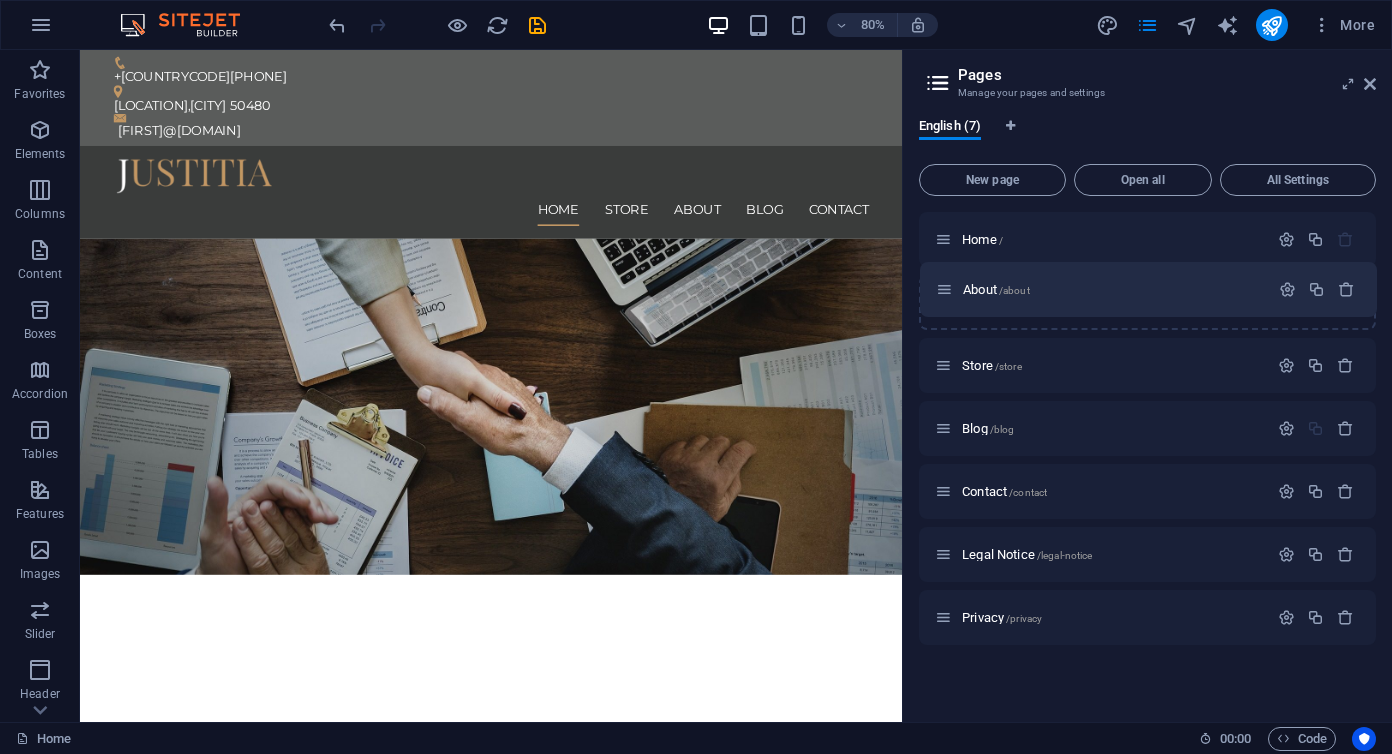 drag, startPoint x: 945, startPoint y: 369, endPoint x: 942, endPoint y: 287, distance: 82.05486 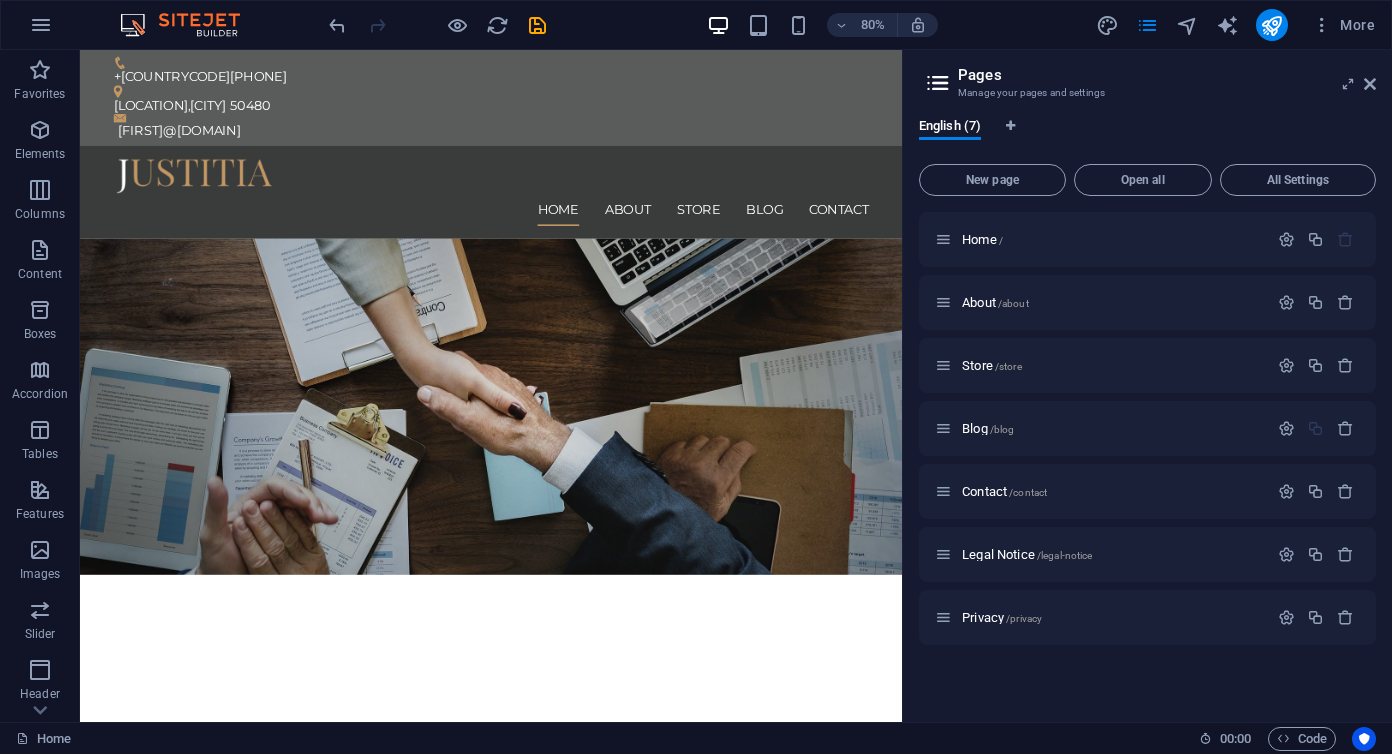 click at bounding box center (938, 83) 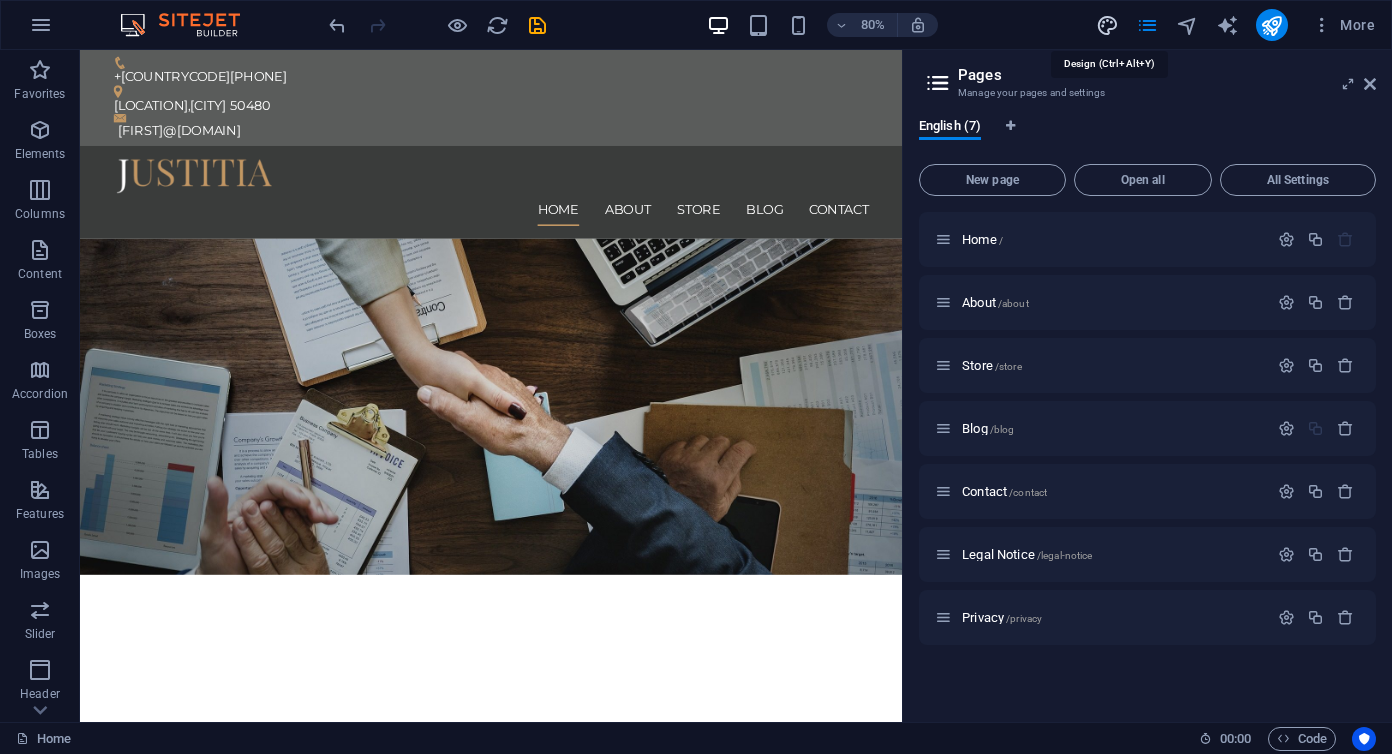 click at bounding box center [1107, 25] 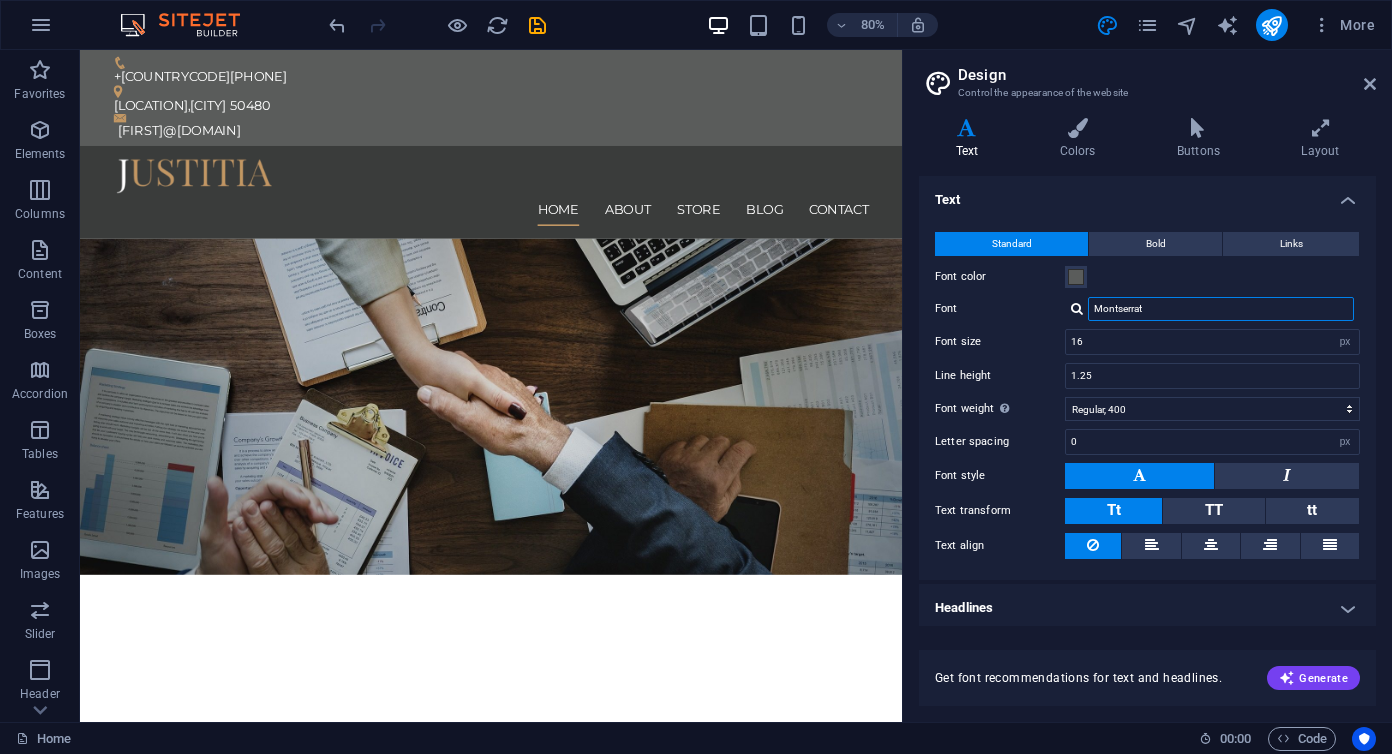 click on "Montserrat" at bounding box center [1221, 309] 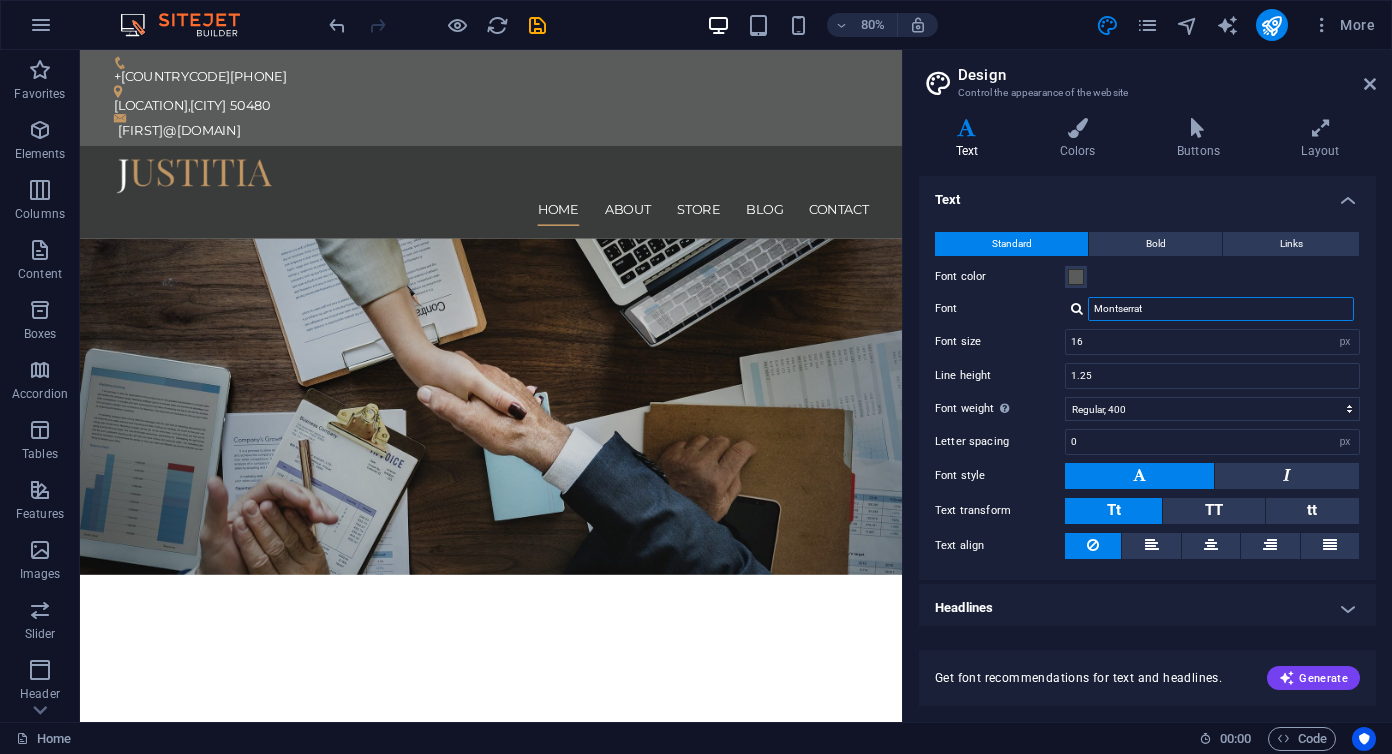 scroll, scrollTop: 4, scrollLeft: 0, axis: vertical 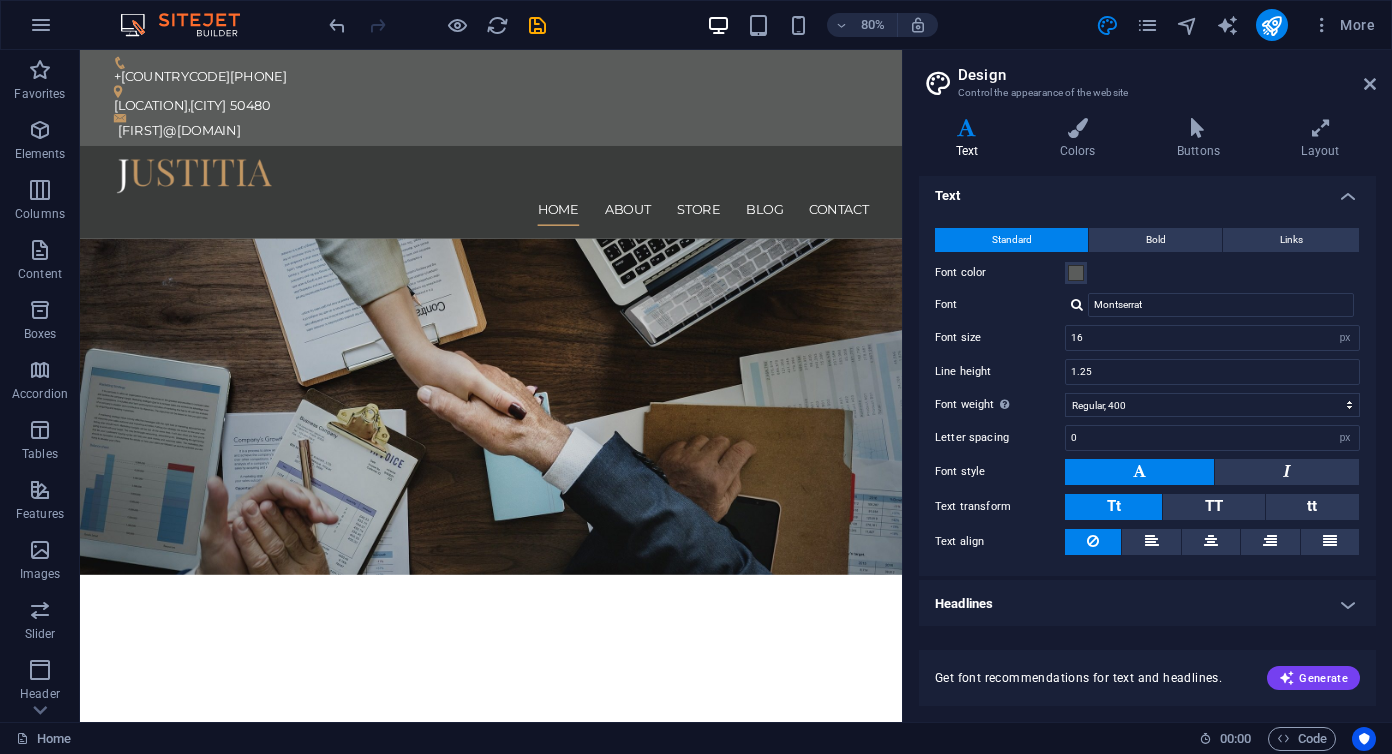 click on "Headlines" at bounding box center [1147, 604] 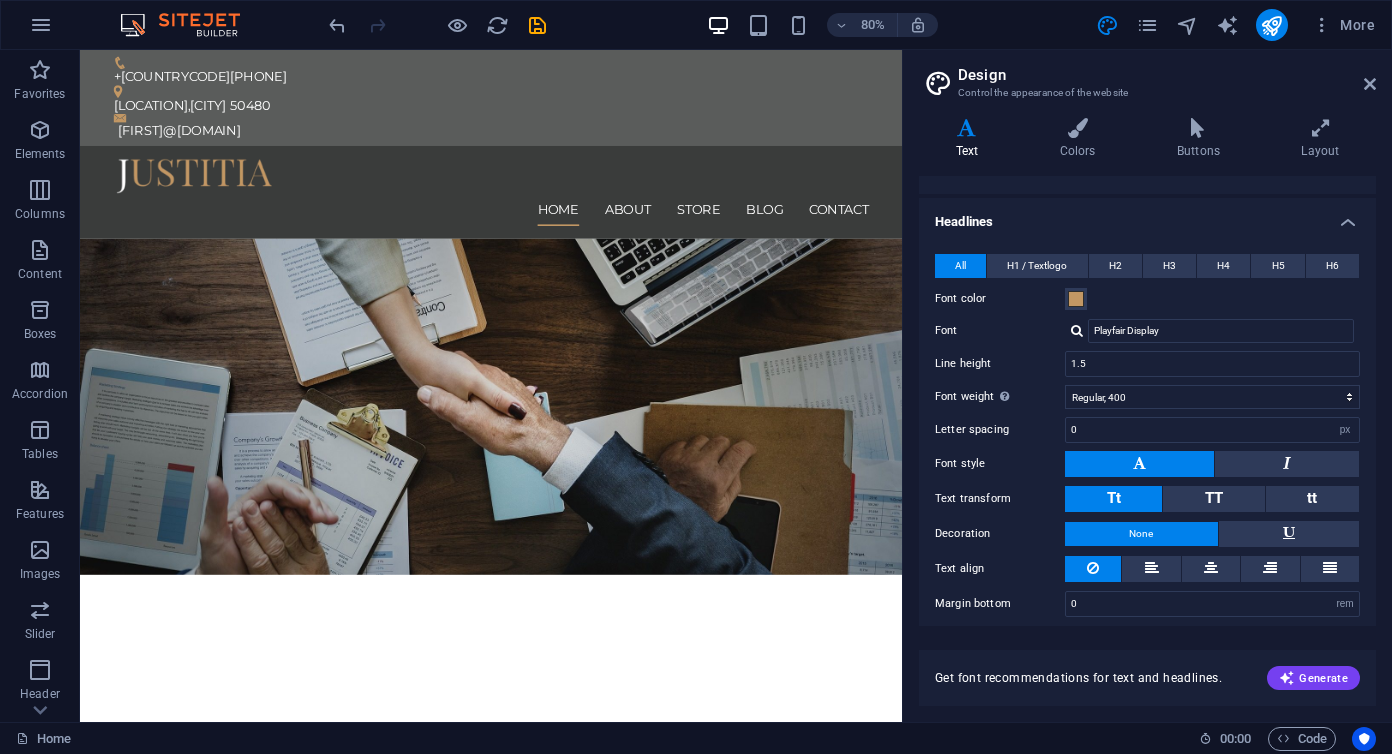 scroll, scrollTop: 393, scrollLeft: 0, axis: vertical 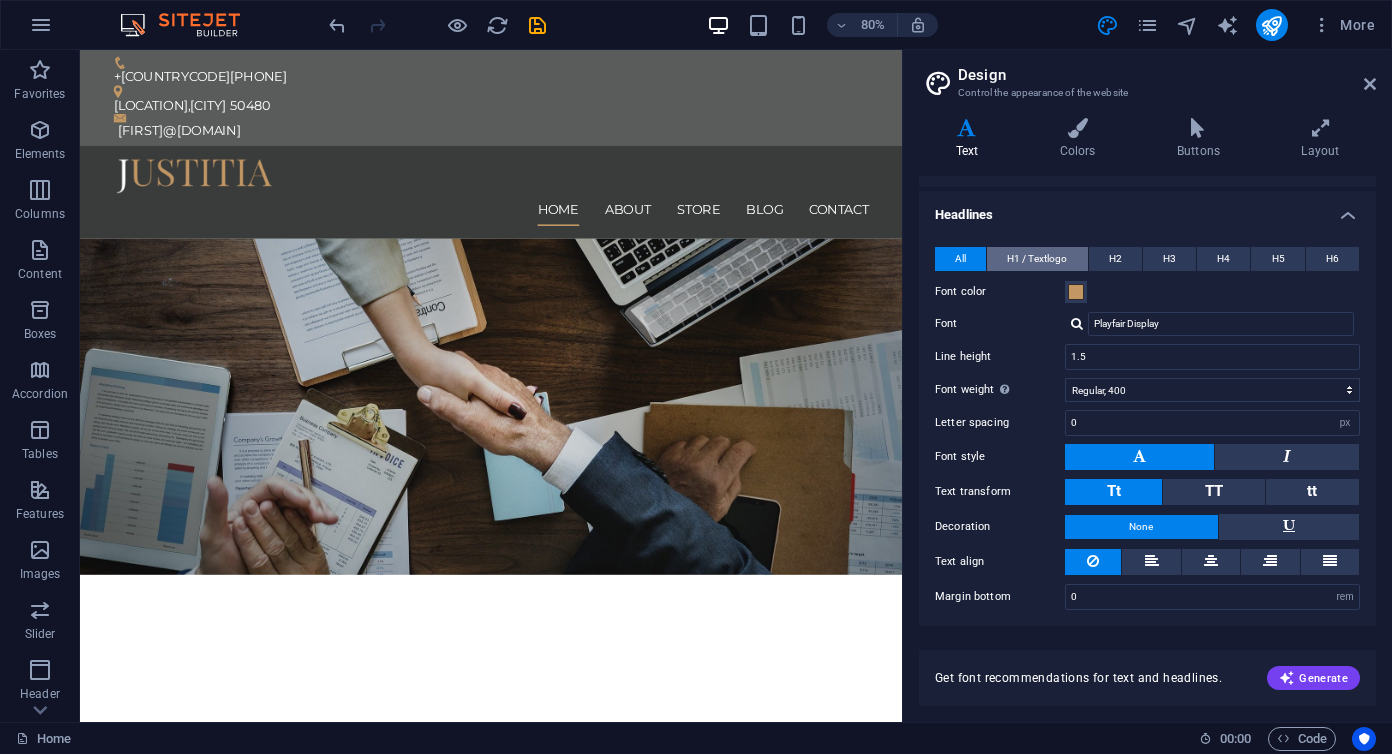 click on "H1 / Textlogo" at bounding box center [1037, 259] 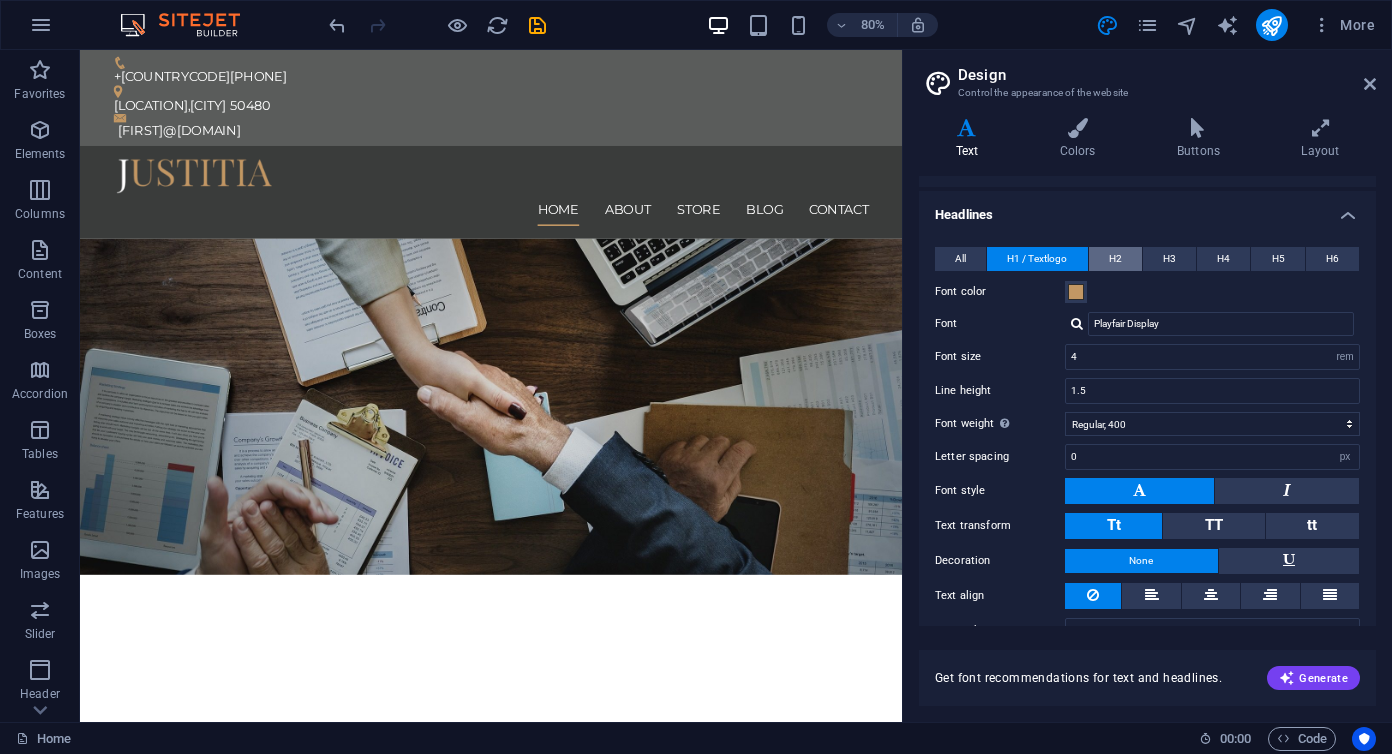 click on "H2" at bounding box center [1115, 259] 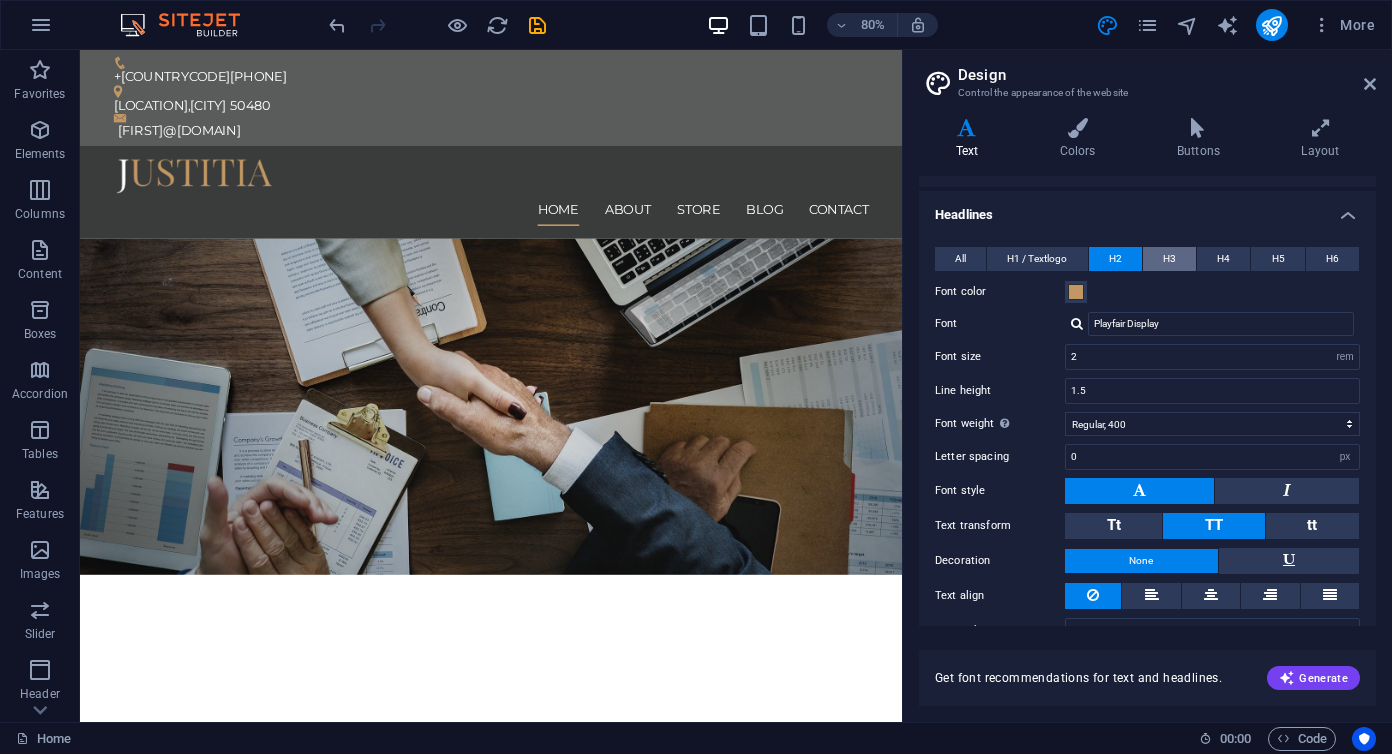 click on "H3" at bounding box center (1169, 259) 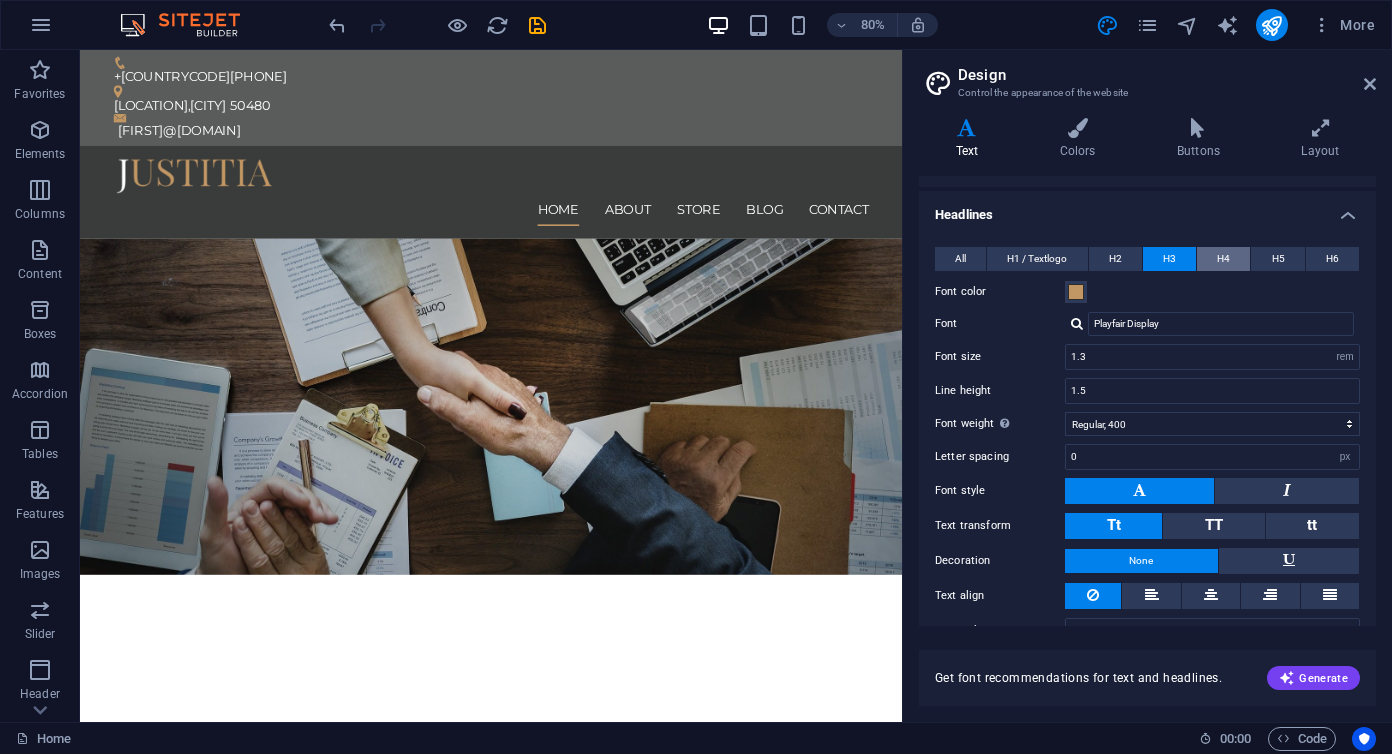 click on "H4" at bounding box center [1223, 259] 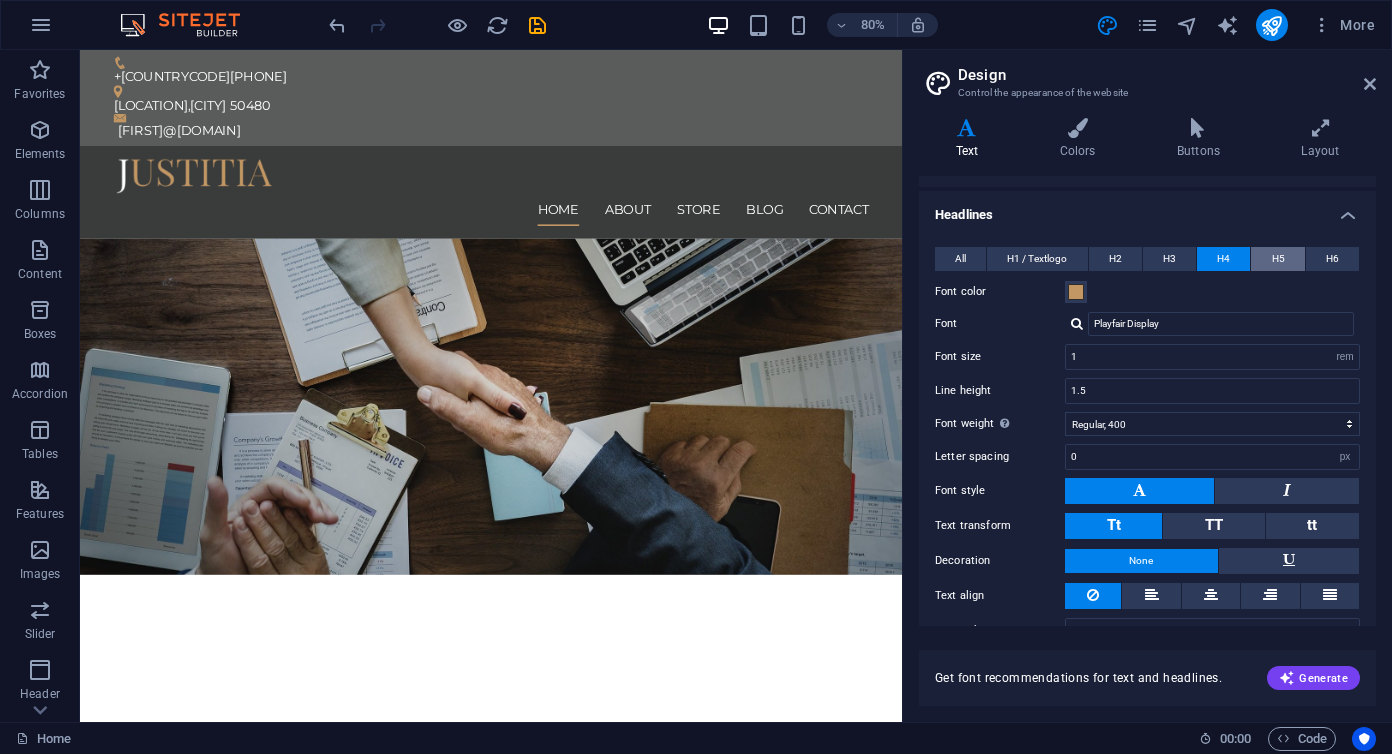 click on "H5" at bounding box center (1277, 259) 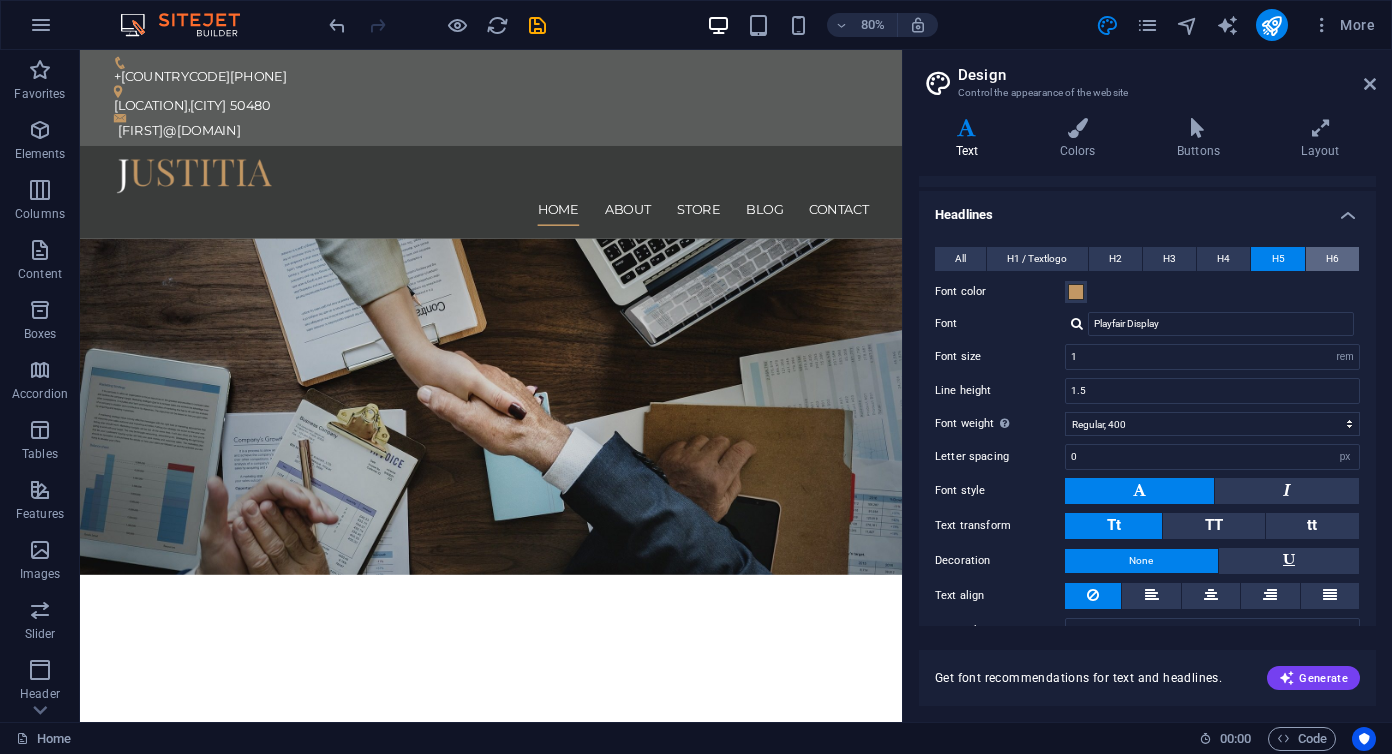 click on "H6" at bounding box center [1332, 259] 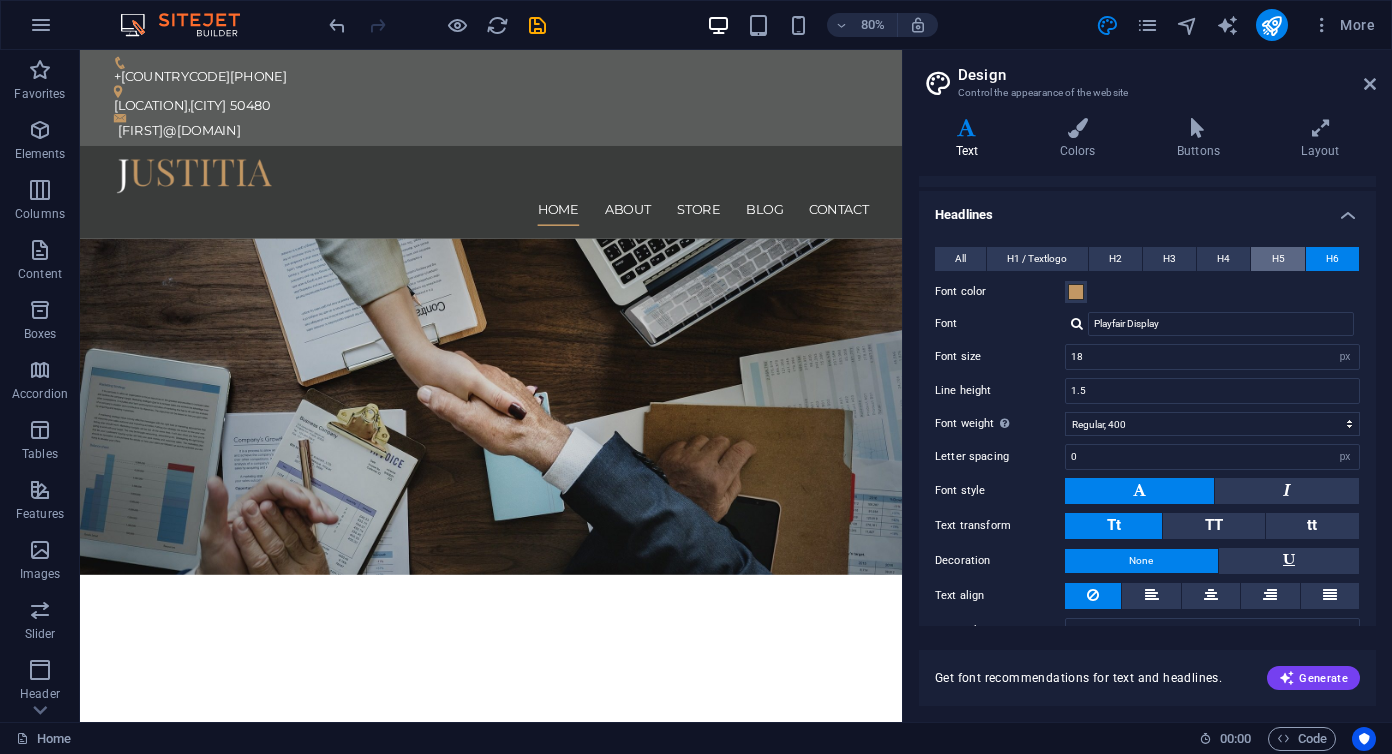 click on "H5" at bounding box center (1278, 259) 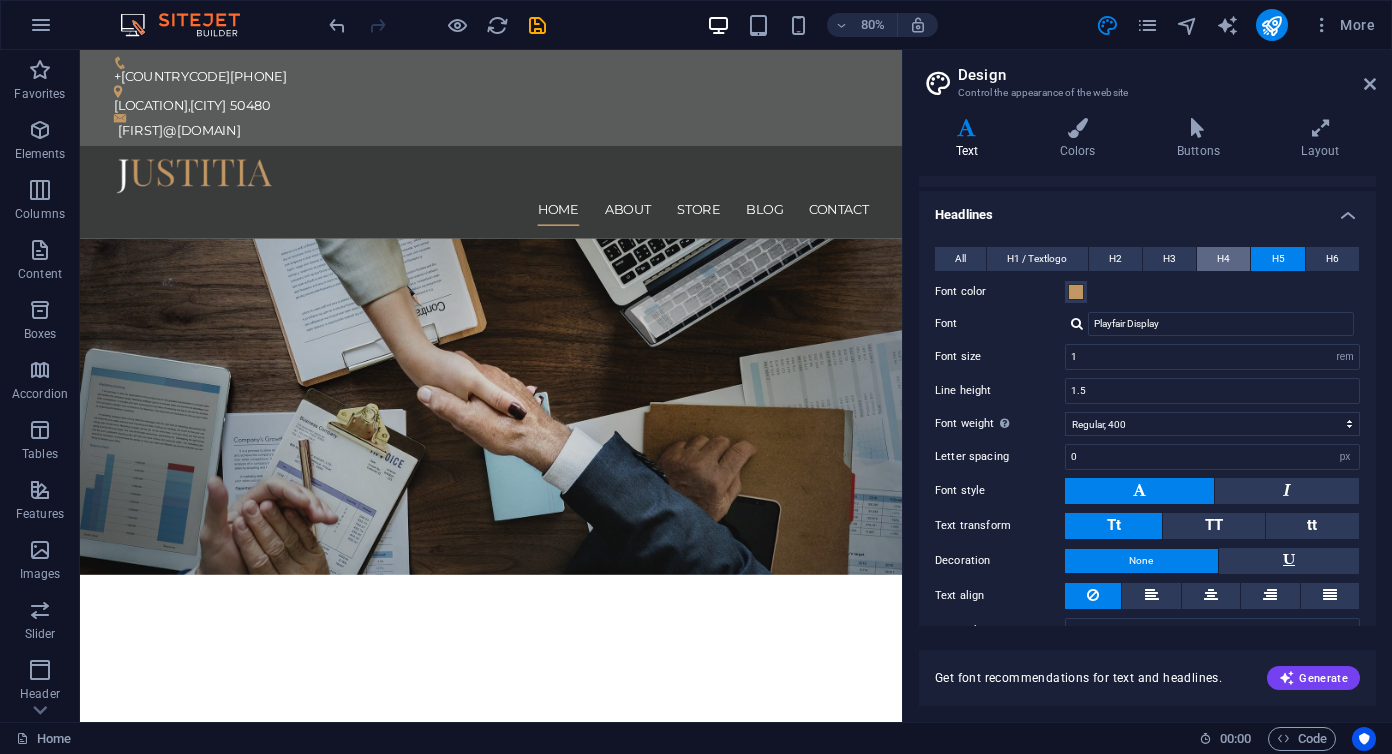 click on "H4" at bounding box center [1223, 259] 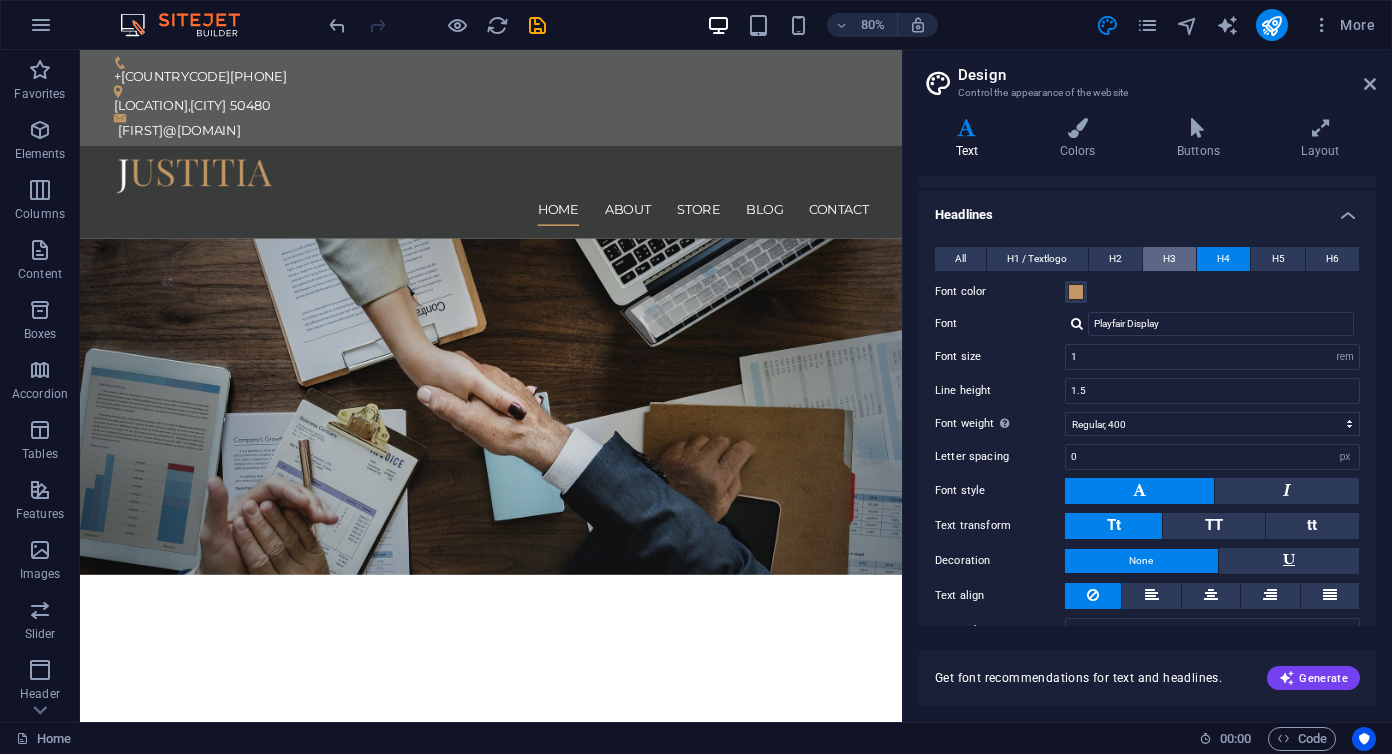 click on "H3" at bounding box center (1169, 259) 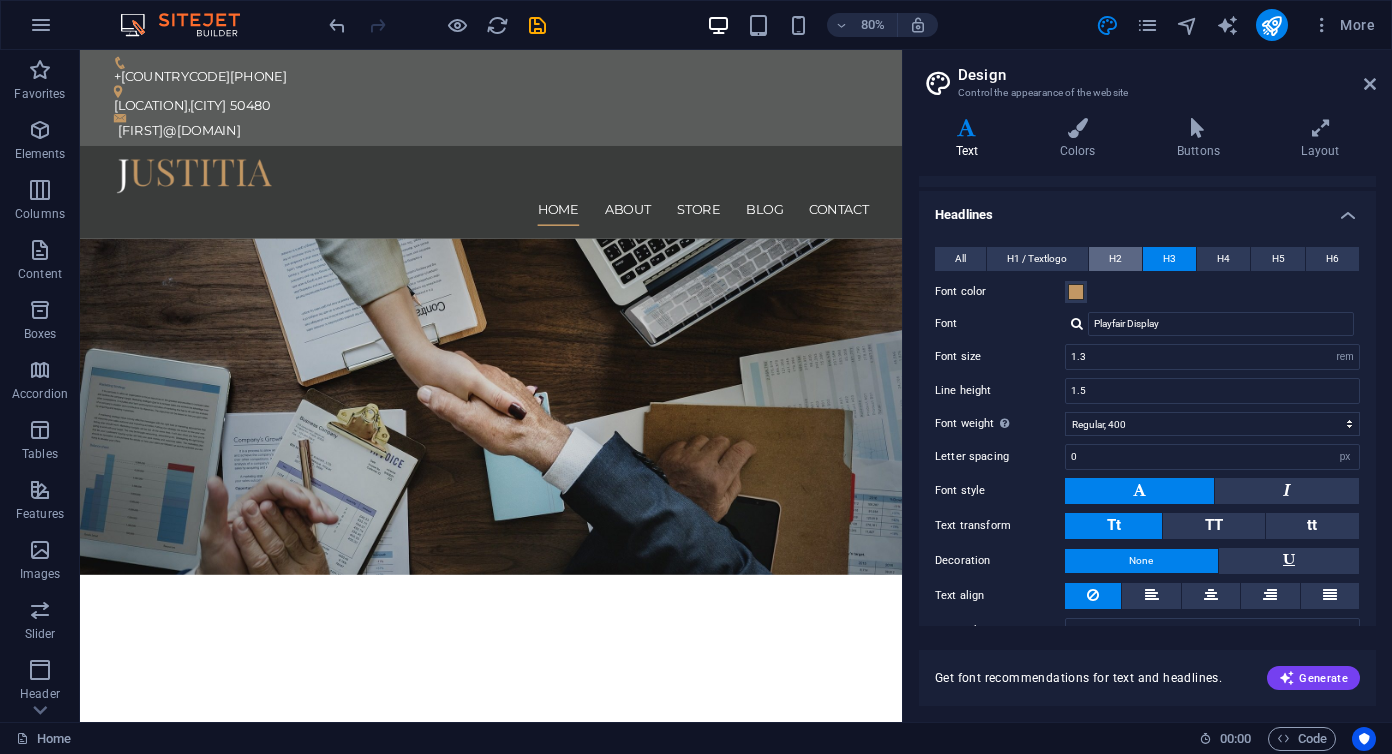 click on "H2" at bounding box center (1115, 259) 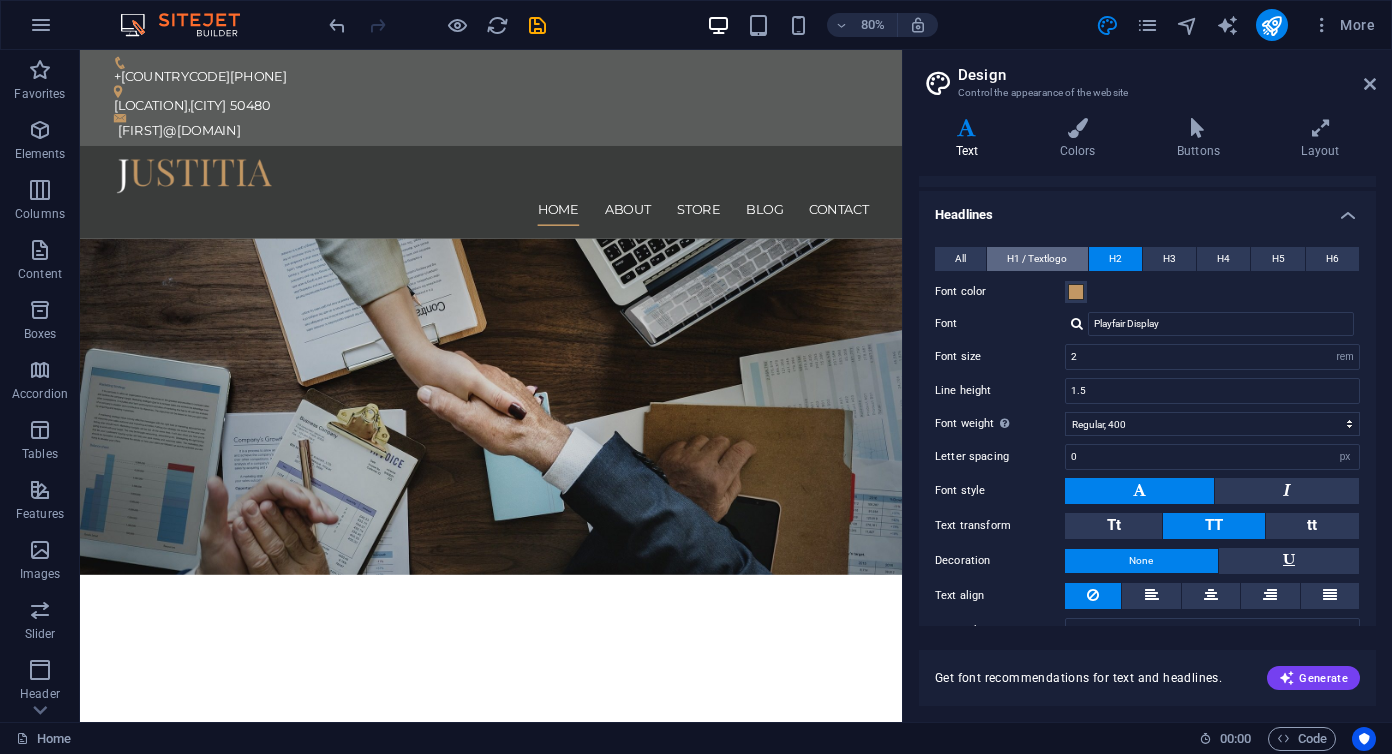 click on "H1 / Textlogo" at bounding box center [1037, 259] 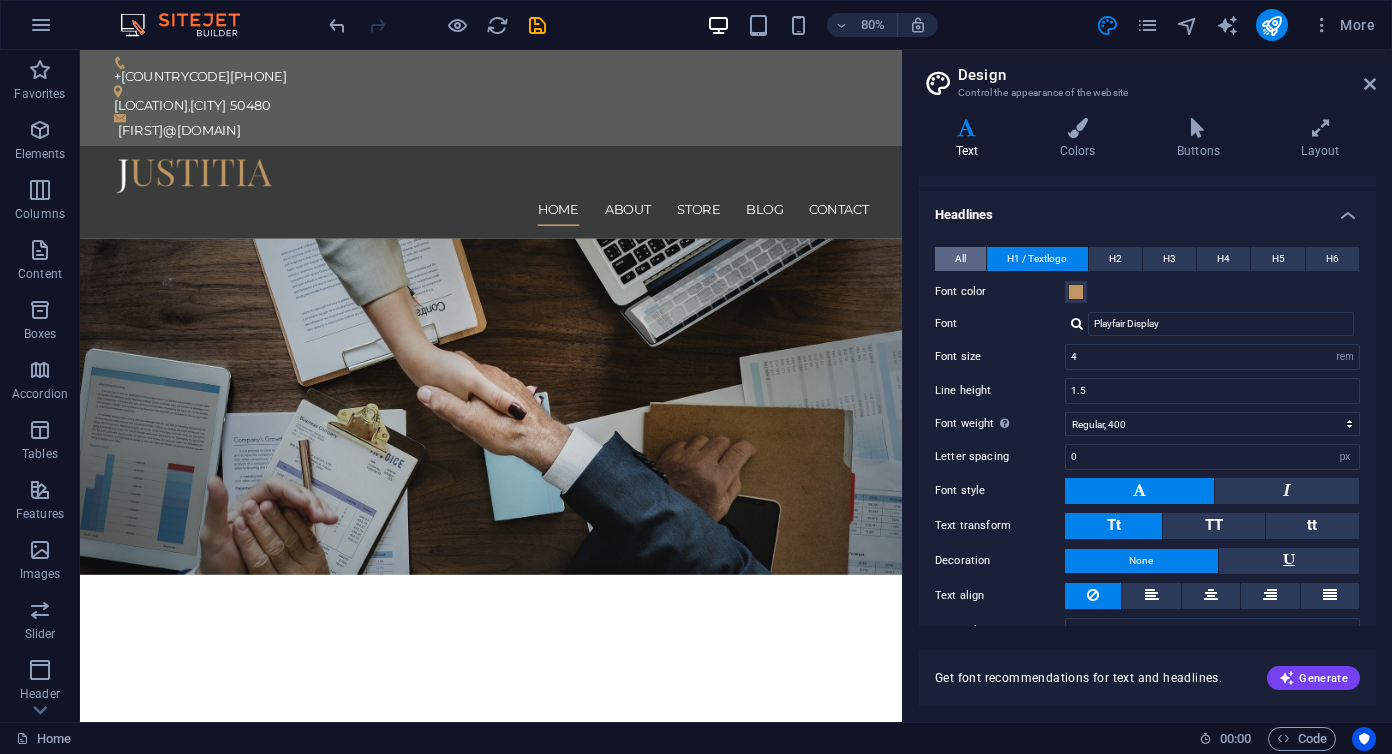 click on "All" at bounding box center (960, 259) 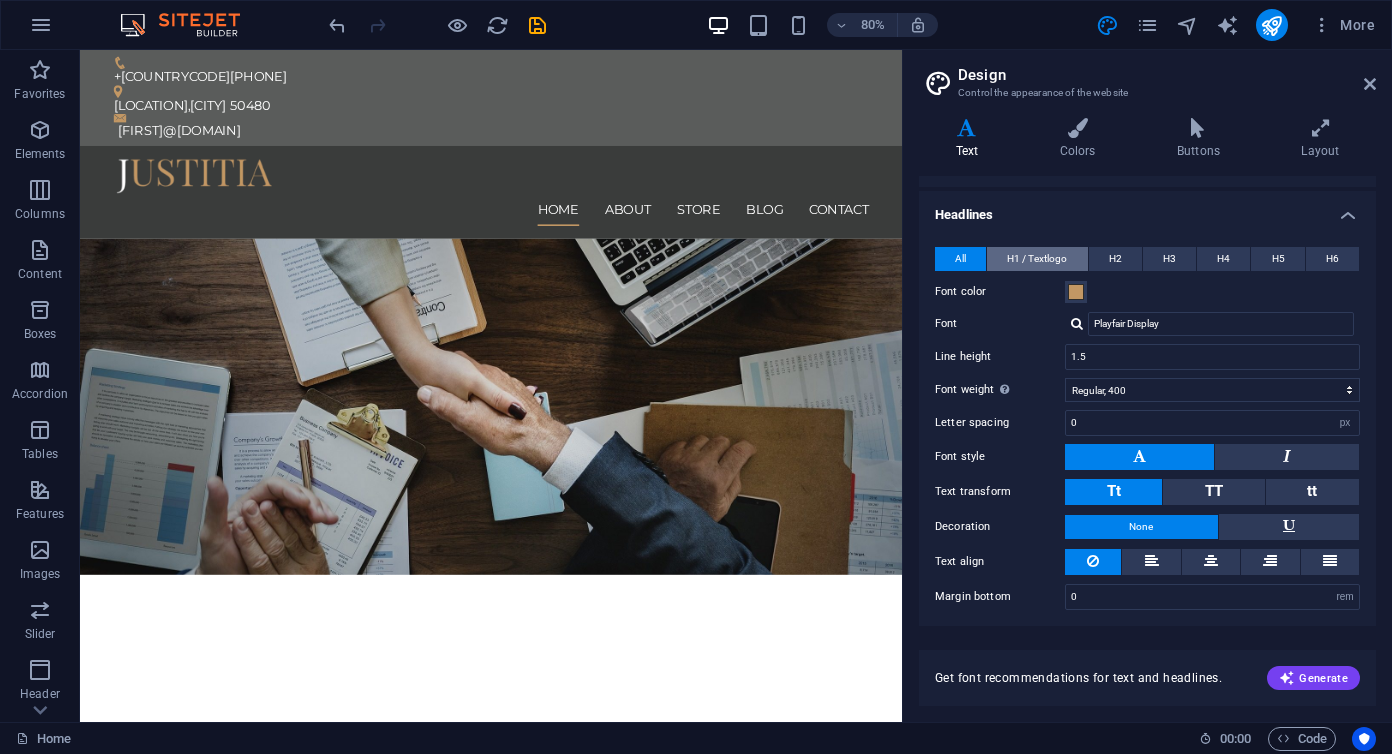 click on "H1 / Textlogo" at bounding box center (1037, 259) 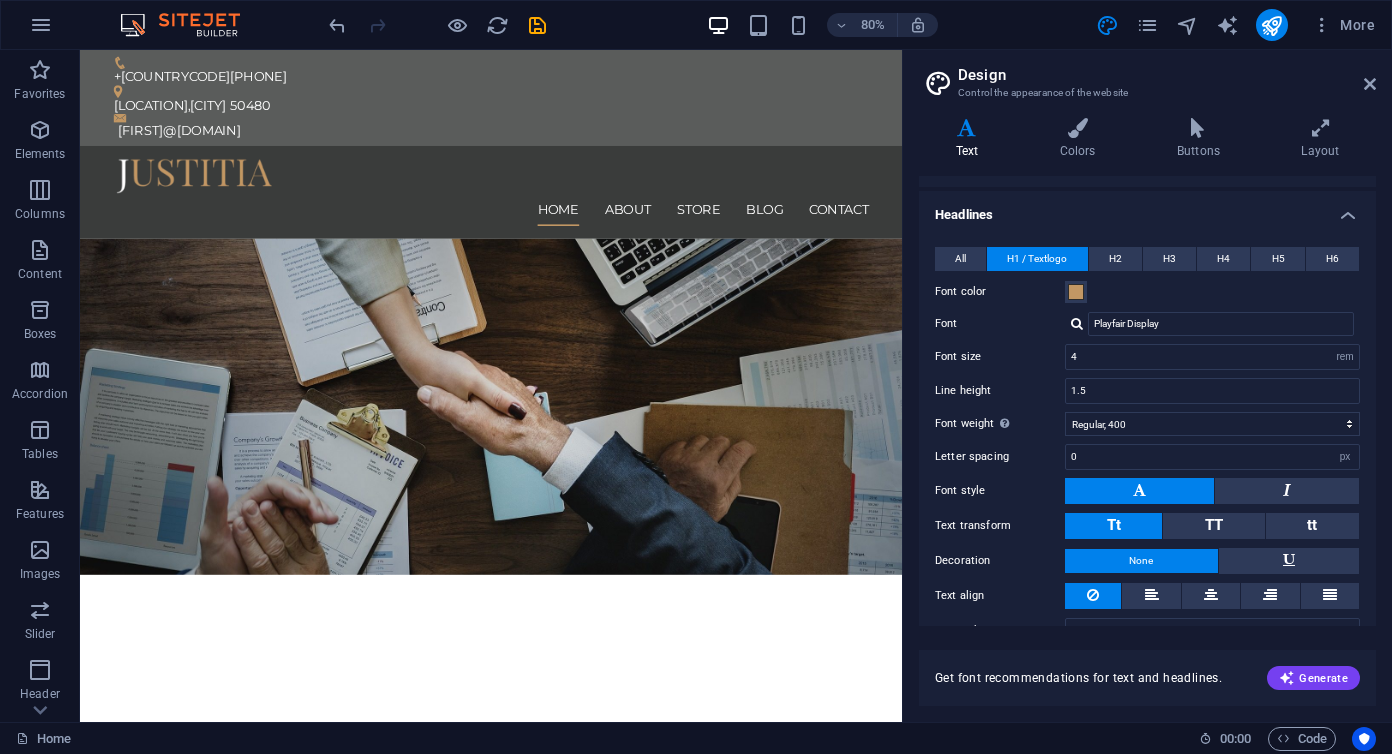 click on "Headlines" at bounding box center (1147, 209) 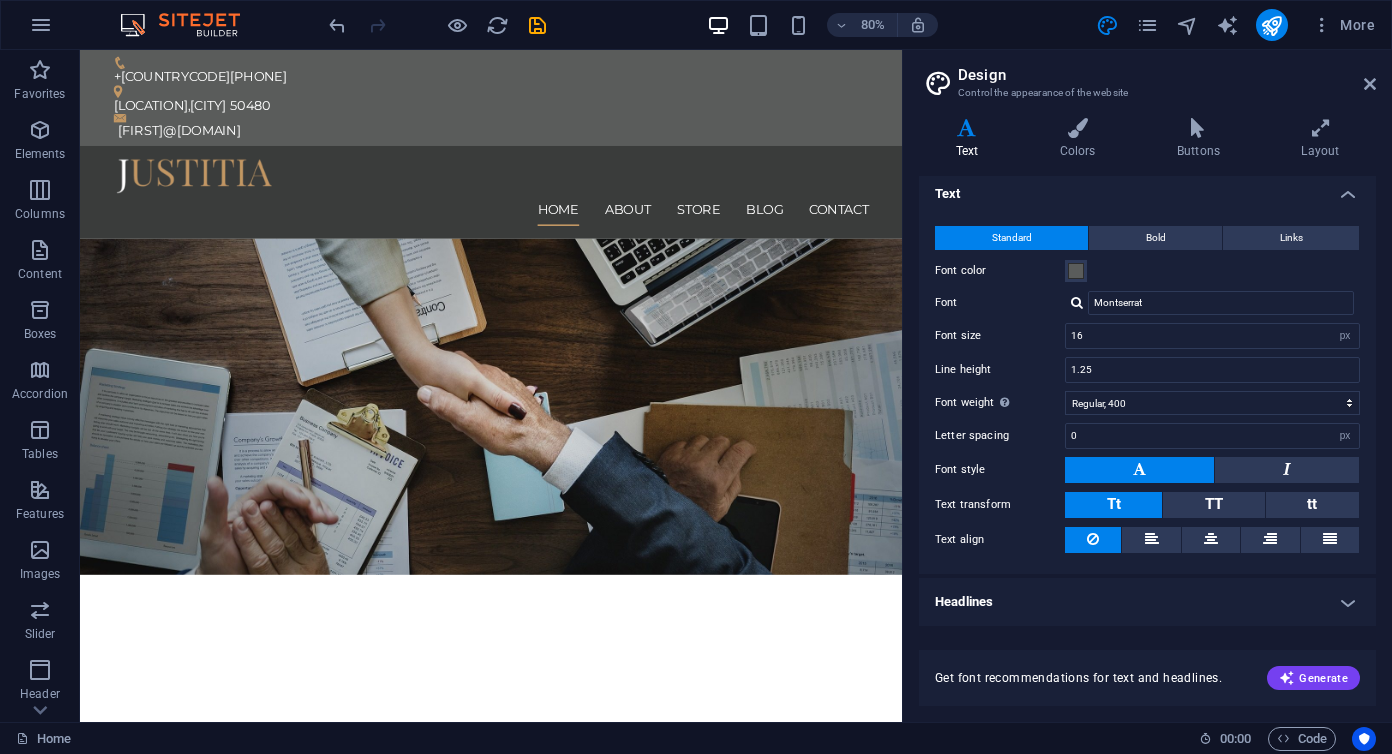 scroll, scrollTop: 4, scrollLeft: 0, axis: vertical 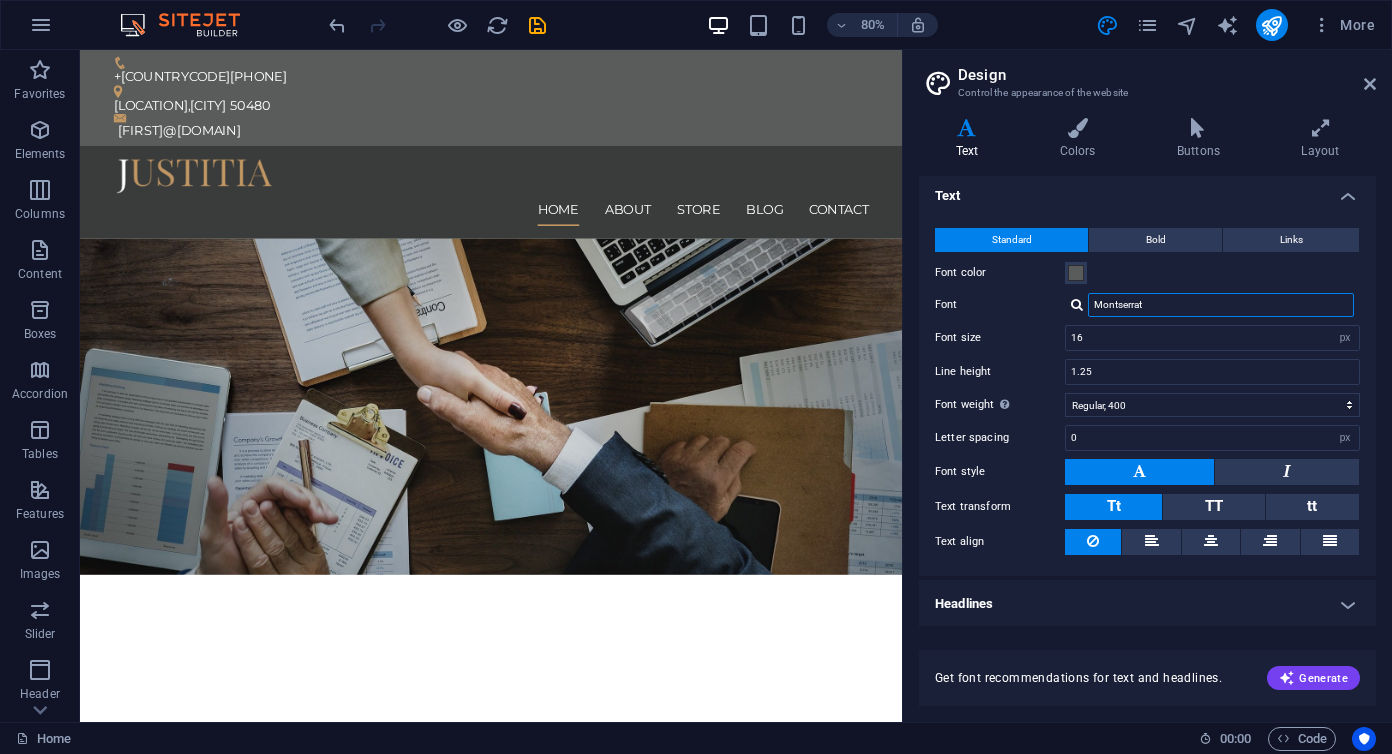click on "Montserrat" at bounding box center (1221, 305) 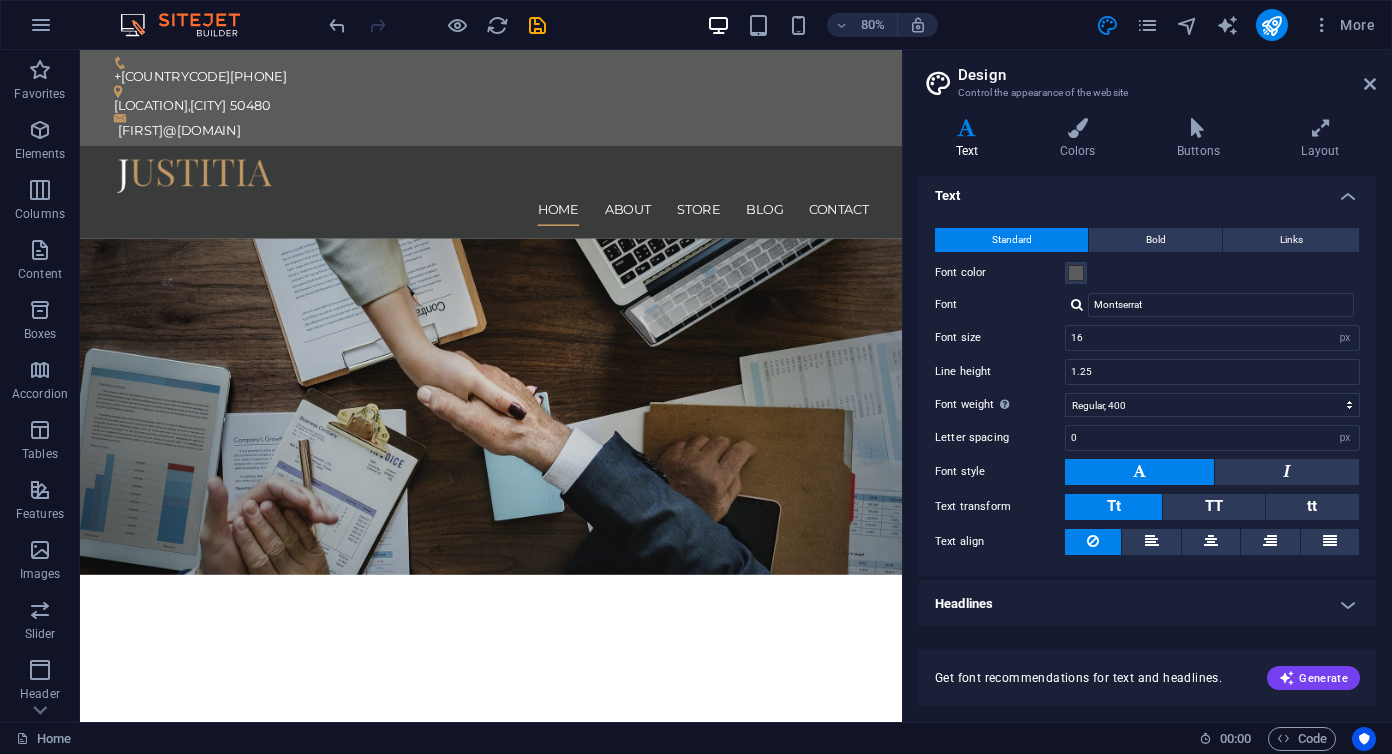 click at bounding box center (1077, 304) 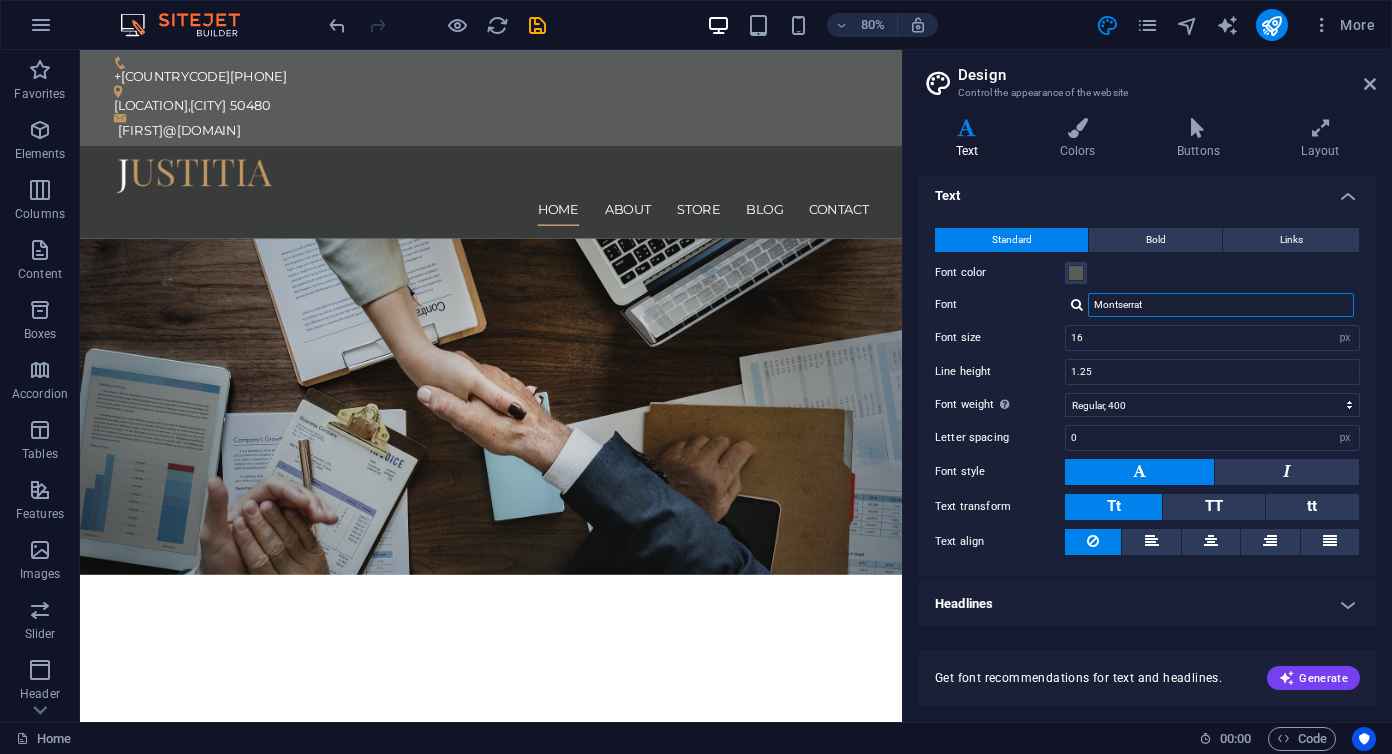 drag, startPoint x: 1161, startPoint y: 306, endPoint x: 946, endPoint y: 304, distance: 215.00931 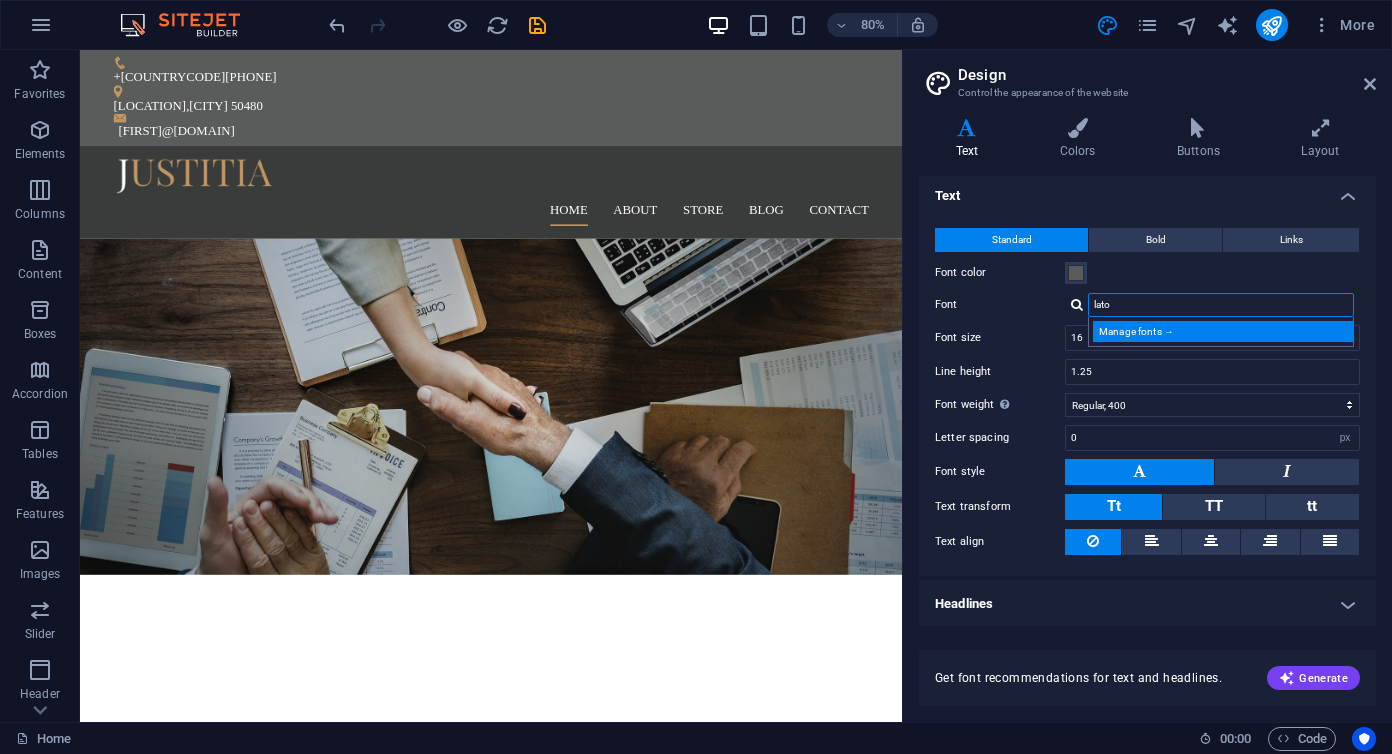 type on "lato" 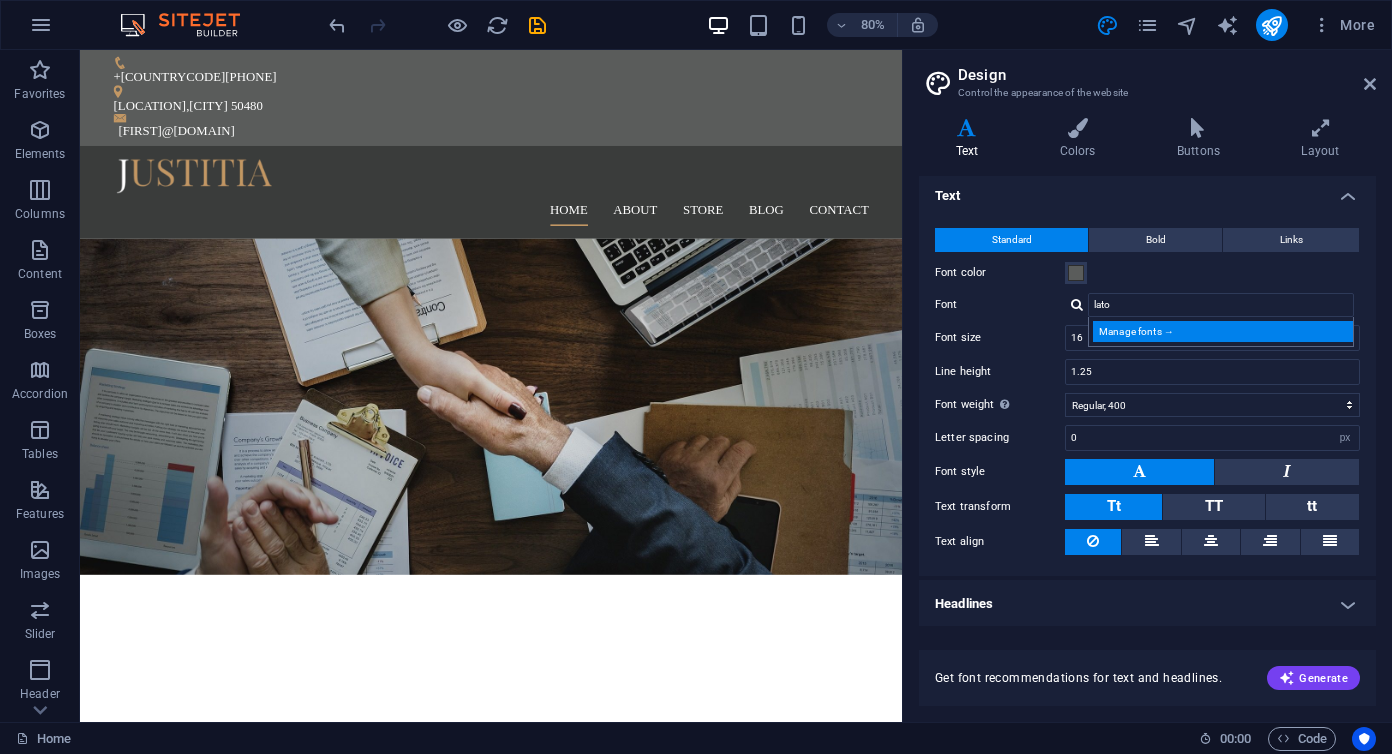 click on "Manage fonts →" at bounding box center [1225, 331] 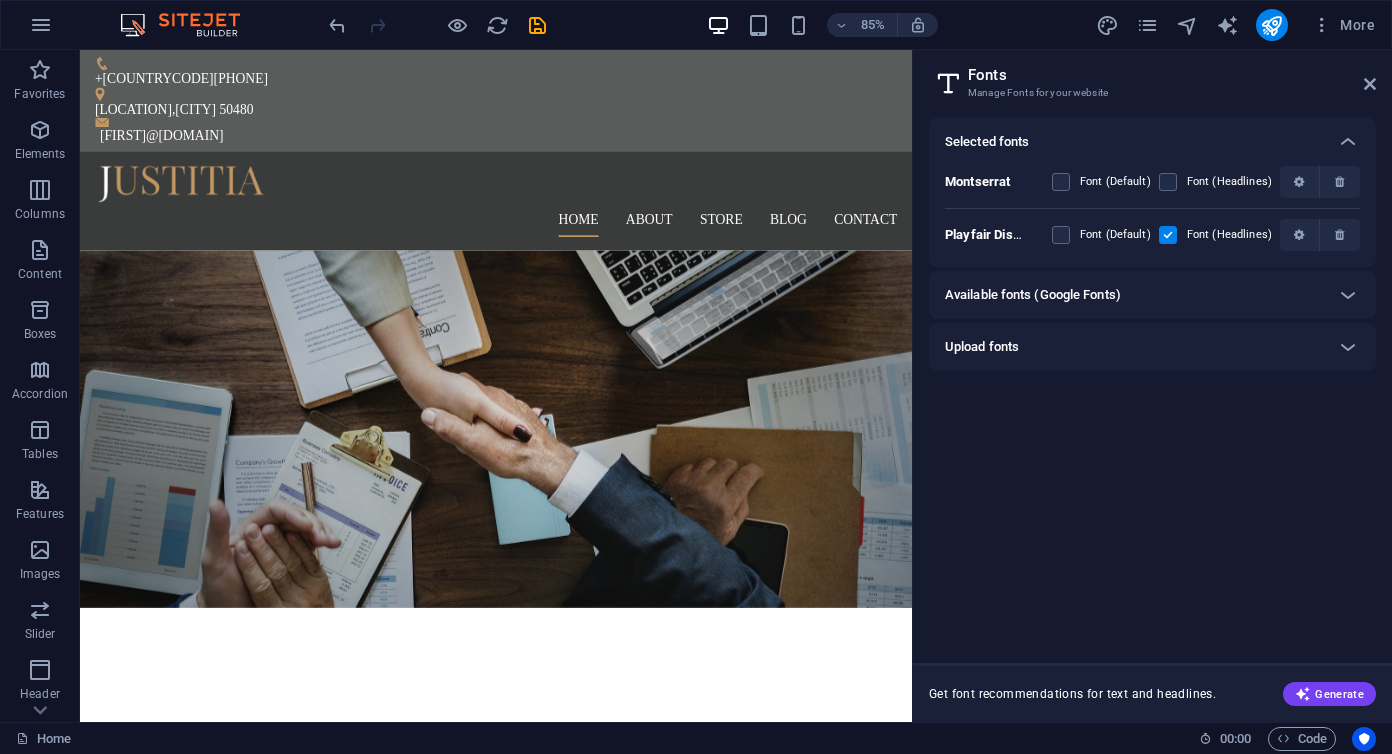 click on "Available fonts (Google Fonts)" at bounding box center [1134, 295] 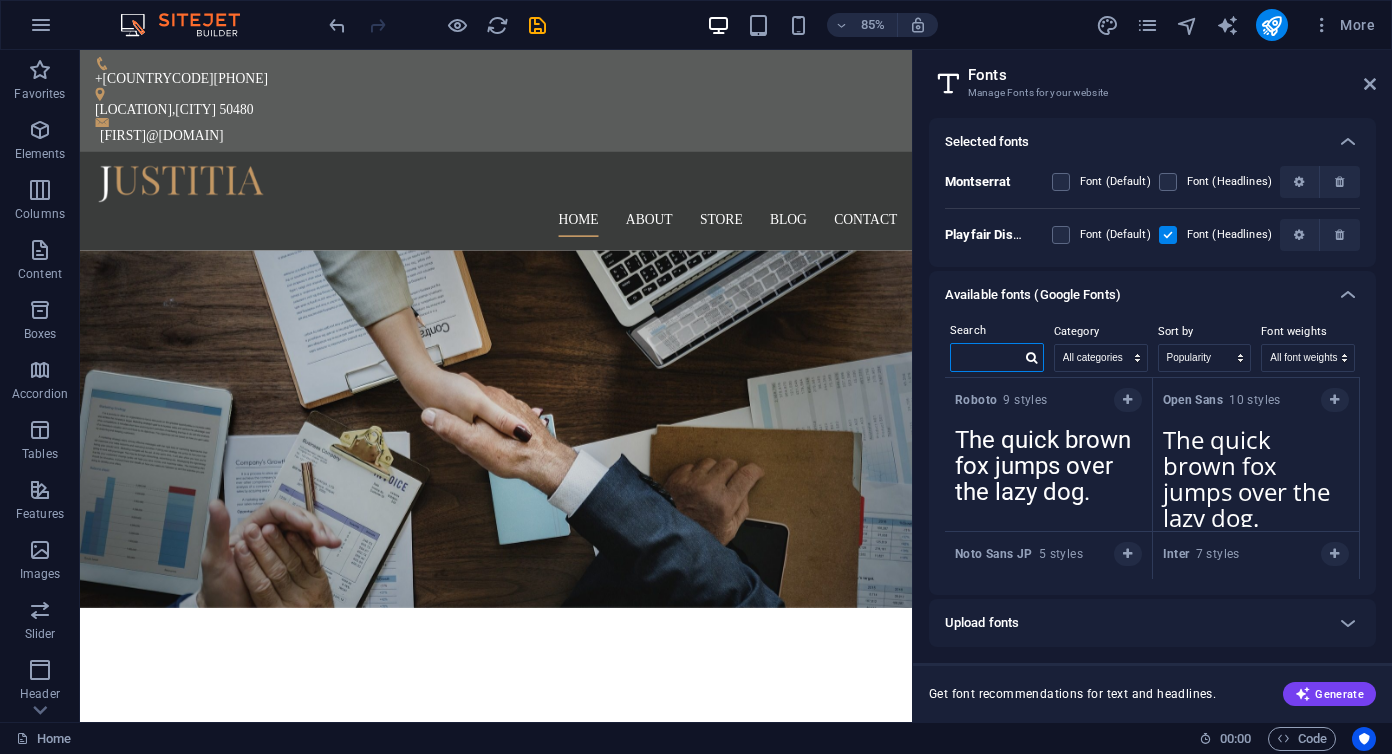 click at bounding box center (986, 357) 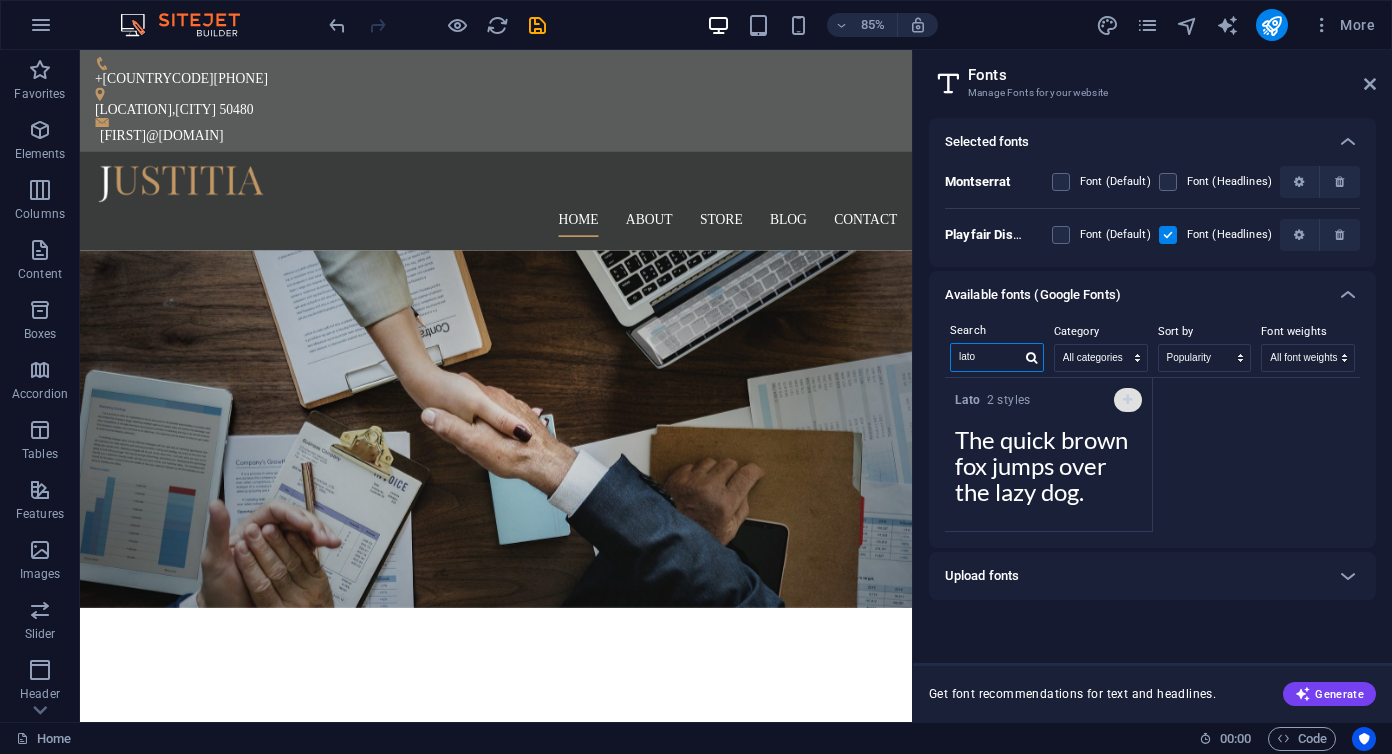 type on "lato" 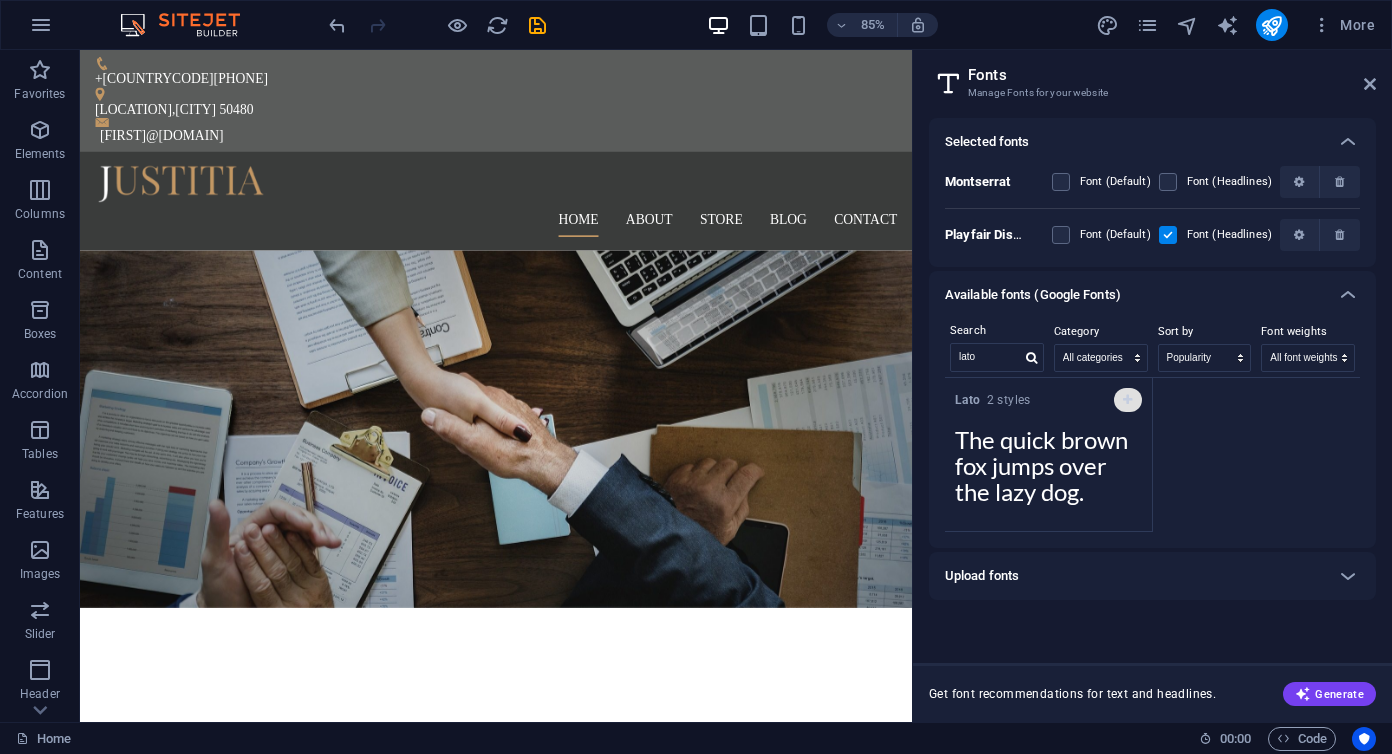 click at bounding box center [1127, 400] 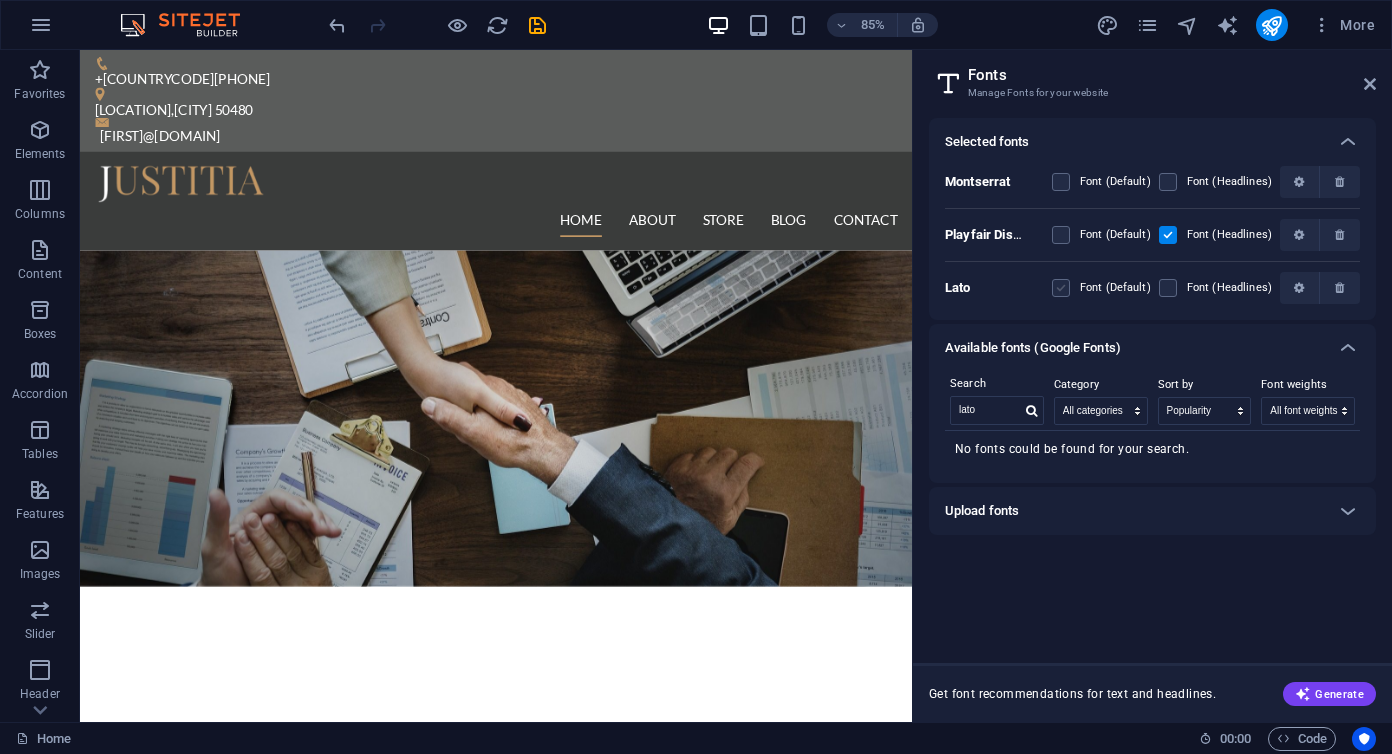 click at bounding box center [1061, 288] 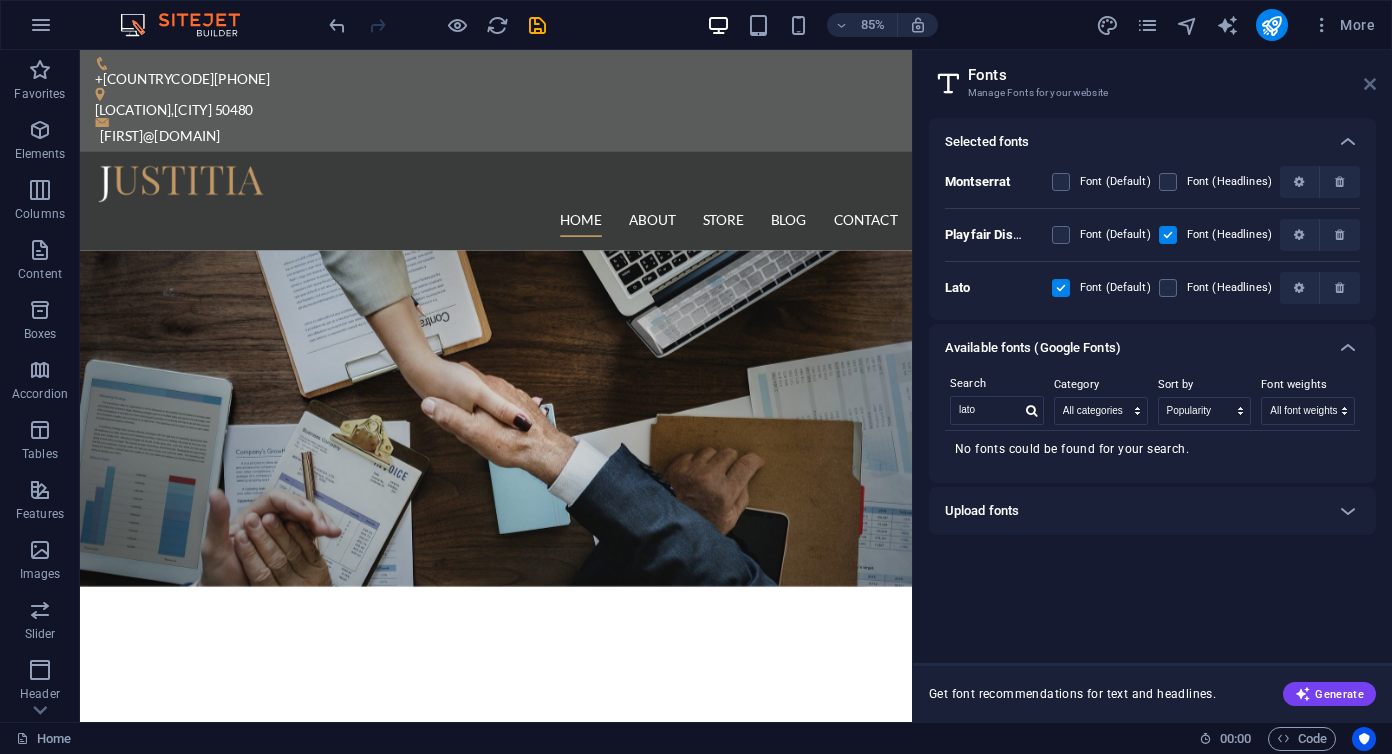 click at bounding box center [1370, 84] 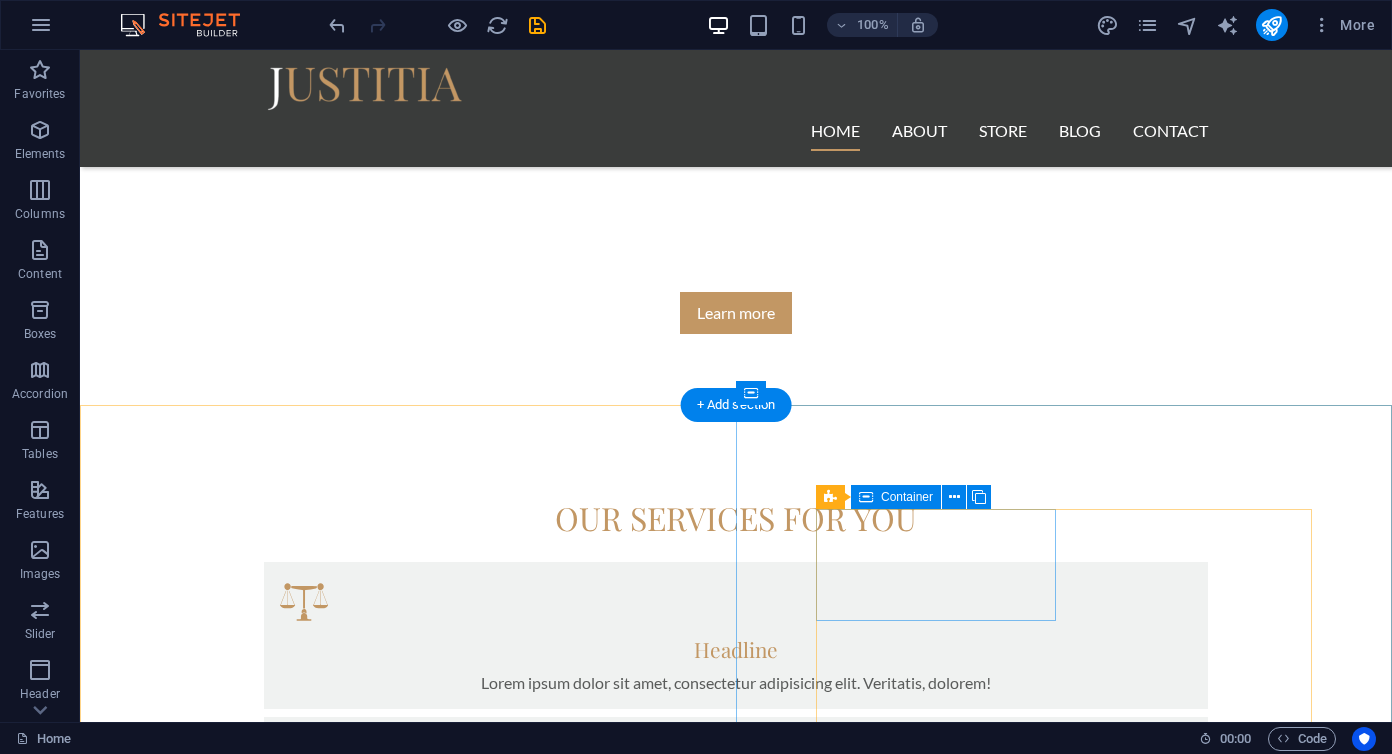 scroll, scrollTop: 477, scrollLeft: 0, axis: vertical 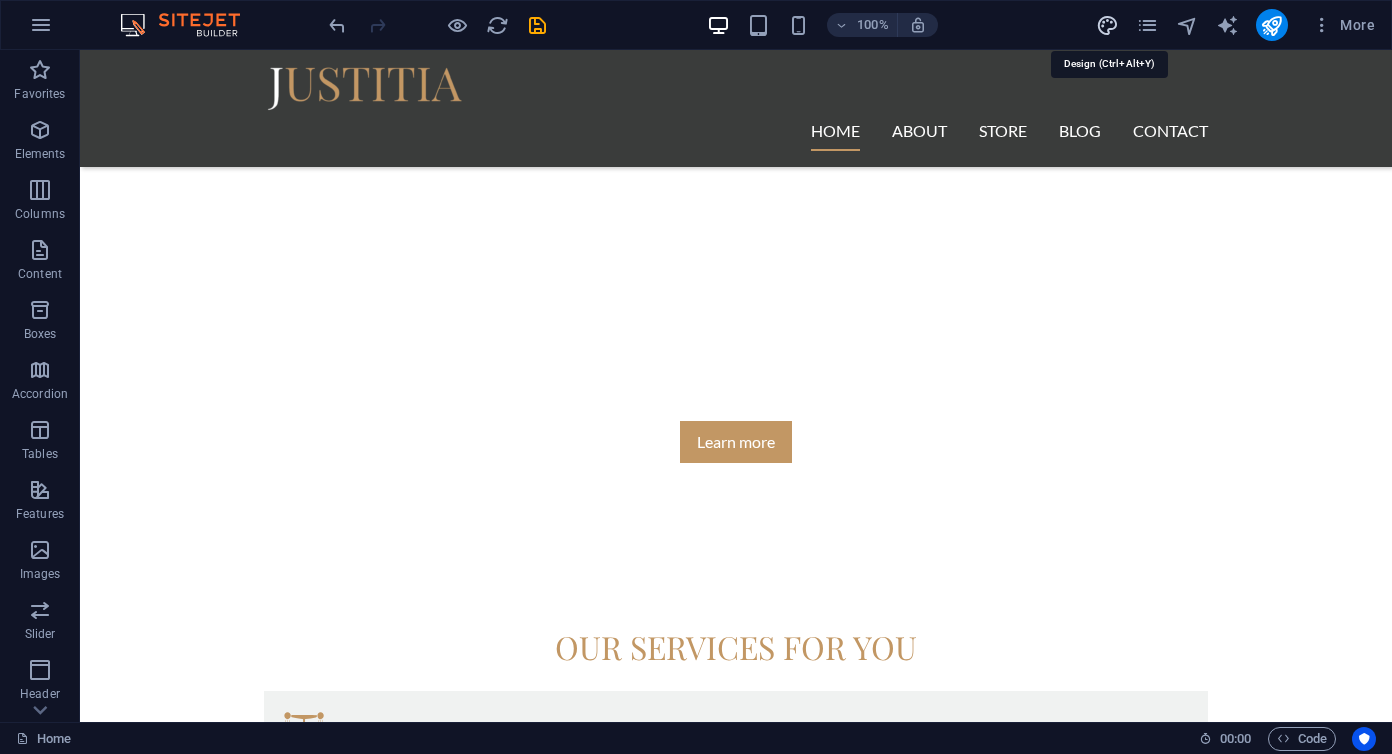click at bounding box center (1107, 25) 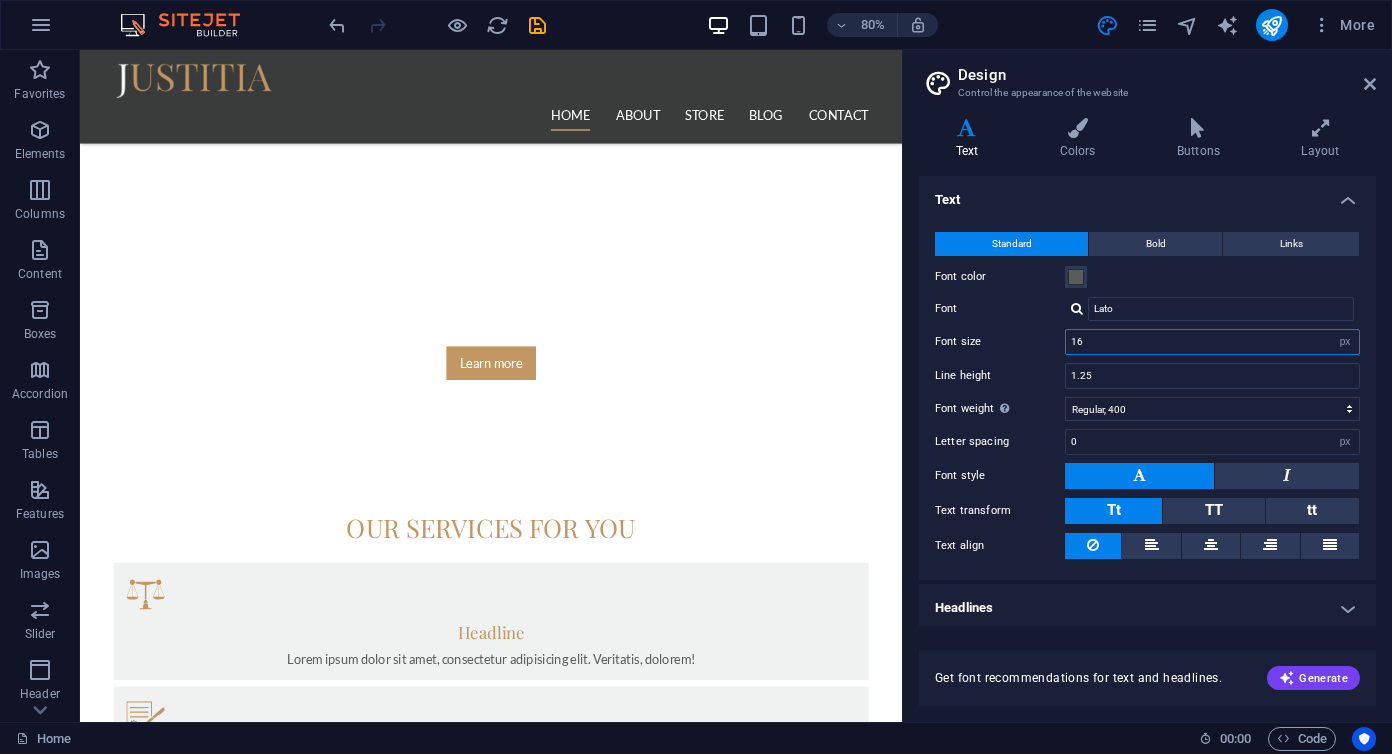 click on "16" at bounding box center [1212, 342] 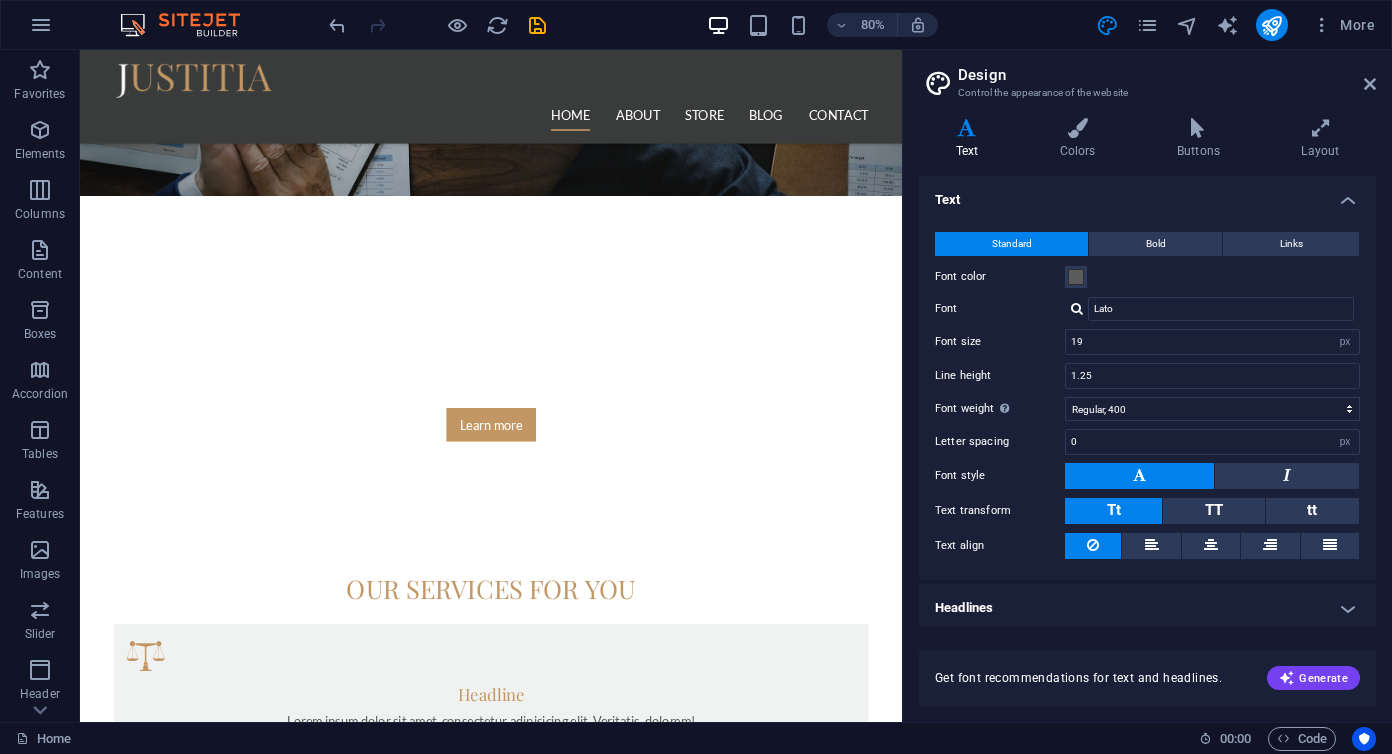 click on "Standard Bold Links Font color Font Lato Font size 19 rem px Line height 1.25 Font weight To display the font weight correctly, it may need to be enabled. Manage Fonts Thin, 100 Extra-light, 200 Light, 300 Regular, 400 Medium, 500 Semi-bold, 600 Bold, 700 Extra-bold, 800 Black, 900 Letter spacing 0 rem px Font style Text transform Tt TT tt Text align Font weight To display the font weight correctly, it may need to be enabled. Manage Fonts Thin, 100 Extra-light, 200 Light, 300 Regular, 400 Medium, 500 Semi-bold, 600 Bold, 700 Extra-bold, 800 Black, 900 Default Hover / Active Font color Font color Decoration None Decoration None Transition duration 0.3 s Transition function Ease Ease In Ease Out Ease In/Ease Out Linear" at bounding box center (1147, 396) 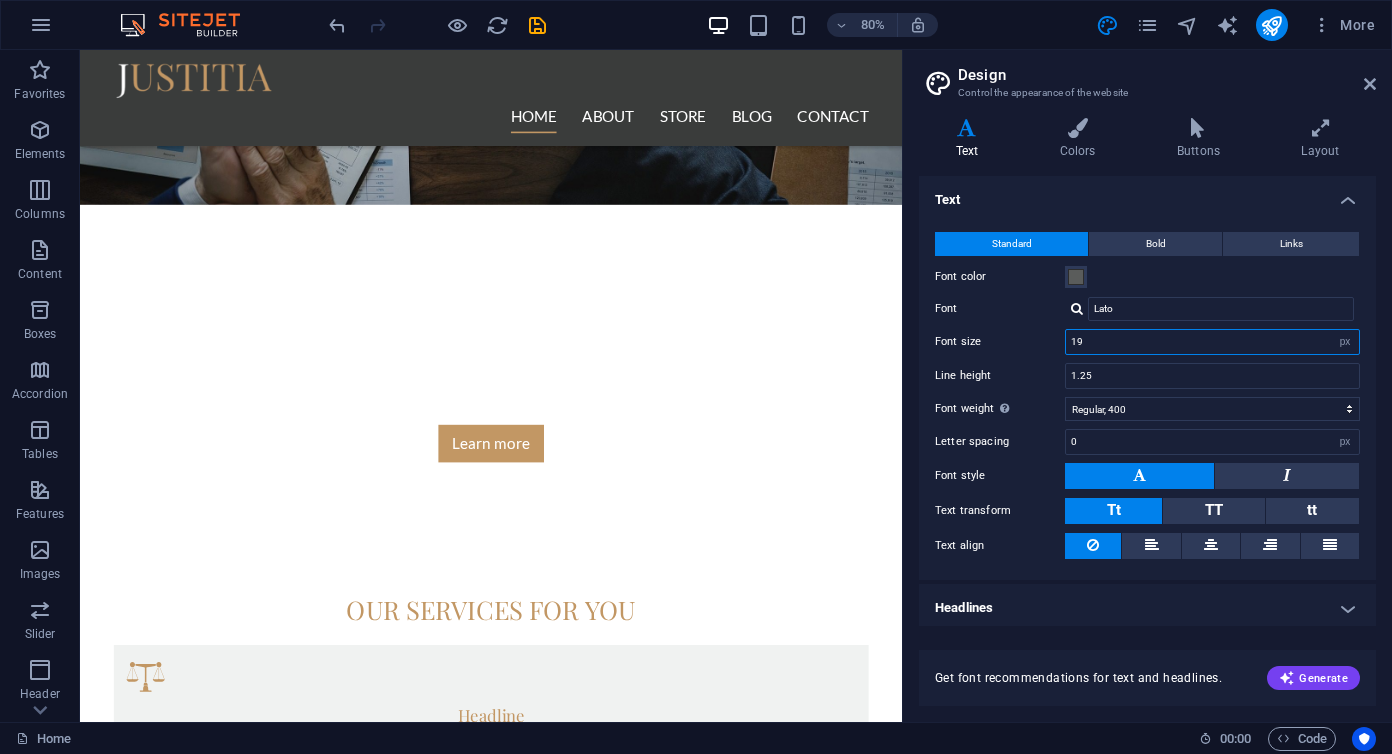 click on "19" at bounding box center [1212, 342] 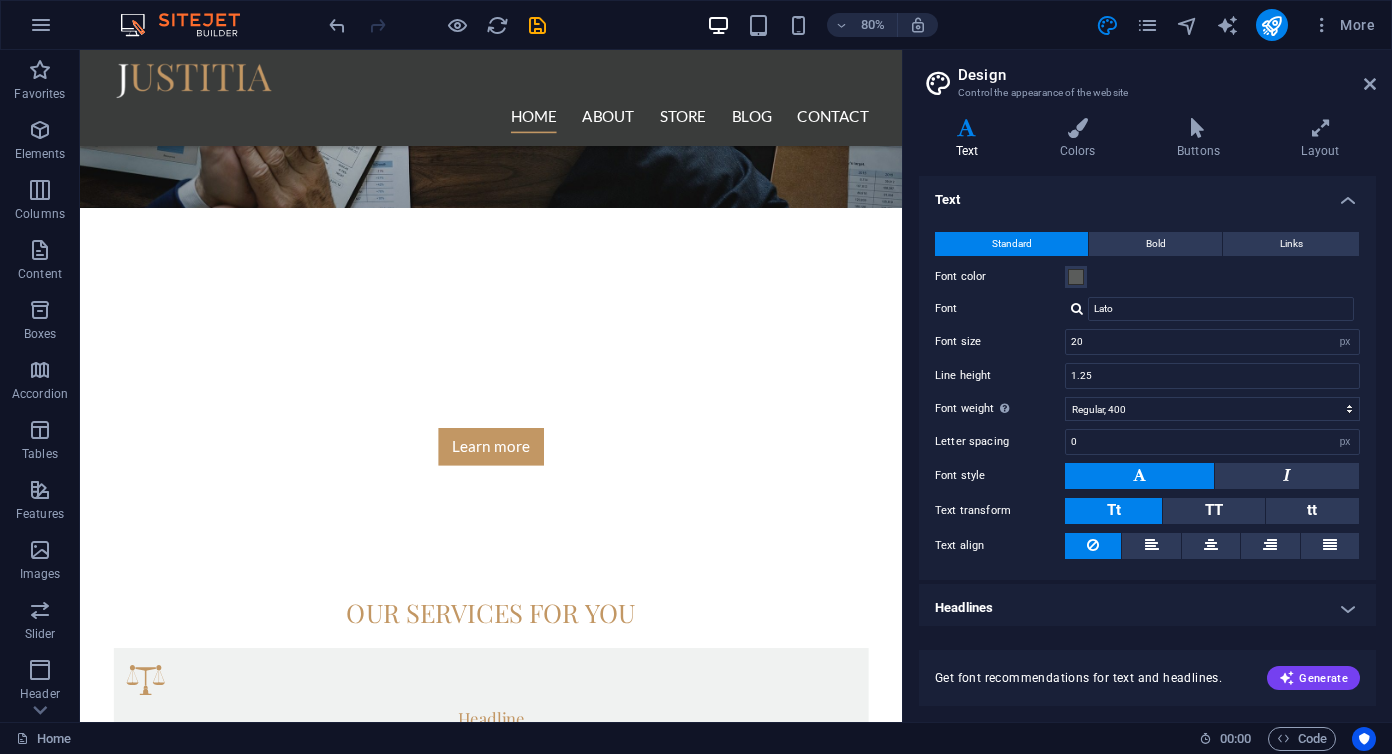 click on "Standard Bold Links Font color Font Lato Font size 20 rem px Line height 1.25 Font weight To display the font weight correctly, it may need to be enabled.  Manage Fonts Thin, 100 Extra-light, 200 Light, 300 Regular, 400 Medium, 500 Semi-bold, 600 Bold, 700 Extra-bold, 800 Black, 900 Letter spacing 0 rem px Font style Text transform Tt TT tt Text align Font weight To display the font weight correctly, it may need to be enabled.  Manage Fonts Thin, 100 Extra-light, 200 Light, 300 Regular, 400 Medium, 500 Semi-bold, 600 Bold, 700 Extra-bold, 800 Black, 900 Default Hover / Active Font color Font color Decoration None Decoration None Transition duration 0.3 s Transition function Ease Ease In Ease Out Ease In/Ease Out Linear" at bounding box center [1147, 396] 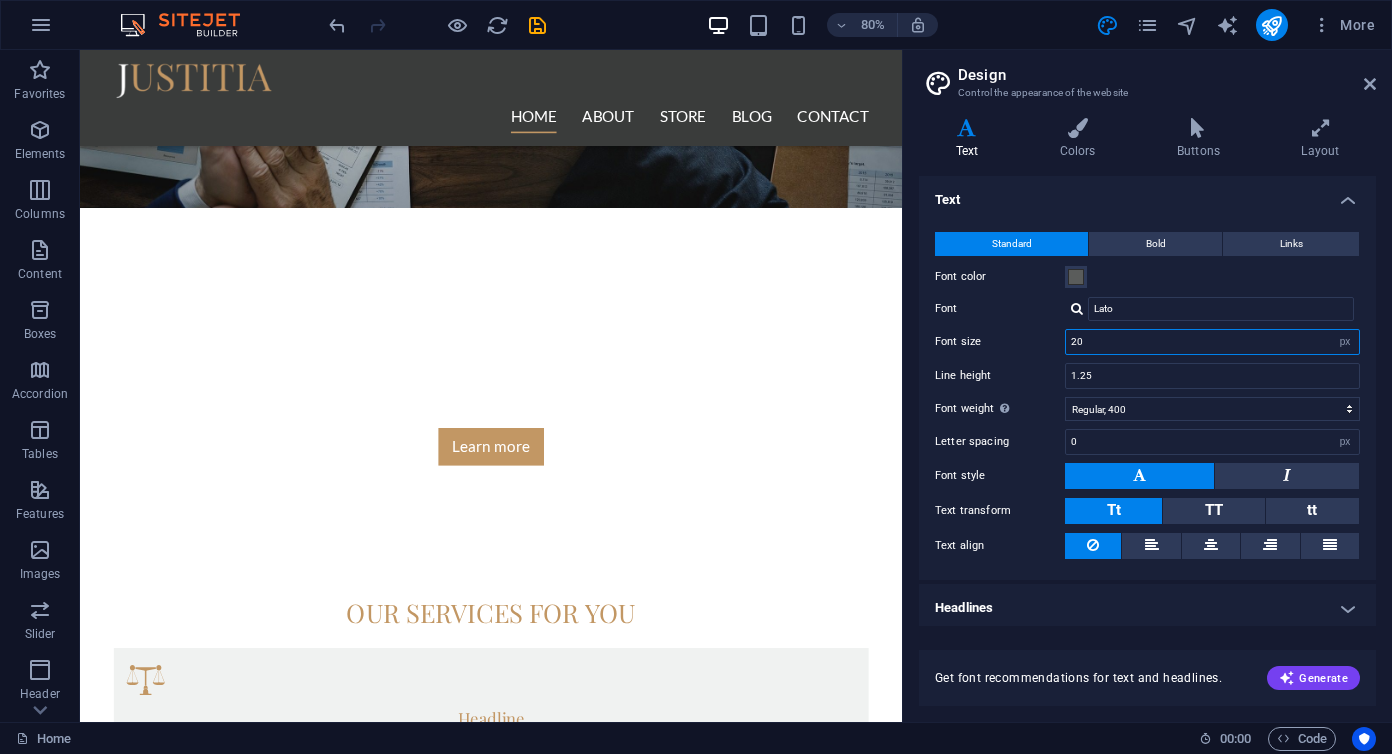 click on "20" at bounding box center [1212, 342] 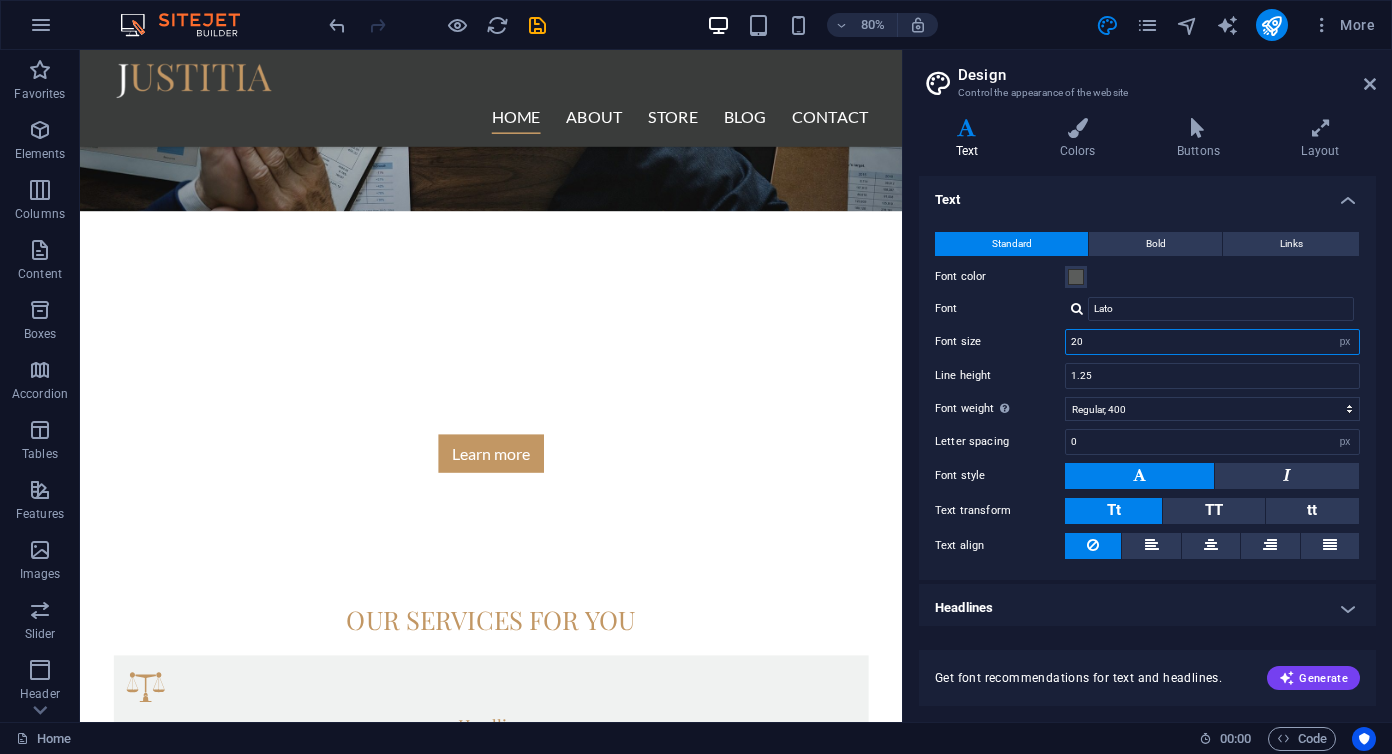 type on "2" 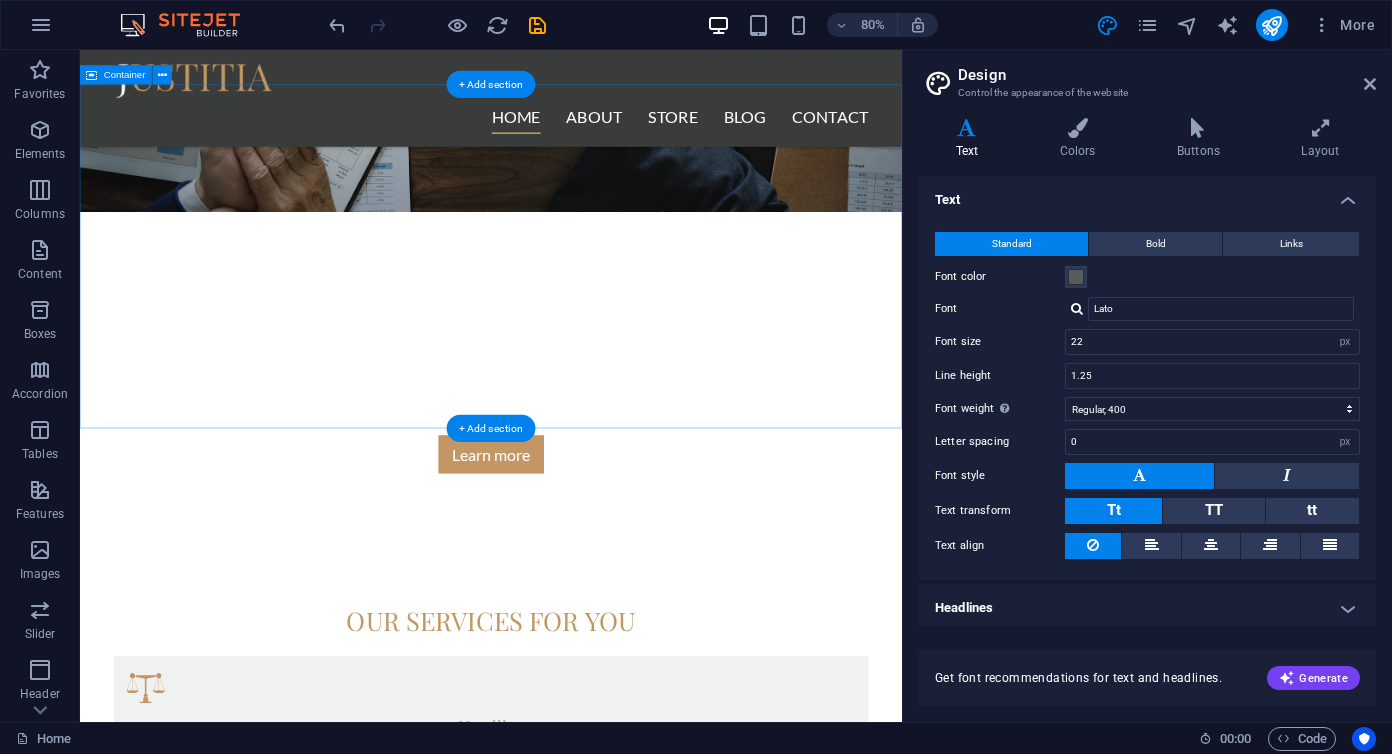 click on "Our services for you Headline Lorem ipsum dolor sit amet, consectetur adipisicing elit. Veritatis, dolorem! Headline Lorem ipsum dolor sit amet, consectetur adipisicing elit. Veritatis, dolorem! Headline Lorem ipsum dolor sit amet, consectetur adipisicing elit. Veritatis, dolorem!" at bounding box center (594, 1010) 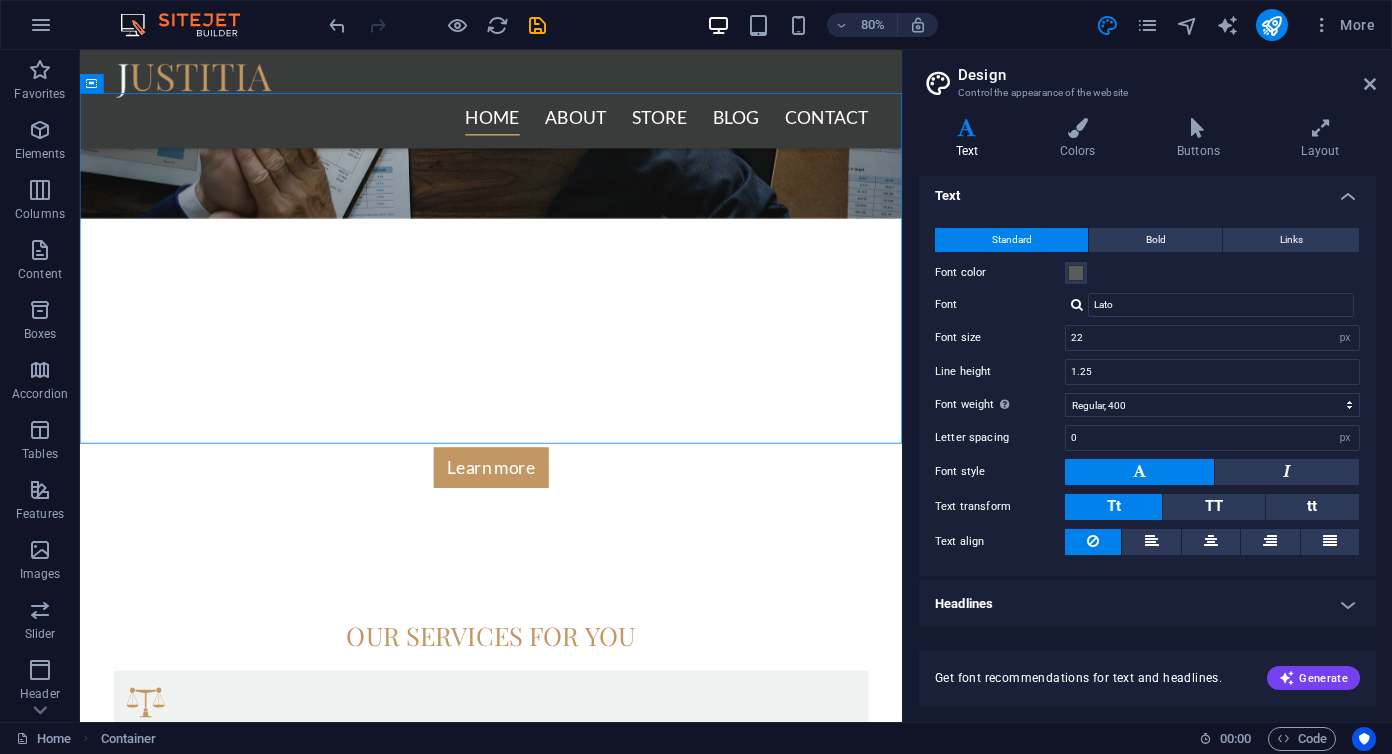 scroll, scrollTop: 0, scrollLeft: 0, axis: both 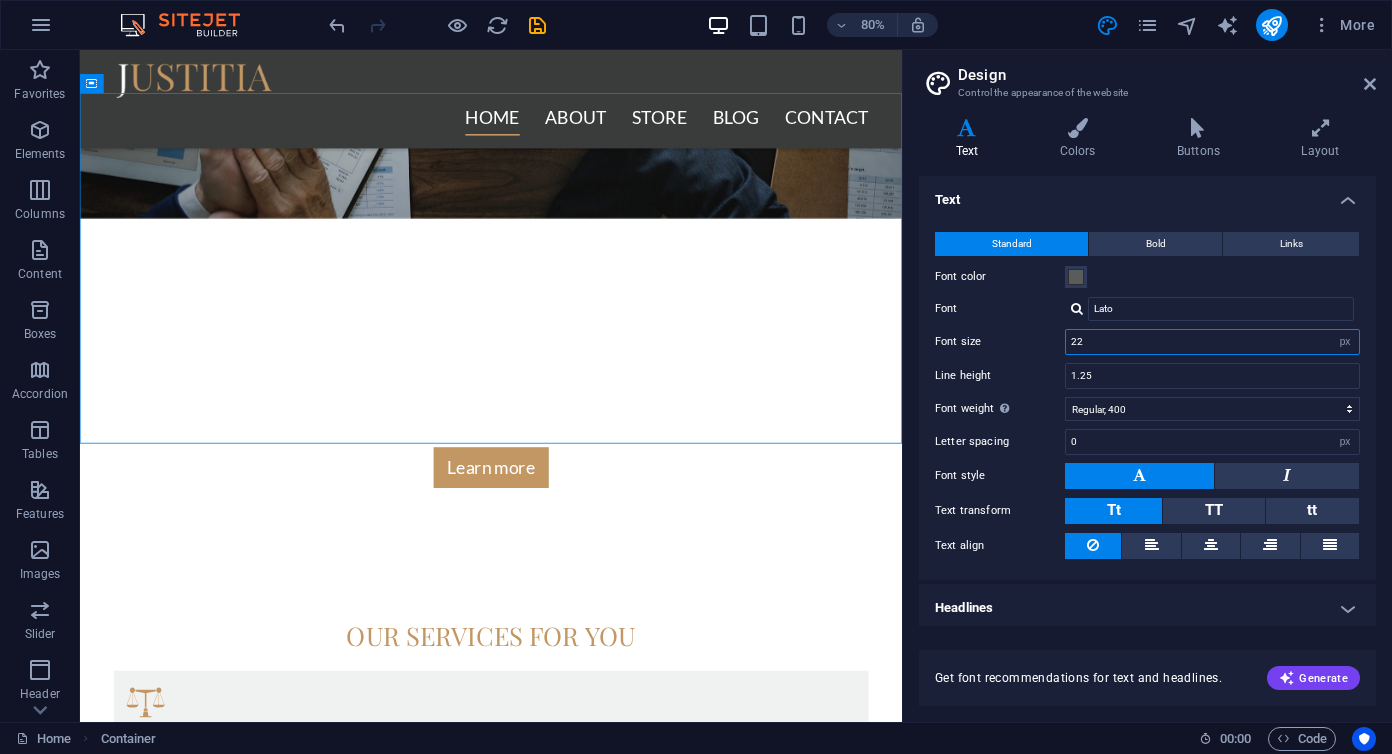 click on "22" at bounding box center [1212, 342] 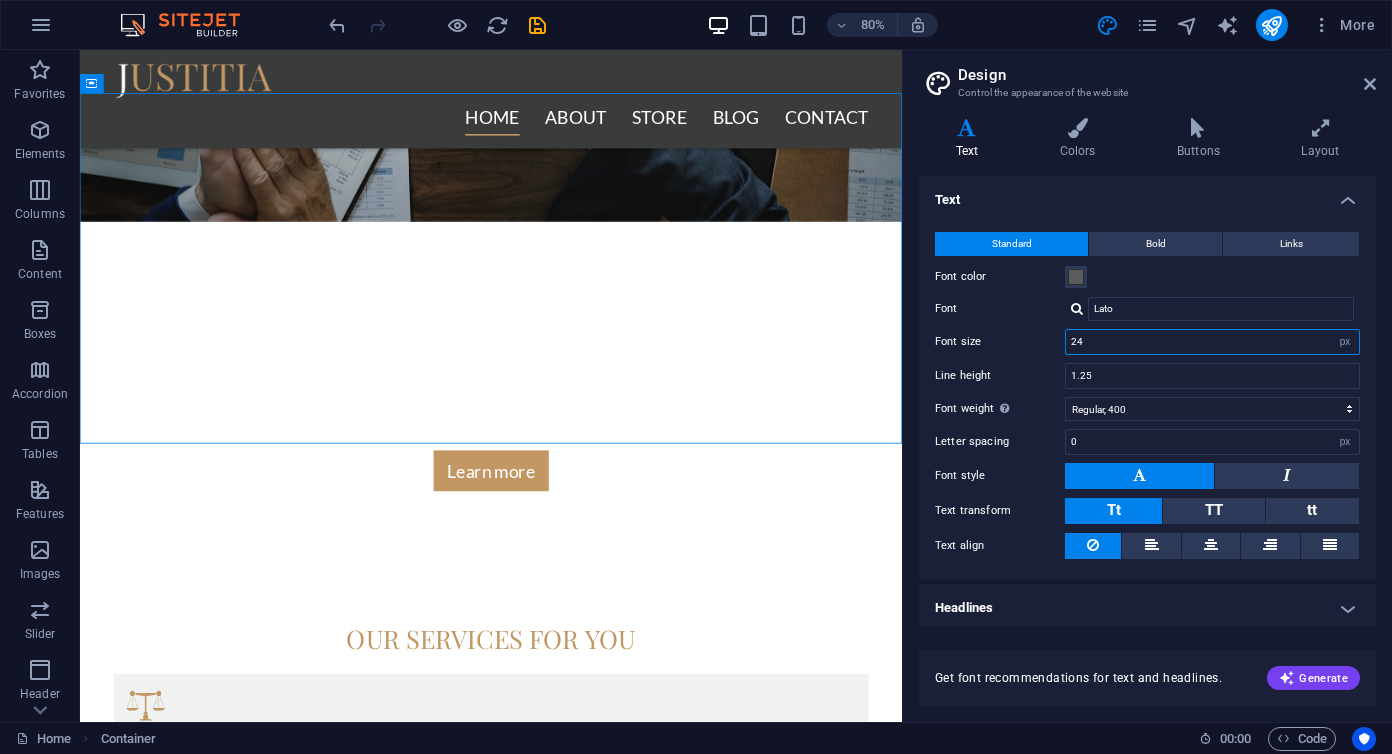 type on "24" 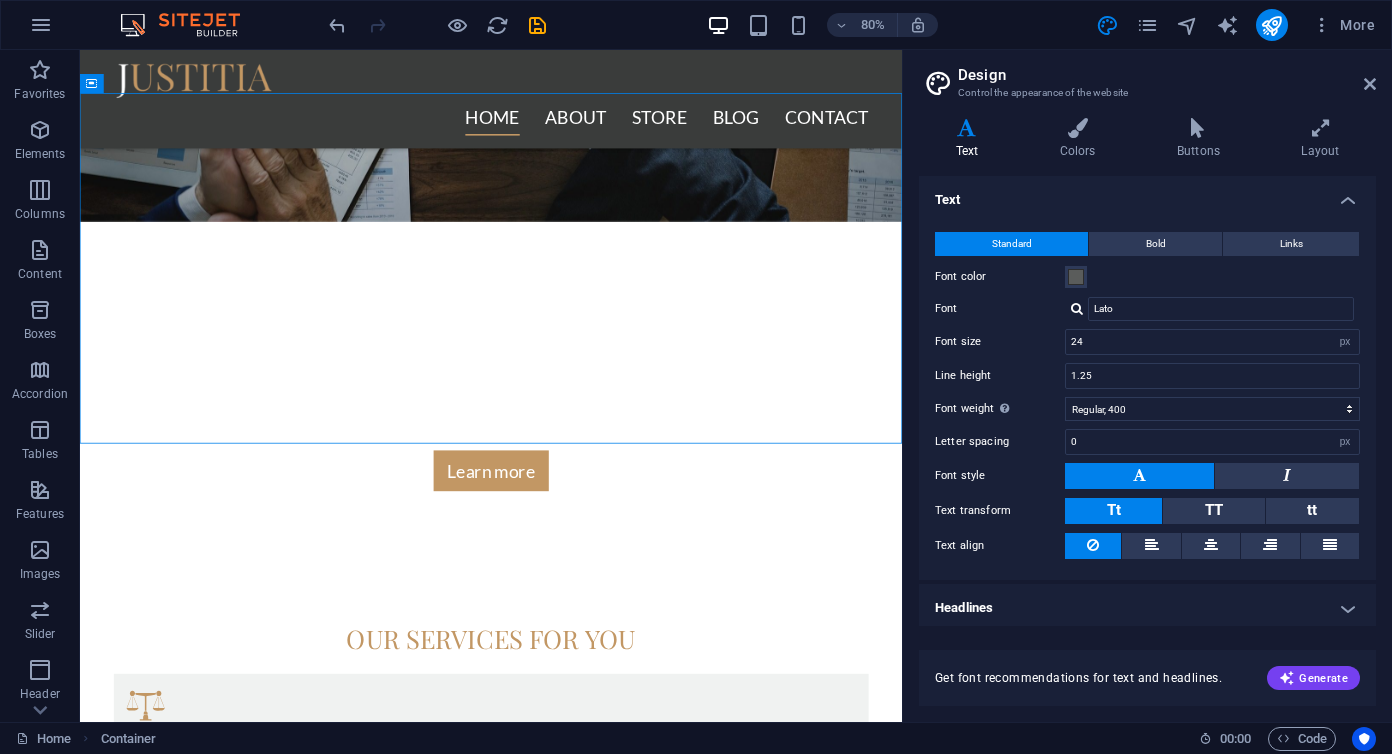 click on "Standard Bold Links Font color Font Lato Font size 24 rem px Line height 1.25 Font weight To display the font weight correctly, it may need to be enabled. Manage Fonts Thin, 100 Extra-light, 200 Light, 300 Regular, 400 Medium, 500 Semi-bold, 600 Bold, 700 Extra-bold, 800 Black, 900 Letter spacing 0 rem px Font style Text transform Tt TT tt Text align Font weight To display the font weight correctly, it may need to be enabled. Manage Fonts Thin, 100 Extra-light, 200 Light, 300 Regular, 400 Medium, 500 Semi-bold, 600 Bold, 700 Extra-bold, 800 Black, 900 Default Hover / Active Font color Font color Decoration None Decoration None Transition duration 0.3 s Transition function Ease Ease In Ease Out Ease In/Ease Out Linear" at bounding box center [1147, 396] 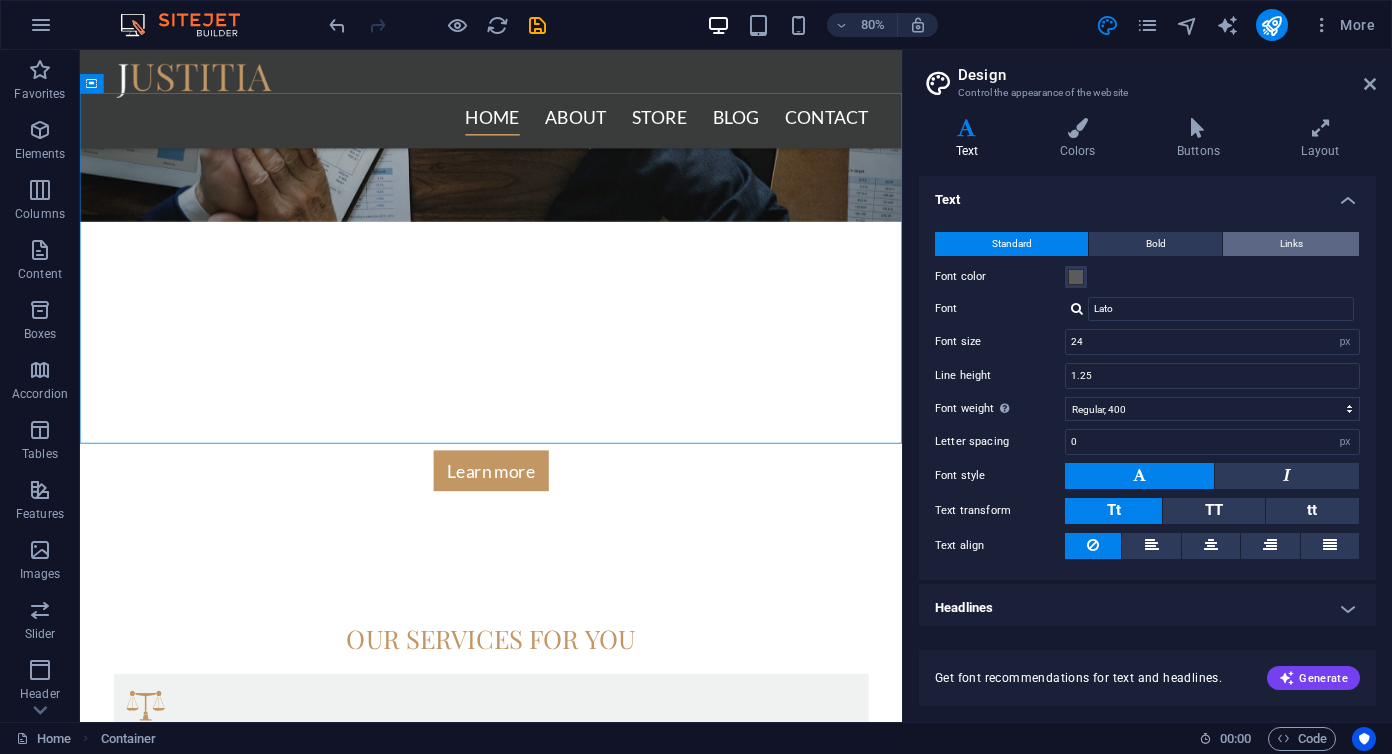 click on "Links" at bounding box center [1291, 244] 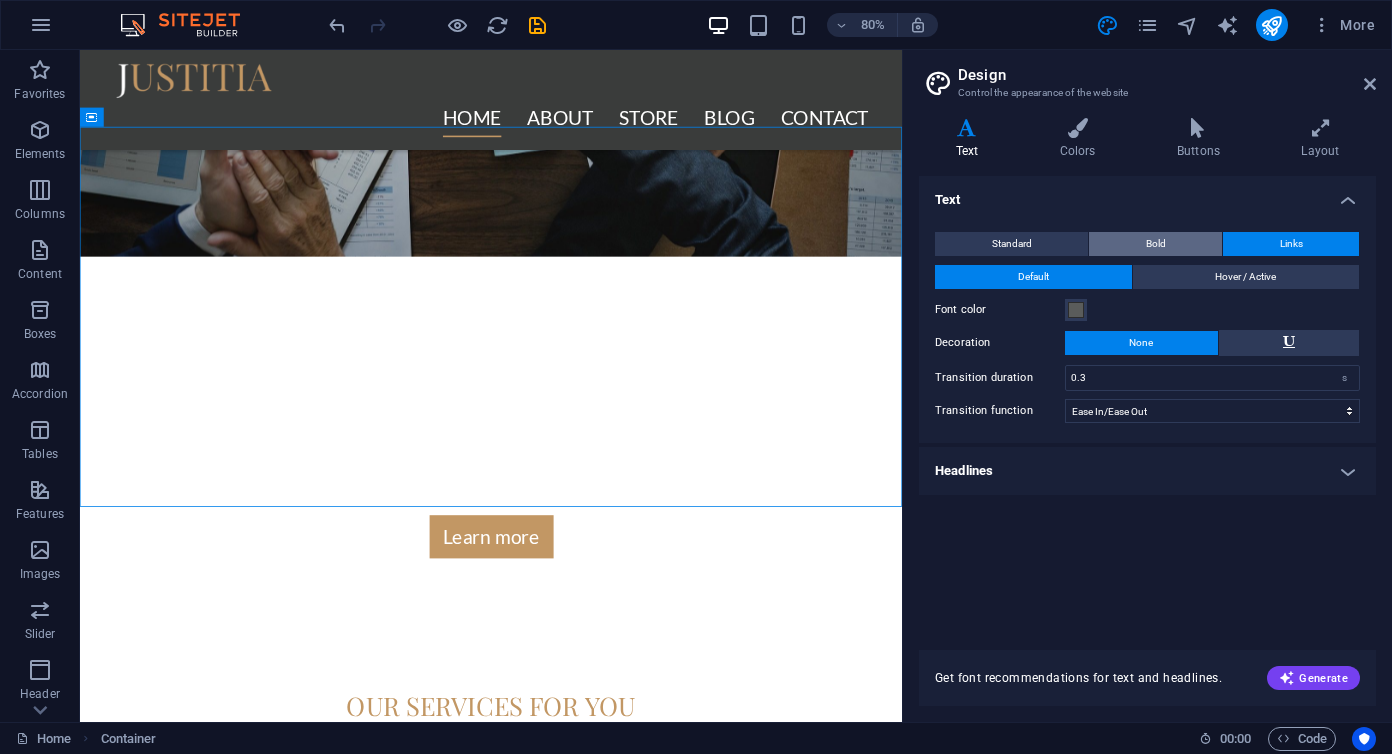 click on "Bold" at bounding box center (1155, 244) 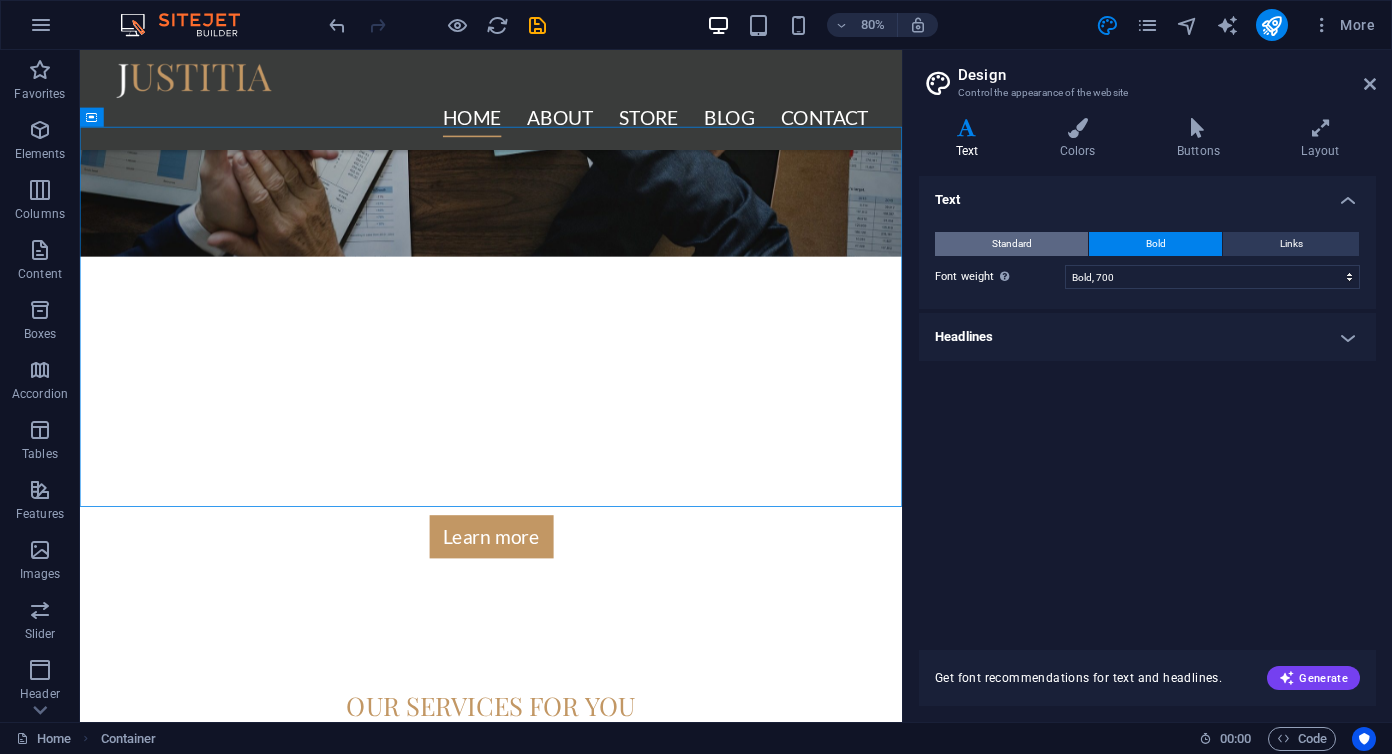 click on "Standard" at bounding box center [1012, 244] 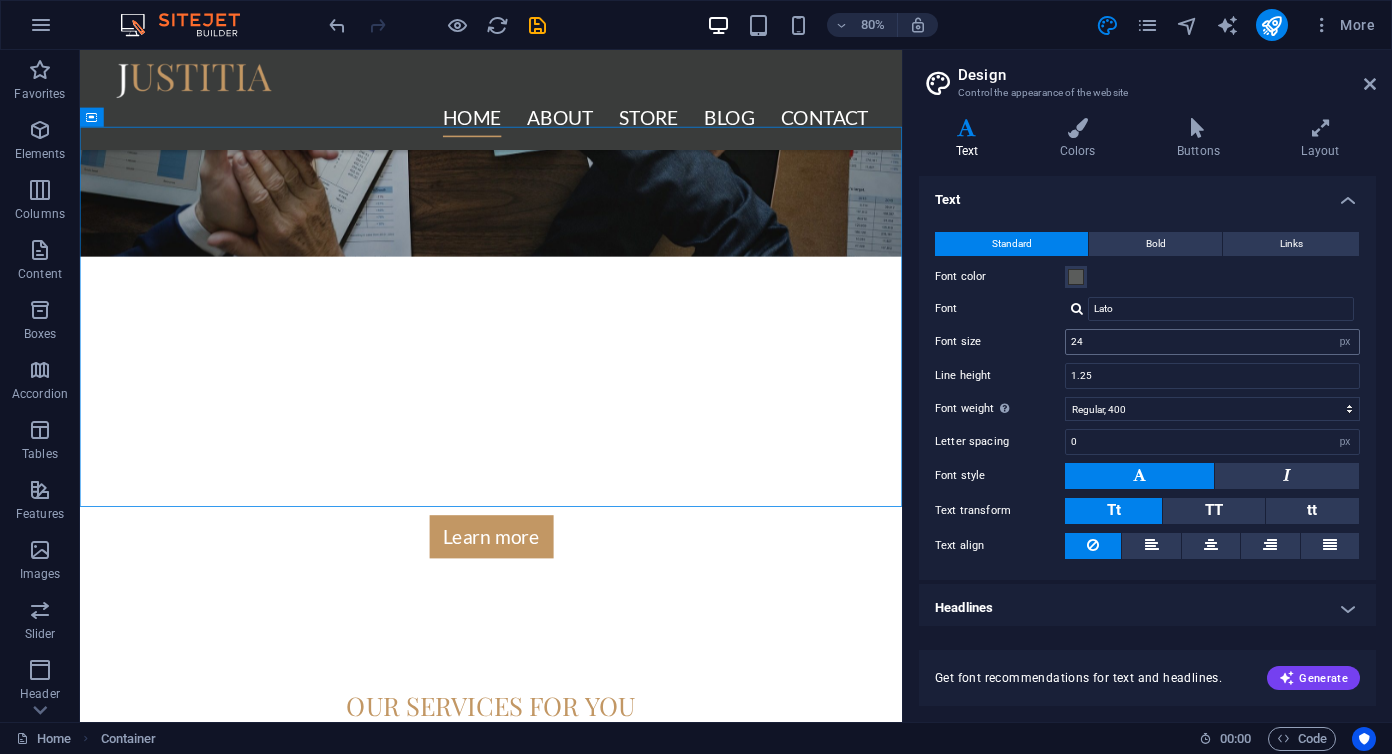 scroll, scrollTop: 4, scrollLeft: 0, axis: vertical 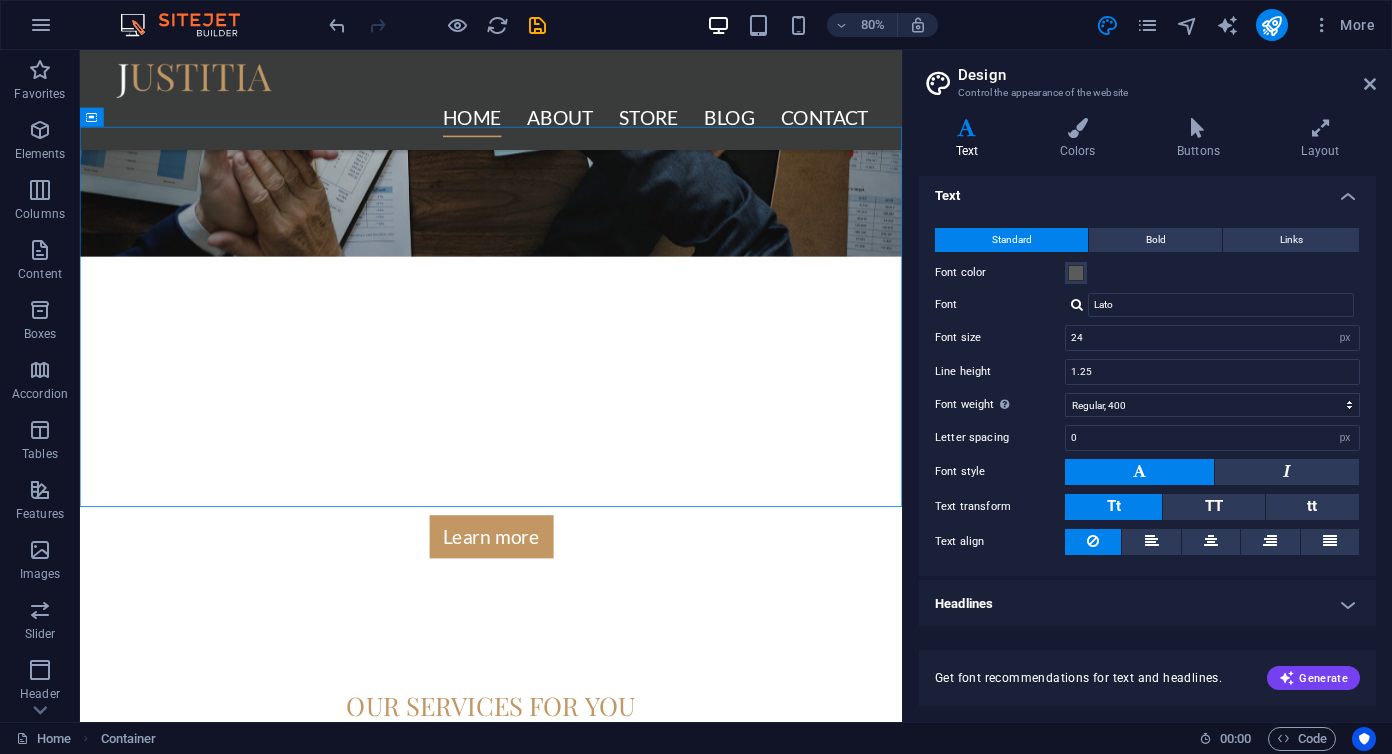 click at bounding box center (1077, 304) 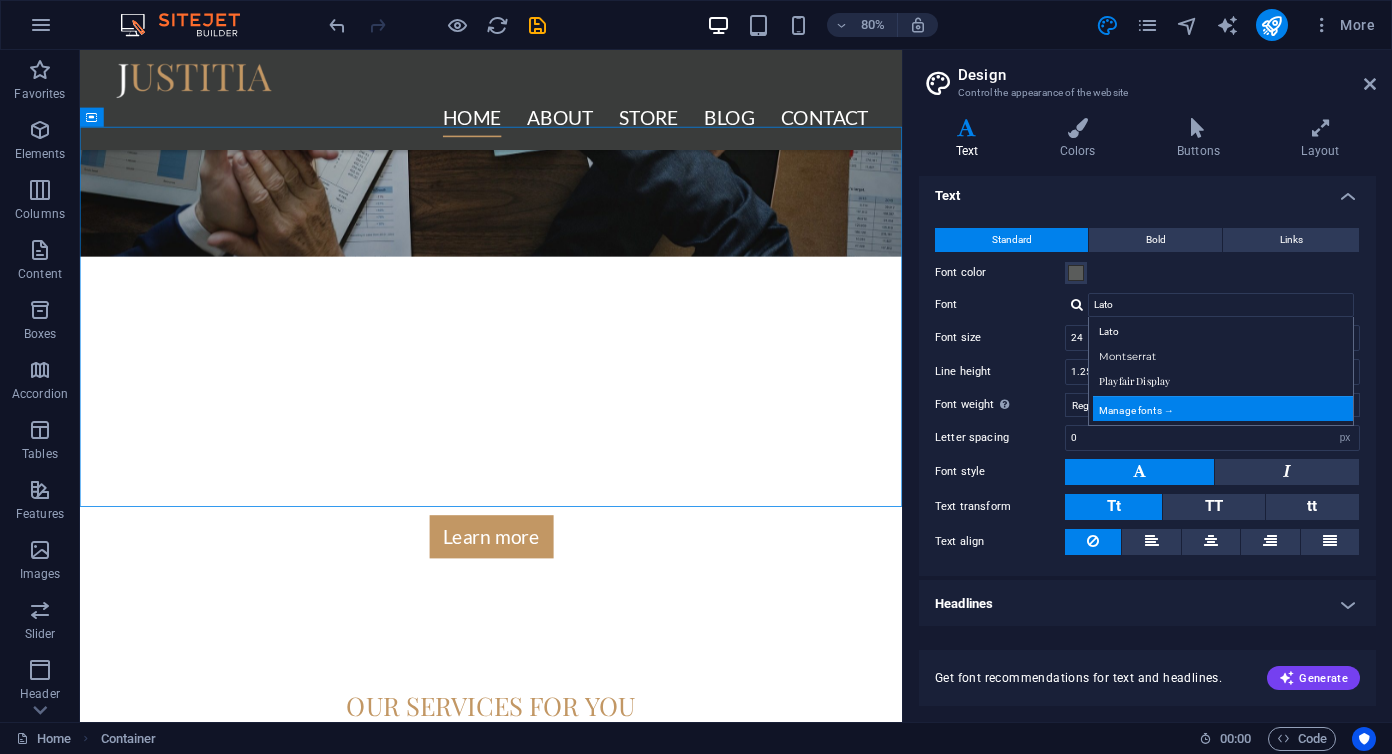 click on "Manage fonts →" at bounding box center (1225, 408) 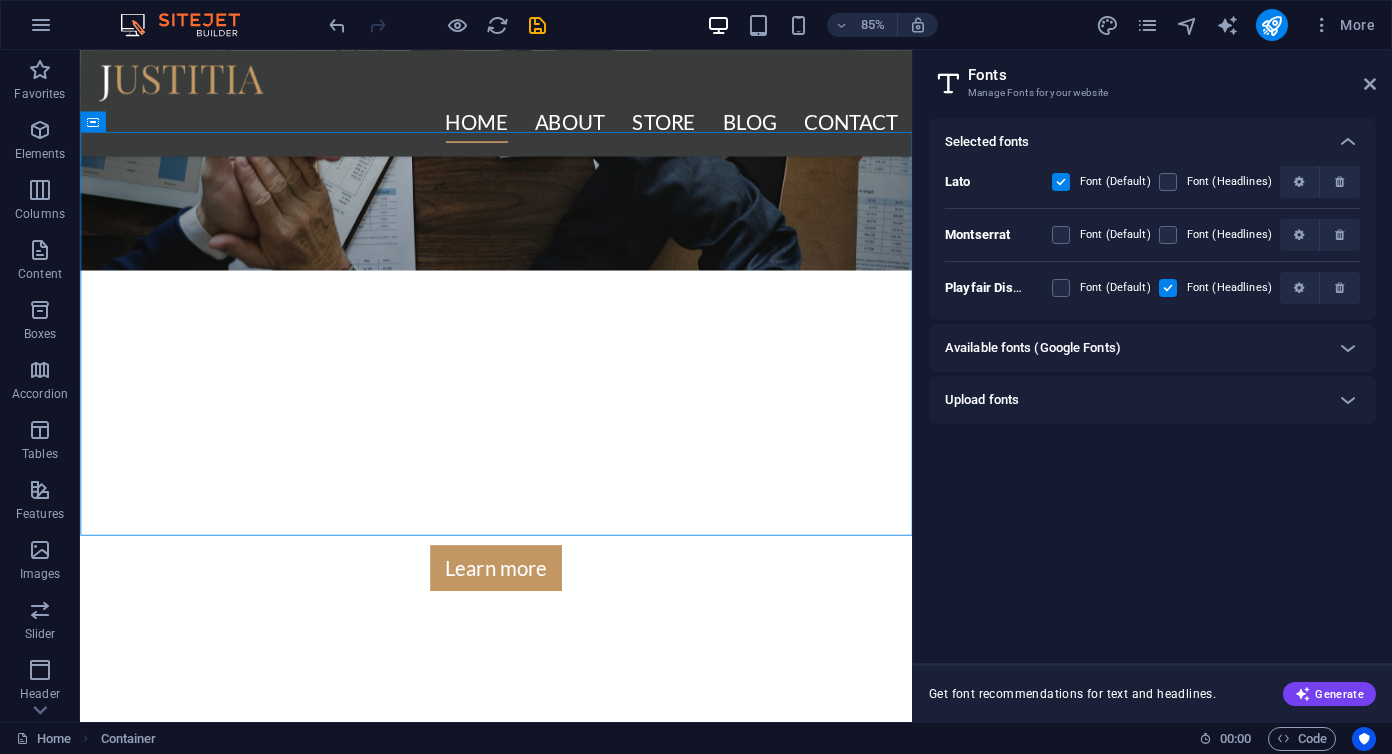 click on "Available fonts (Google Fonts)" at bounding box center (1033, 348) 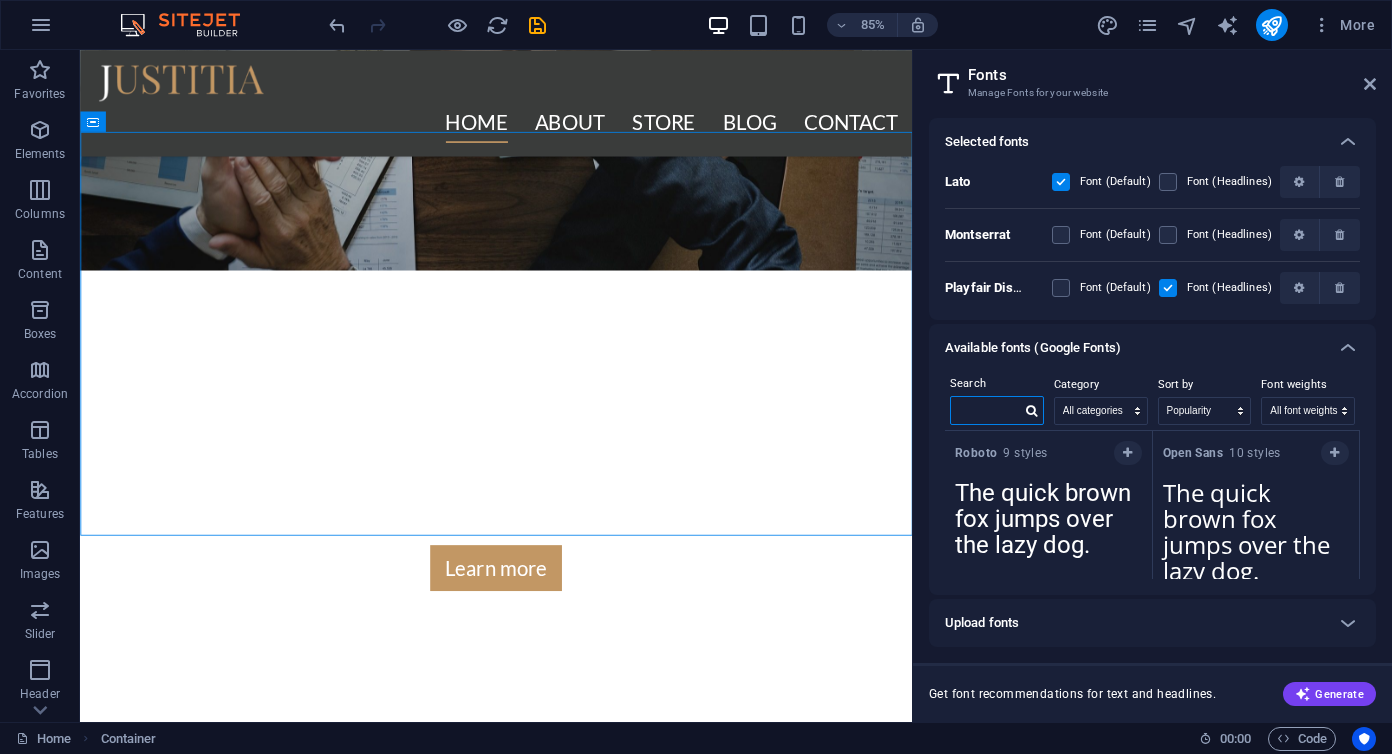 click at bounding box center (986, 410) 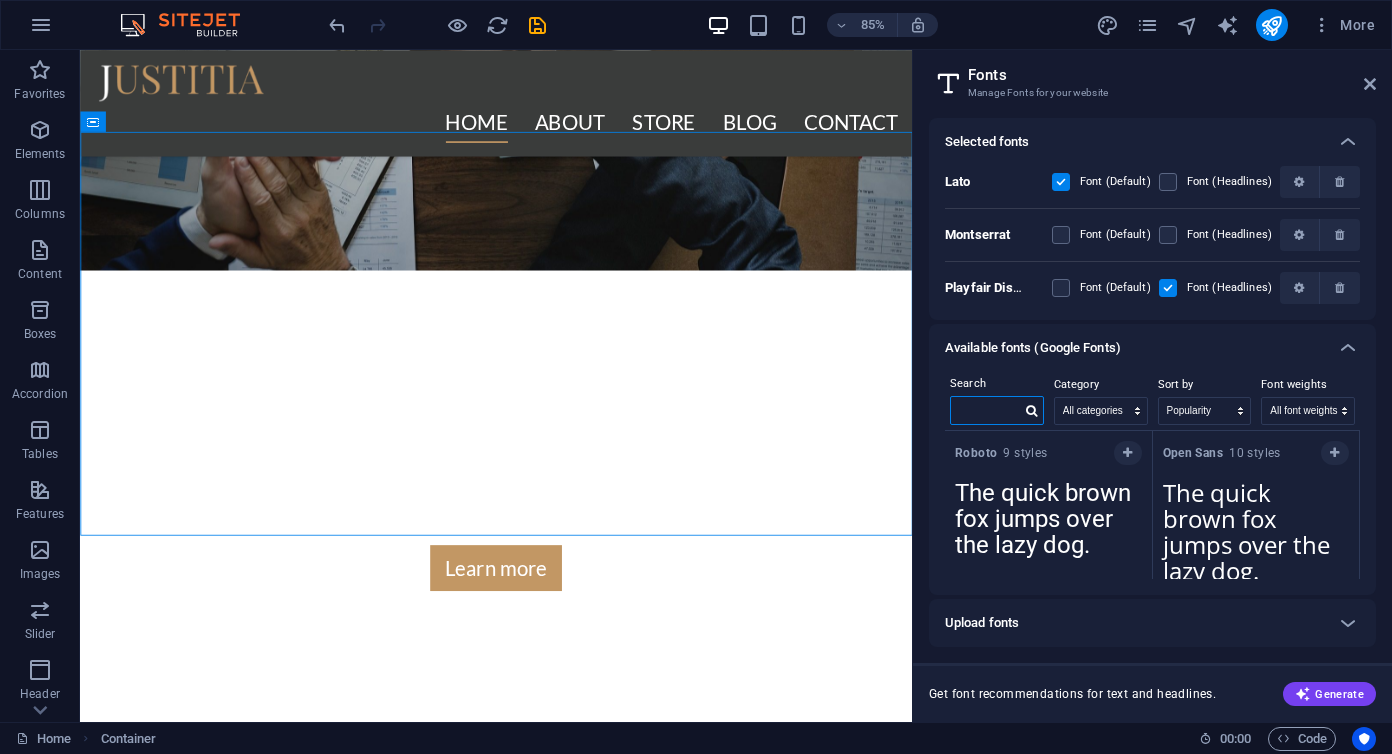 paste on "Lato" 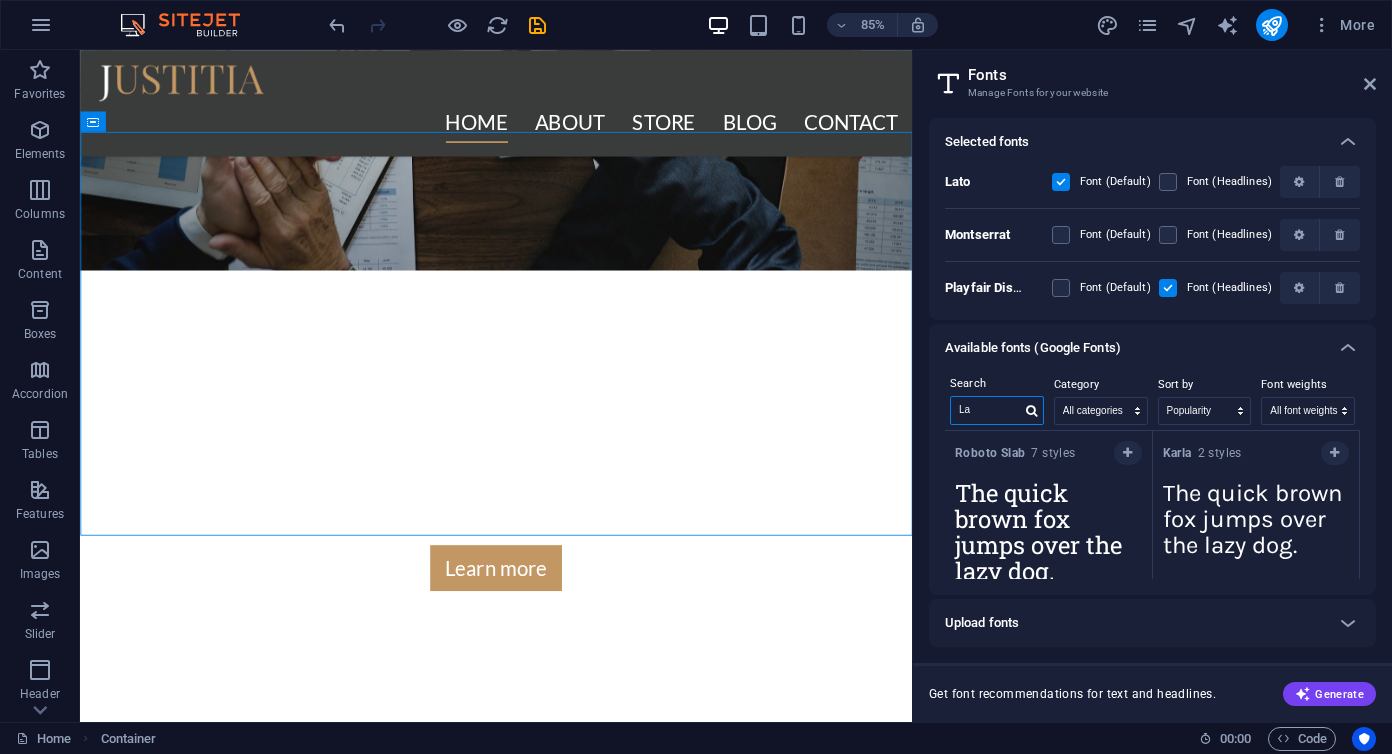 type on "L" 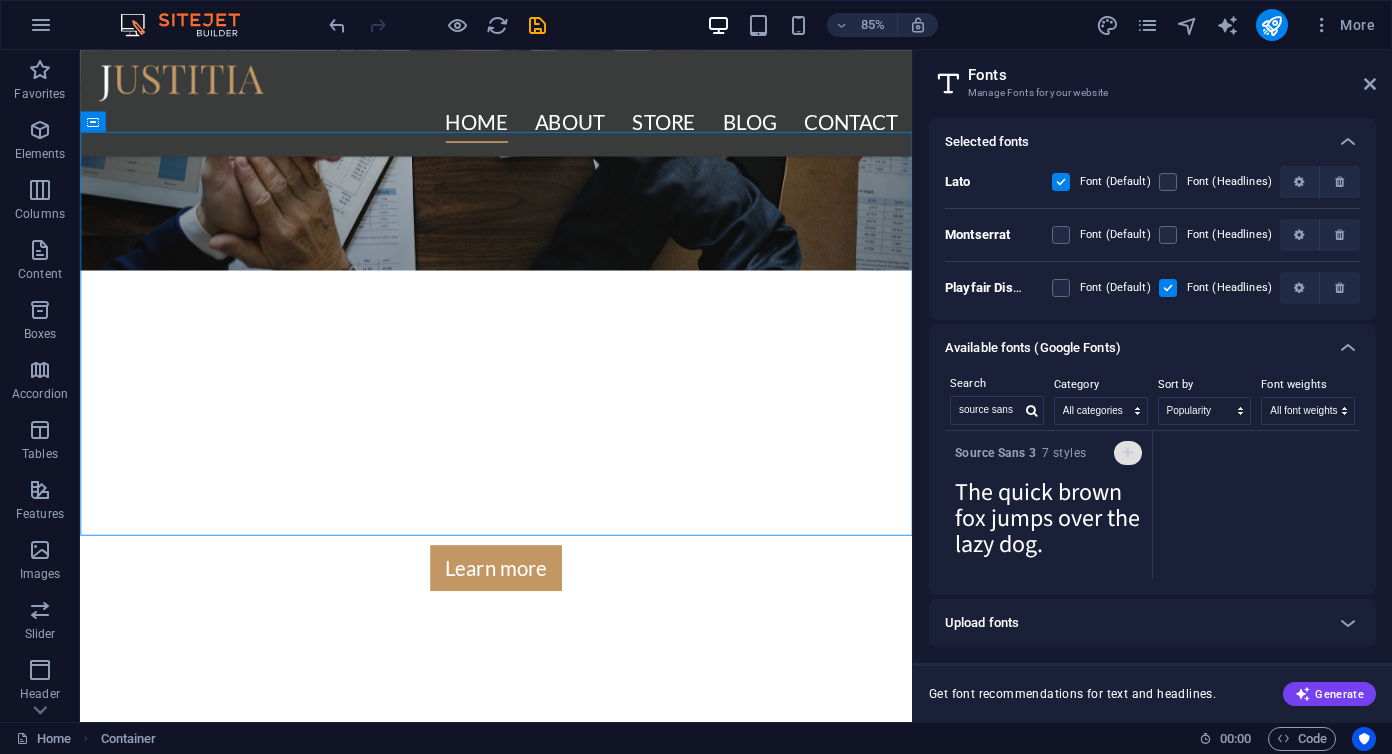 click at bounding box center (1127, 453) 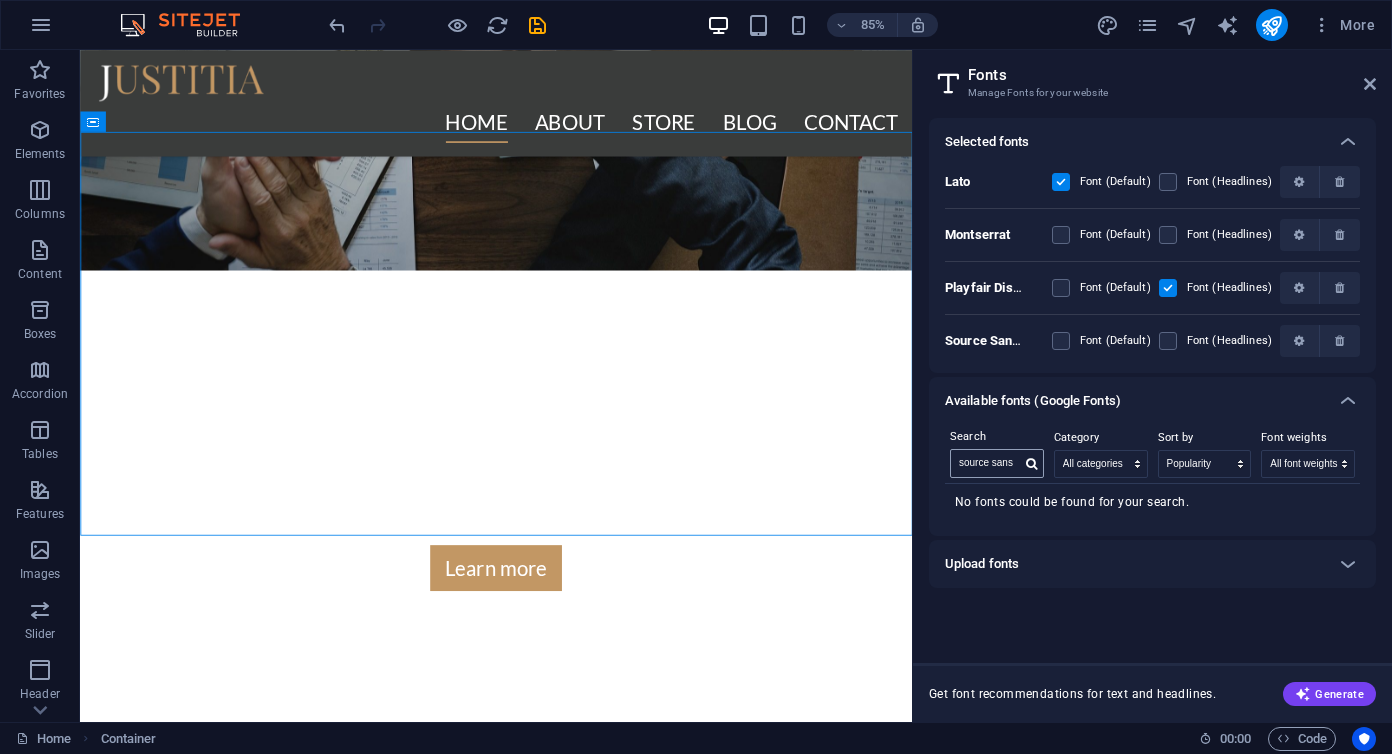 click at bounding box center [1031, 464] 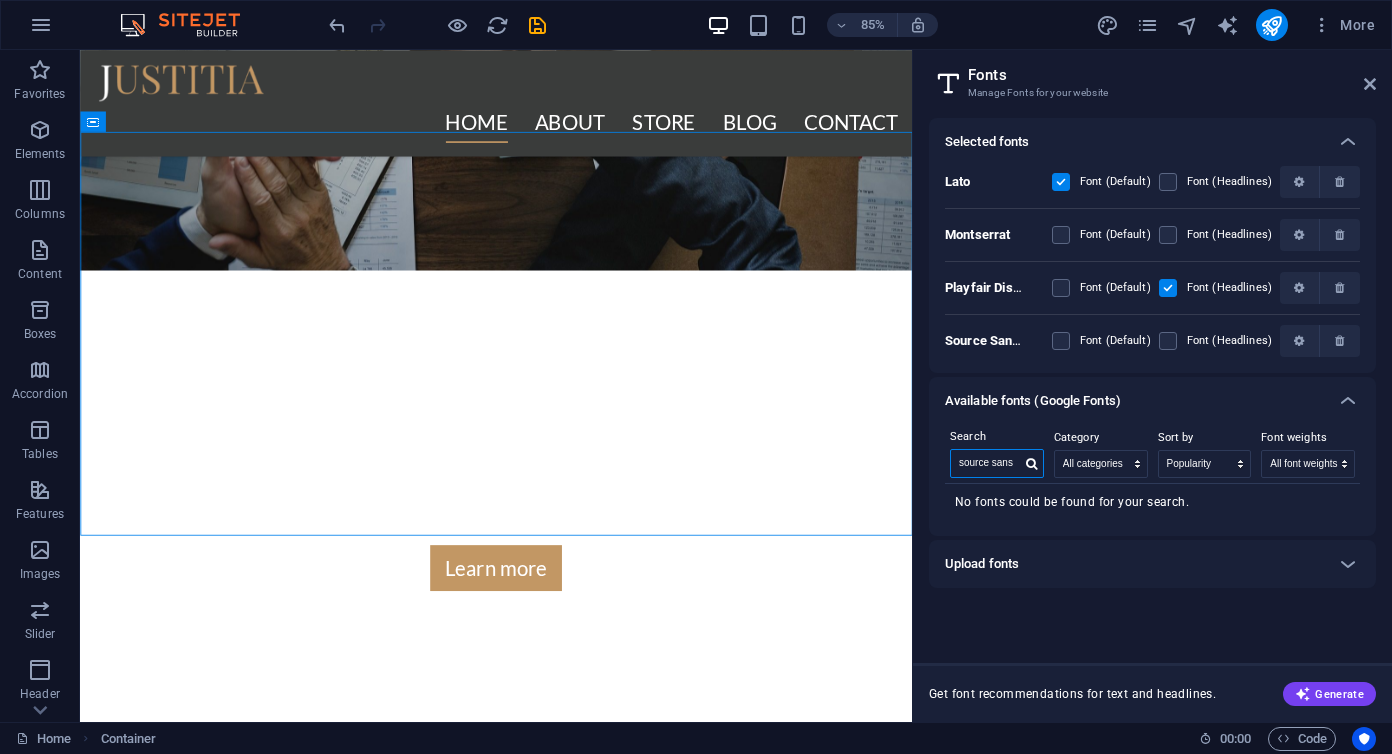 click on "source sans" at bounding box center [986, 463] 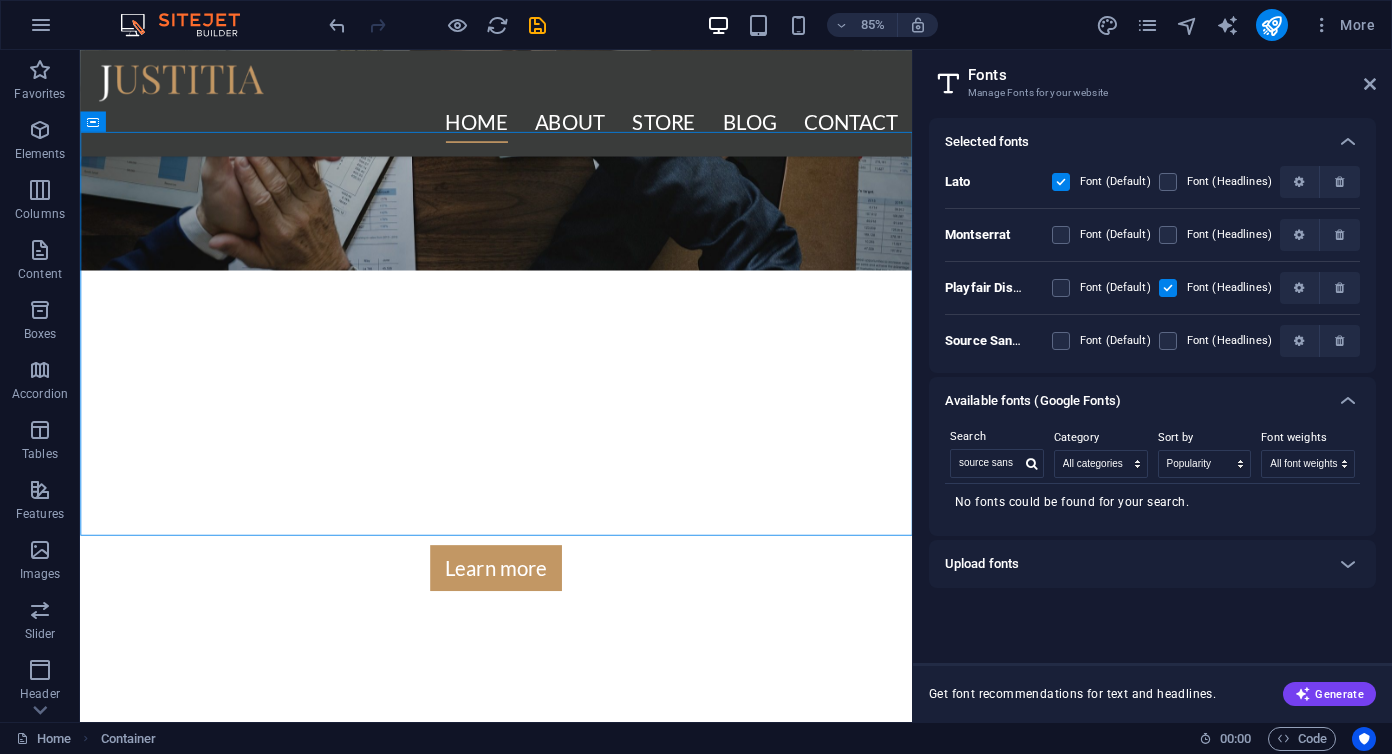 click on "Source Sans 3" at bounding box center (987, 340) 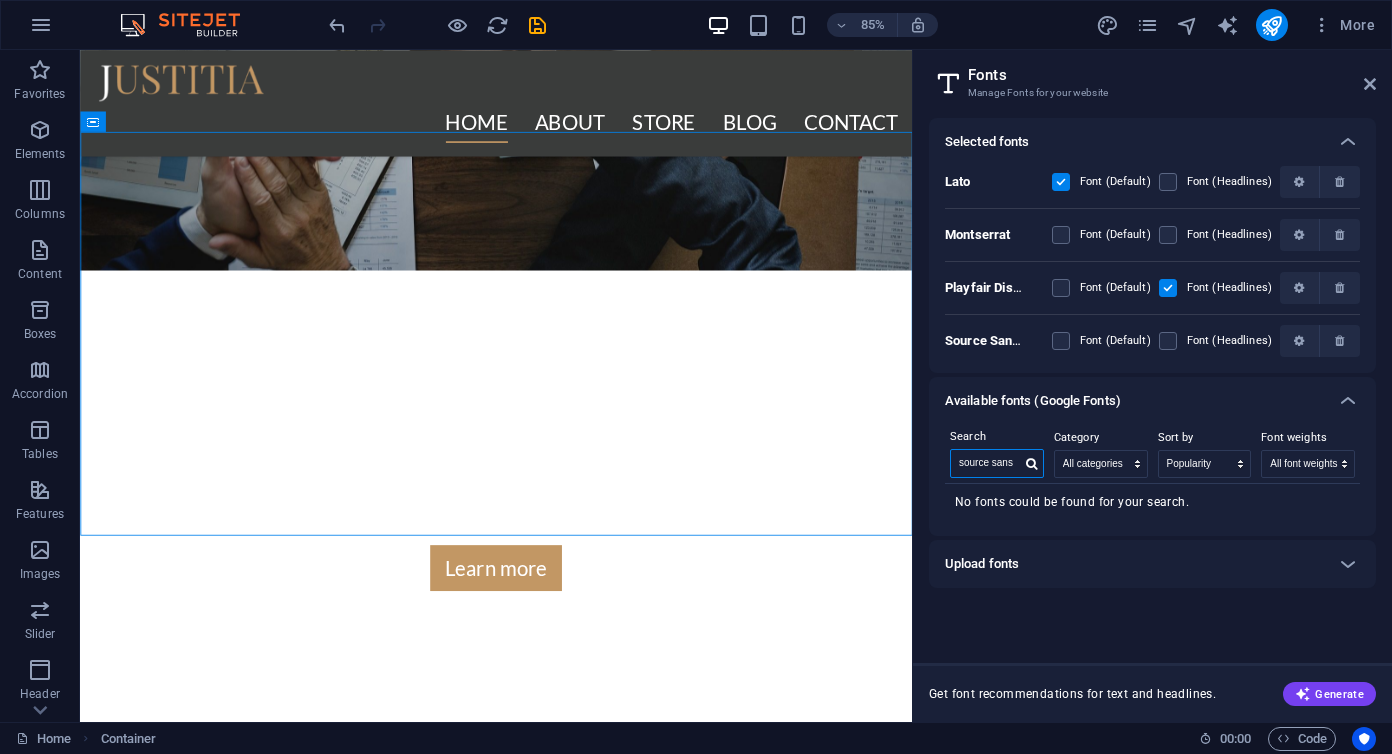 click on "source sans" at bounding box center (986, 463) 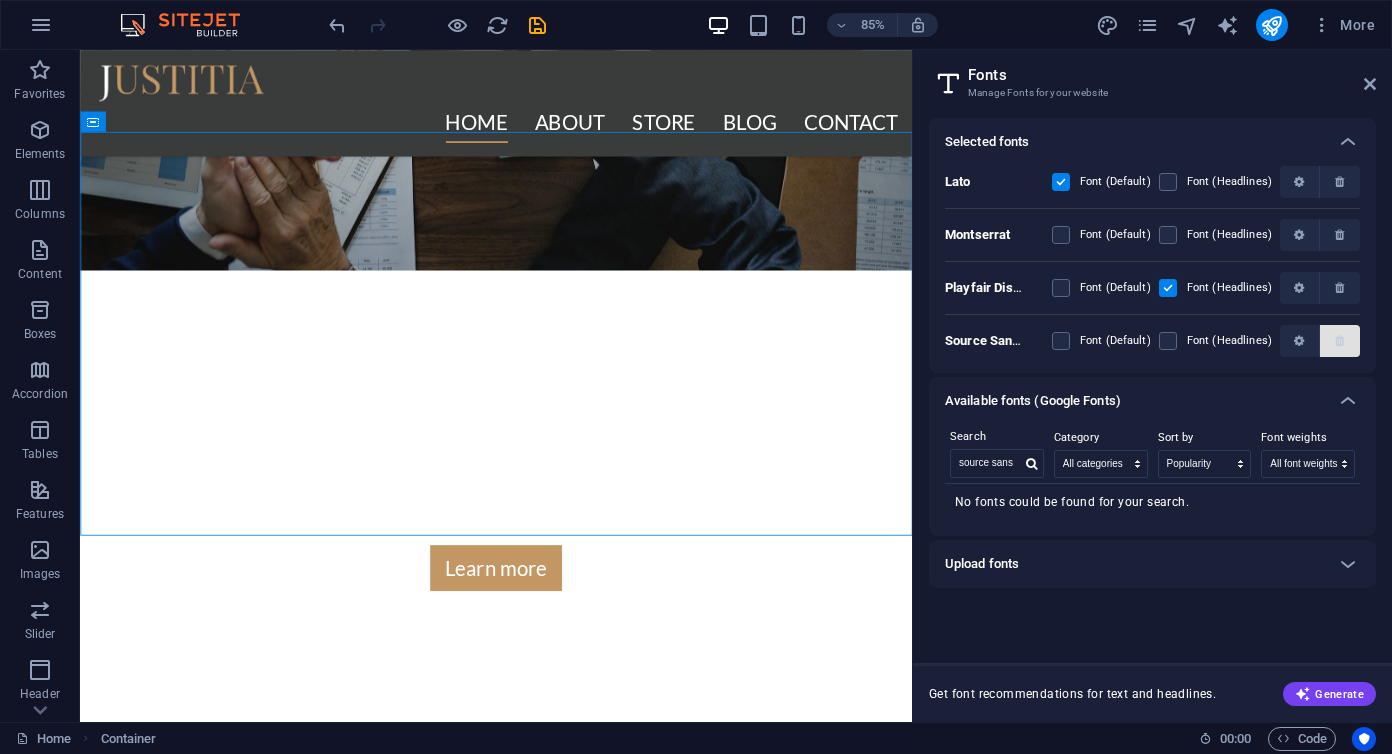 click at bounding box center (1340, 341) 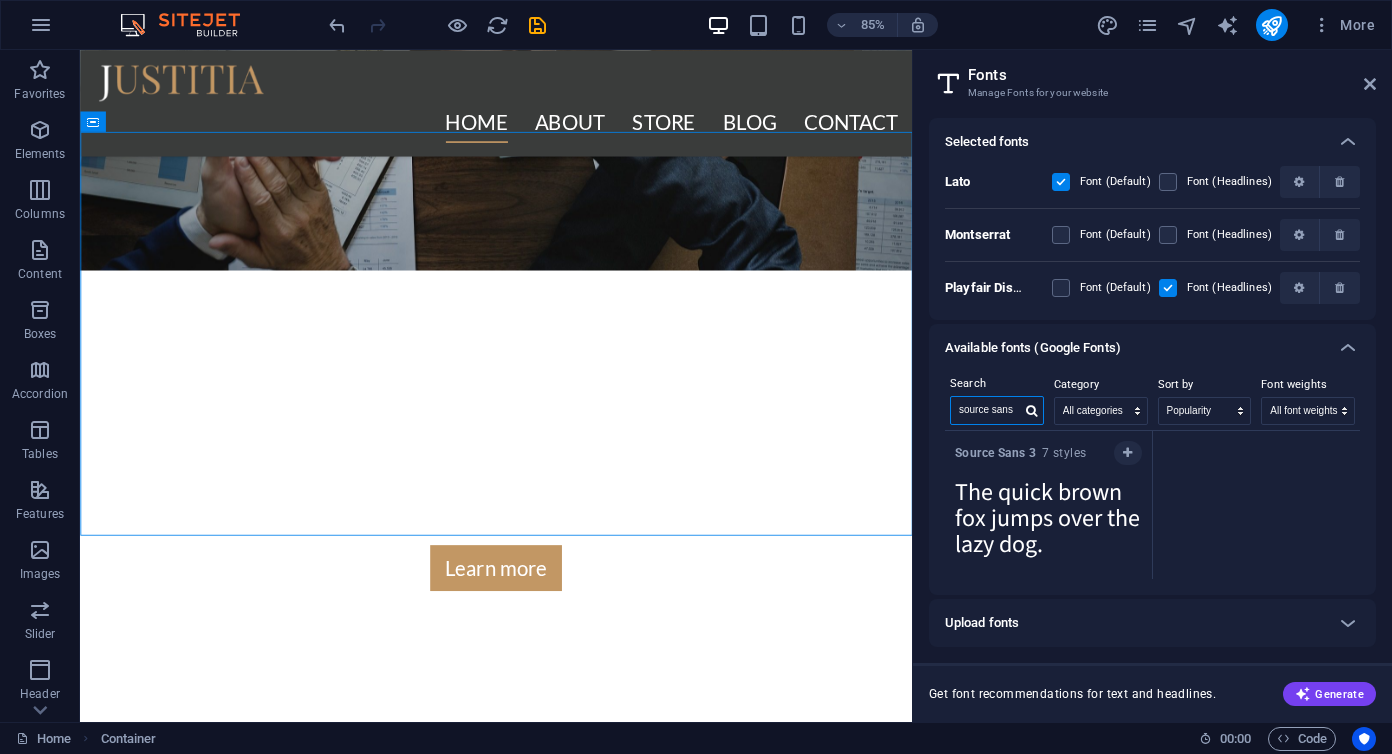 click on "source sans" at bounding box center (986, 410) 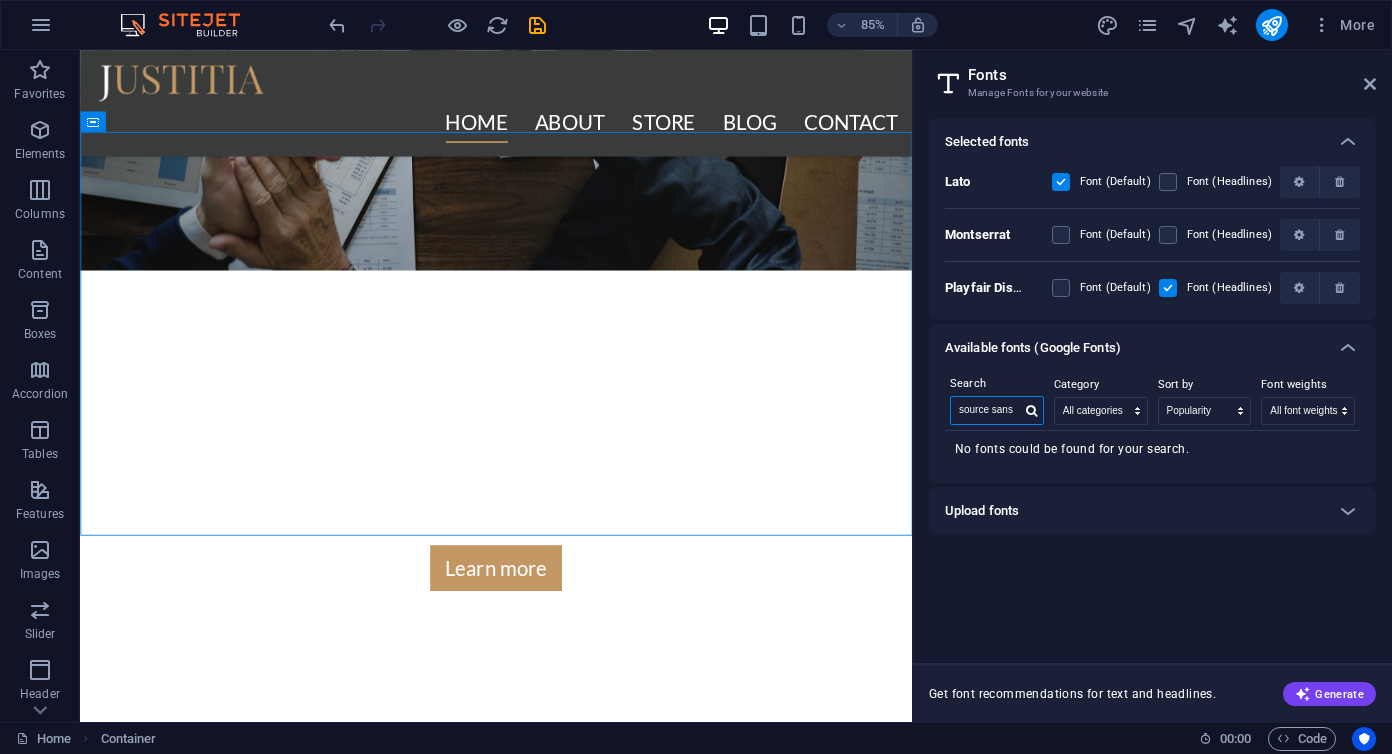 scroll, scrollTop: 0, scrollLeft: 2, axis: horizontal 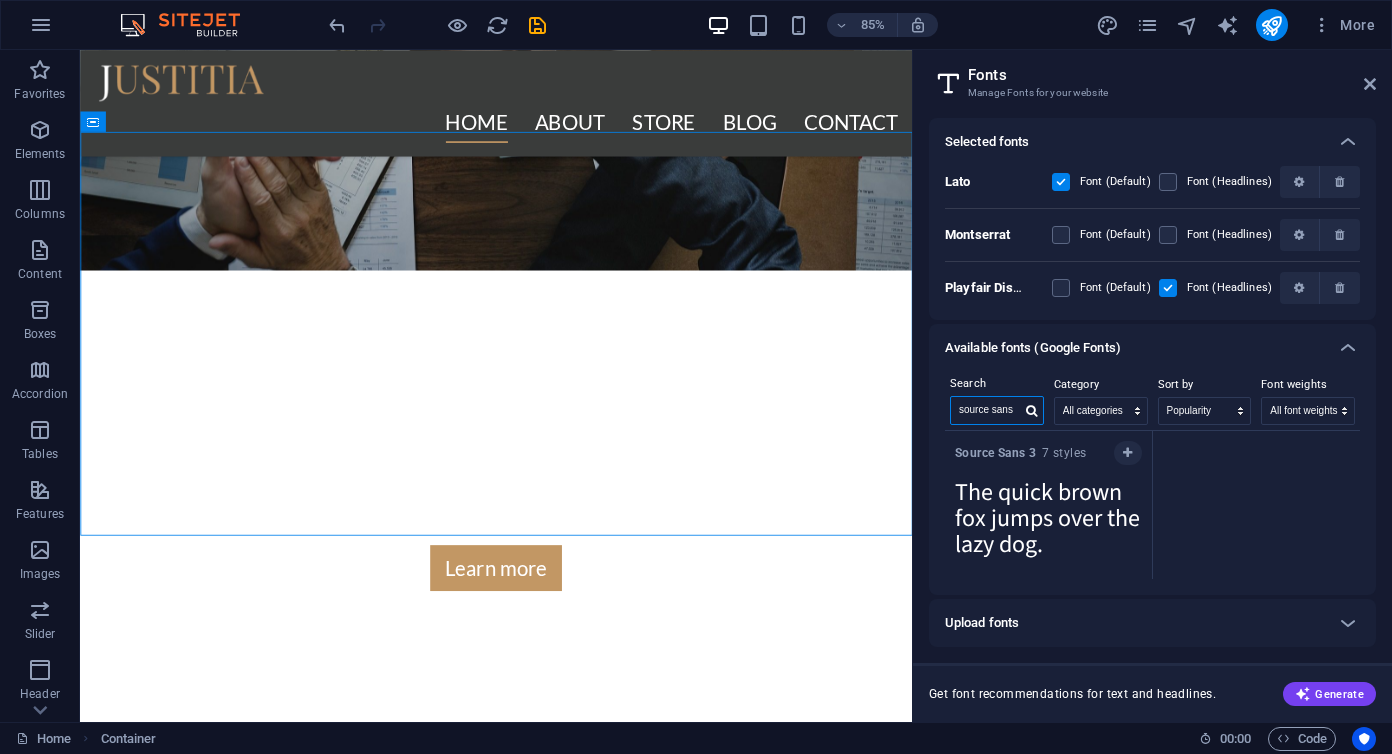 type on "source sans" 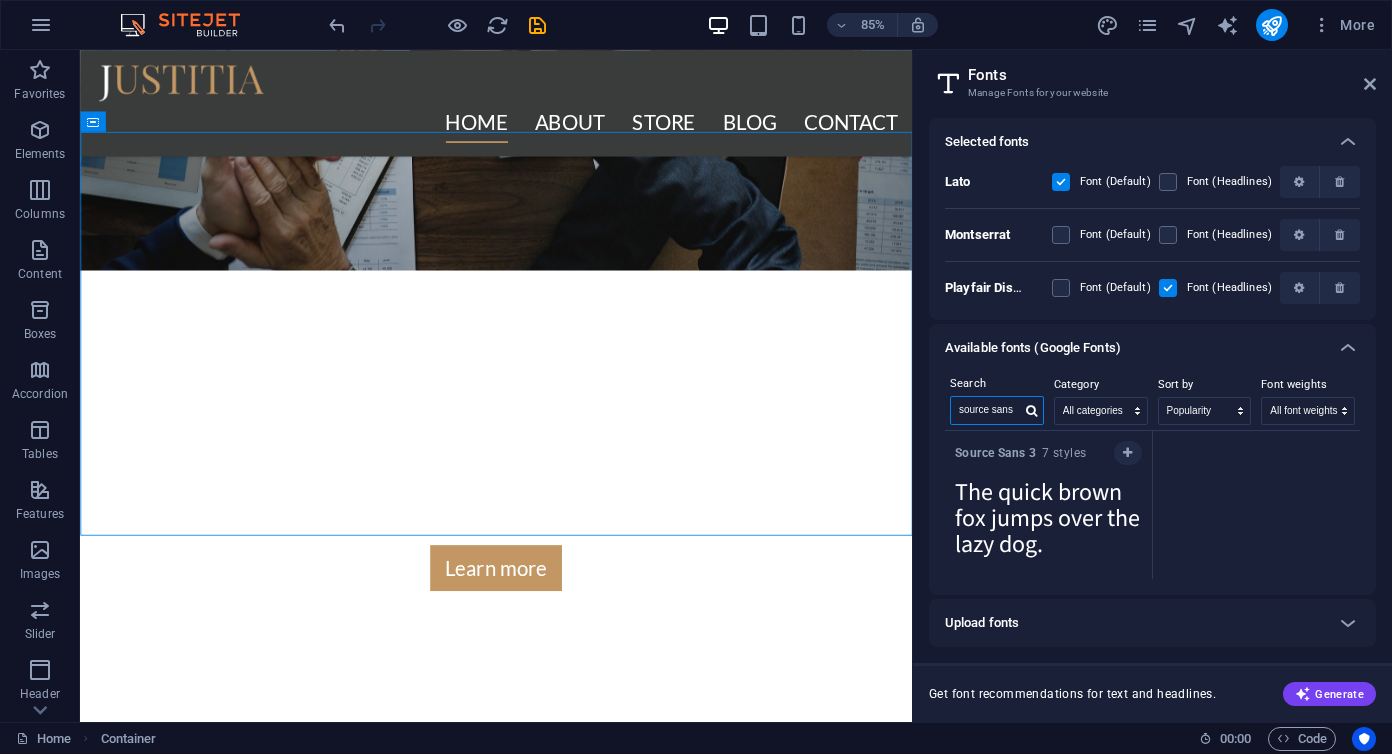 scroll, scrollTop: 0, scrollLeft: 0, axis: both 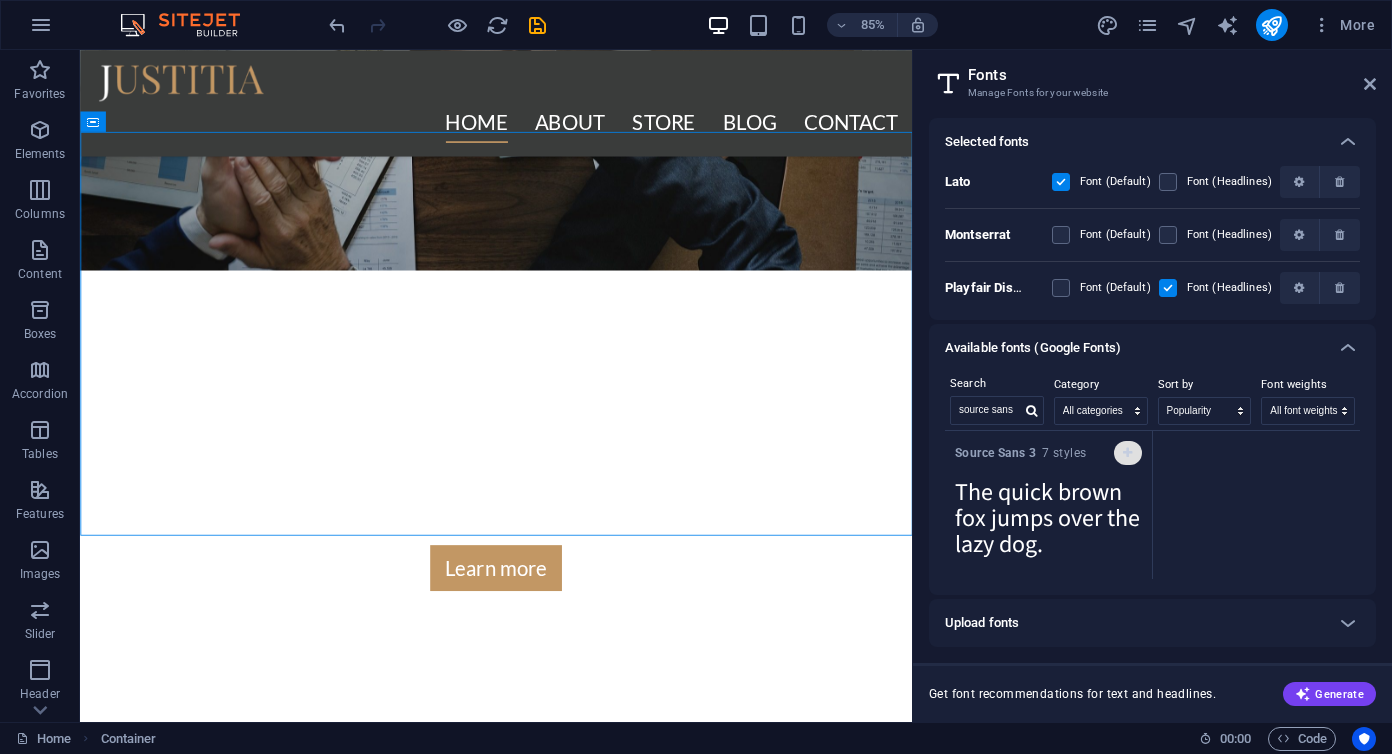 click at bounding box center (1127, 453) 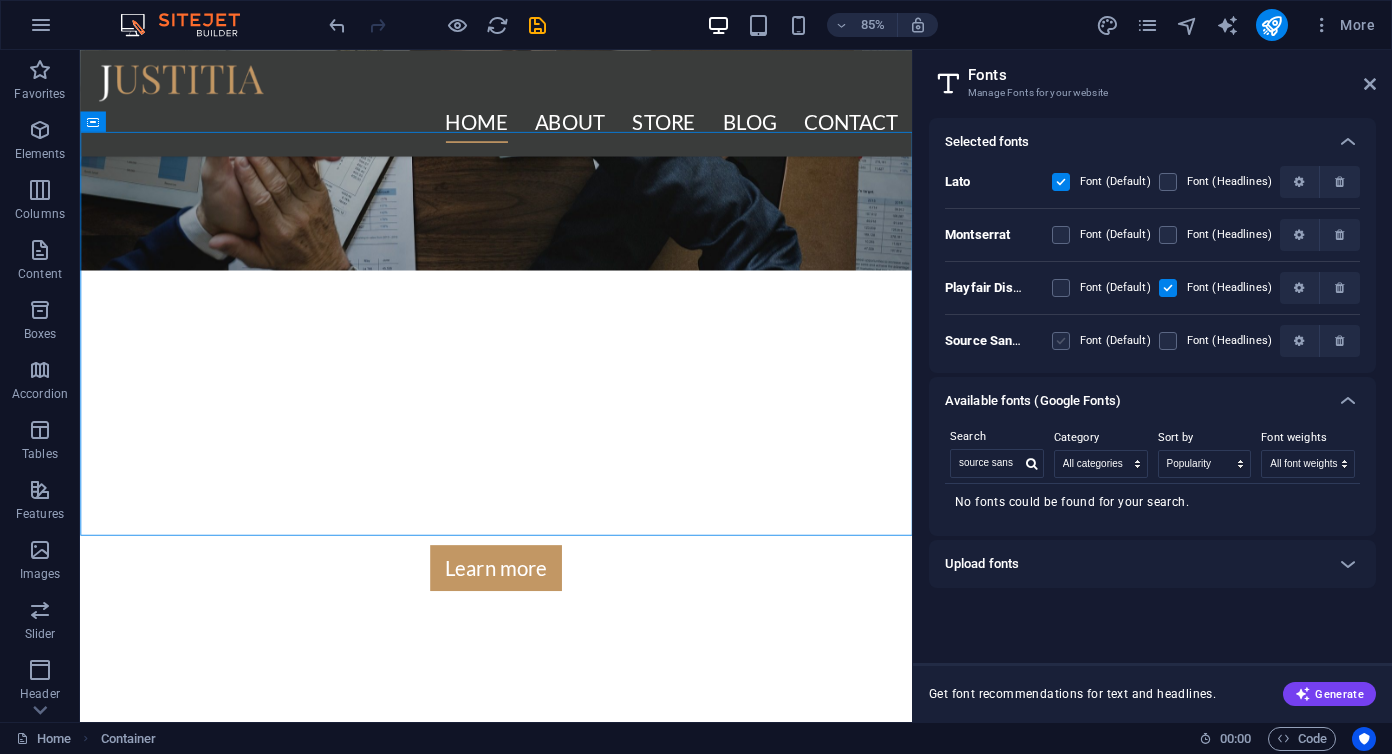 click at bounding box center (1061, 341) 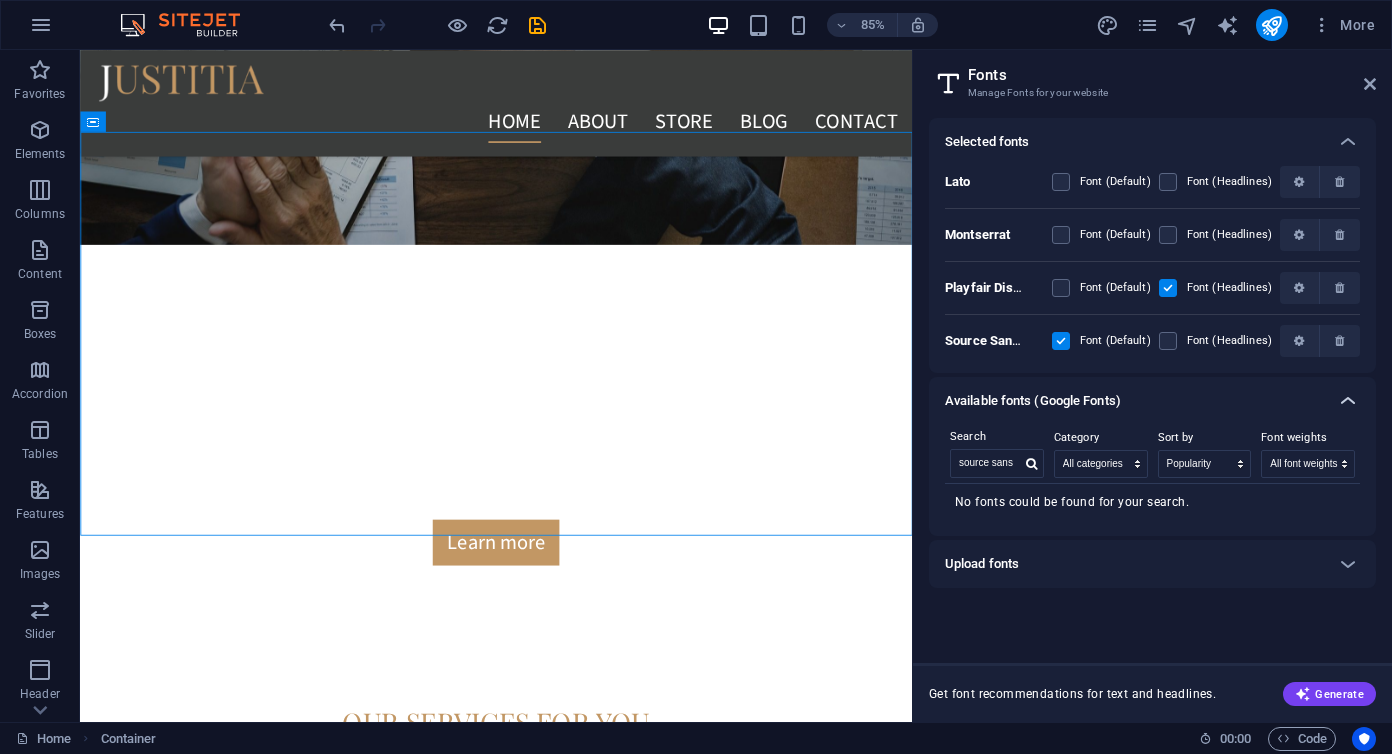 click at bounding box center [1348, 401] 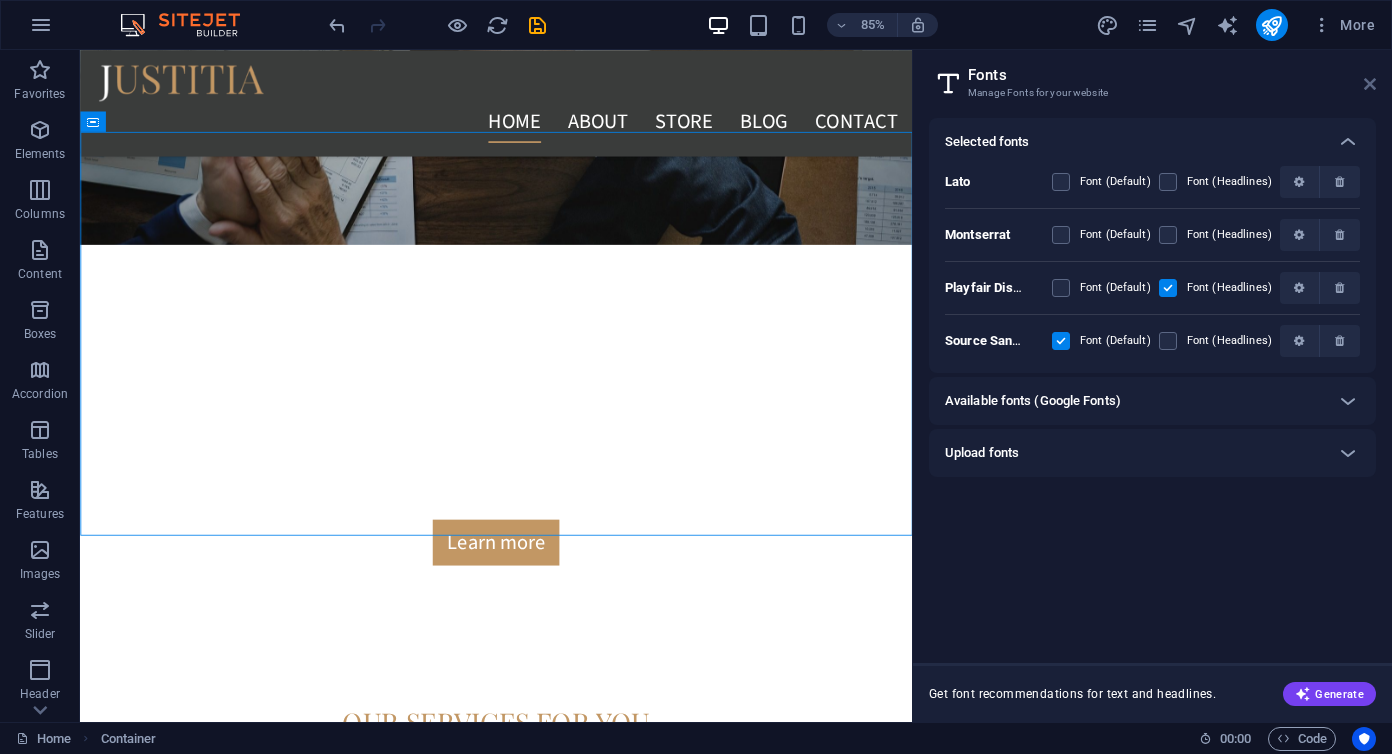 click at bounding box center [1370, 84] 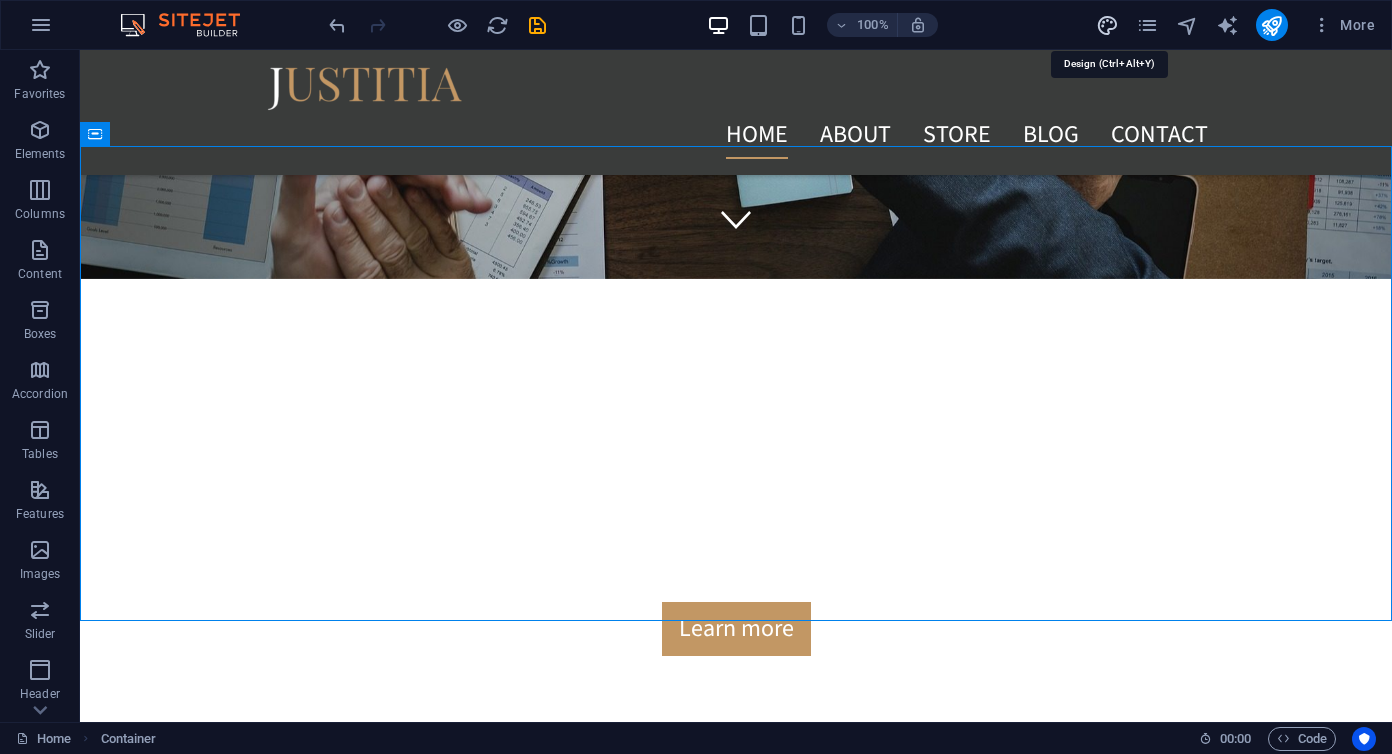 click at bounding box center [1107, 25] 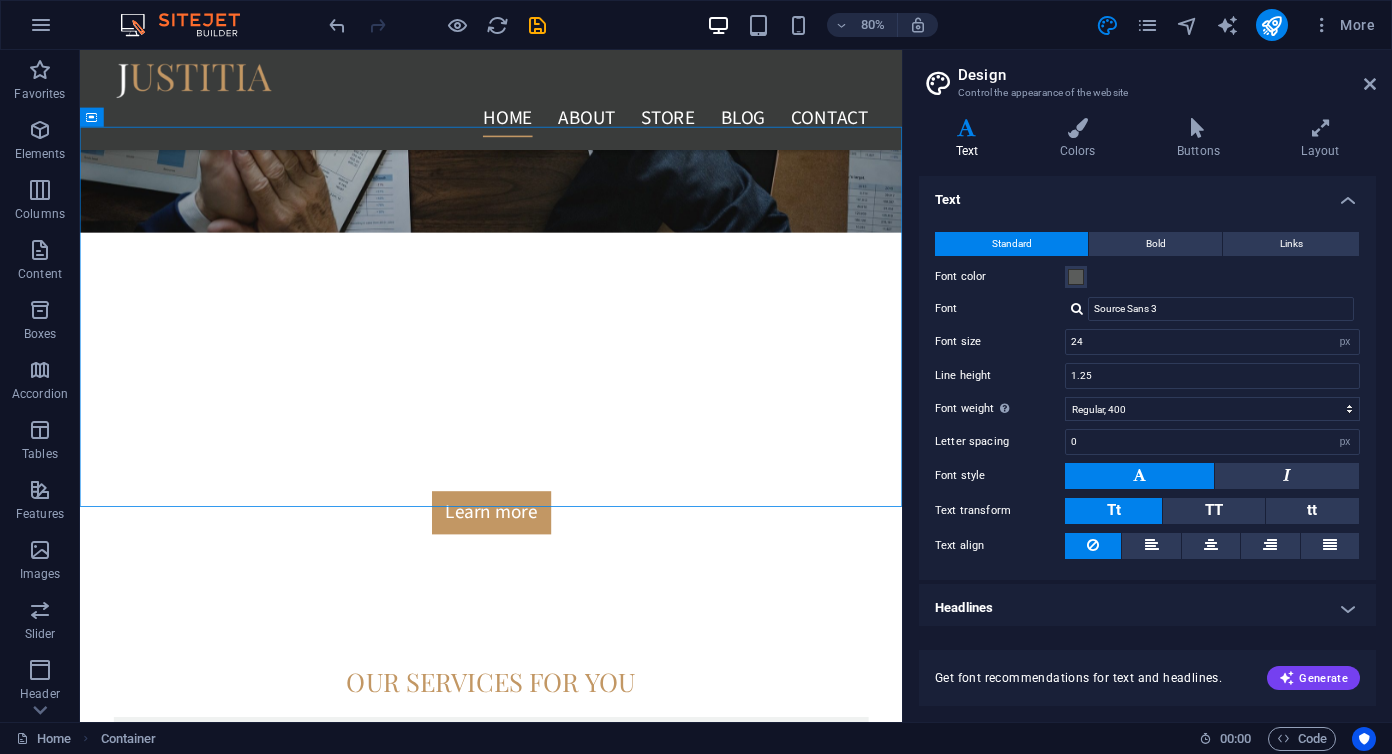 click on "Variants  Text  Colors  Buttons  Layout Text Standard Bold Links Font color Font Source Sans 3 Font size 24 rem px Line height 1.25 Font weight To display the font weight correctly, it may need to be enabled.  Manage Fonts Thin, 100 Extra-light, 200 Light, 300 Regular, 400 Medium, 500 Semi-bold, 600 Bold, 700 Extra-bold, 800 Black, 900 Letter spacing 0 rem px Font style Text transform Tt TT tt Text align Font weight To display the font weight correctly, it may need to be enabled.  Manage Fonts Thin, 100 Extra-light, 200 Light, 300 Regular, 400 Medium, 500 Semi-bold, 600 Bold, 700 Extra-bold, 800 Black, 900 Default Hover / Active Font color Font color Decoration None Decoration None Transition duration 0.3 s Transition function Ease Ease In Ease Out Ease In/Ease Out Linear Headlines All H1 / Textlogo H2 H3 H4 H5 H6 Font color Font Playfair Display Line height 1.5 Font weight To display the font weight correctly, it may need to be enabled.  Manage Fonts Thin, 100 Extra-light, 200 Light, 300 Regular, 400 0 rem 0" at bounding box center (1147, 412) 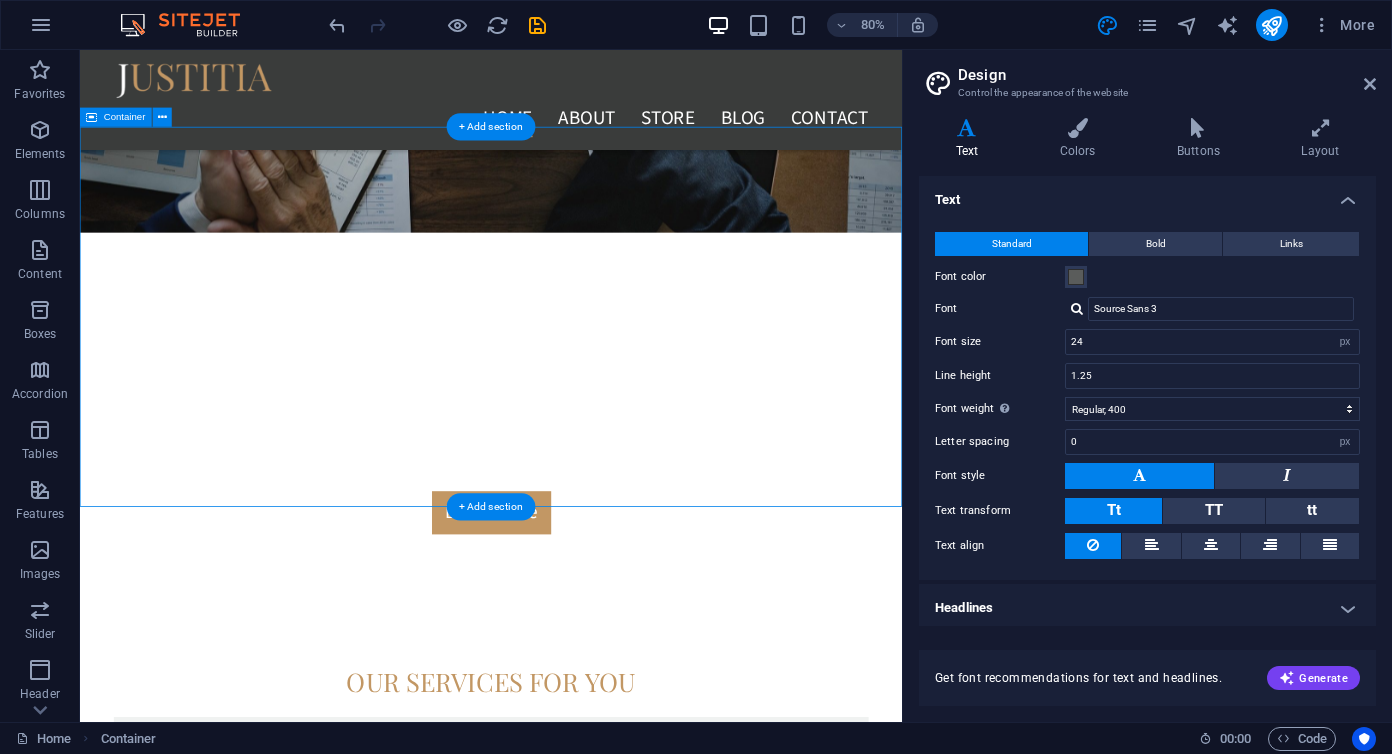 click on "Our services for you Headline Lorem ipsum dolor sit amet, consectetur adipisicing elit. Veritatis, dolorem! Headline Lorem ipsum dolor sit amet, consectetur adipisicing elit. Veritatis, dolorem! Headline Lorem ipsum dolor sit amet, consectetur adipisicing elit. Veritatis, dolorem!" at bounding box center (594, 1094) 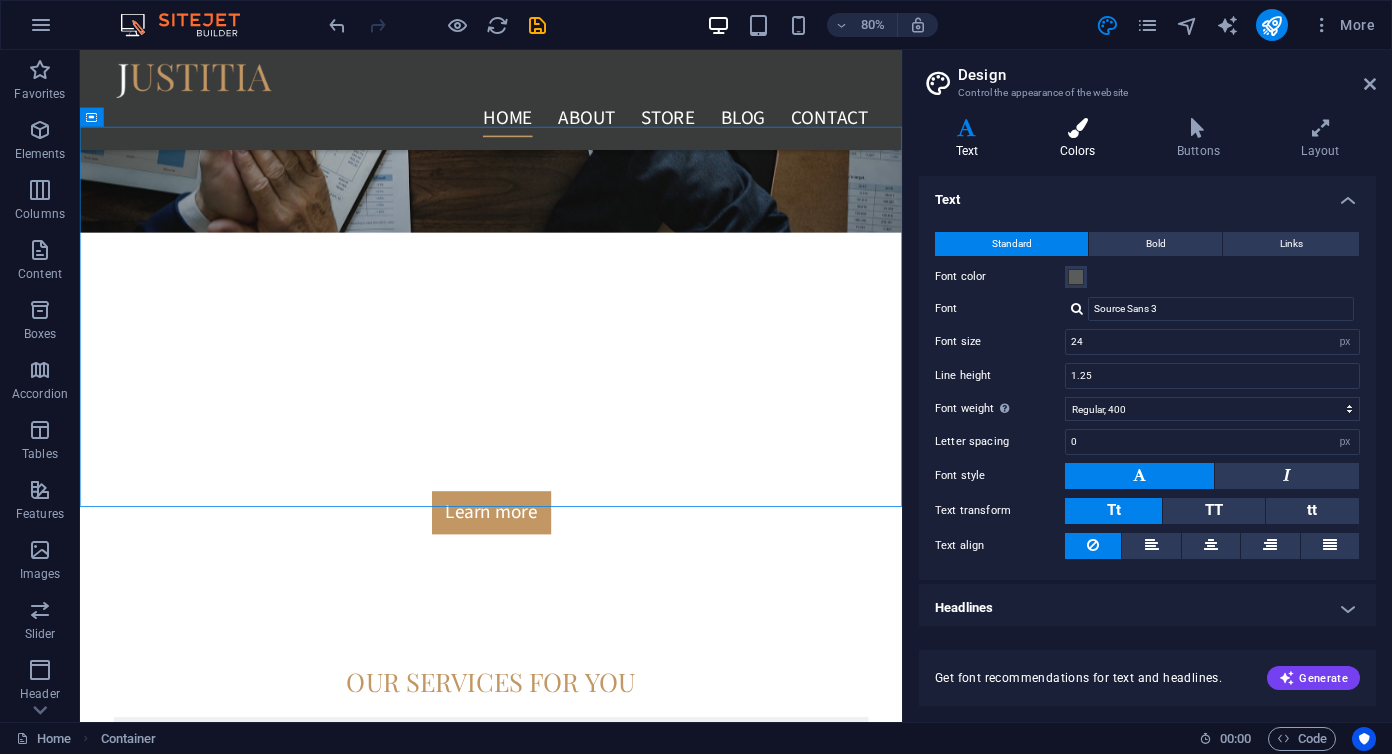click on "Colors" at bounding box center (1081, 139) 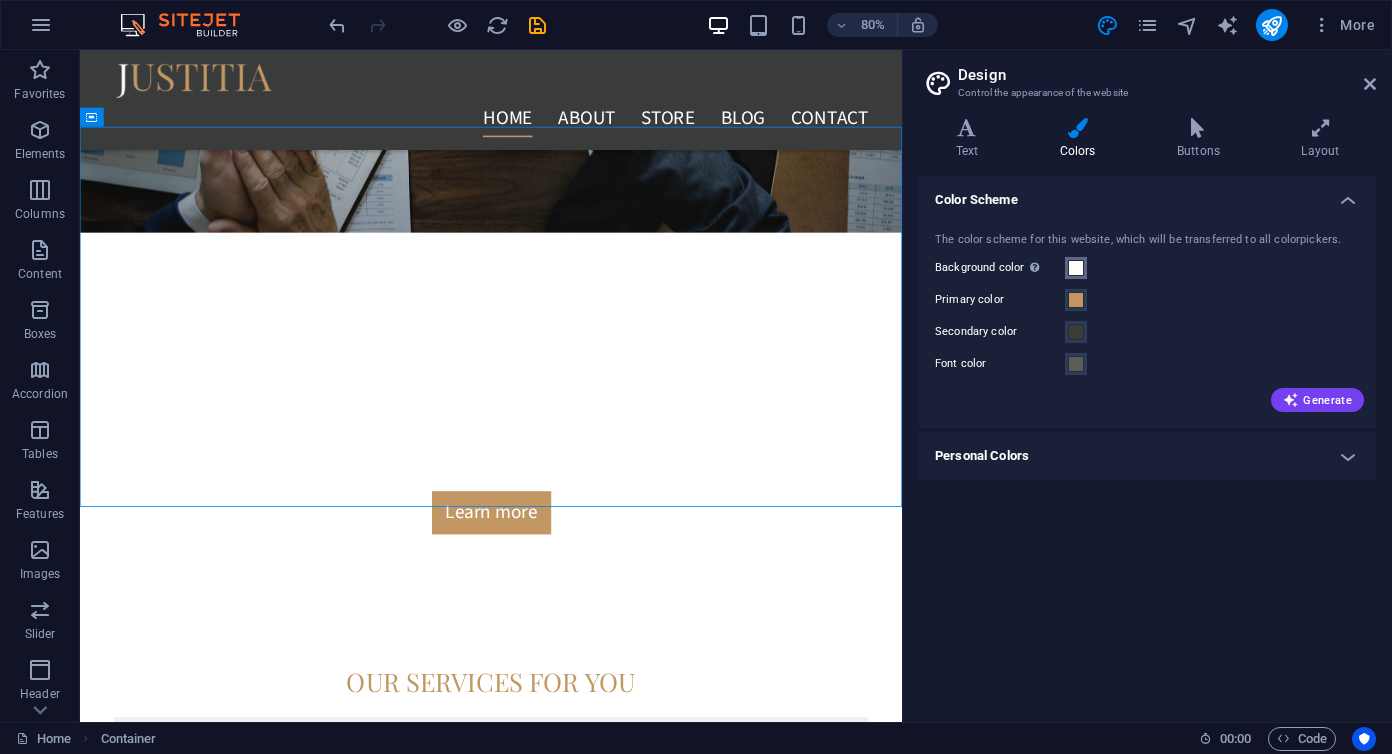 click at bounding box center (1076, 268) 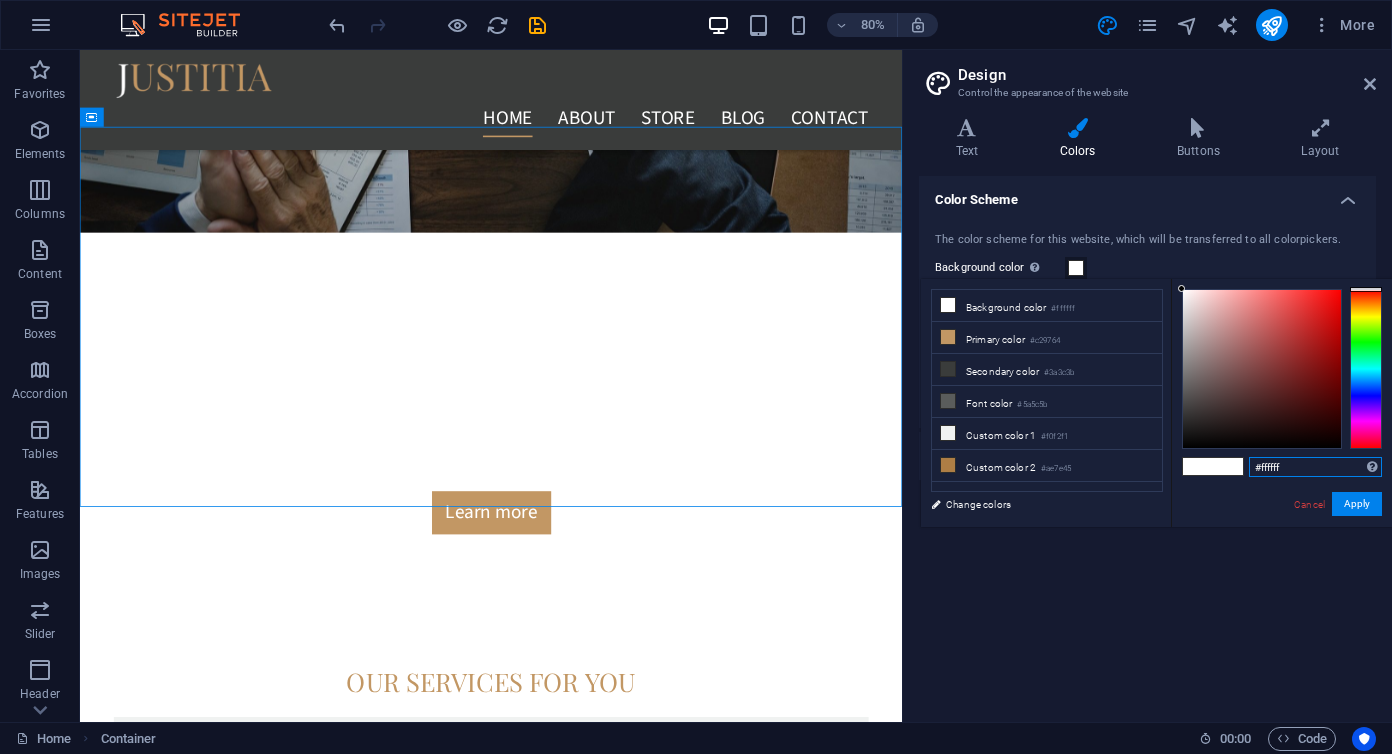 drag, startPoint x: 1305, startPoint y: 469, endPoint x: 1217, endPoint y: 469, distance: 88 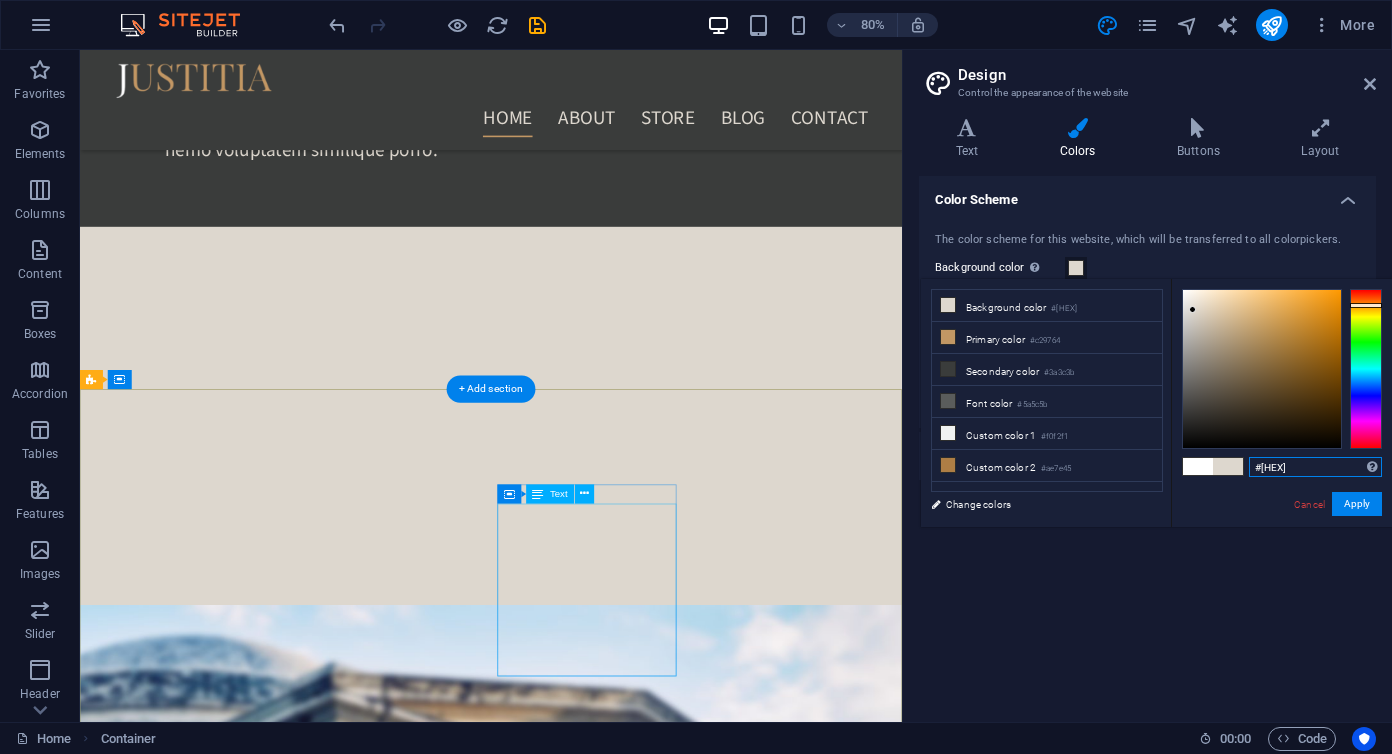 scroll, scrollTop: 2343, scrollLeft: 0, axis: vertical 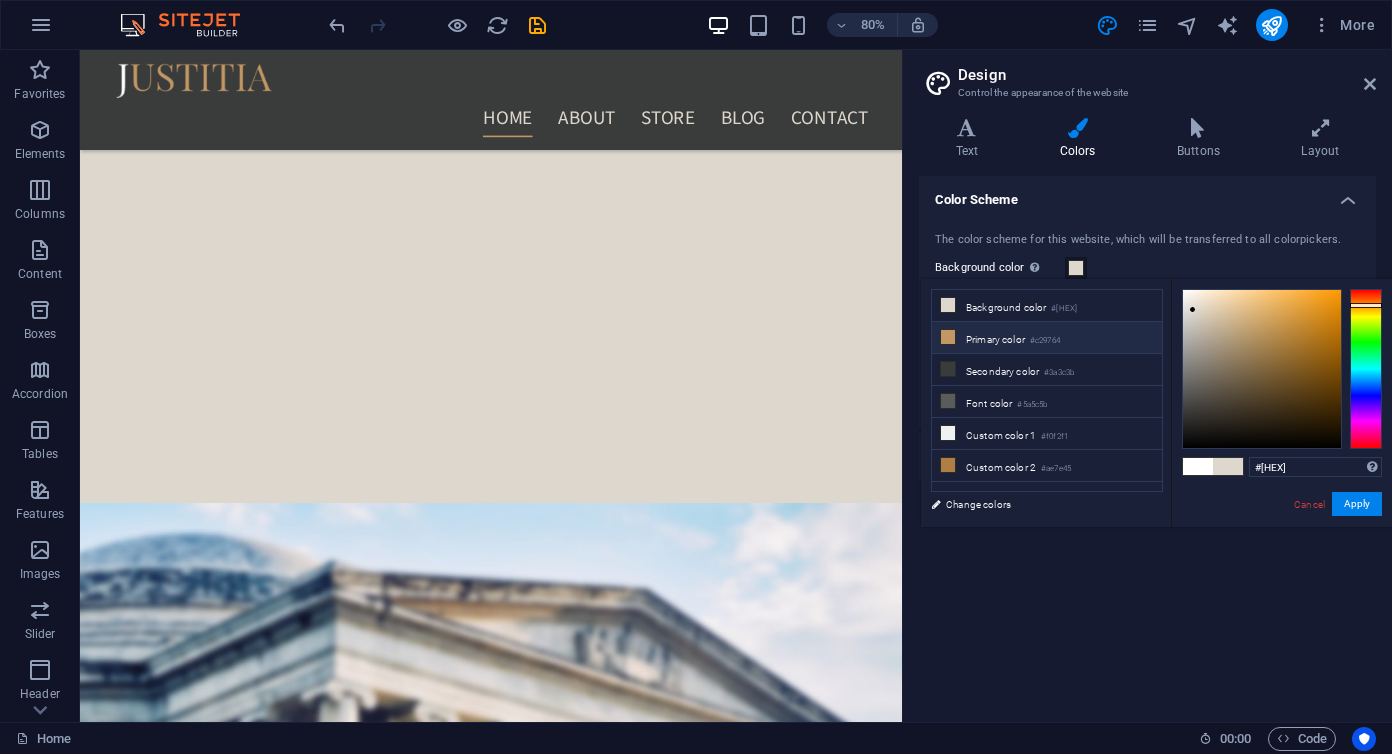click on "Primary color
#[HEX]" at bounding box center (1047, 338) 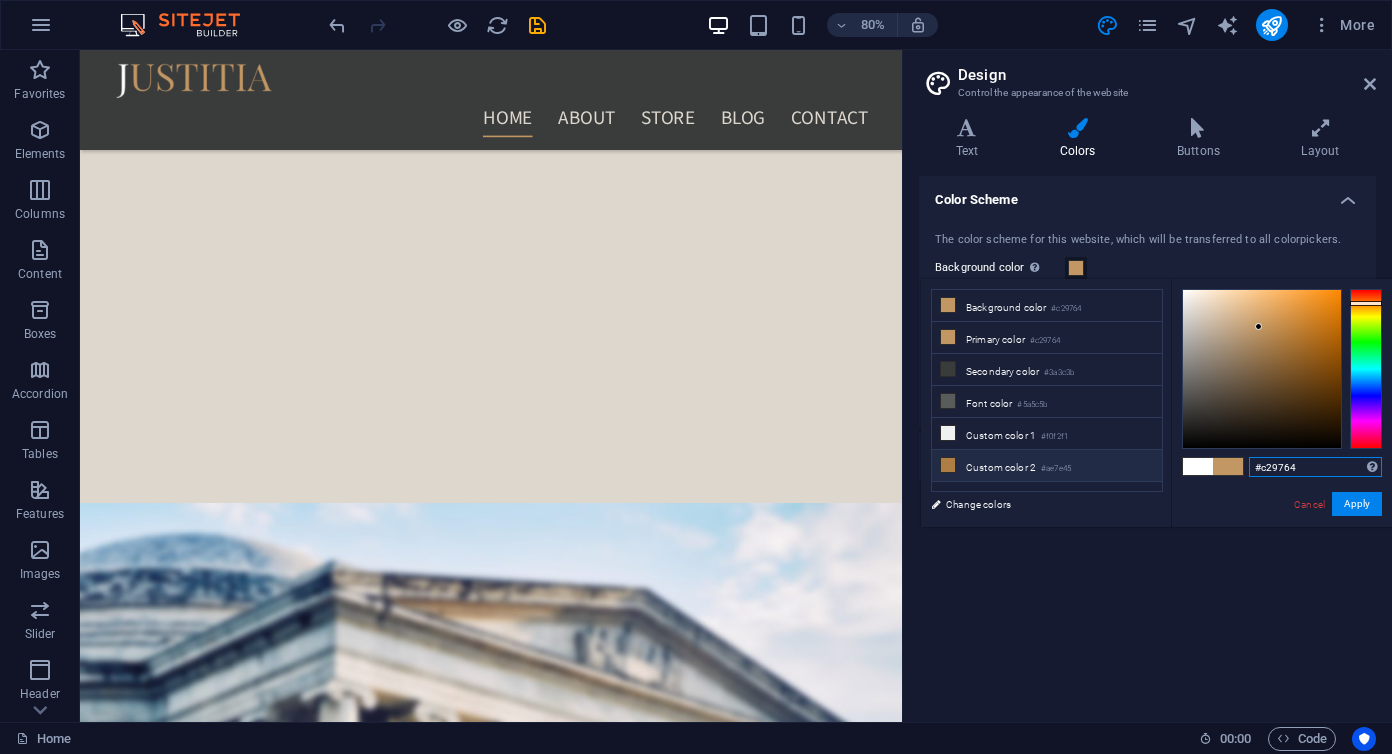drag, startPoint x: 1306, startPoint y: 471, endPoint x: 1157, endPoint y: 457, distance: 149.65627 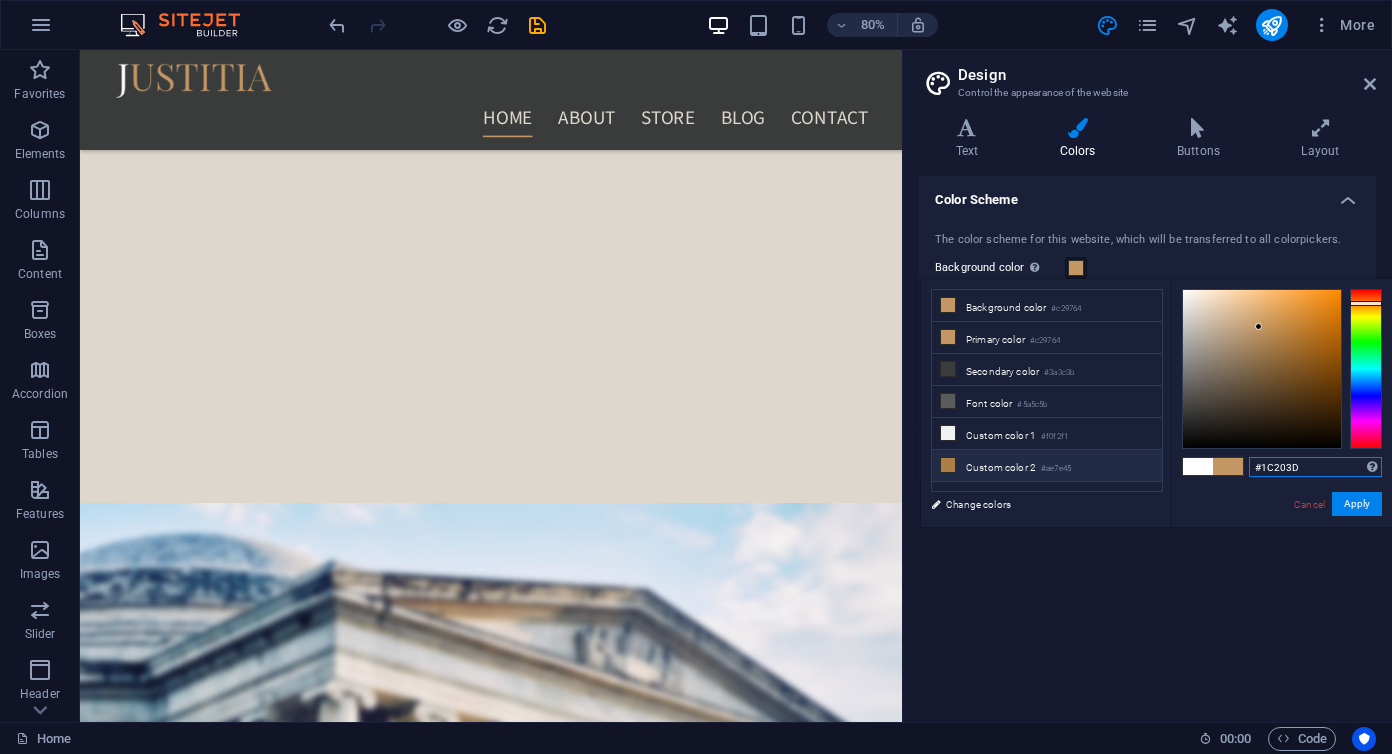 type on "#1c203d" 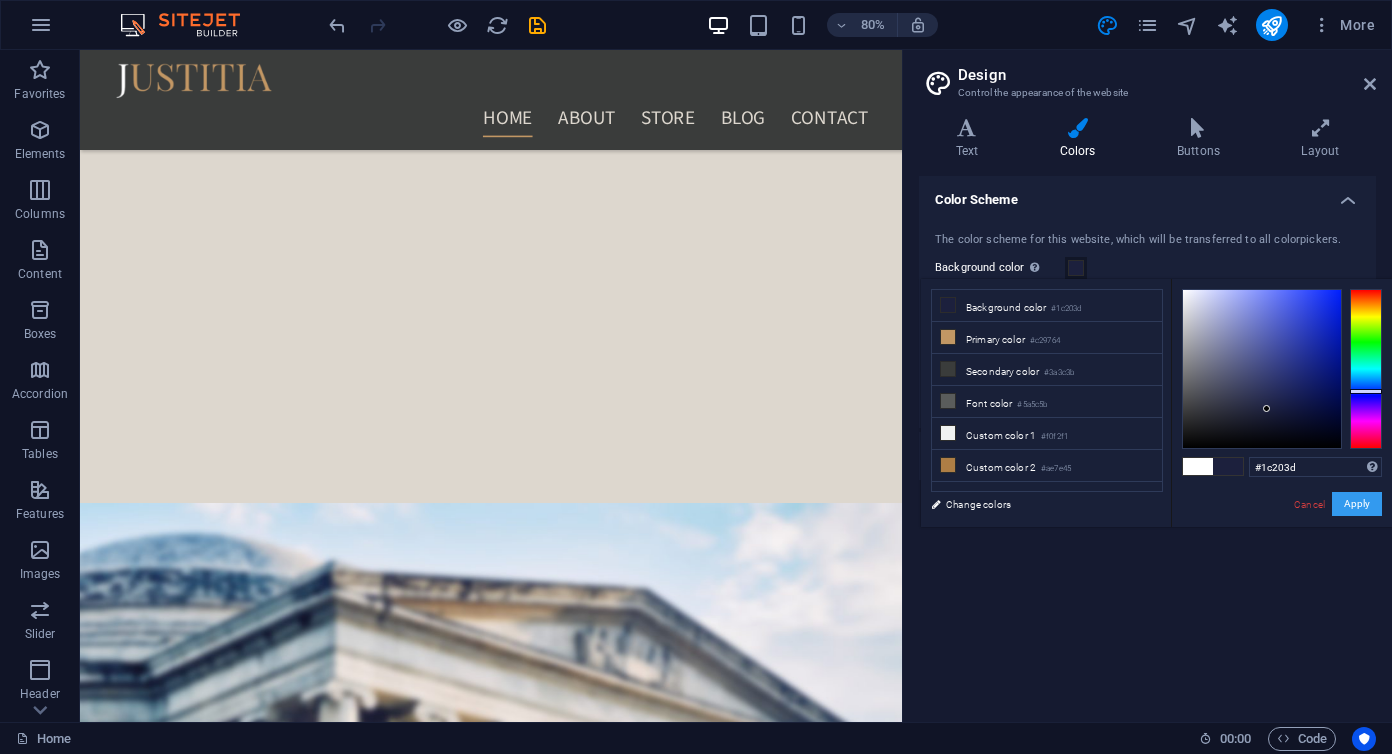 click on "Apply" at bounding box center [1357, 504] 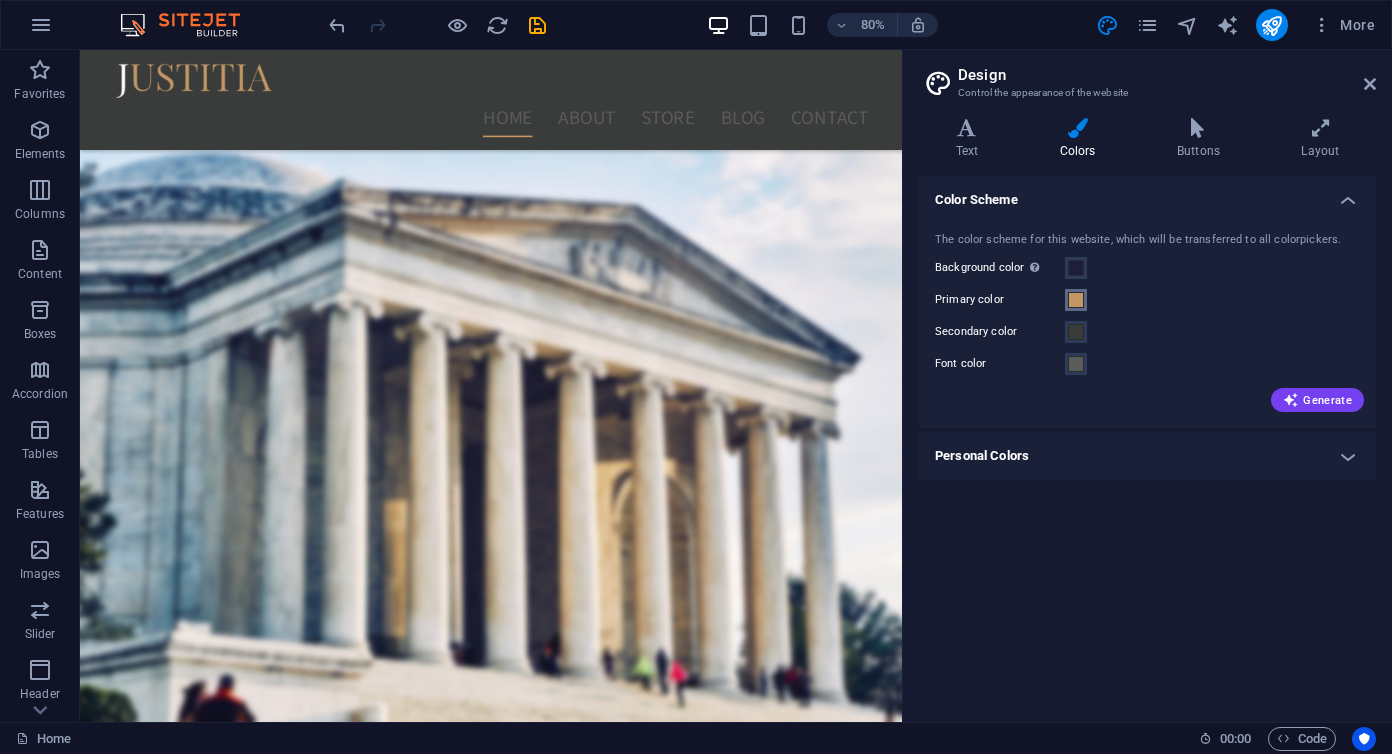 click at bounding box center (1076, 300) 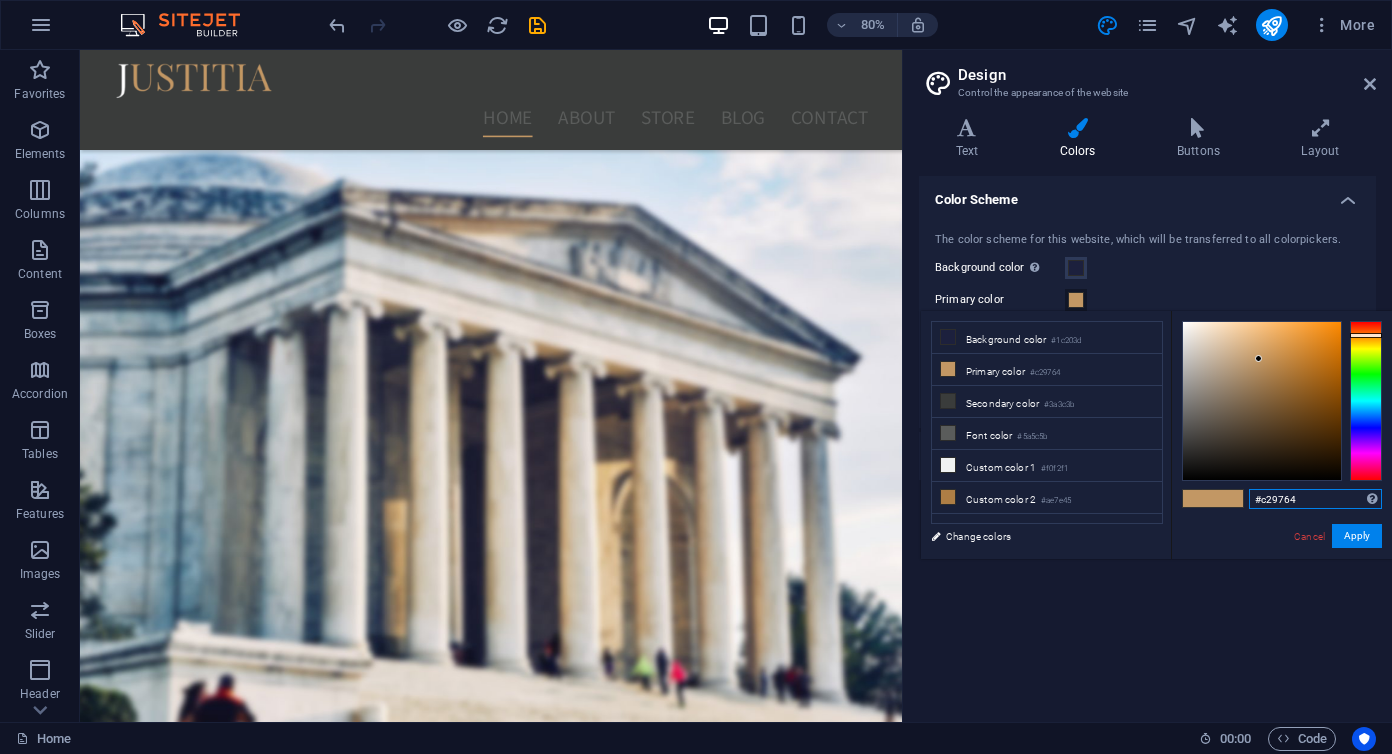 drag, startPoint x: 1307, startPoint y: 507, endPoint x: 1192, endPoint y: 505, distance: 115.01739 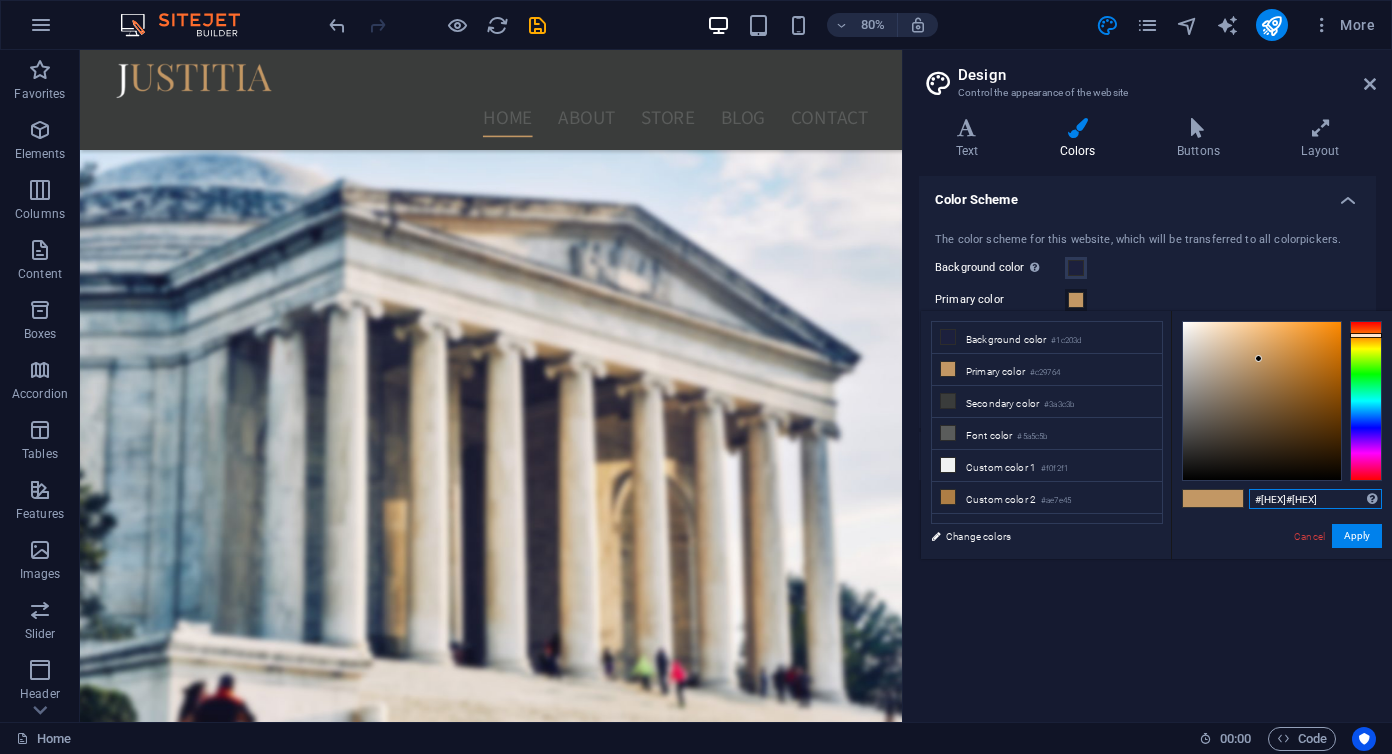 paste 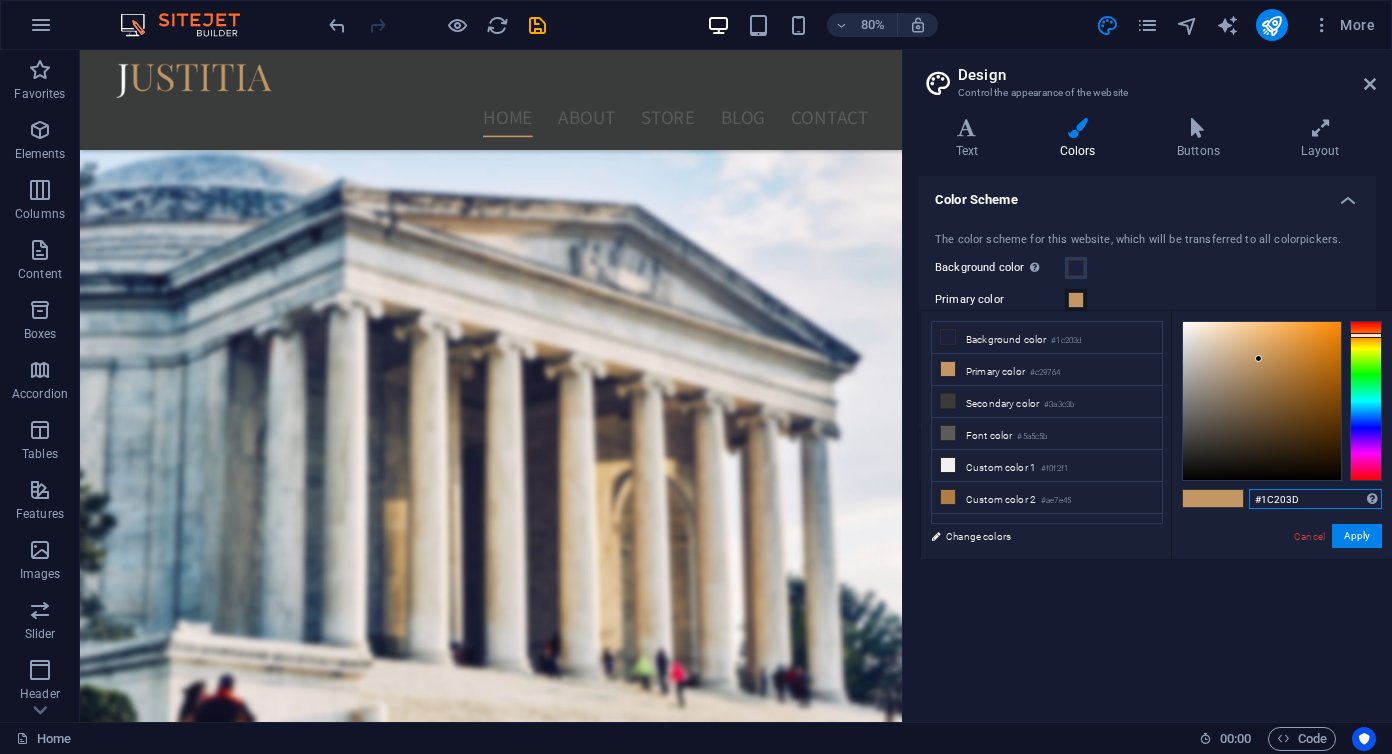 type on "#1c203d" 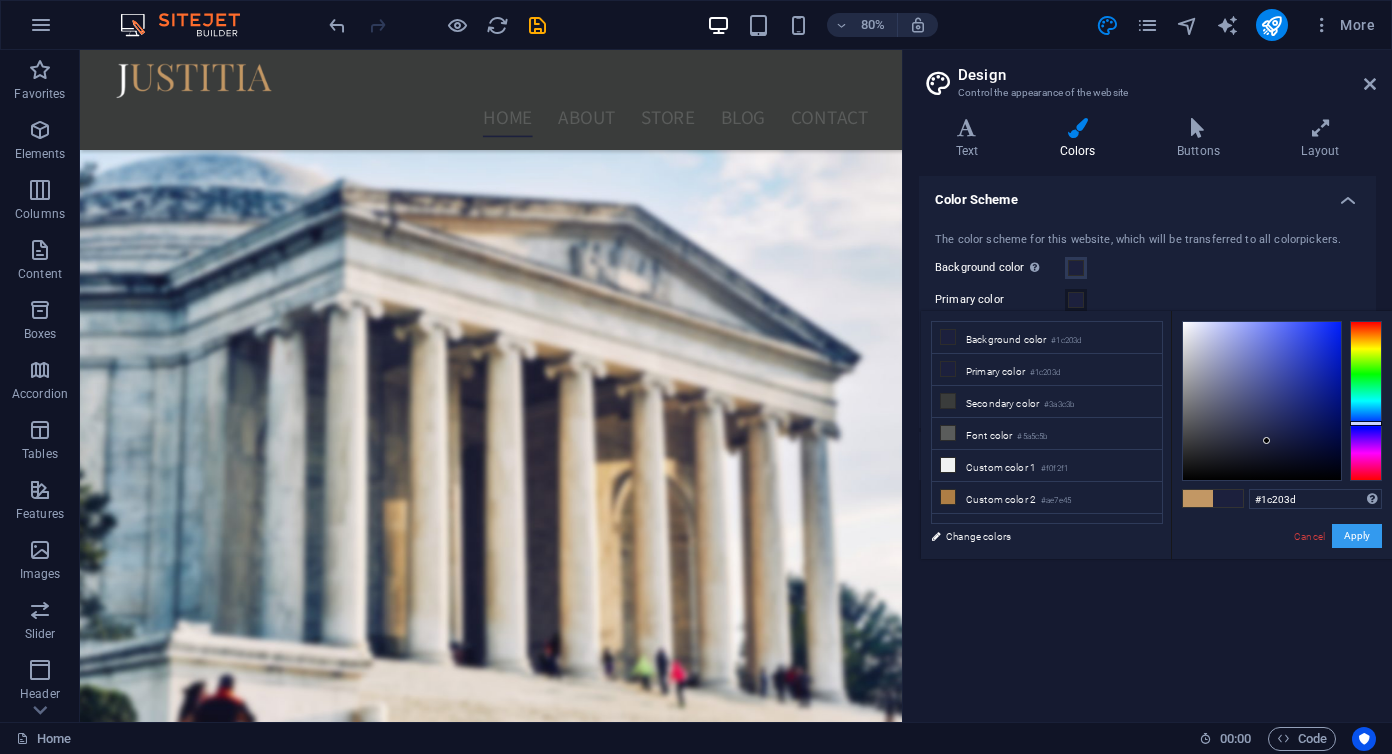click on "Apply" at bounding box center (1357, 536) 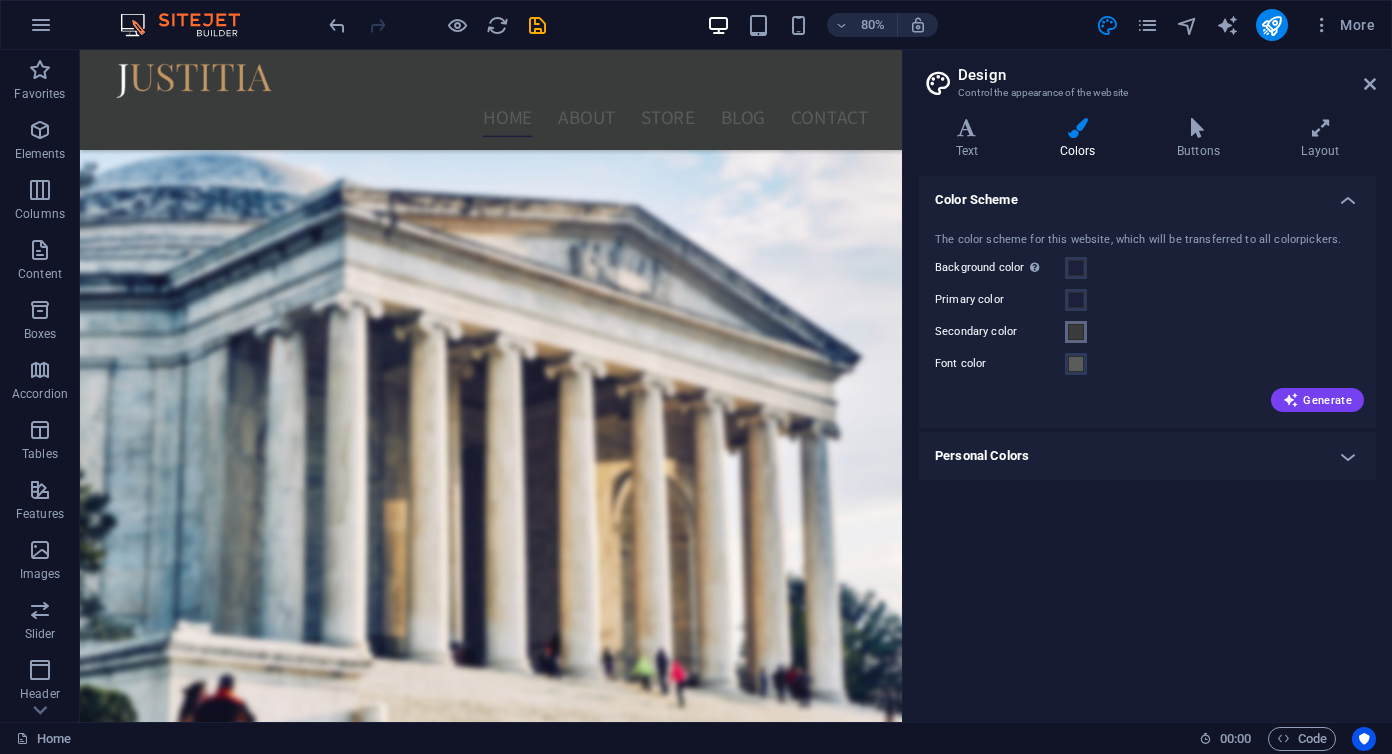 click at bounding box center (1076, 332) 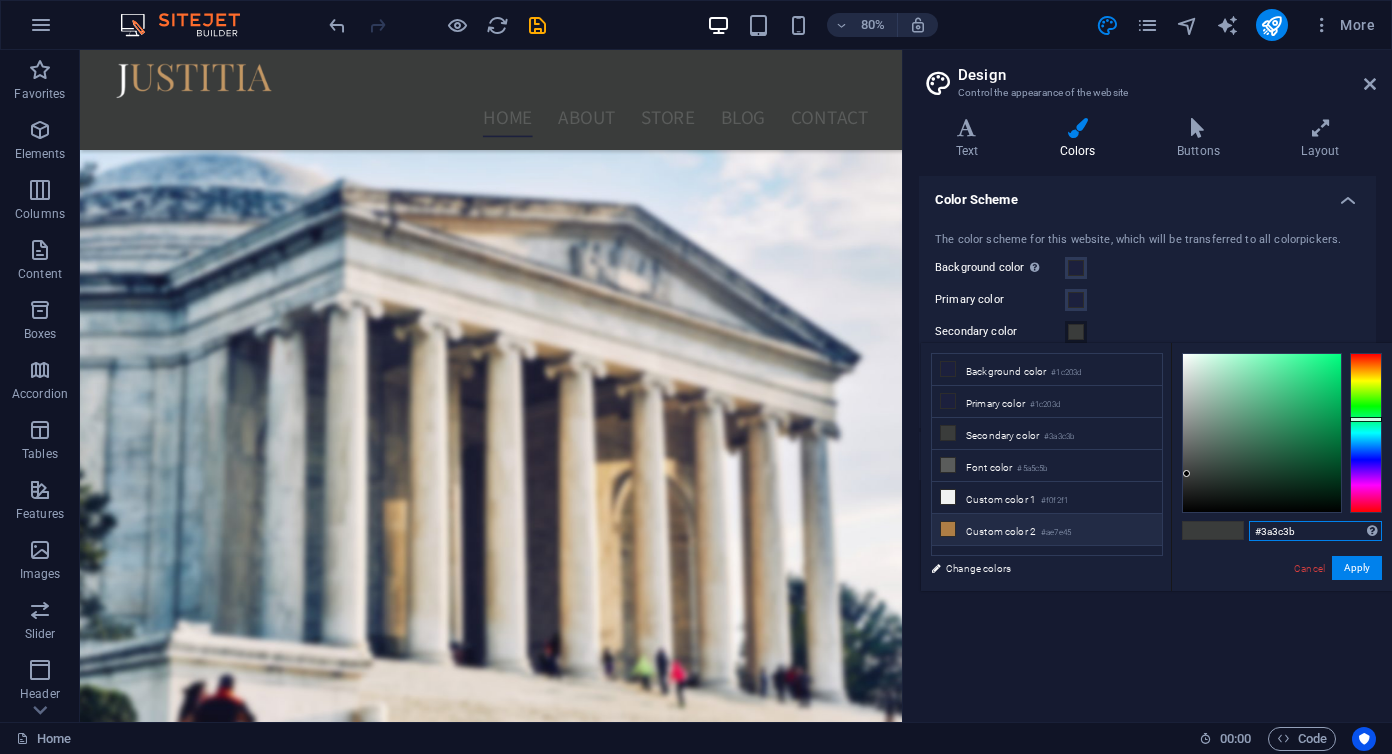 drag, startPoint x: 1318, startPoint y: 533, endPoint x: 1159, endPoint y: 532, distance: 159.00314 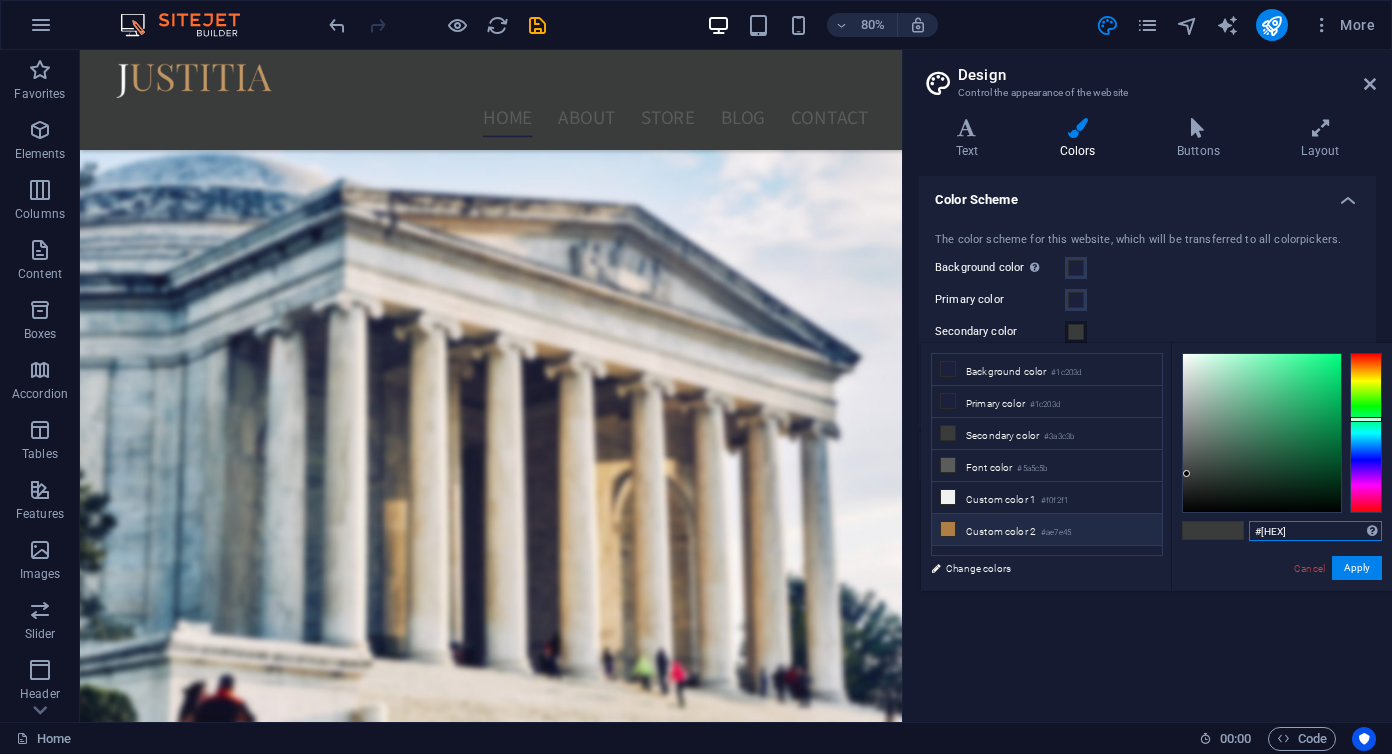 type on "#8b2f5d" 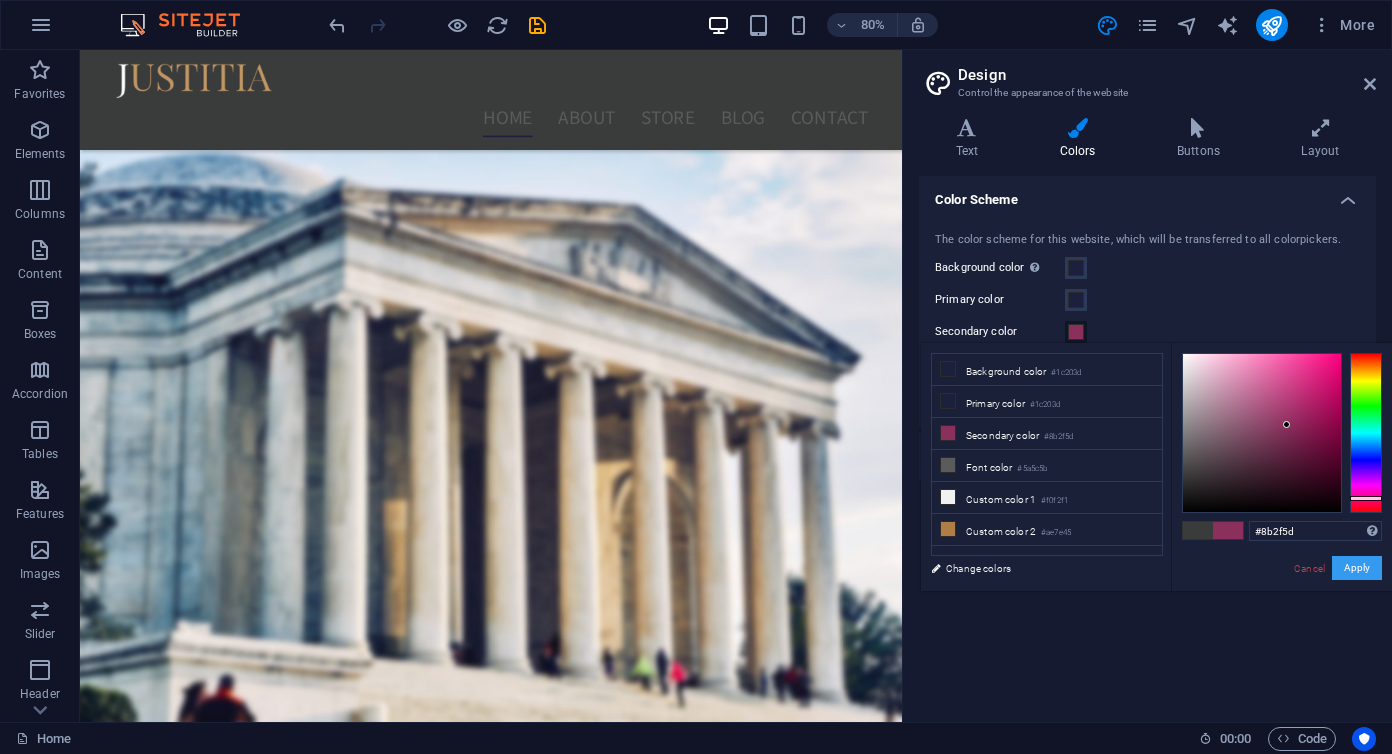 click on "Apply" at bounding box center (1357, 568) 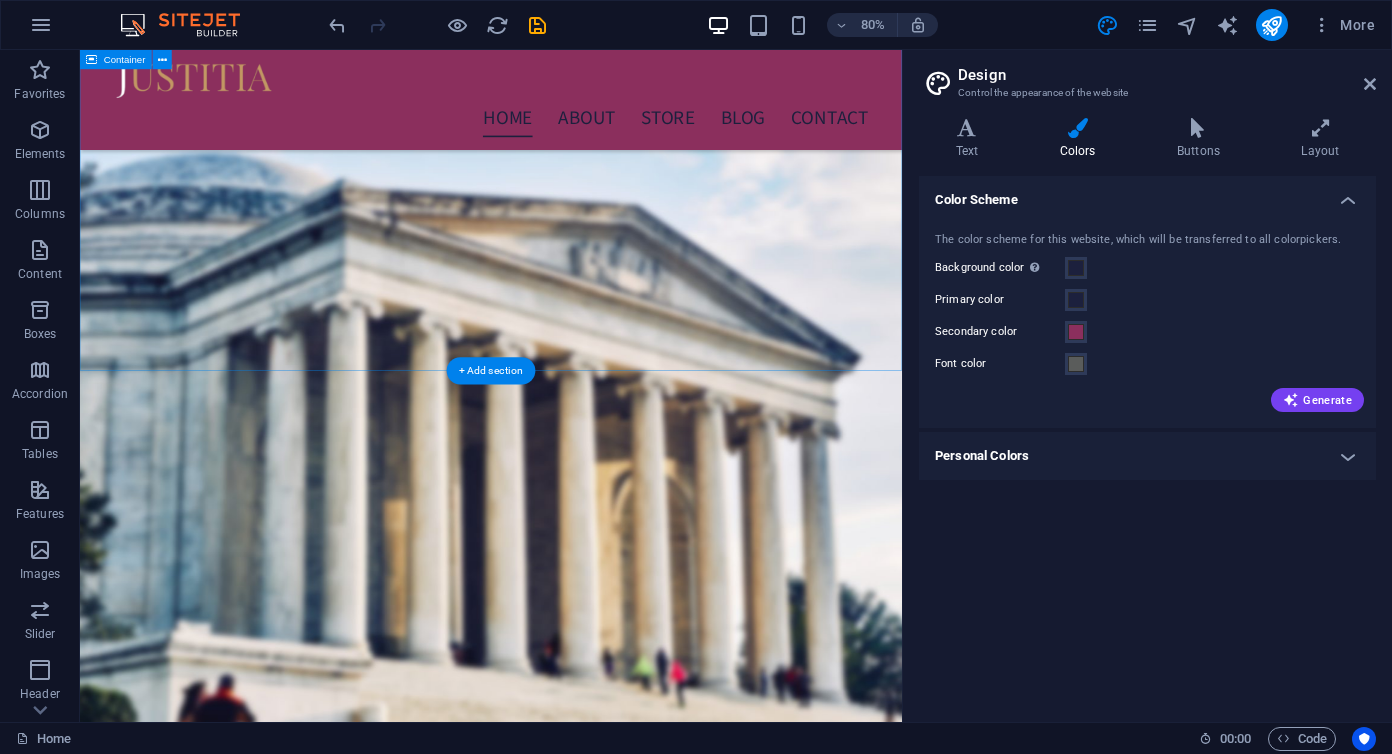 click on "Our PRACTICE AREAS Personal Injury Lorem ipsum dolor sit amet, consectetur adipisicing elit. Veritatis, dolorem! Read more Industrial Injury Lorem ipsum dolor sit amet, consectetur adipisicing elit. Veritatis, dolorem! Read more Insurance Claims Lorem ipsum dolor sit amet, consectetur adipisicing elit. Veritatis, dolorem! Read more See all our practice areas" at bounding box center (594, 3002) 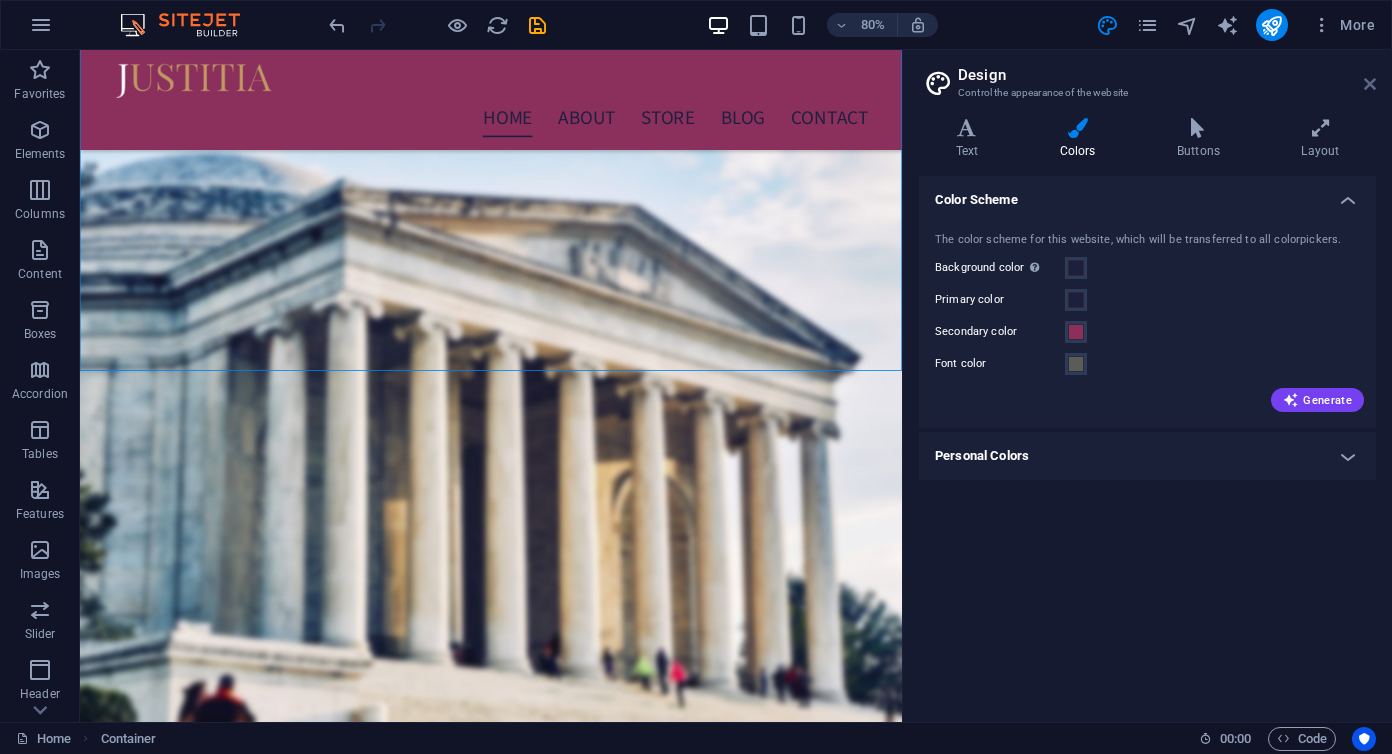click at bounding box center [1370, 84] 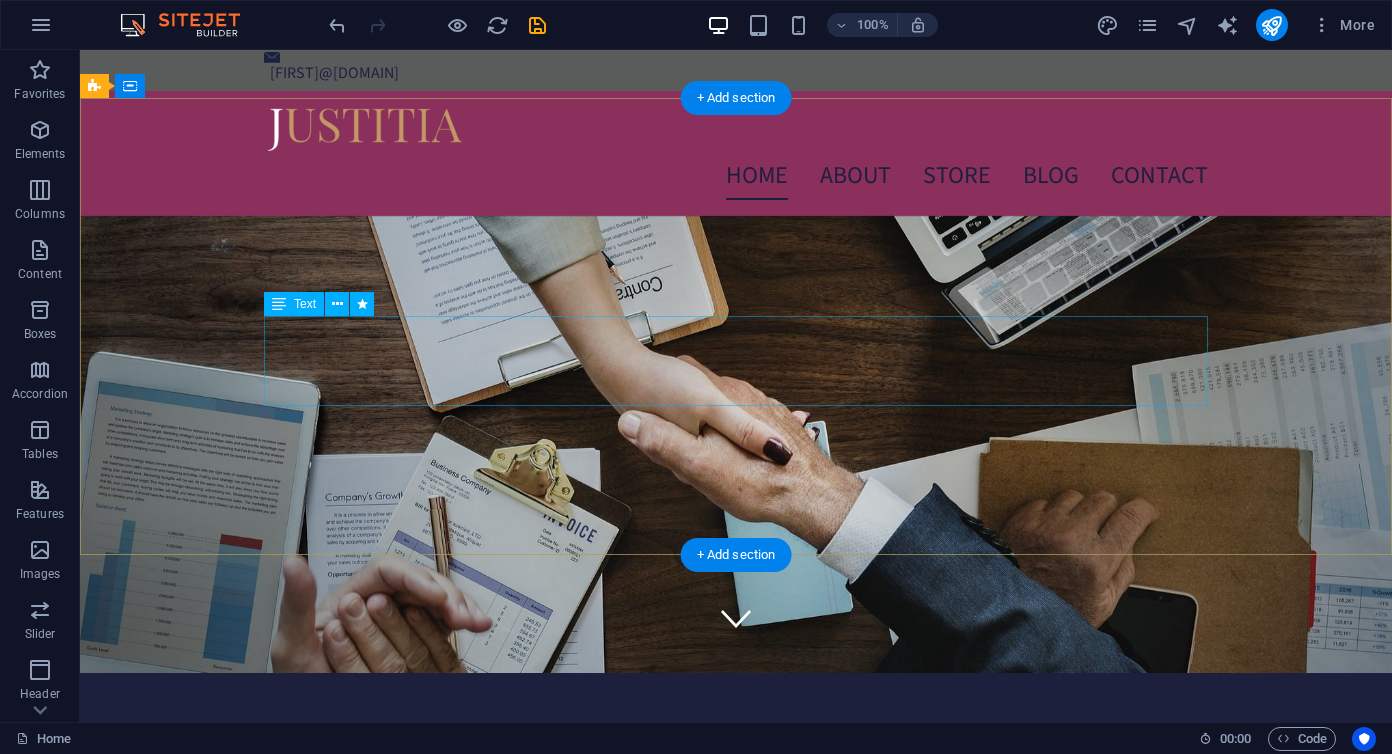 scroll, scrollTop: 108, scrollLeft: 0, axis: vertical 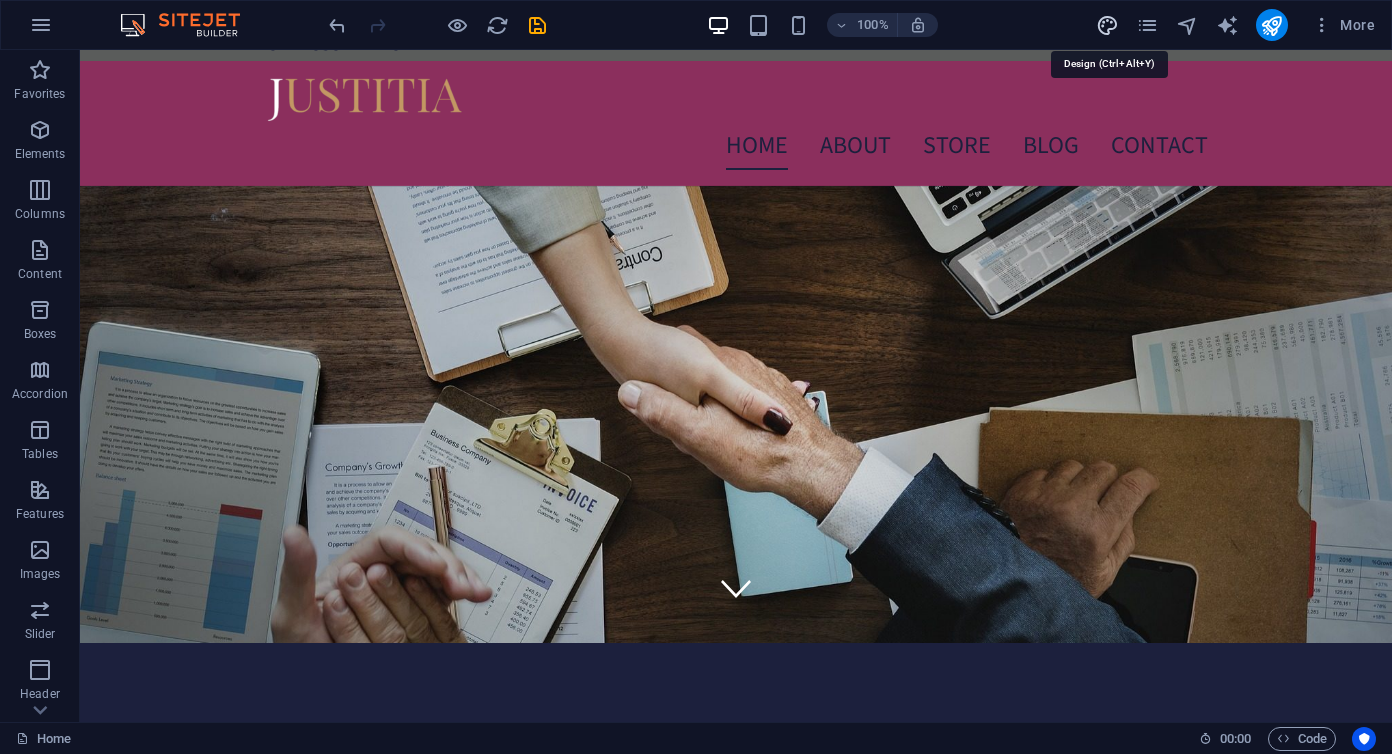 click at bounding box center [1107, 25] 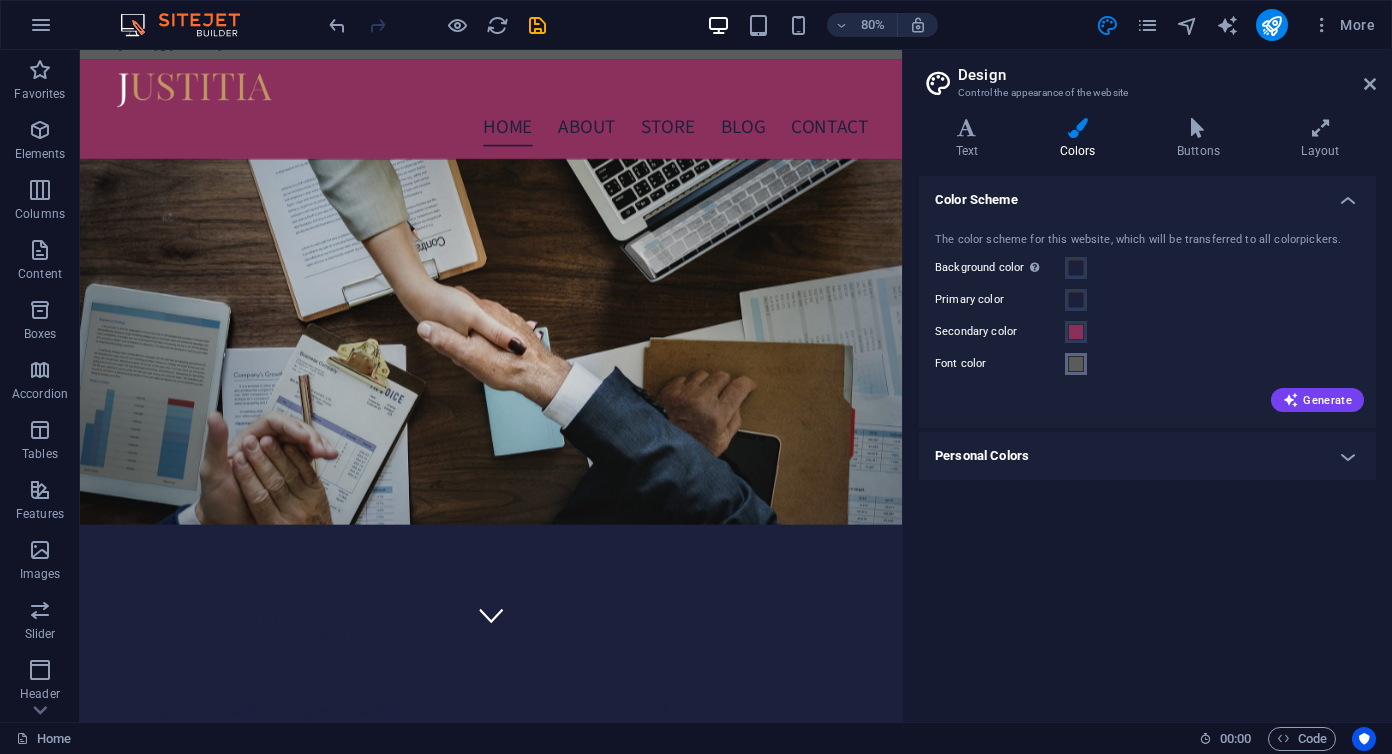 click on "Font color" at bounding box center (1076, 364) 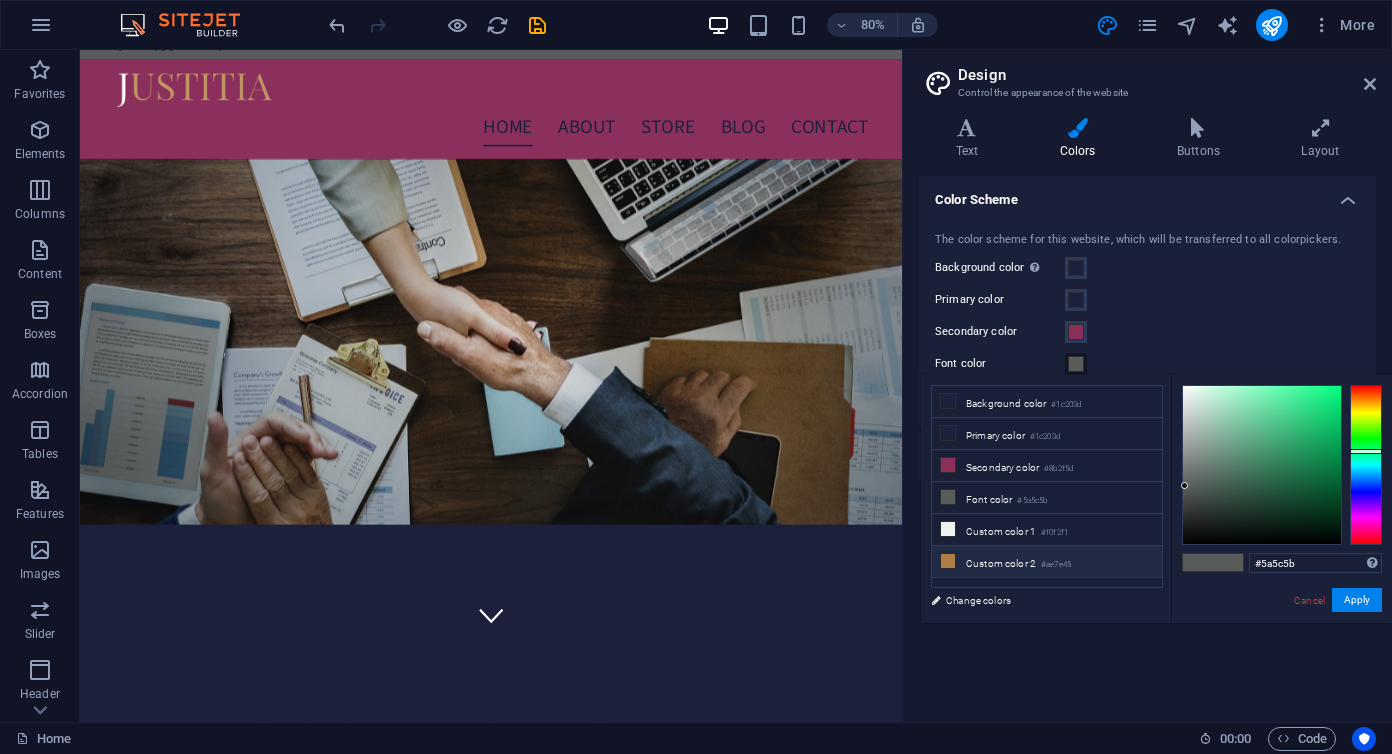 click on "Custom color 2
#ae7e45" at bounding box center (1047, 562) 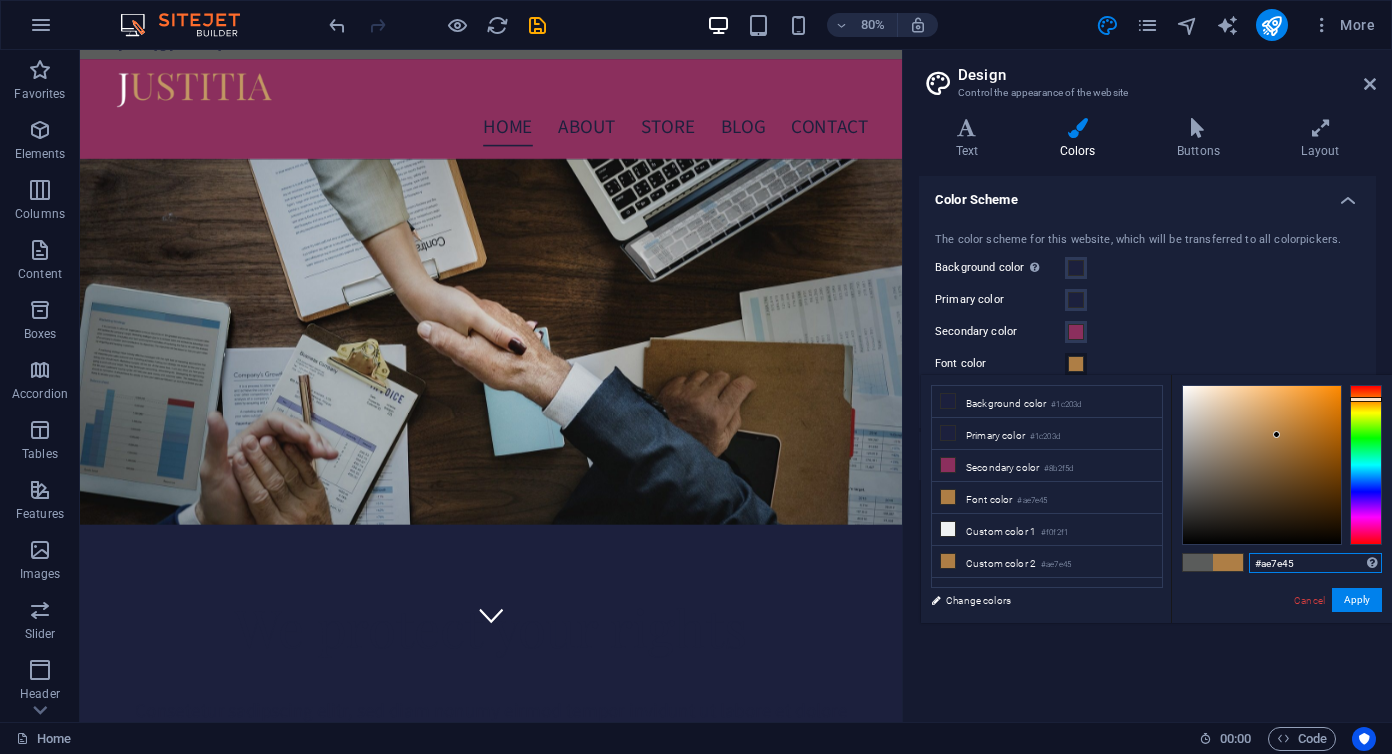 click on "#ae7e45" at bounding box center (1315, 563) 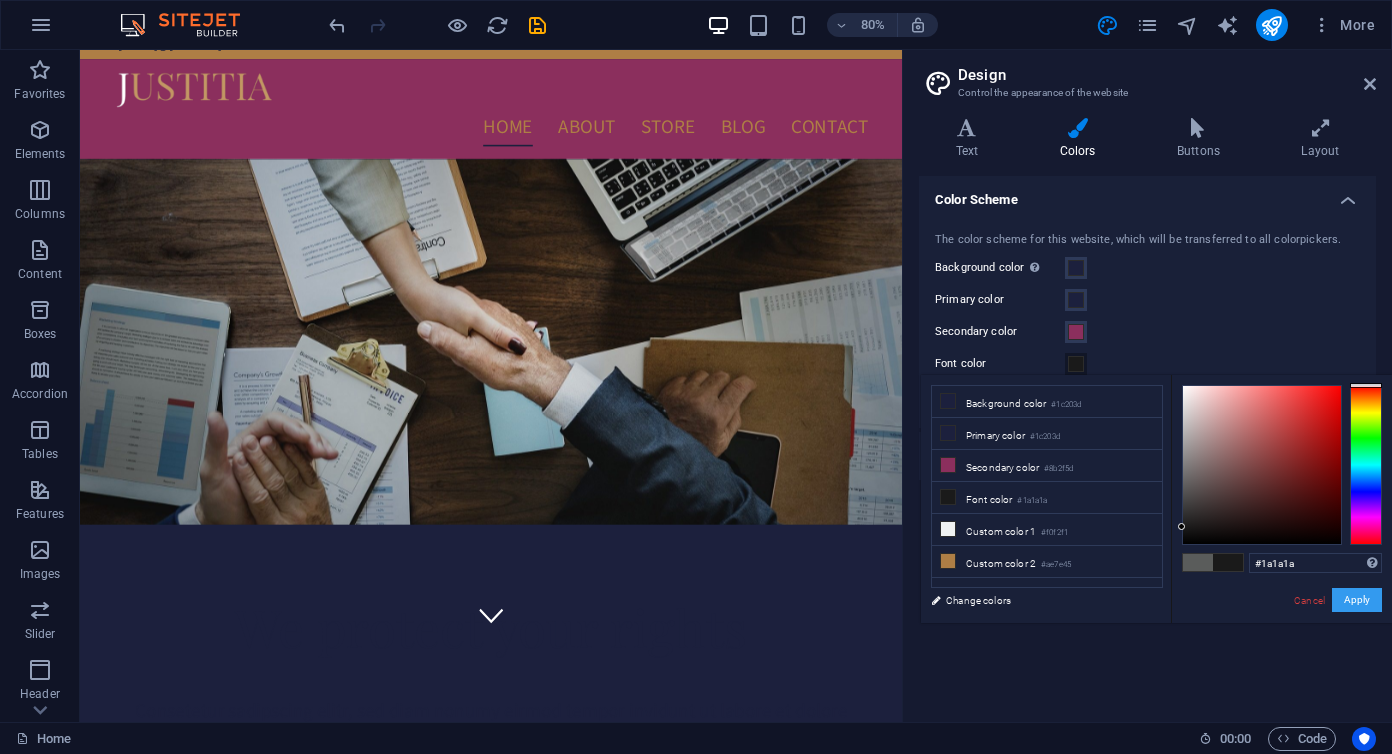click on "Apply" at bounding box center (1357, 600) 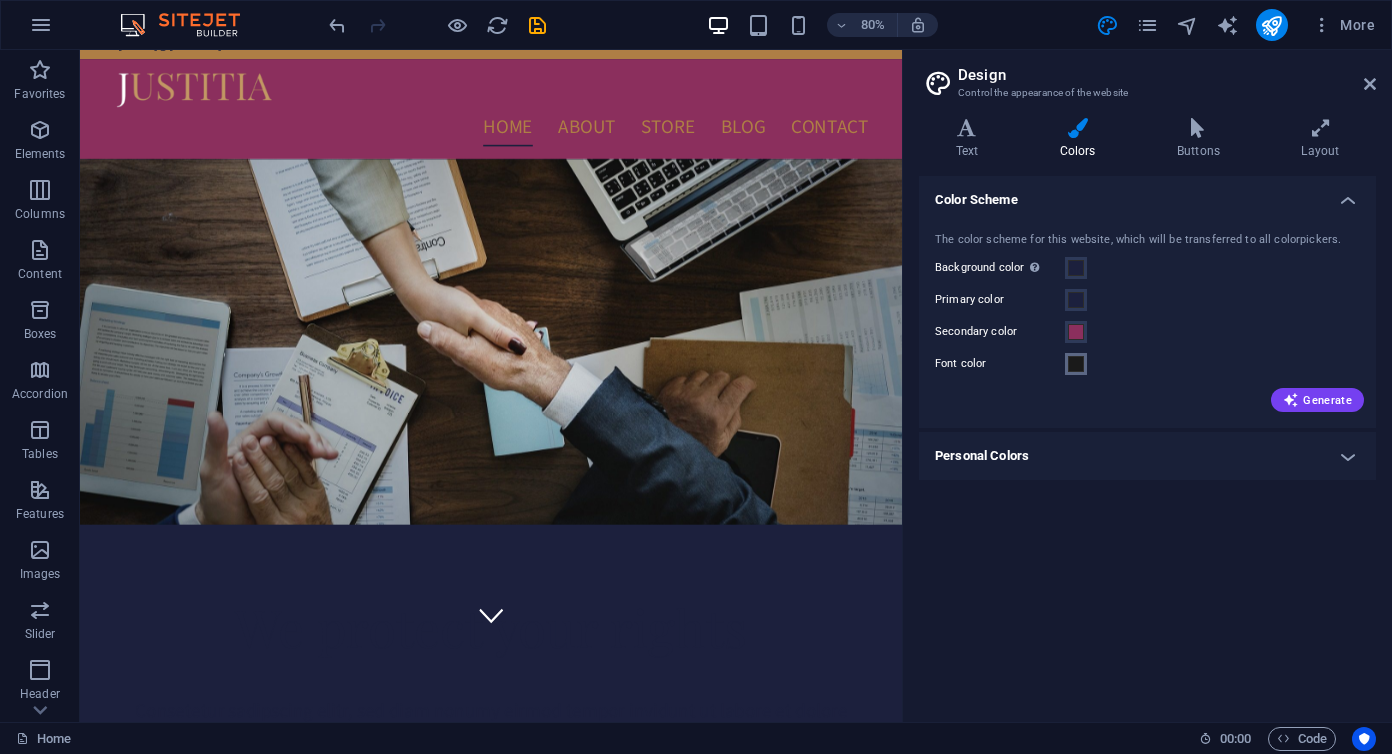 click at bounding box center [1076, 364] 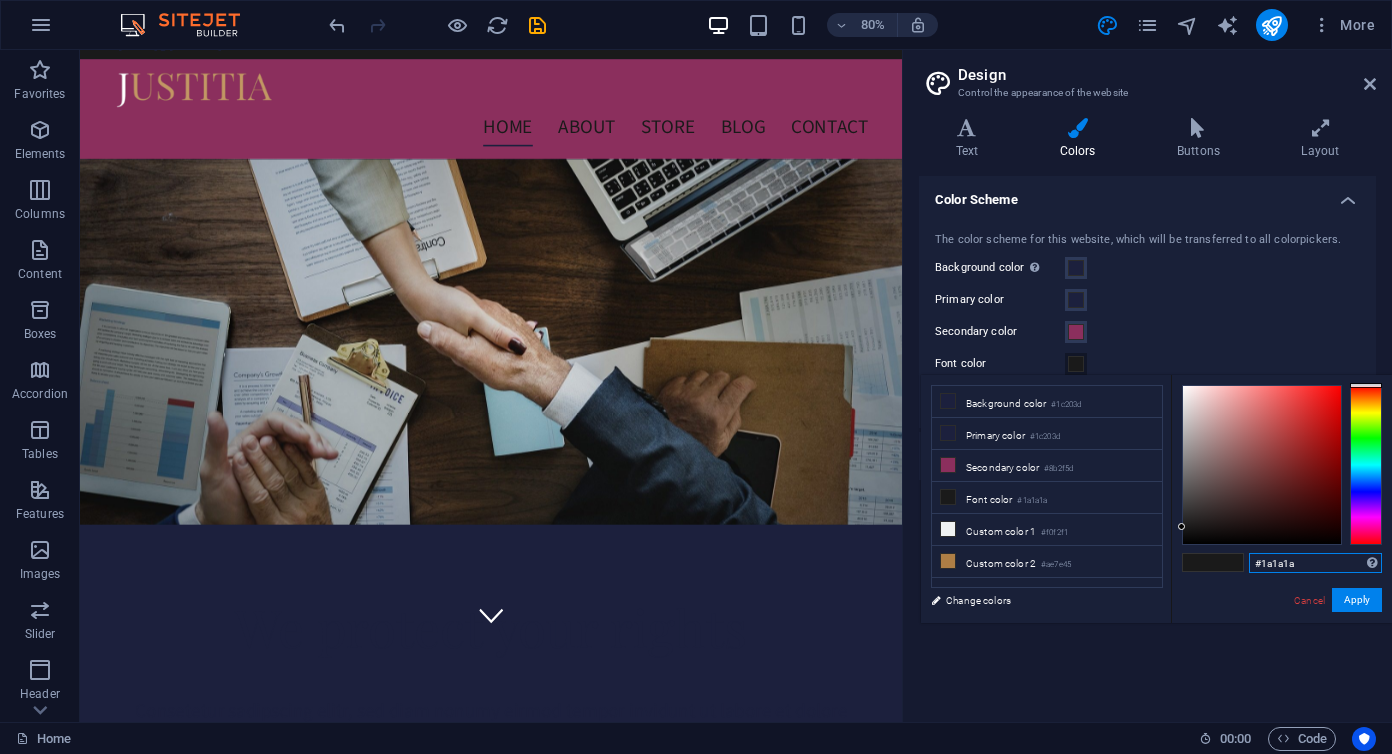 drag, startPoint x: 1303, startPoint y: 568, endPoint x: 1220, endPoint y: 561, distance: 83.294655 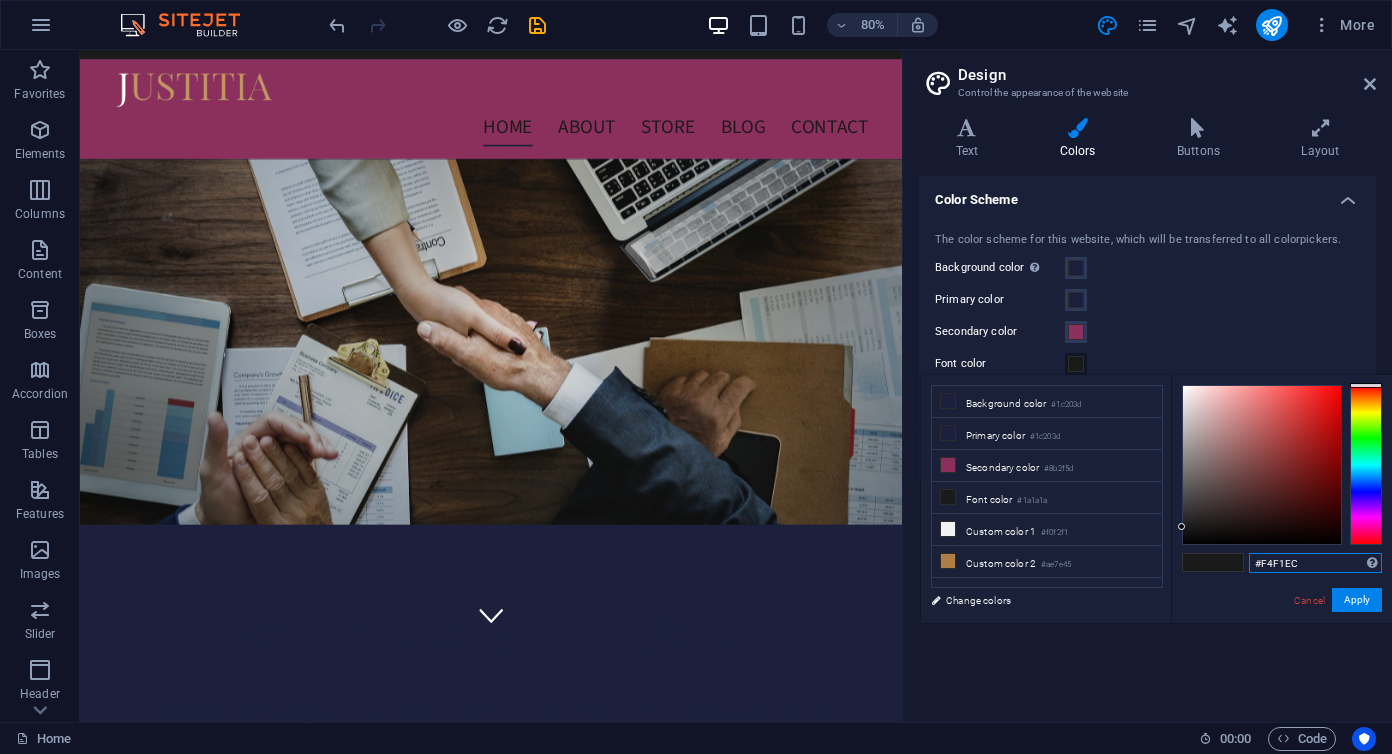 type on "#f4f1ec" 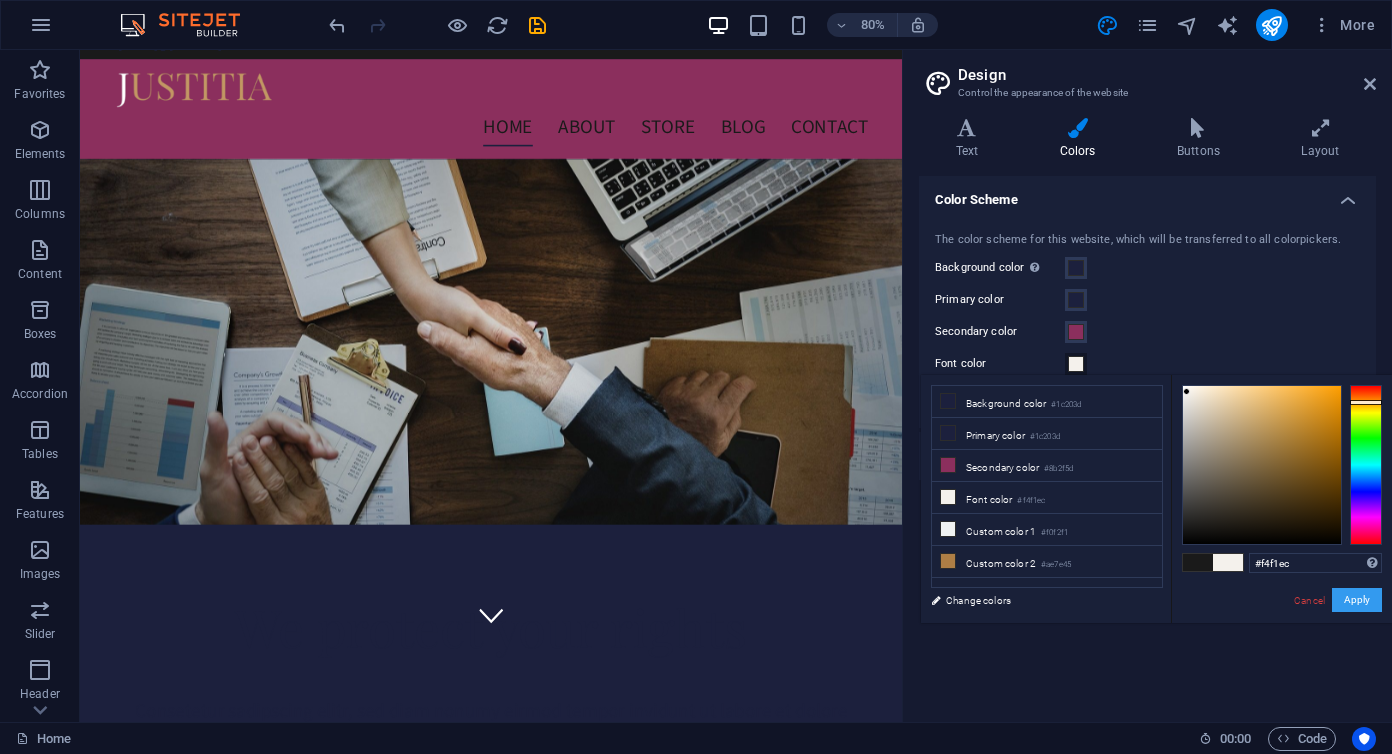 click on "Apply" at bounding box center (1357, 600) 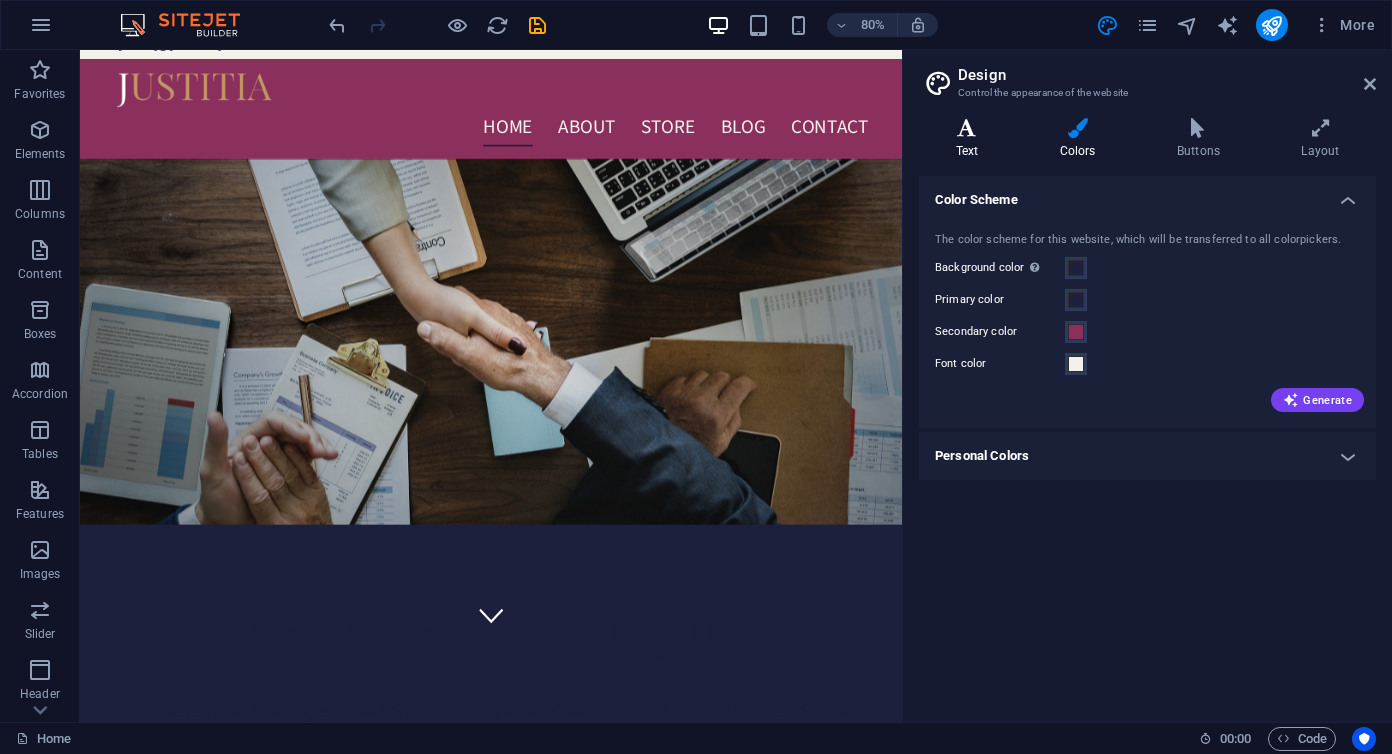 click at bounding box center (967, 128) 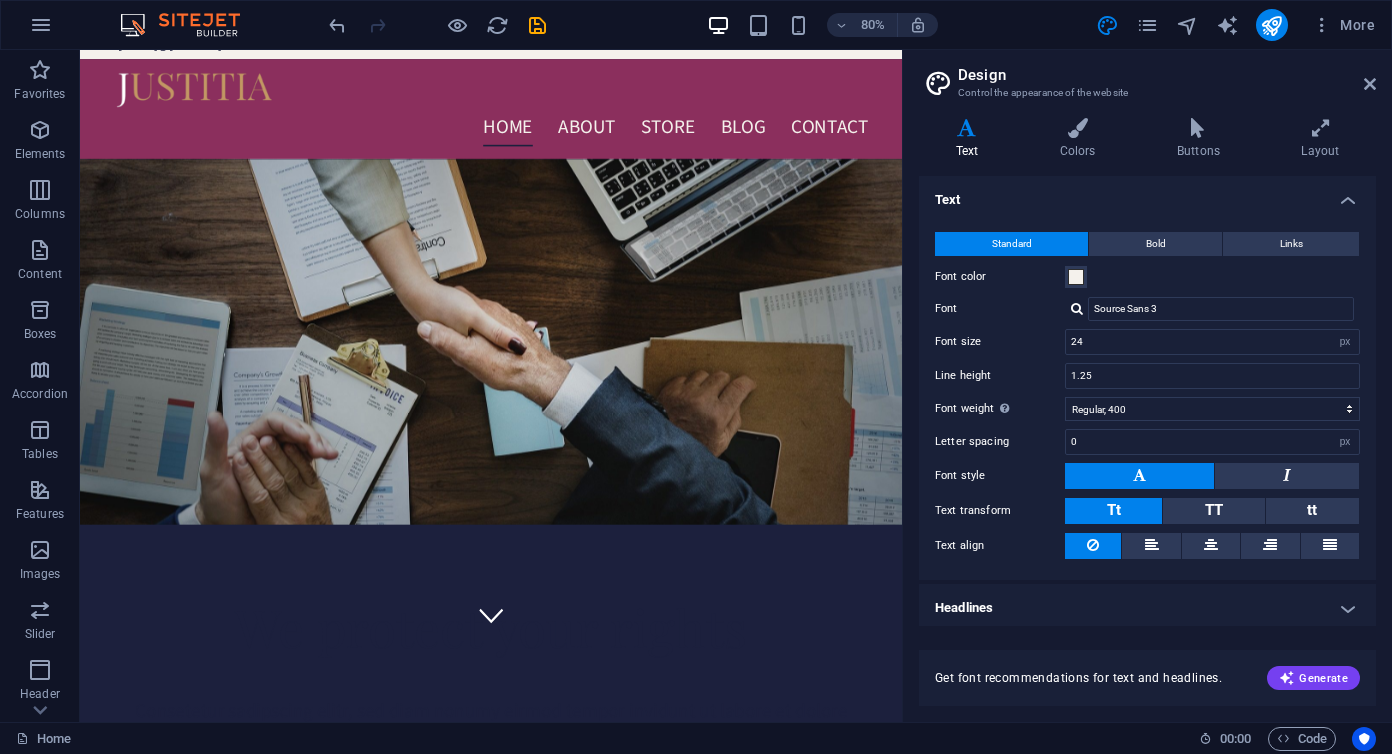 click on "Headlines" at bounding box center (1147, 608) 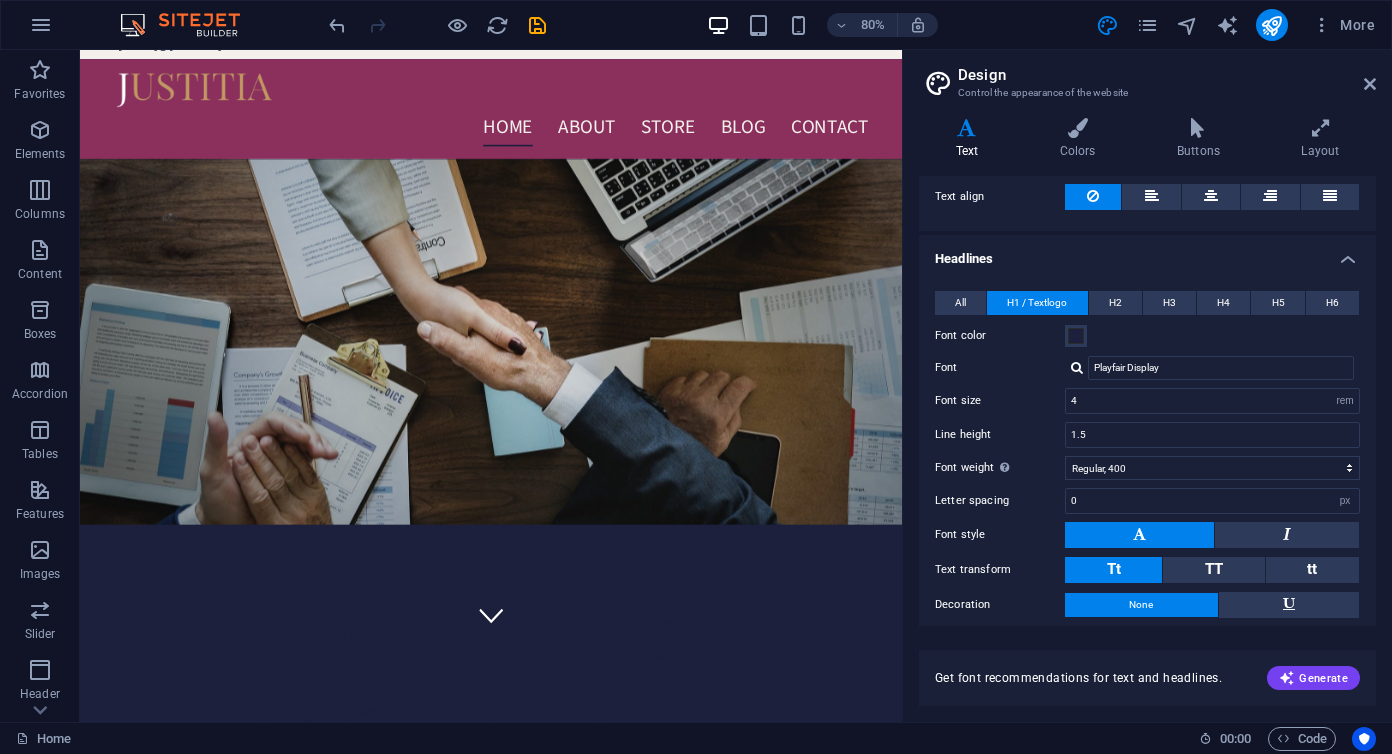 scroll, scrollTop: 358, scrollLeft: 0, axis: vertical 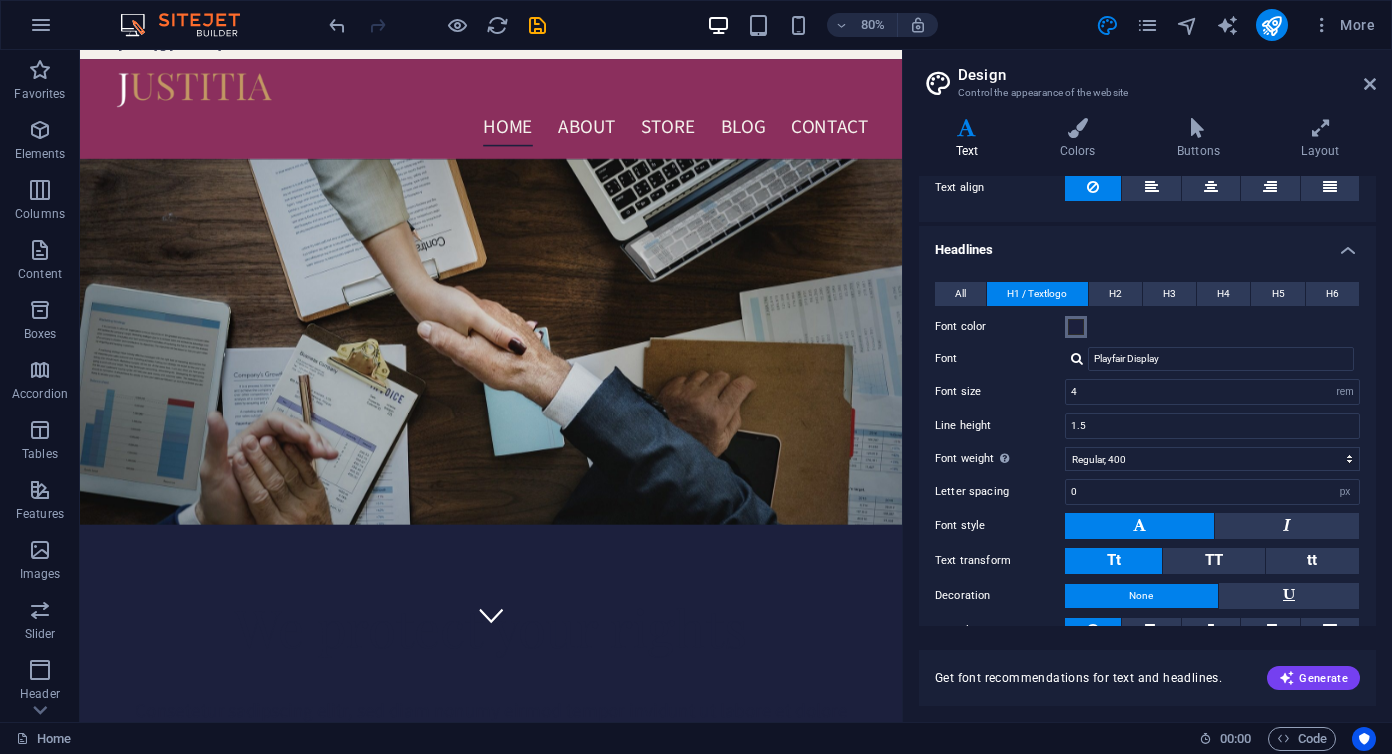 click at bounding box center [1076, 327] 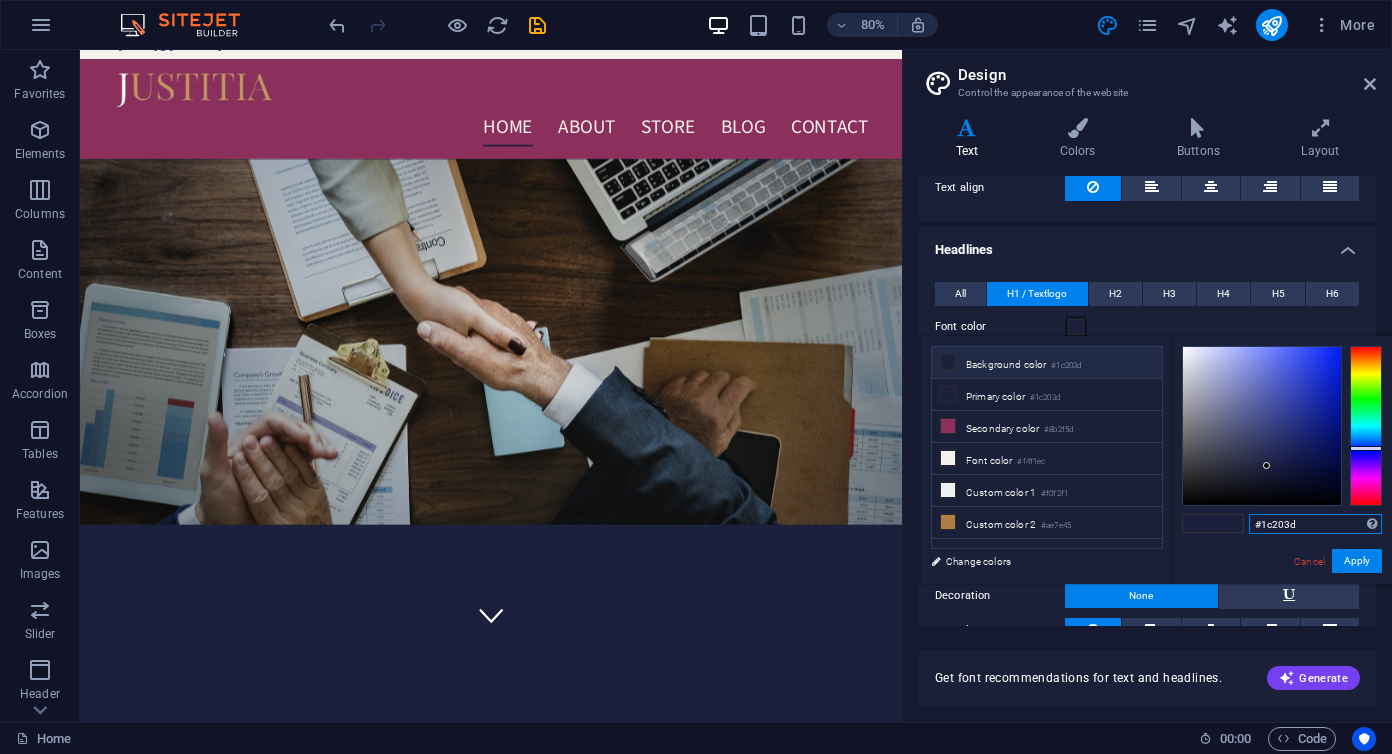 drag, startPoint x: 1304, startPoint y: 522, endPoint x: 1170, endPoint y: 518, distance: 134.0597 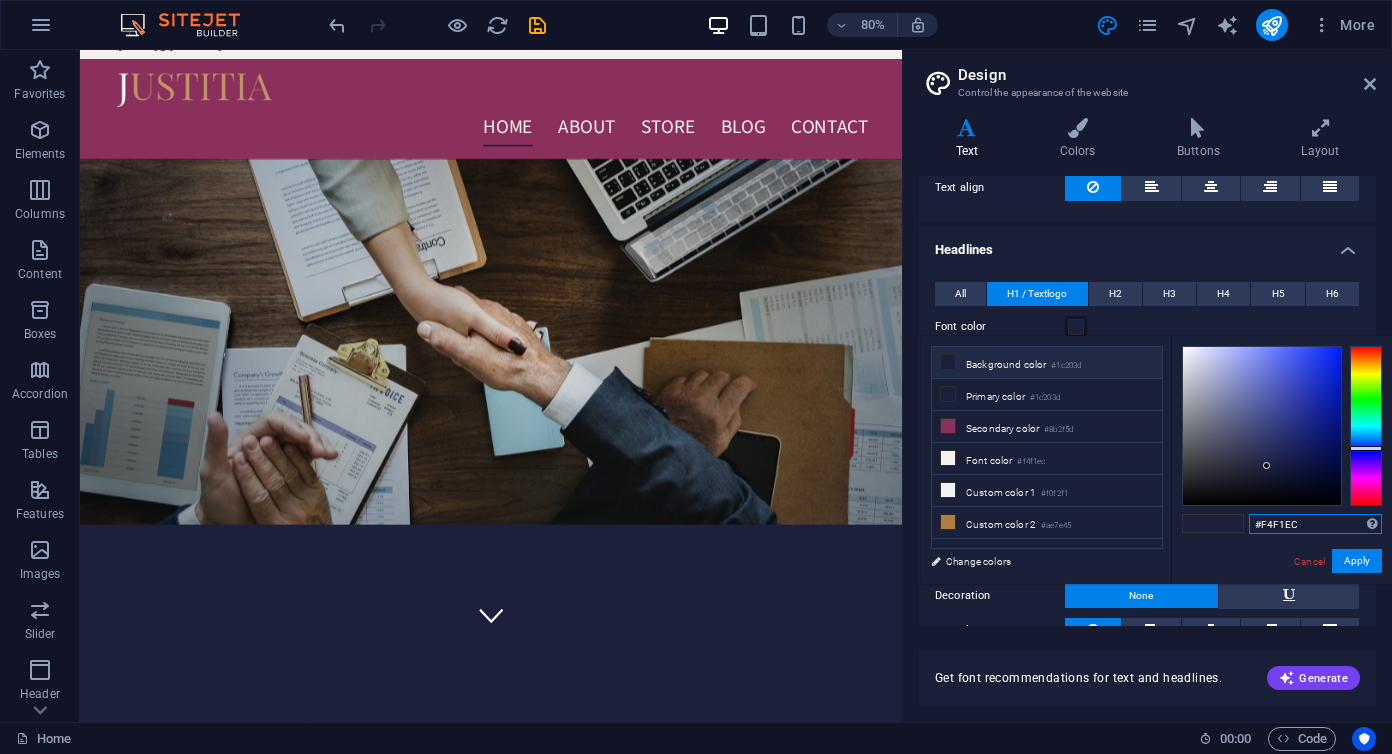 type on "#f4f1ec" 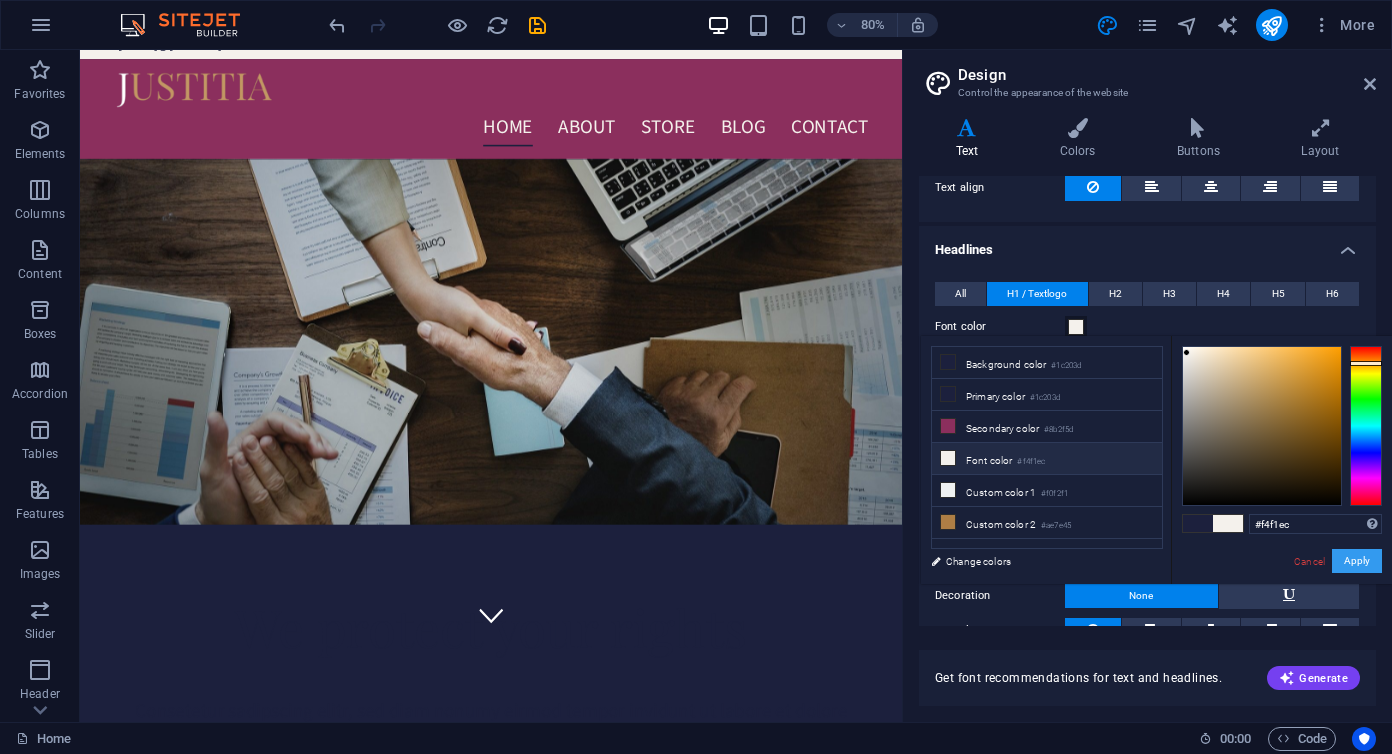 click on "Apply" at bounding box center [1357, 561] 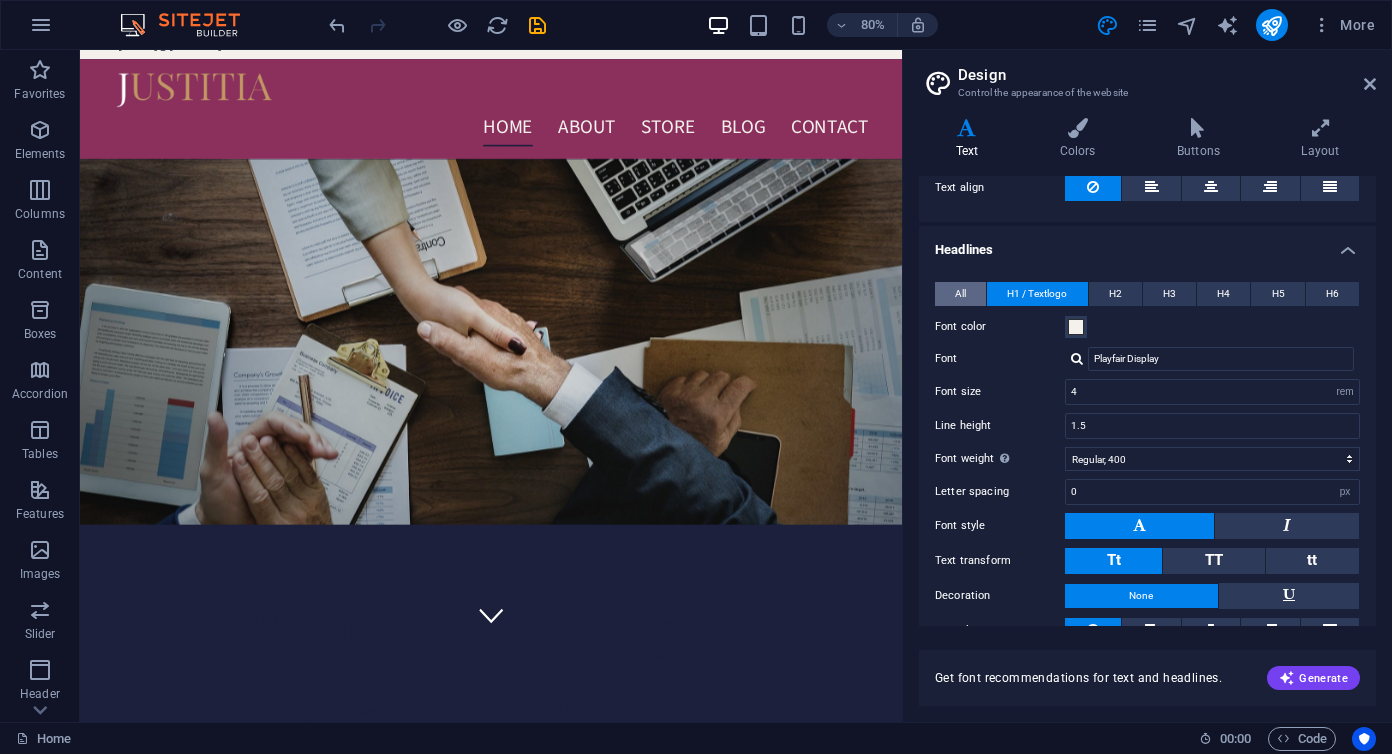 click on "All" at bounding box center (960, 294) 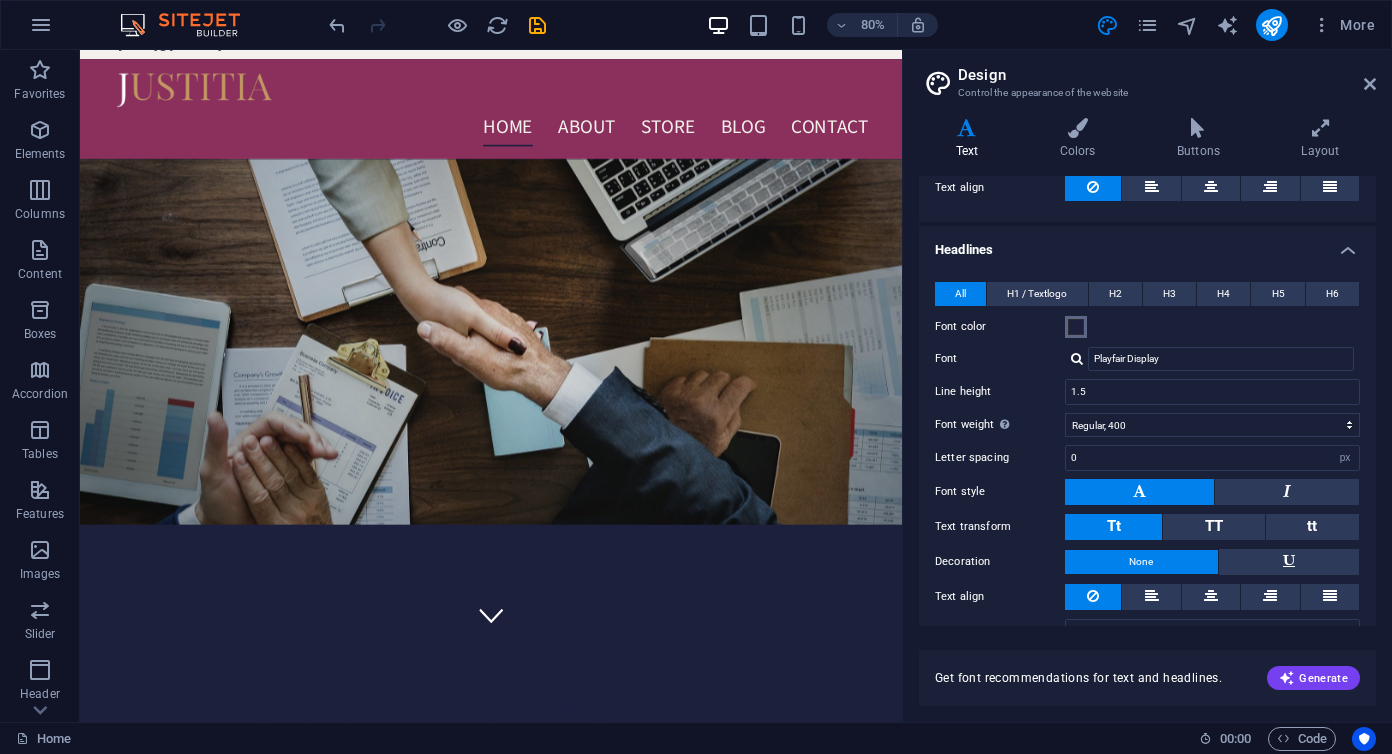 click at bounding box center [1076, 327] 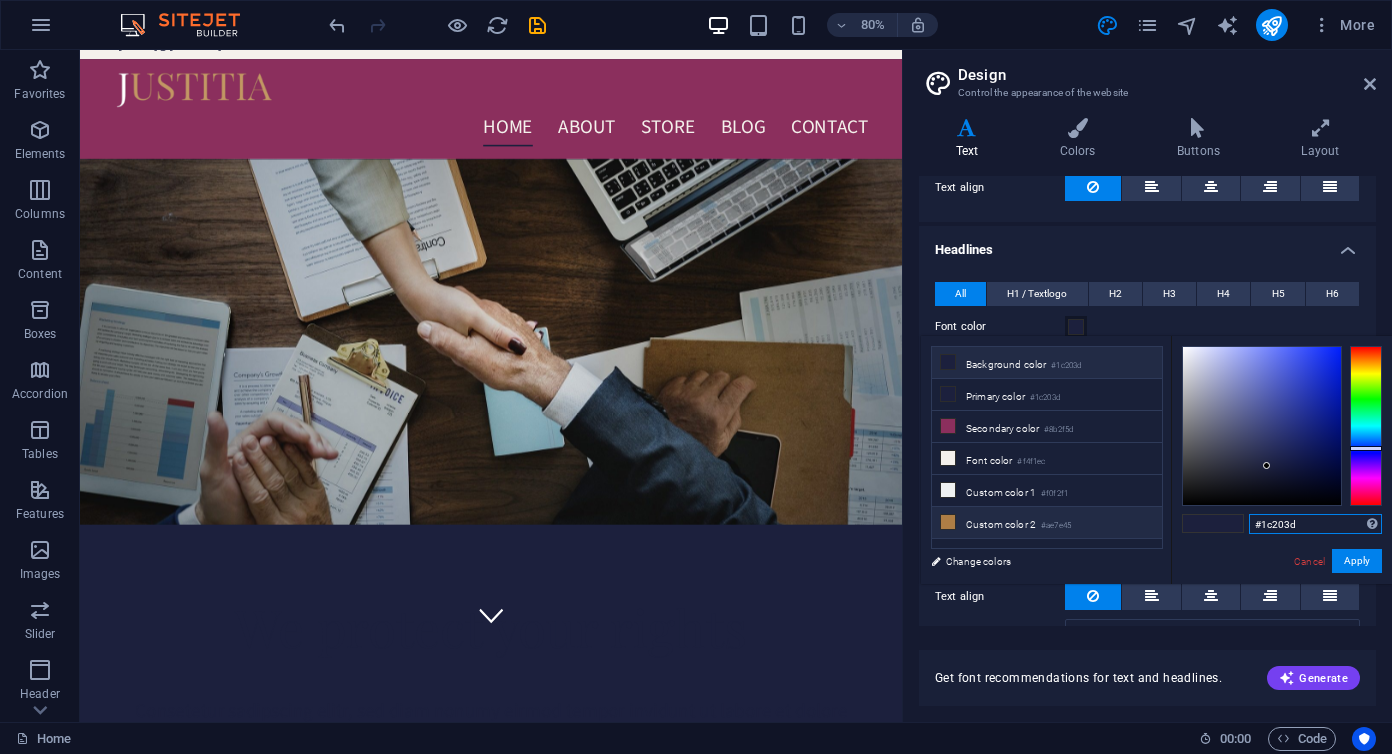 drag, startPoint x: 1307, startPoint y: 527, endPoint x: 1137, endPoint y: 527, distance: 170 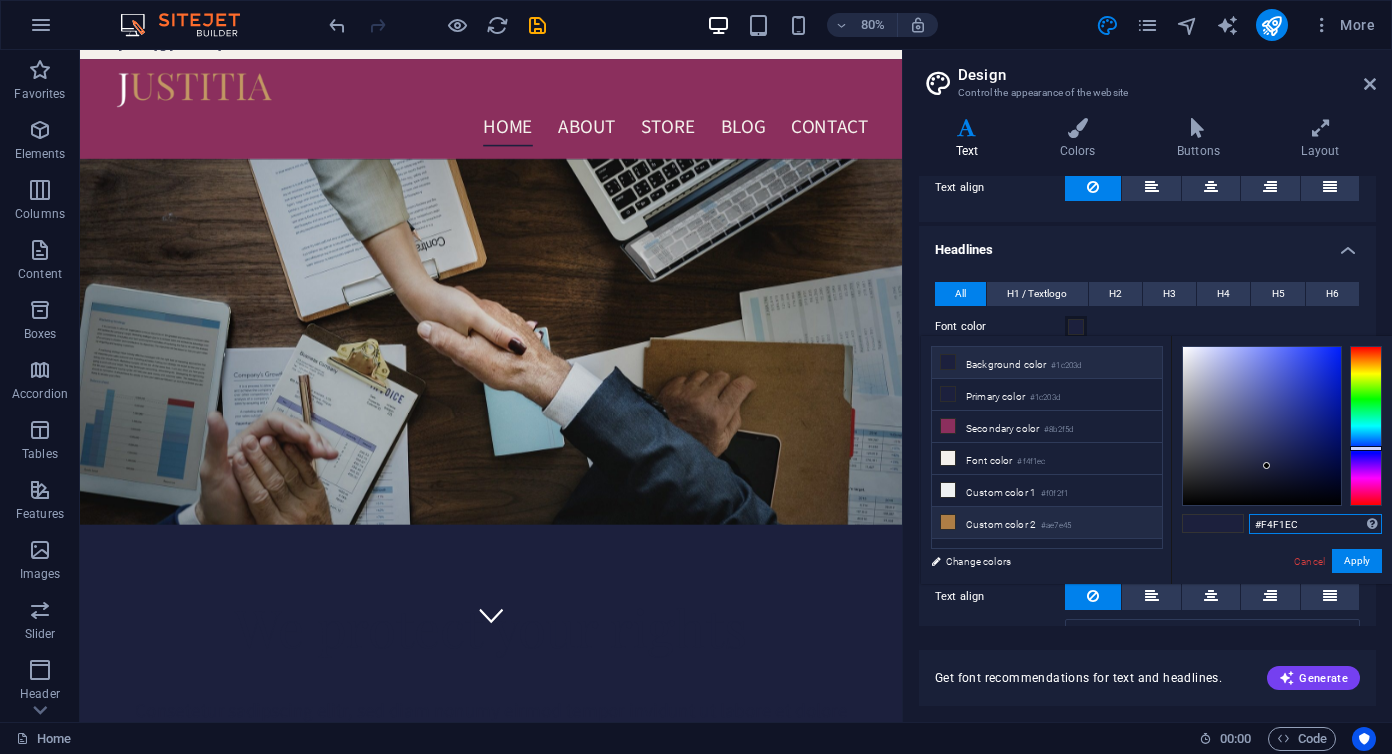 type on "#f4f1ec" 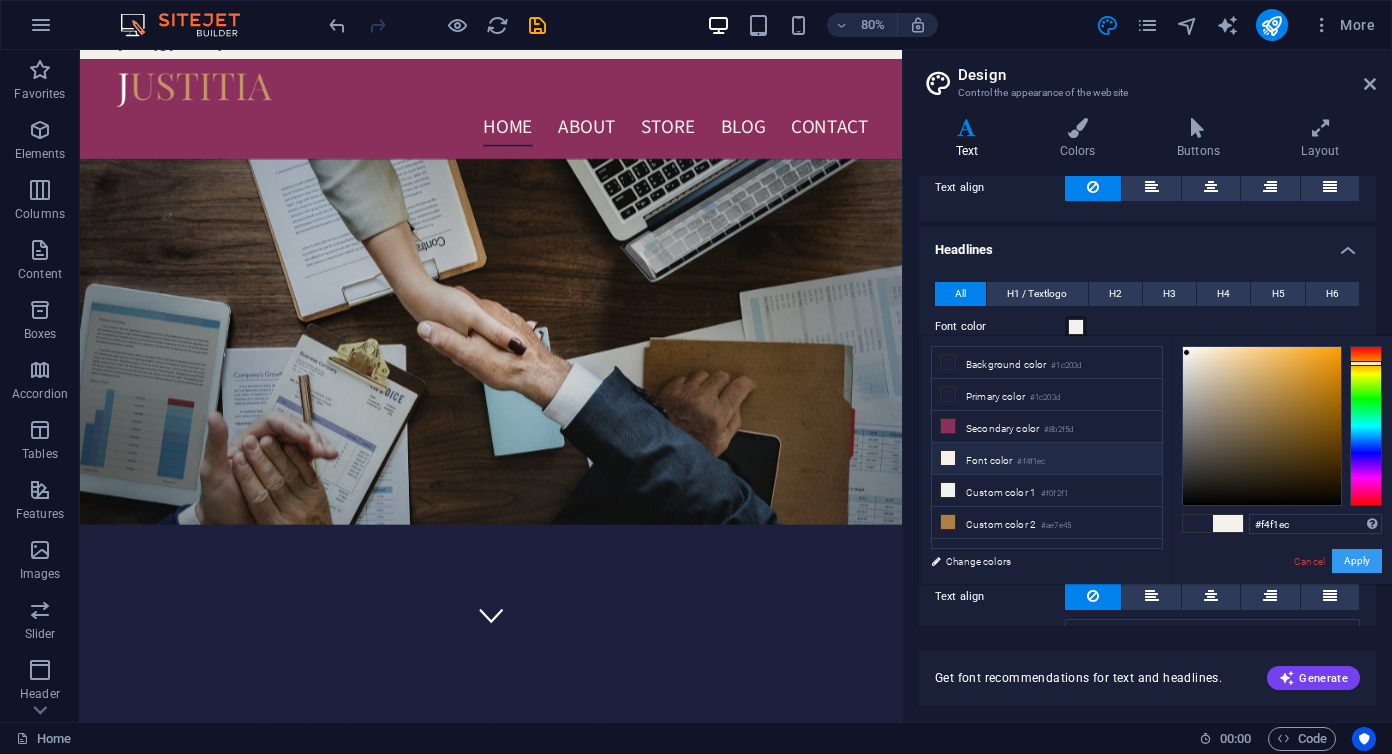 click on "Apply" at bounding box center (1357, 561) 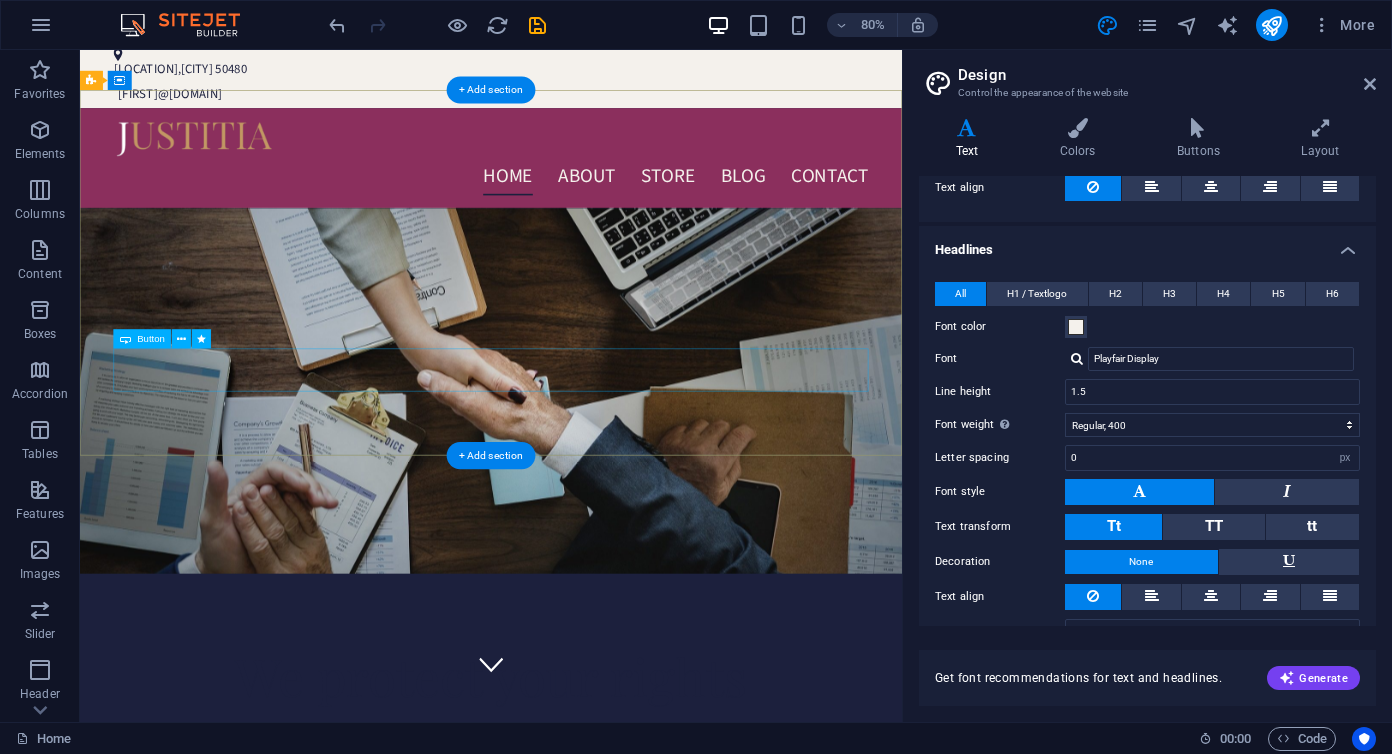 scroll, scrollTop: 0, scrollLeft: 0, axis: both 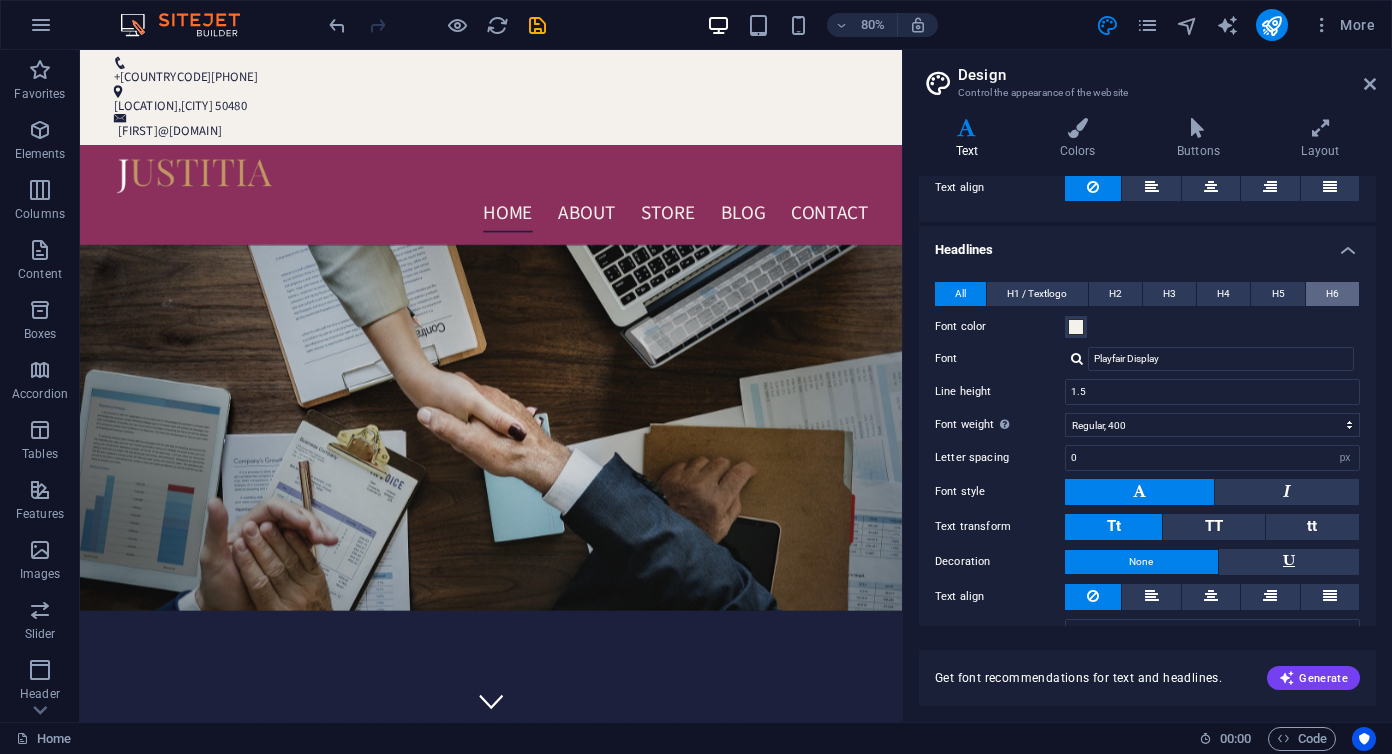click on "H6" at bounding box center [1332, 294] 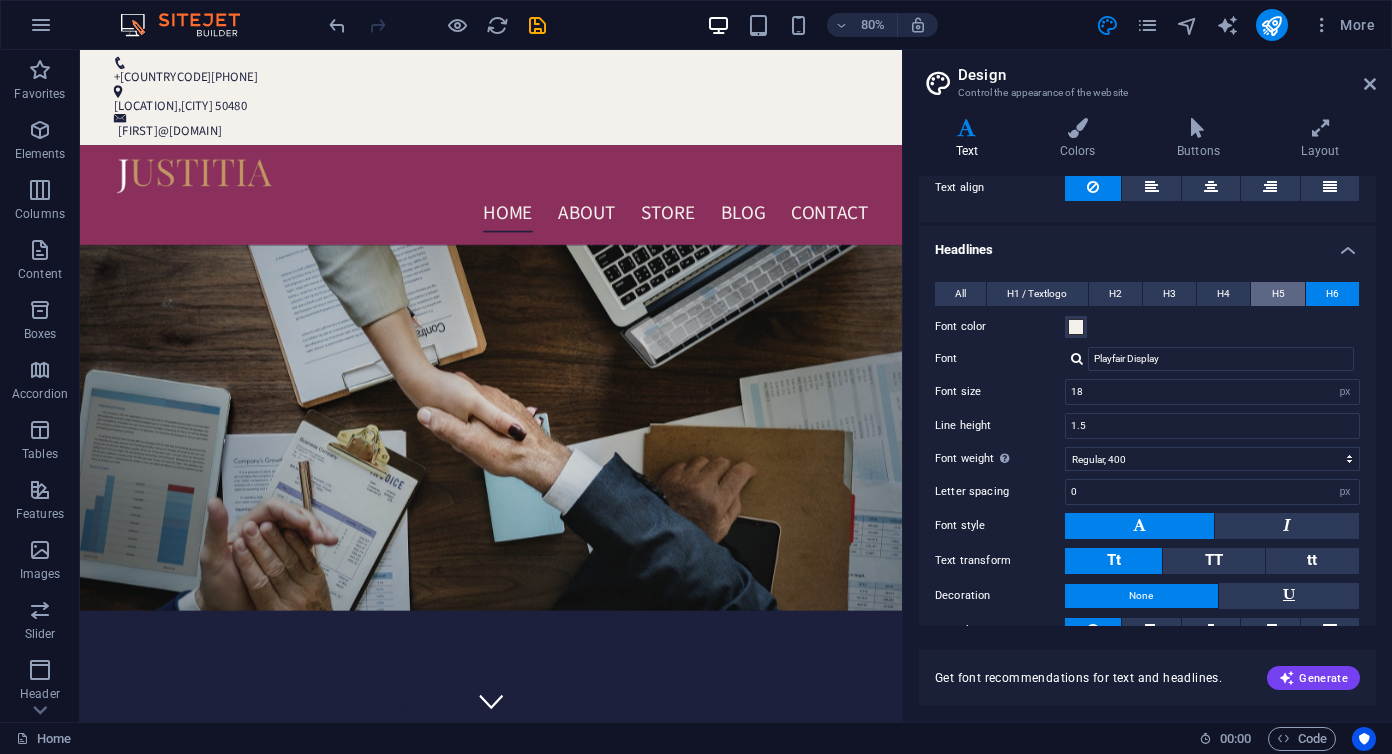click on "H5" at bounding box center (1278, 294) 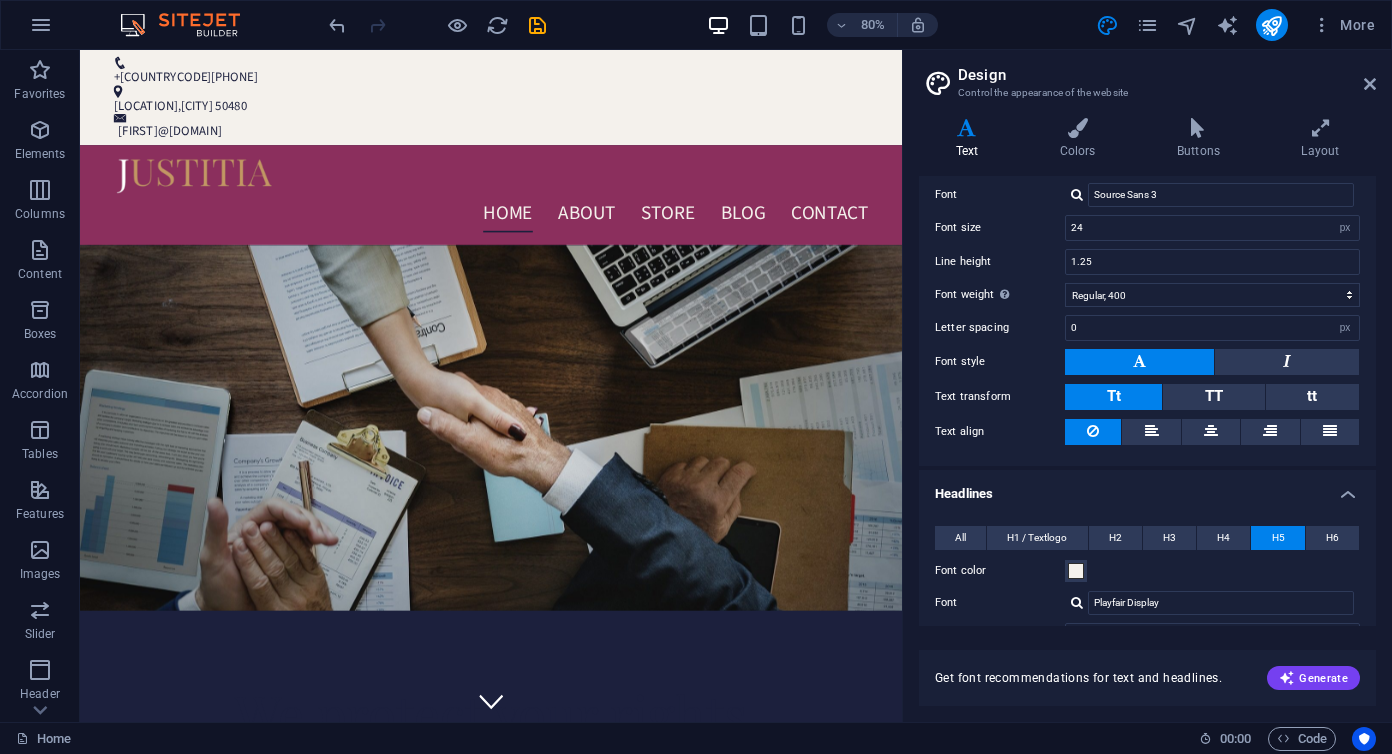 scroll, scrollTop: 0, scrollLeft: 0, axis: both 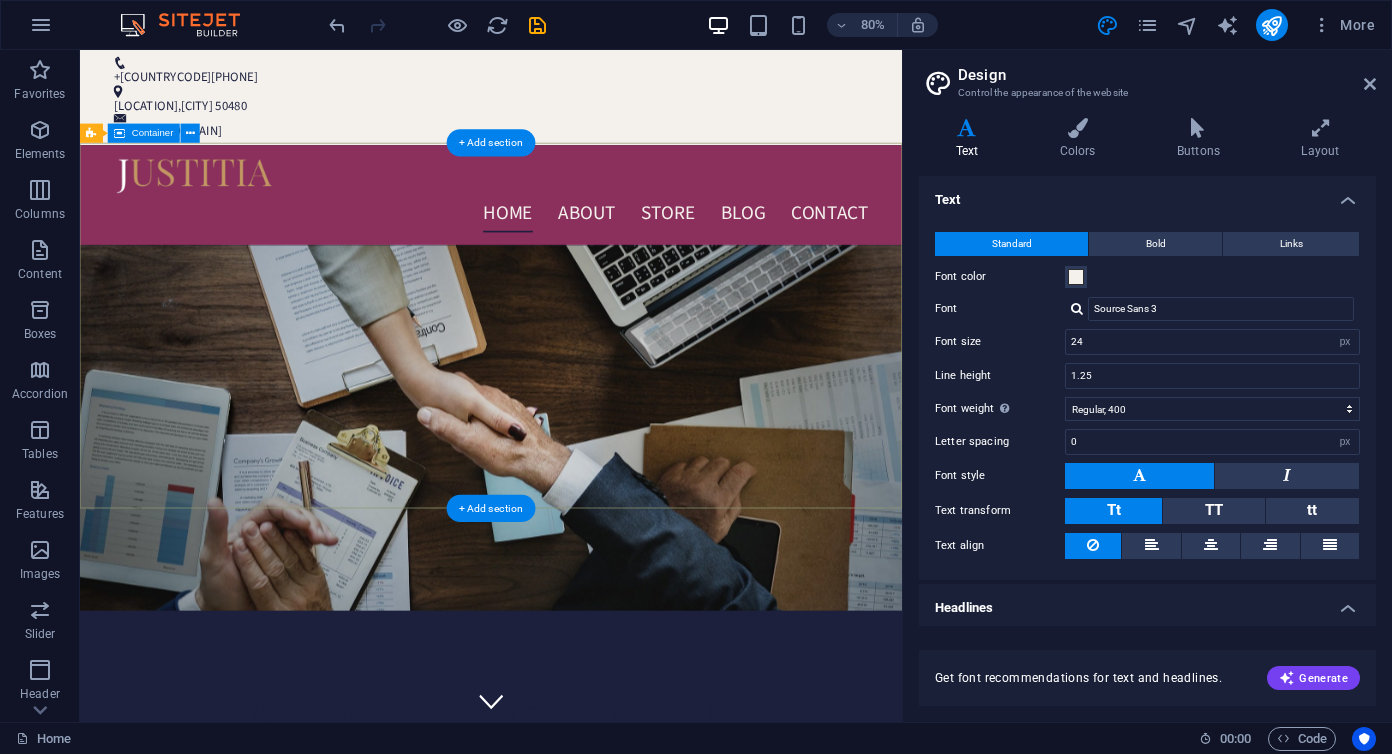 click on "We protect your rights Consetetur sadipscing elitr, sed diam nonumy eirmod tempor invidunt ut labore et dolore magna aliquyam erat, sed diam voluptua. At vero eos et accusam et justo duo dolores et ea rebum. Learn more" at bounding box center (594, 979) 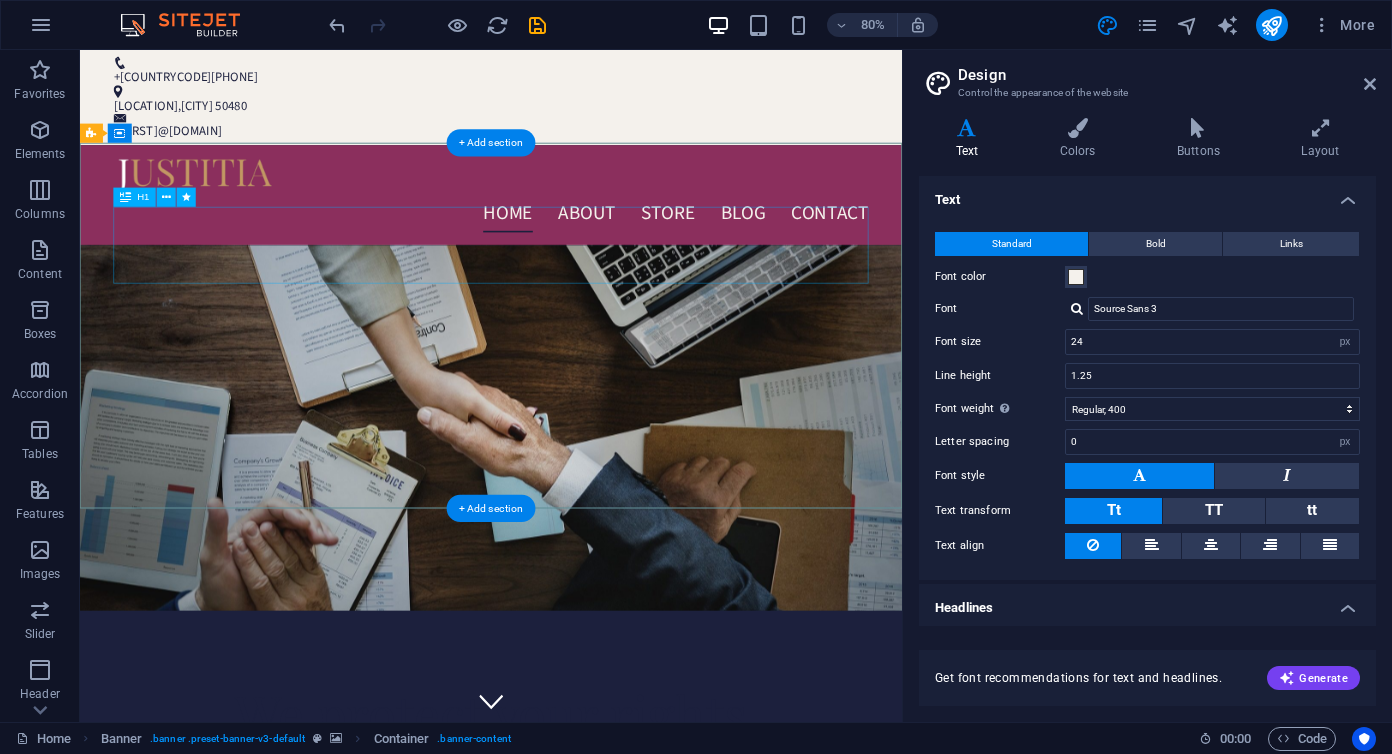 click on "We protect your rights" at bounding box center (594, 879) 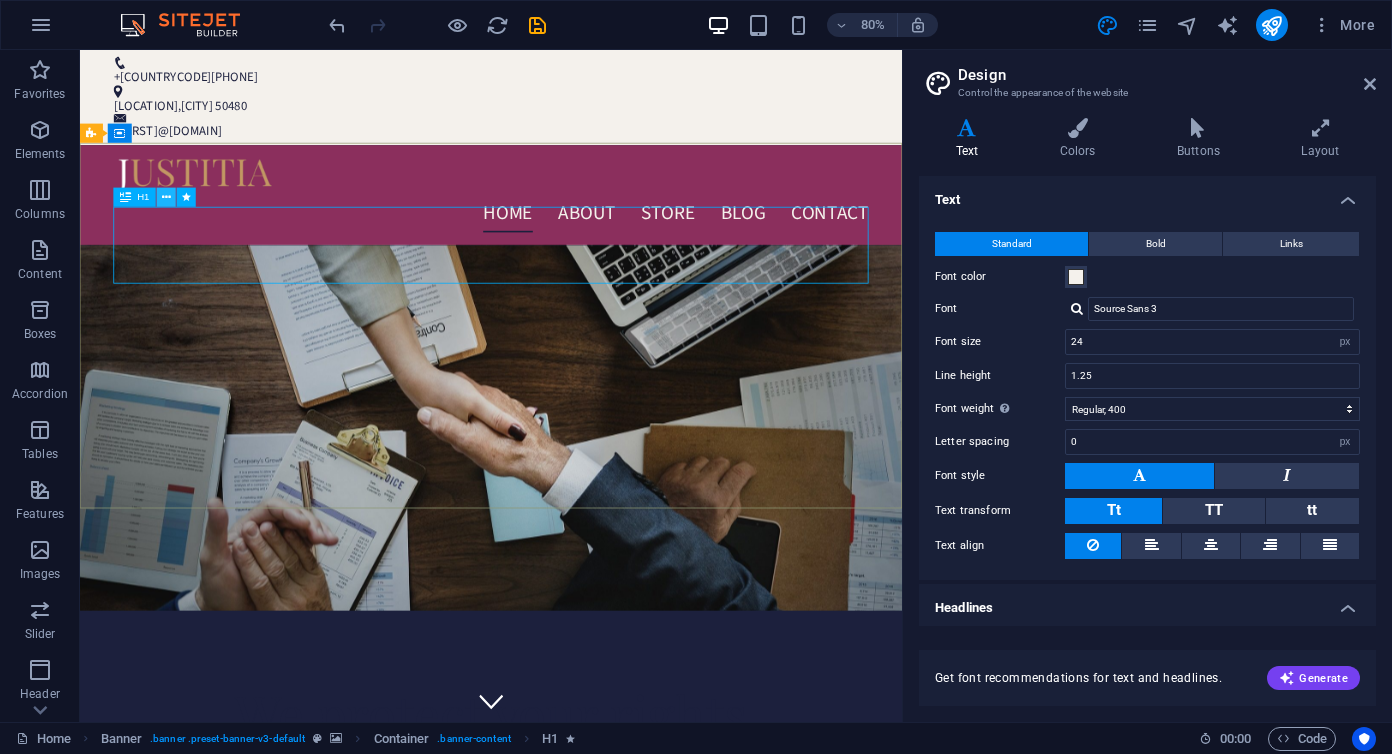 click at bounding box center [166, 197] 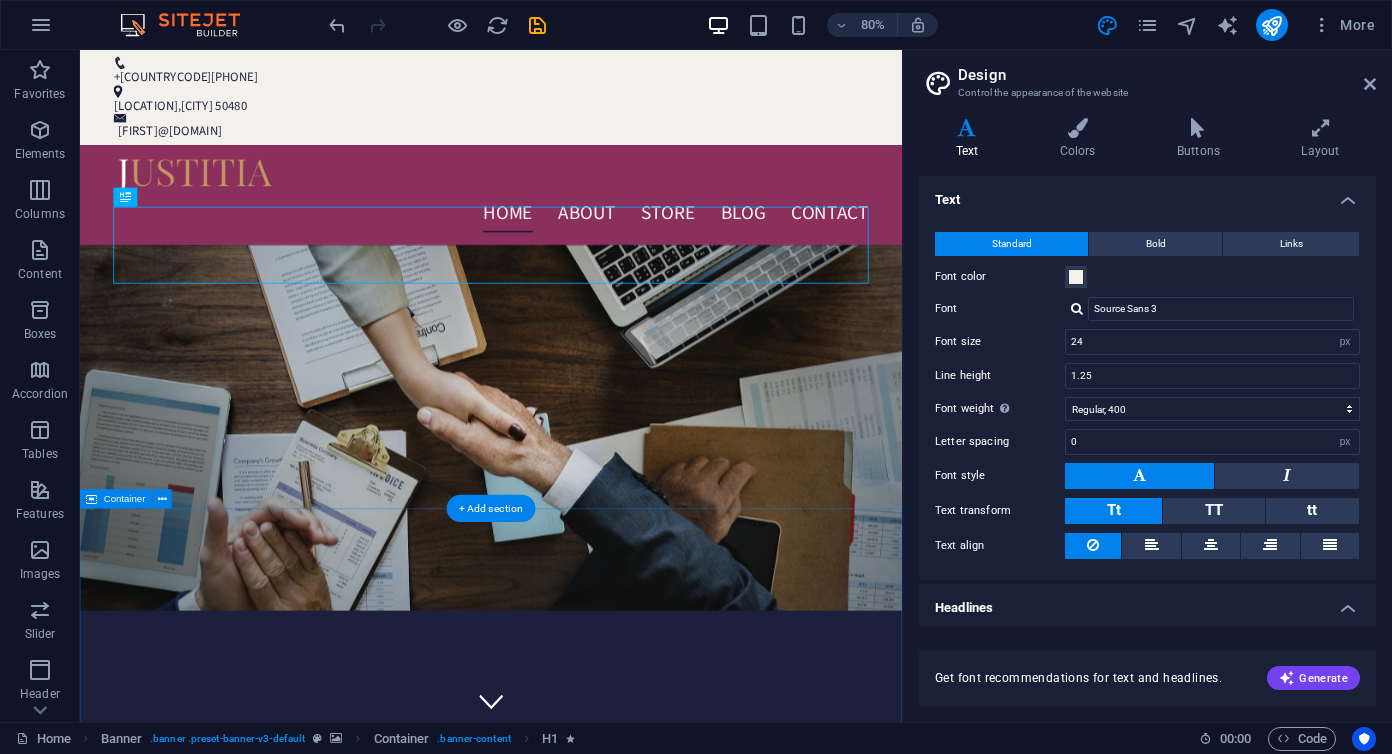 click on "Our services for you Headline Lorem ipsum dolor sit amet, consectetur adipisicing elit. Veritatis, dolorem! Headline Lorem ipsum dolor sit amet, consectetur adipisicing elit. Veritatis, dolorem! Headline Lorem ipsum dolor sit amet, consectetur adipisicing elit. Veritatis, dolorem!" at bounding box center (594, 1566) 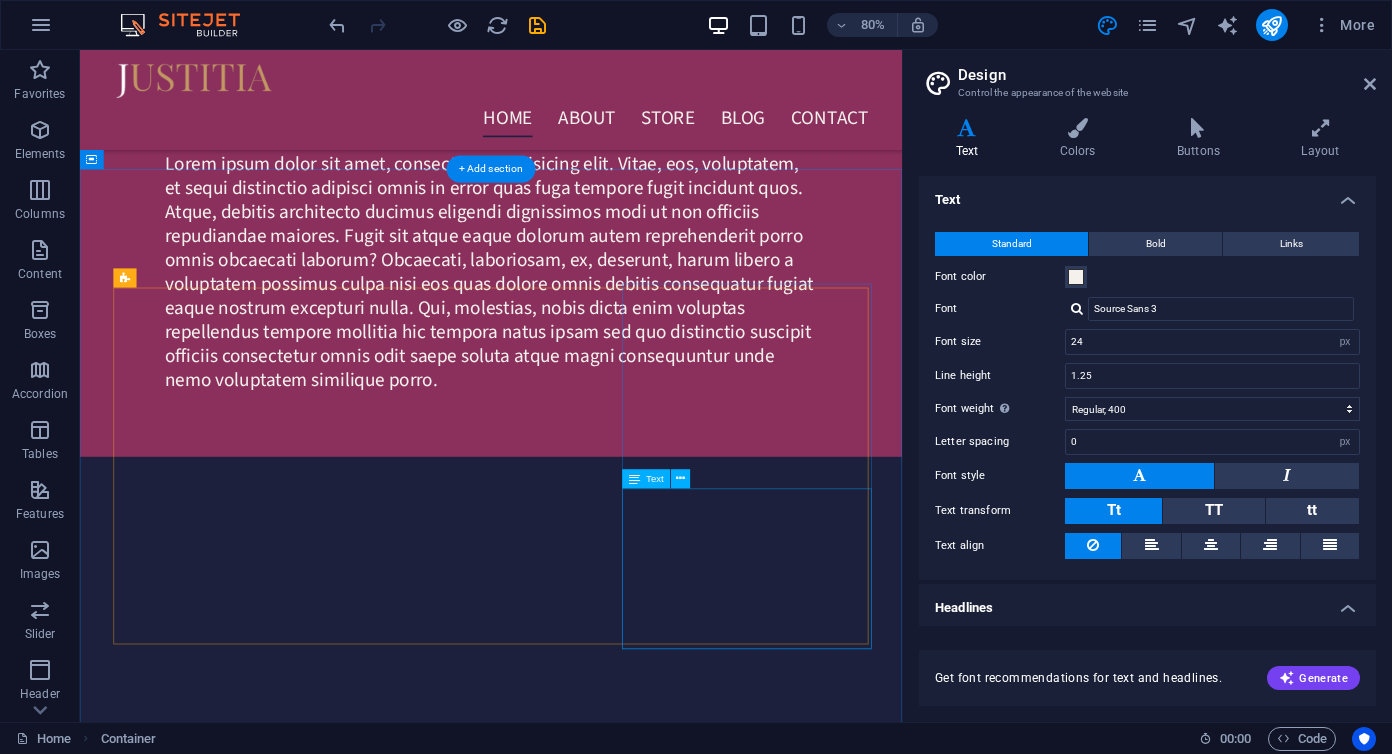 scroll, scrollTop: 1853, scrollLeft: 0, axis: vertical 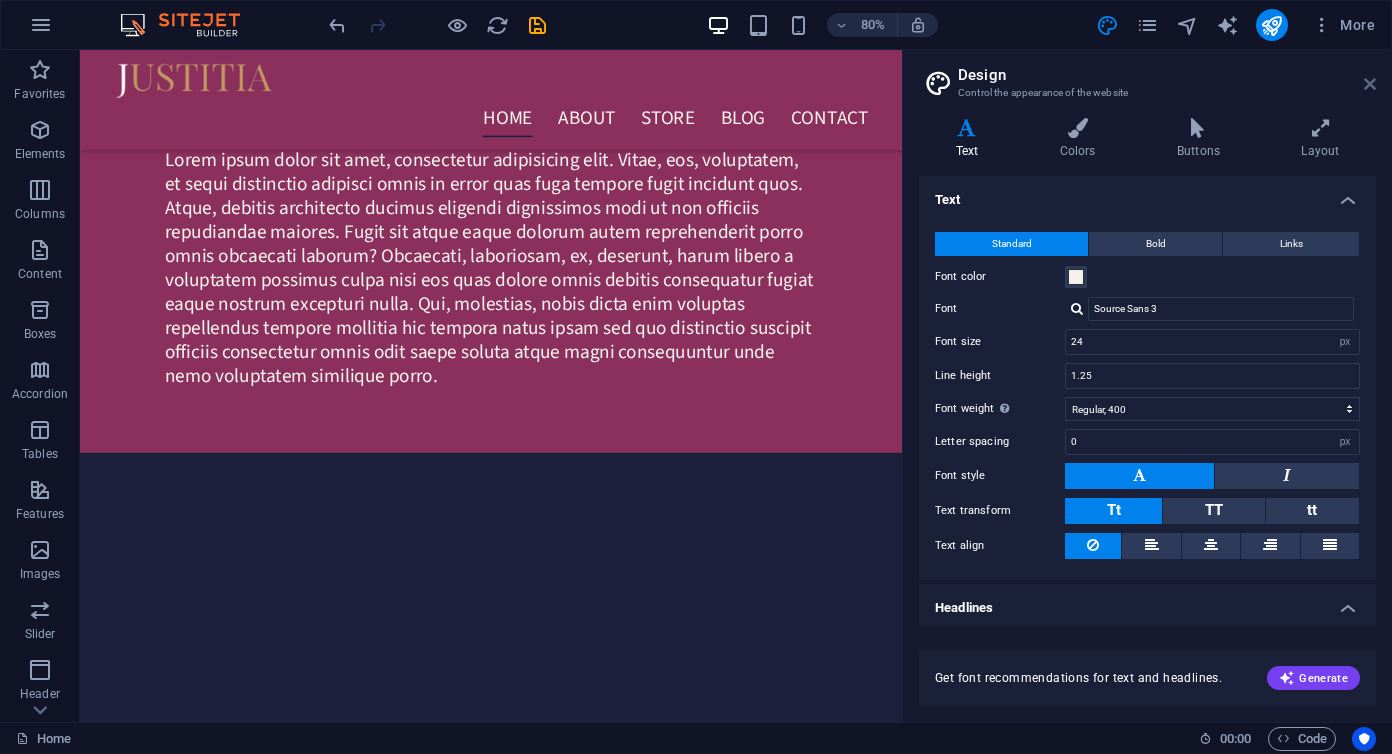 click at bounding box center (1370, 84) 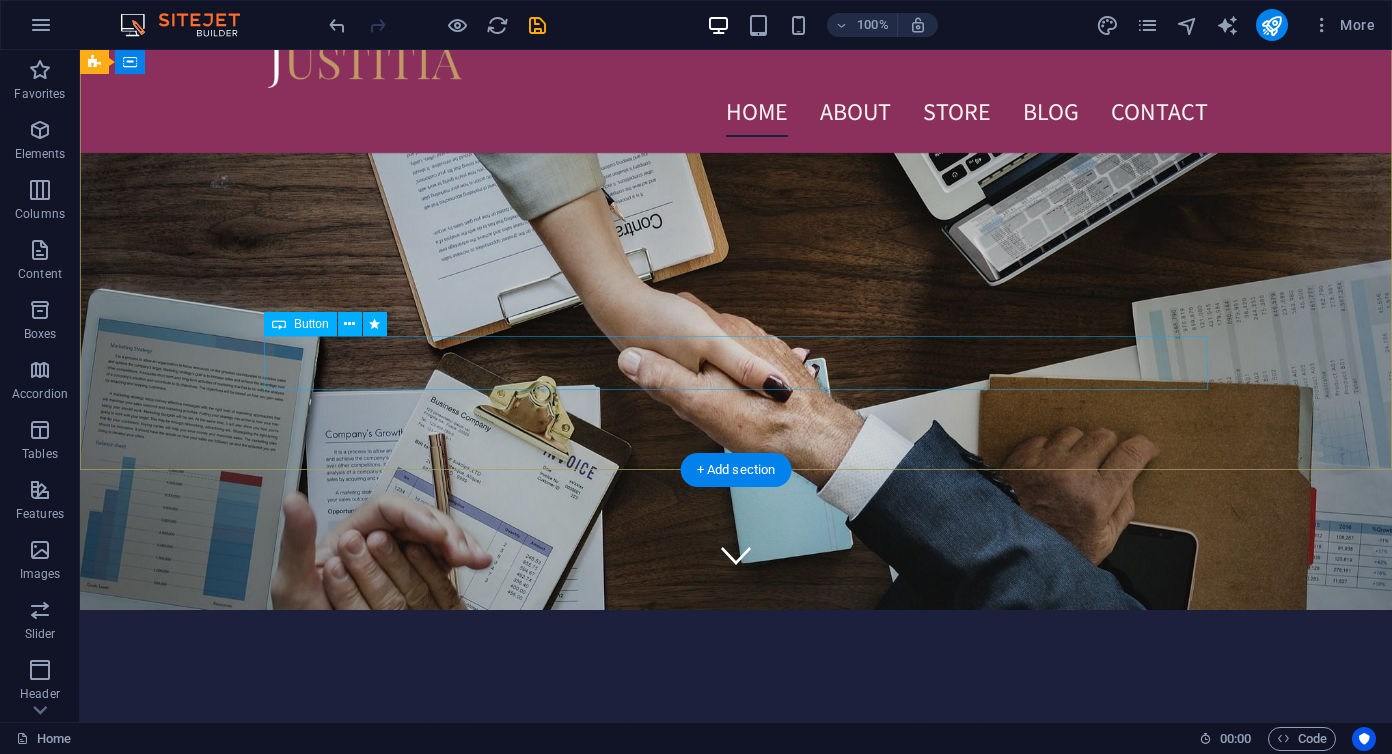 scroll, scrollTop: 0, scrollLeft: 0, axis: both 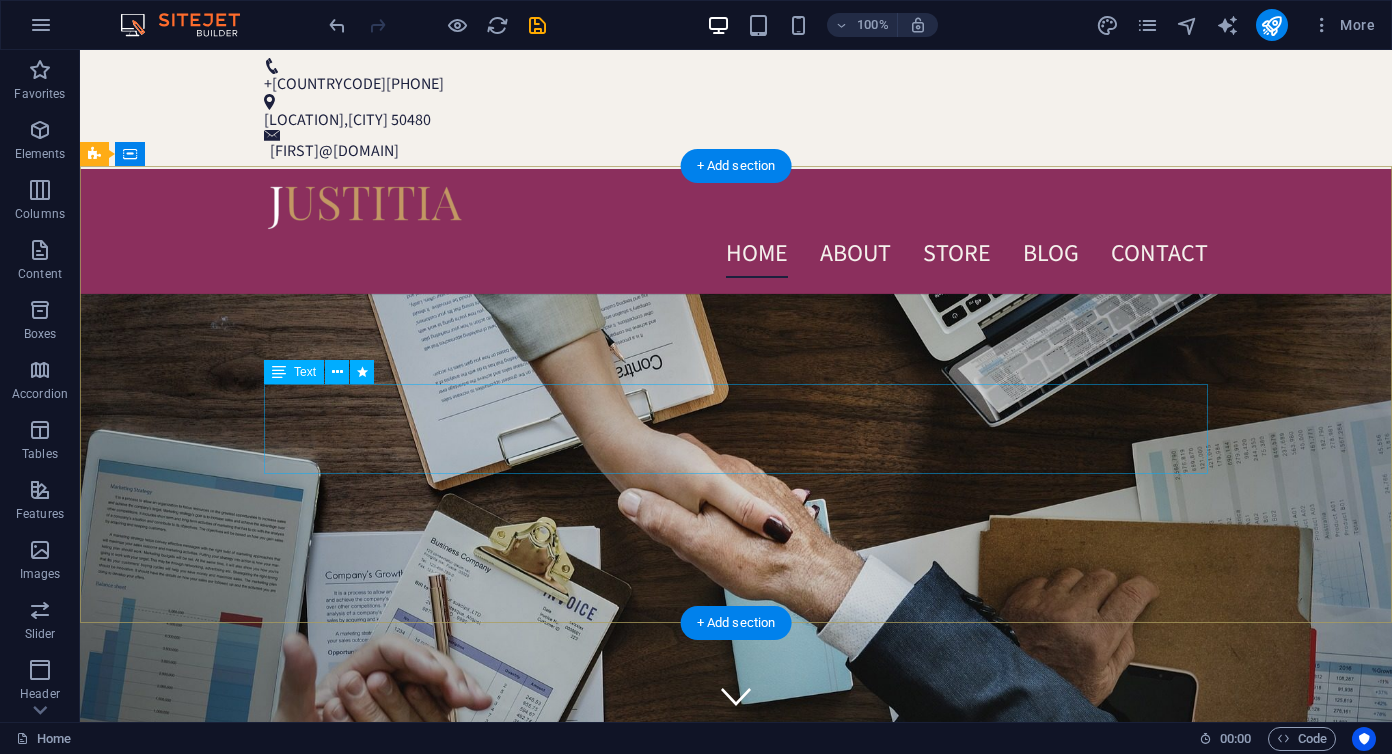 click on "Consetetur sadipscing elitr, sed diam nonumy eirmod tempor invidunt ut labore et dolore magna aliquyam erat, sed diam voluptua. At vero eos et accusam et justo duo dolores et ea rebum." at bounding box center [736, 1014] 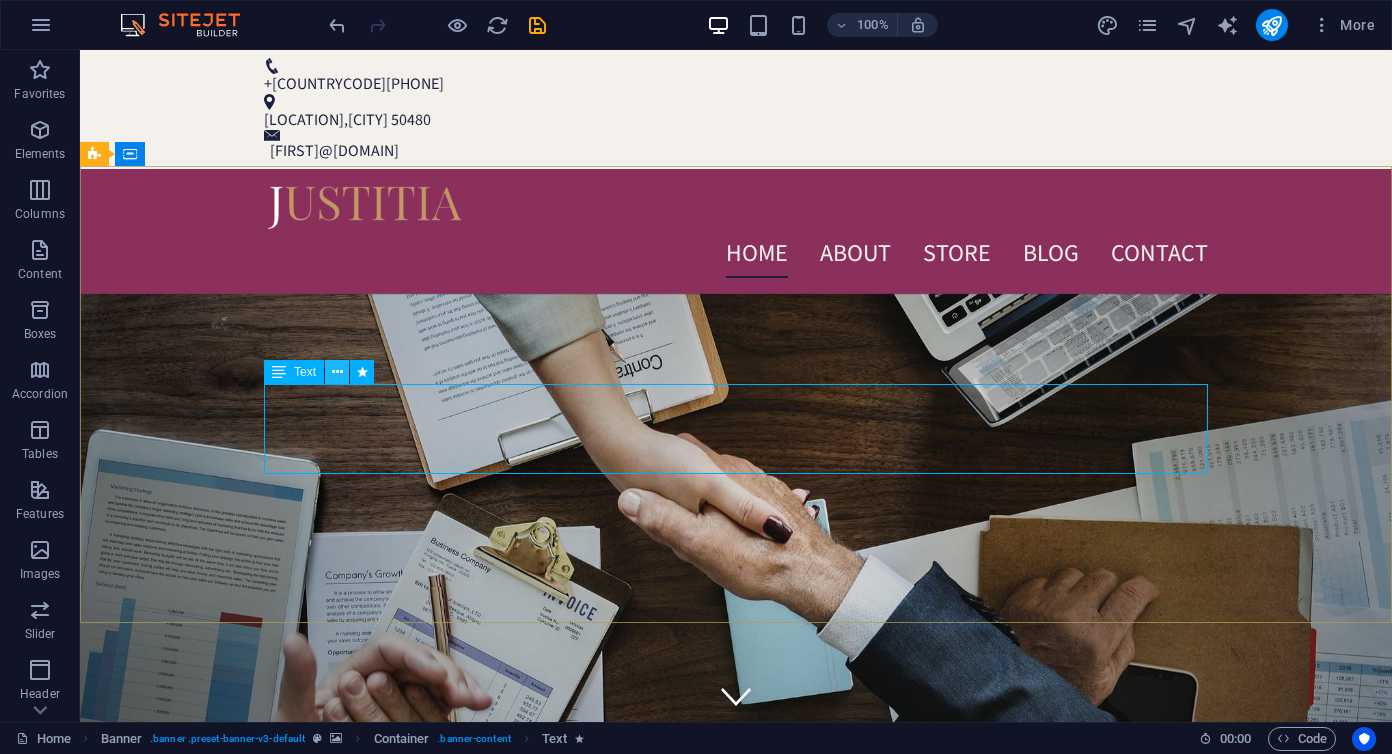 click at bounding box center (337, 372) 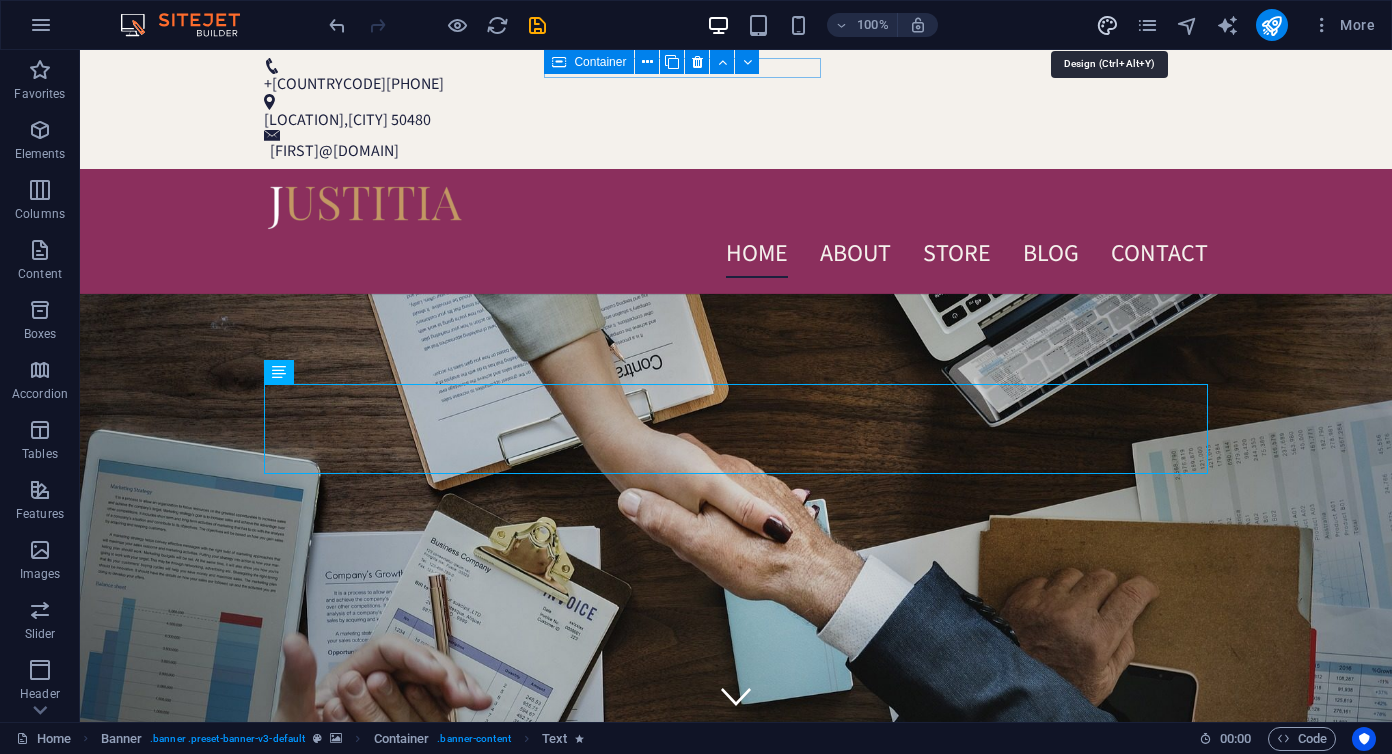 click at bounding box center [1107, 25] 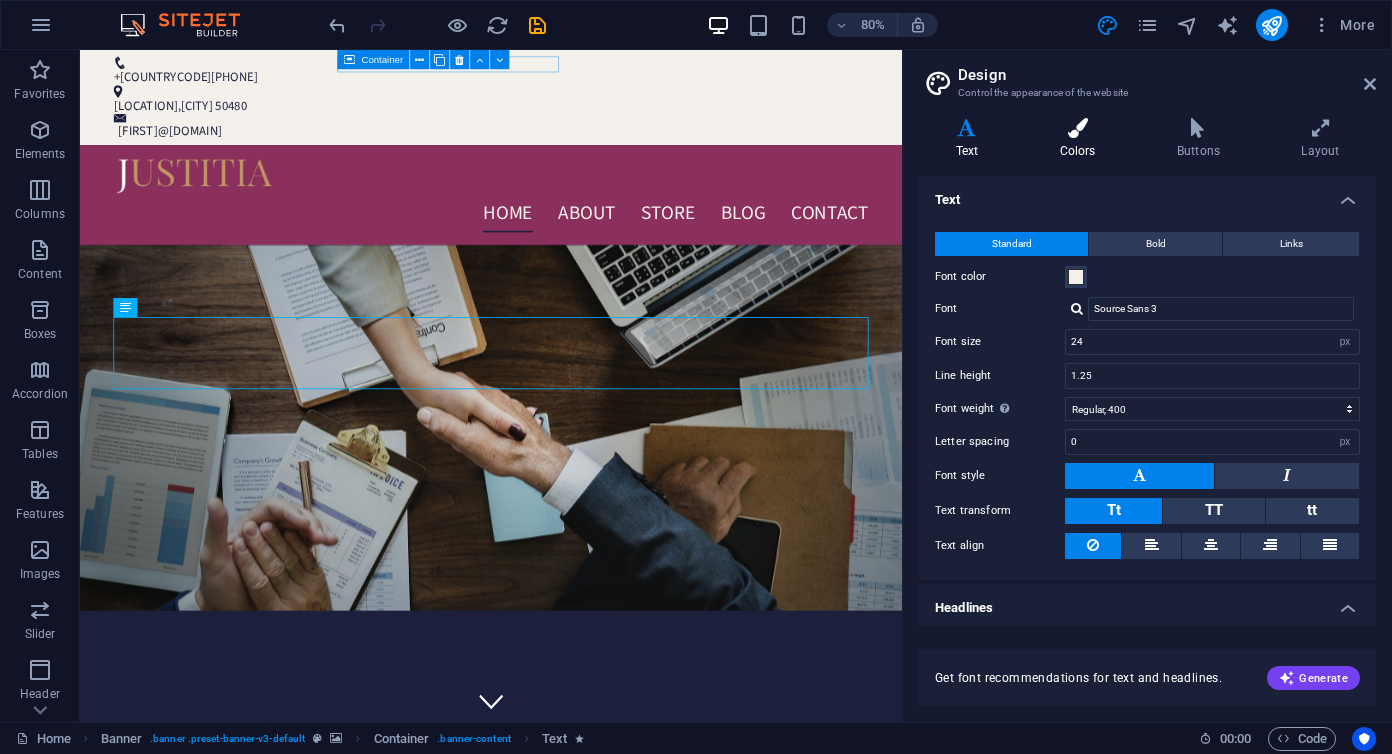 click on "Colors" at bounding box center (1081, 139) 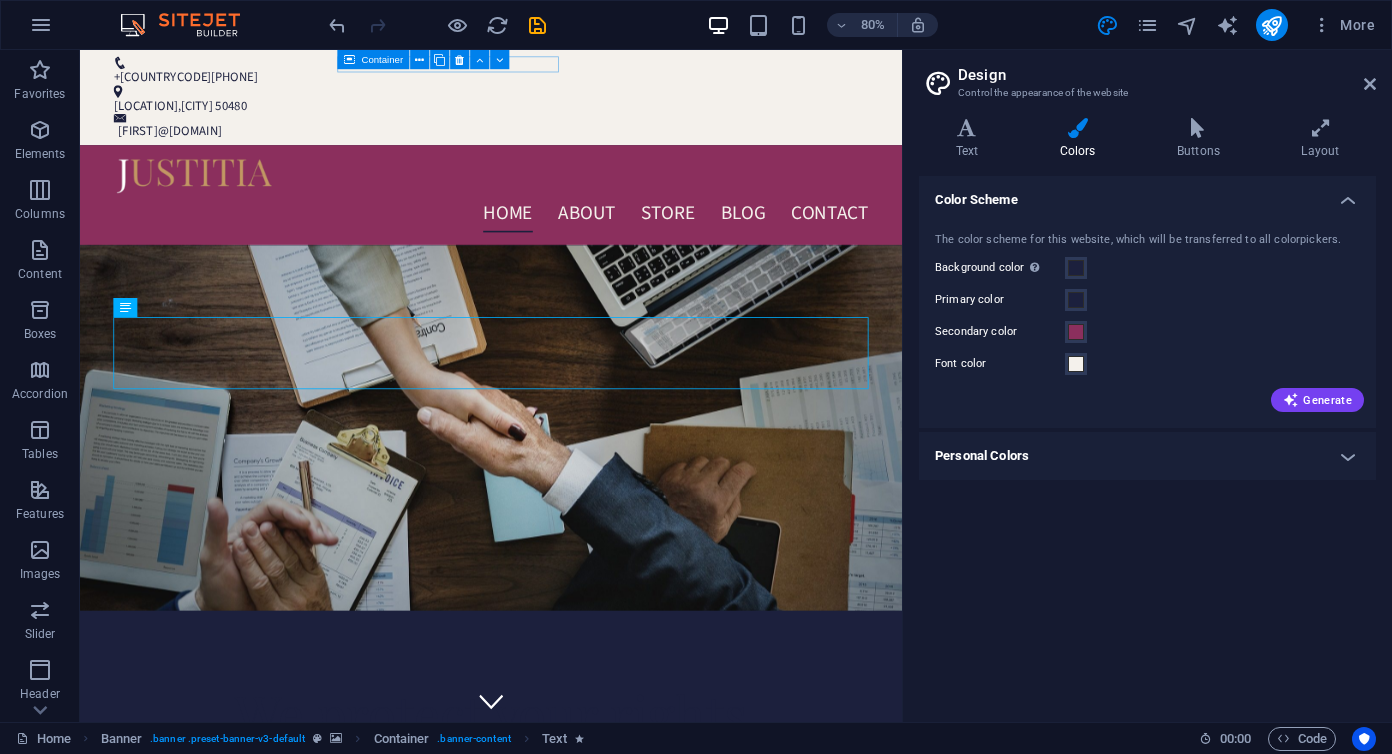 click on "Personal Colors" at bounding box center [1147, 456] 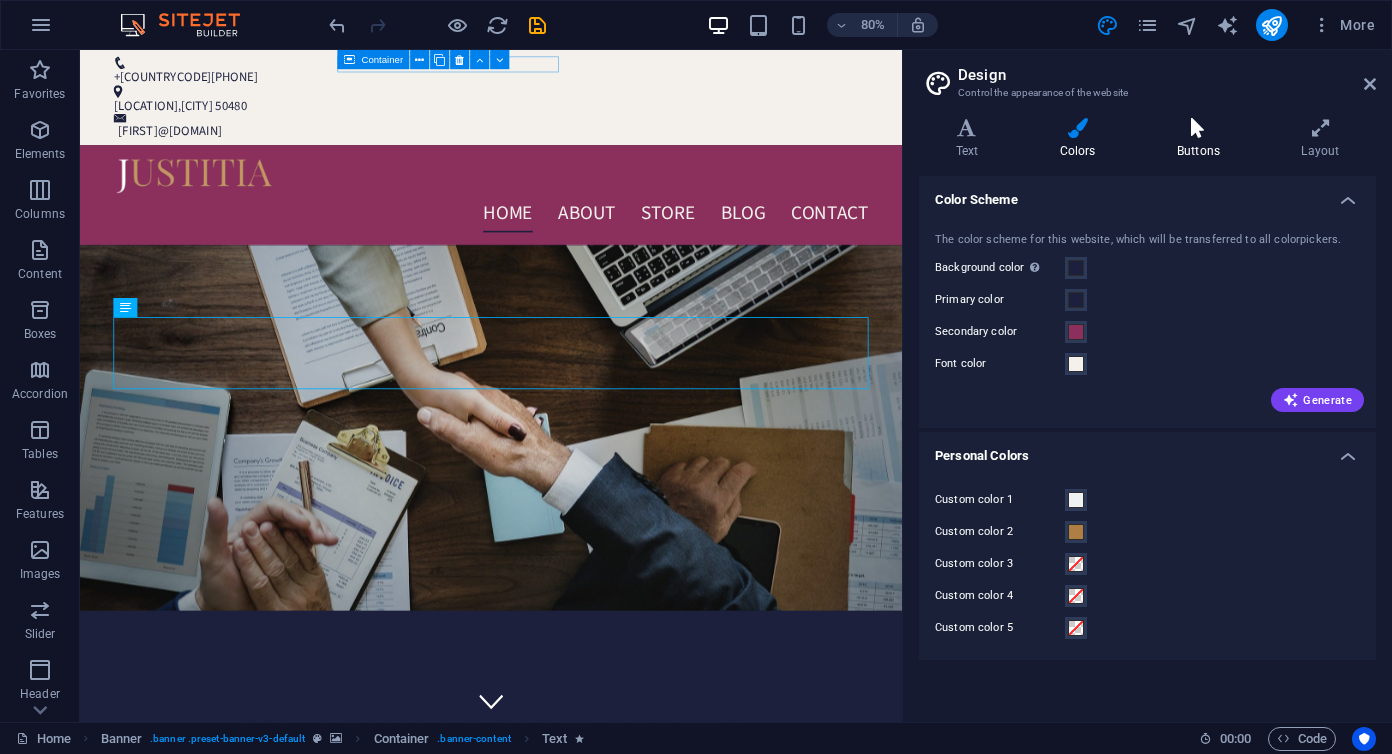 click on "Buttons" at bounding box center [1202, 139] 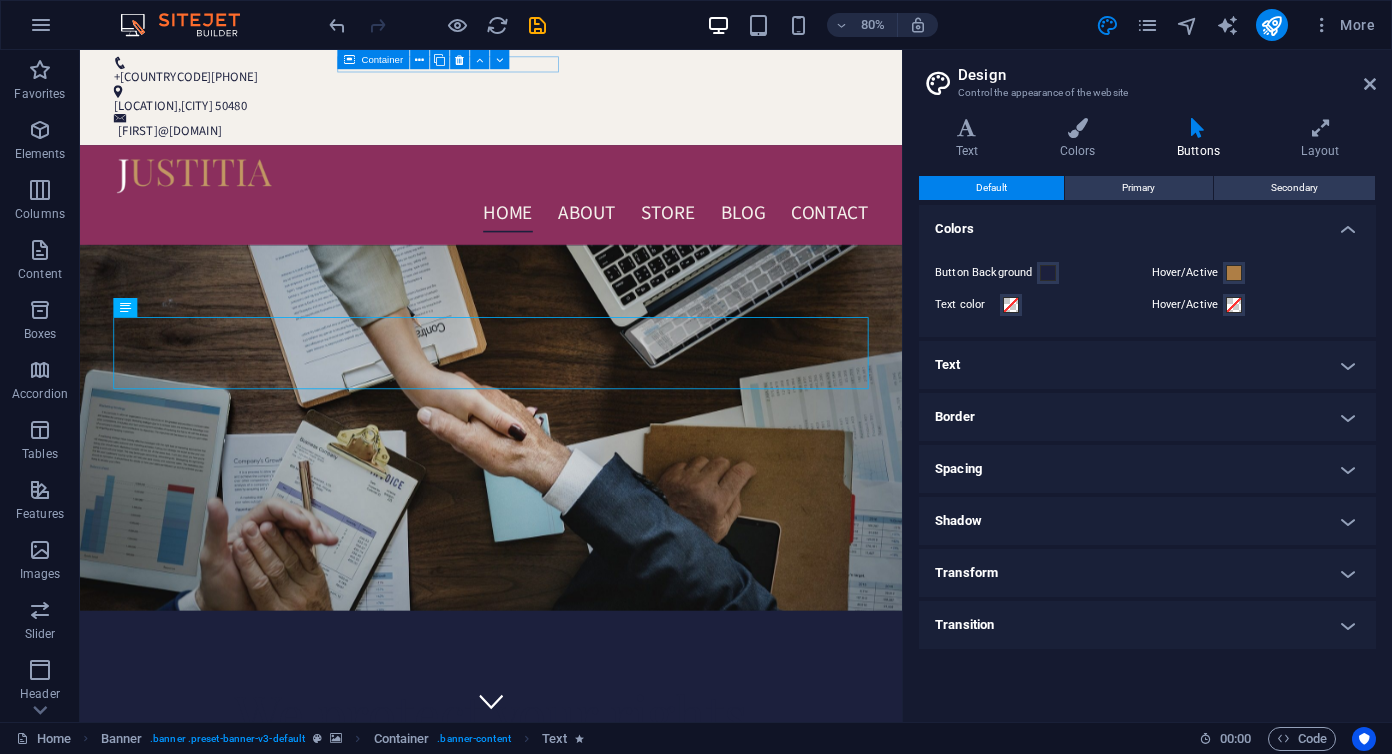 click on "Text" at bounding box center [1147, 365] 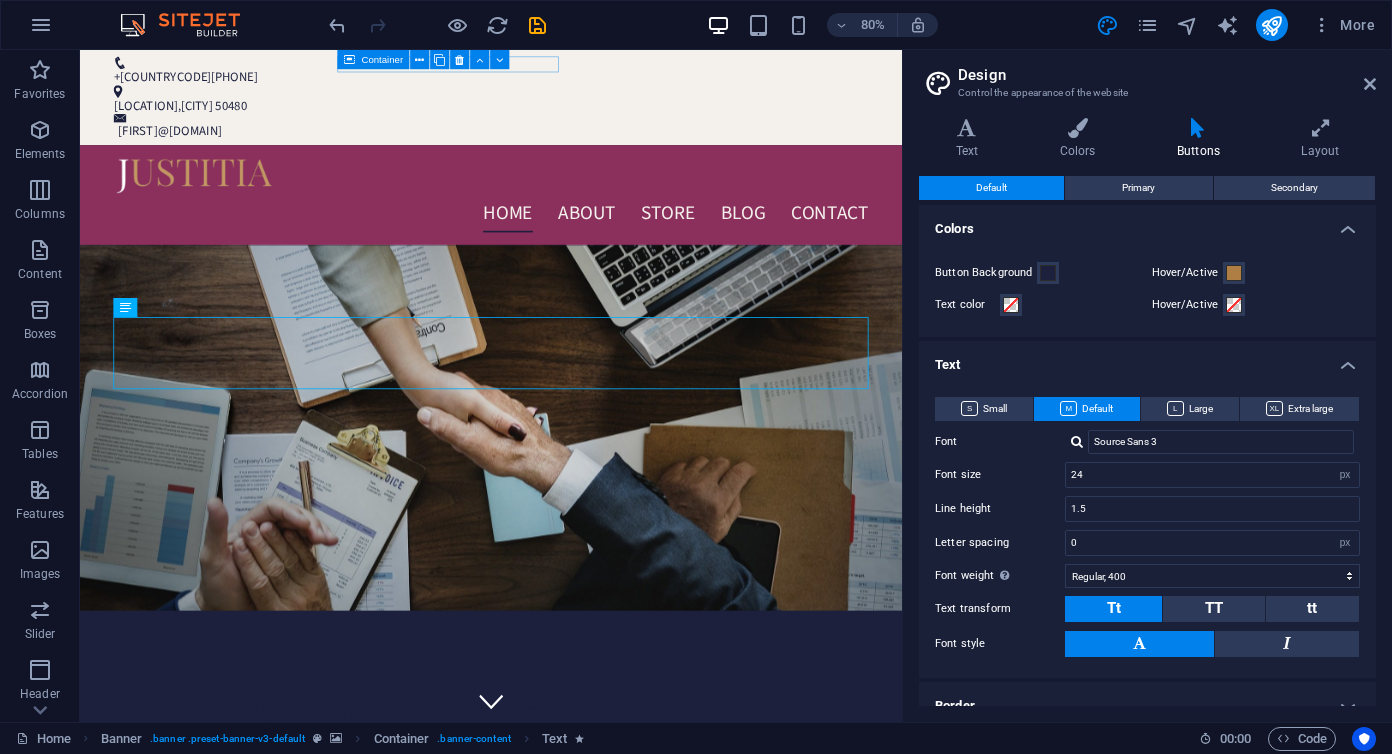 click on "Text" at bounding box center (1147, 359) 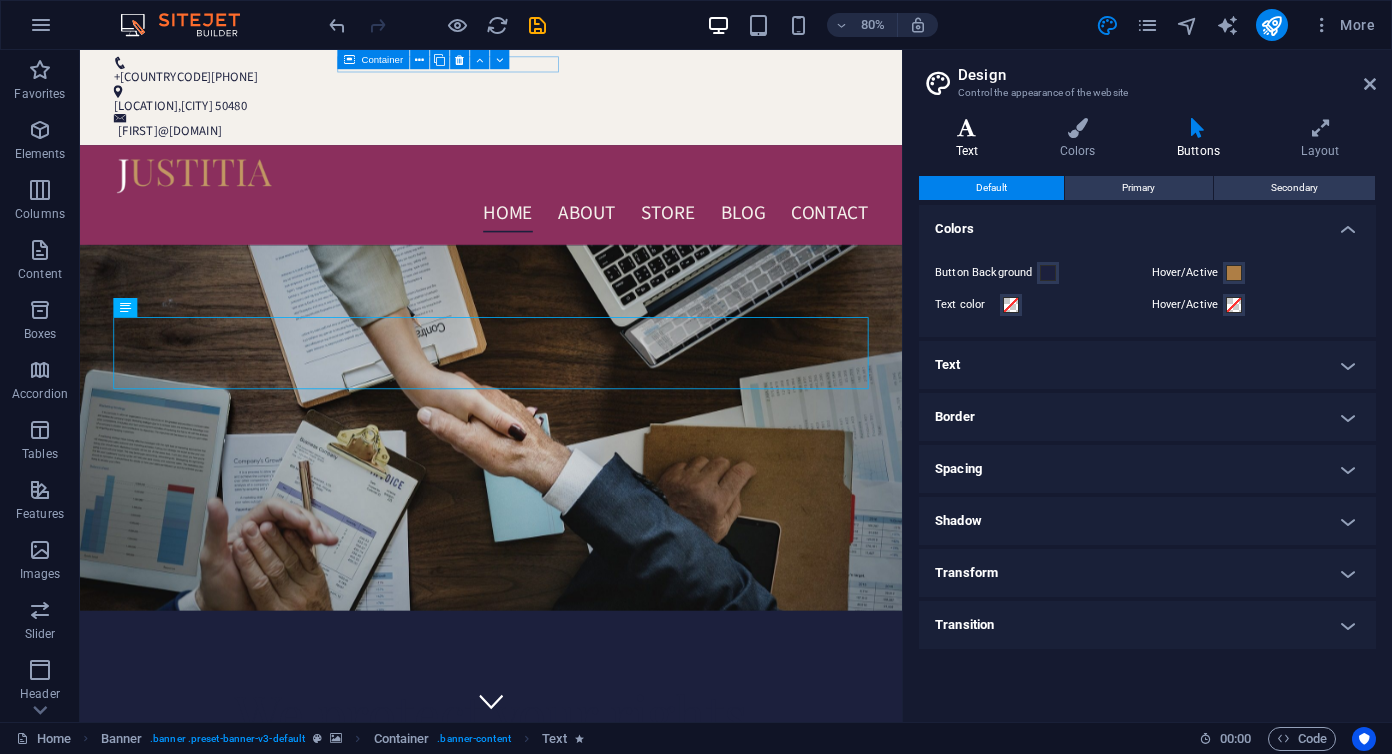 click at bounding box center [967, 128] 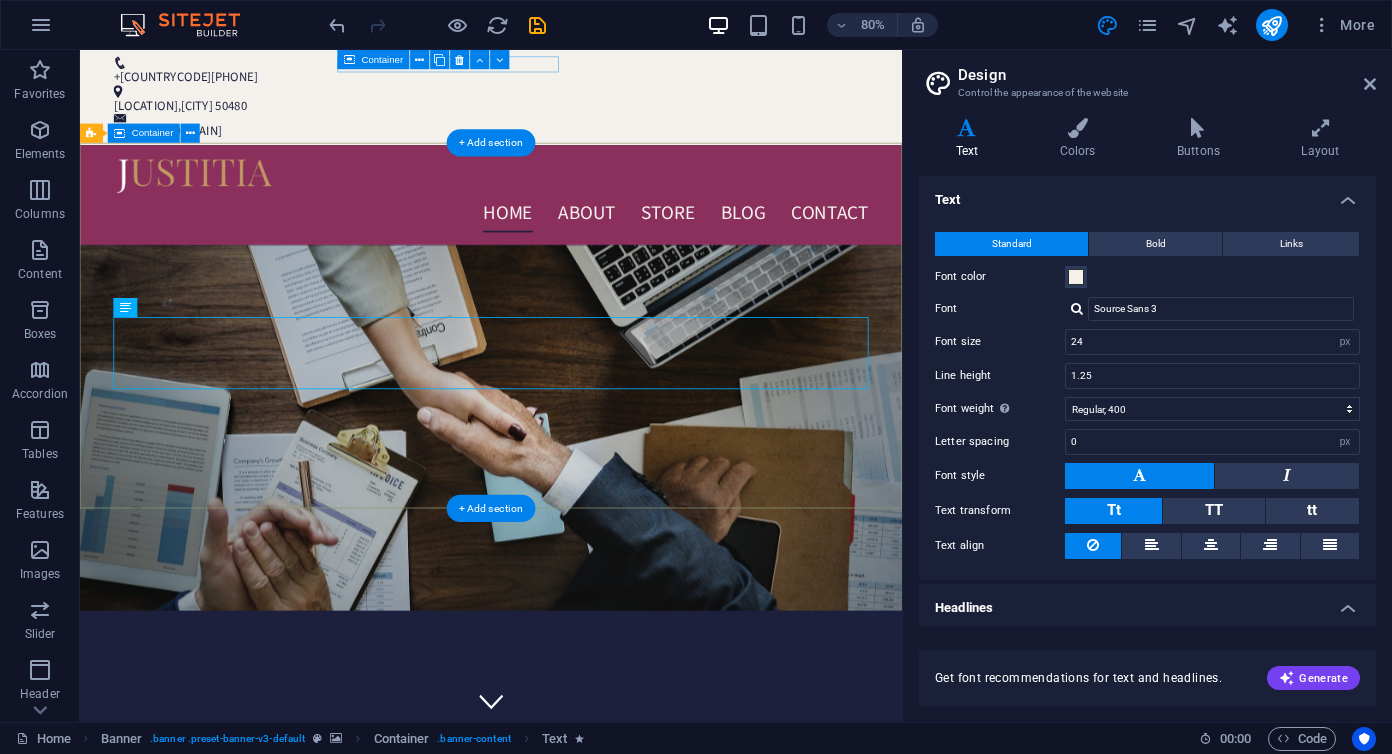 click on "We protect your rights Consetetur sadipscing elitr, sed diam nonumy eirmod tempor invidunt ut labore et dolore magna aliquyam erat, sed diam voluptua. At vero eos et accusam et justo duo dolores et ea rebum. Learn more" at bounding box center (594, 979) 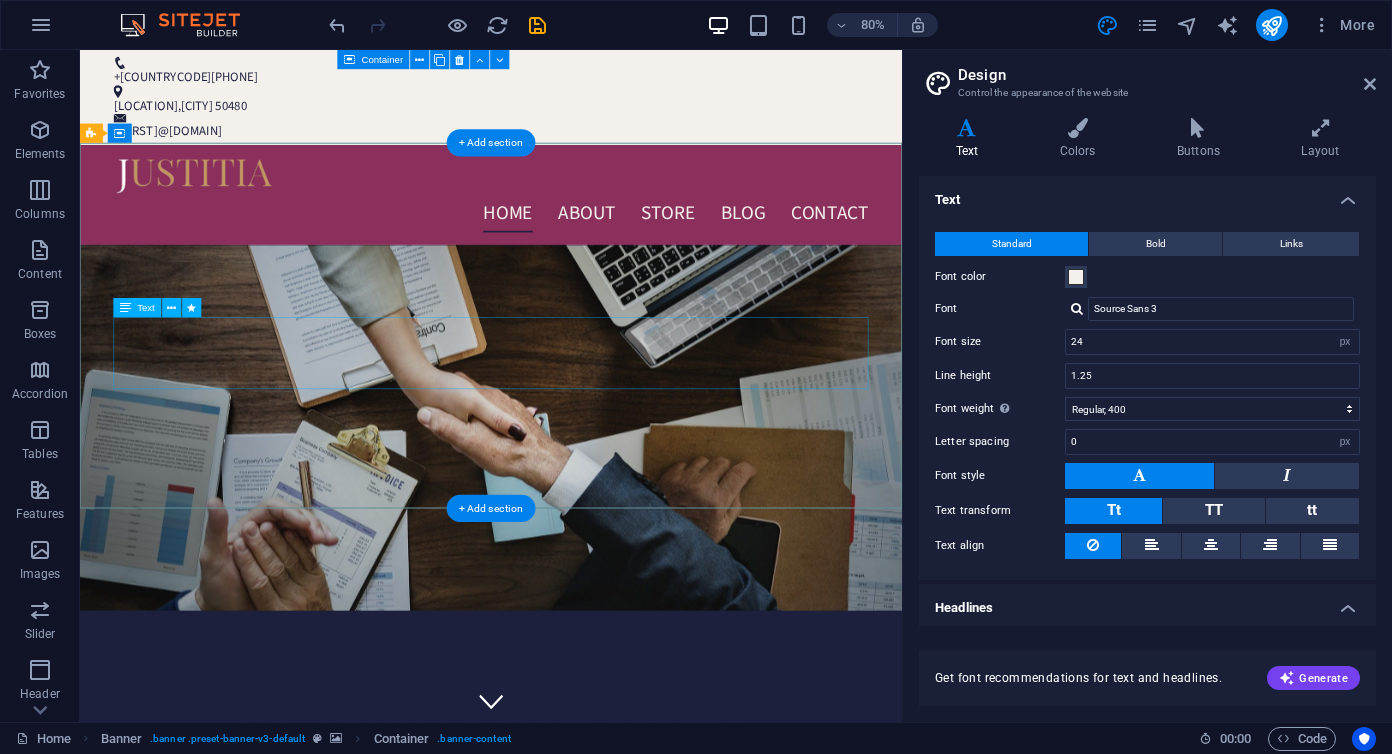 click on "Consetetur sadipscing elitr, sed diam nonumy eirmod tempor invidunt ut labore et dolore magna aliquyam erat, sed diam voluptua. At vero eos et accusam et justo duo dolores et ea rebum." at bounding box center [594, 1014] 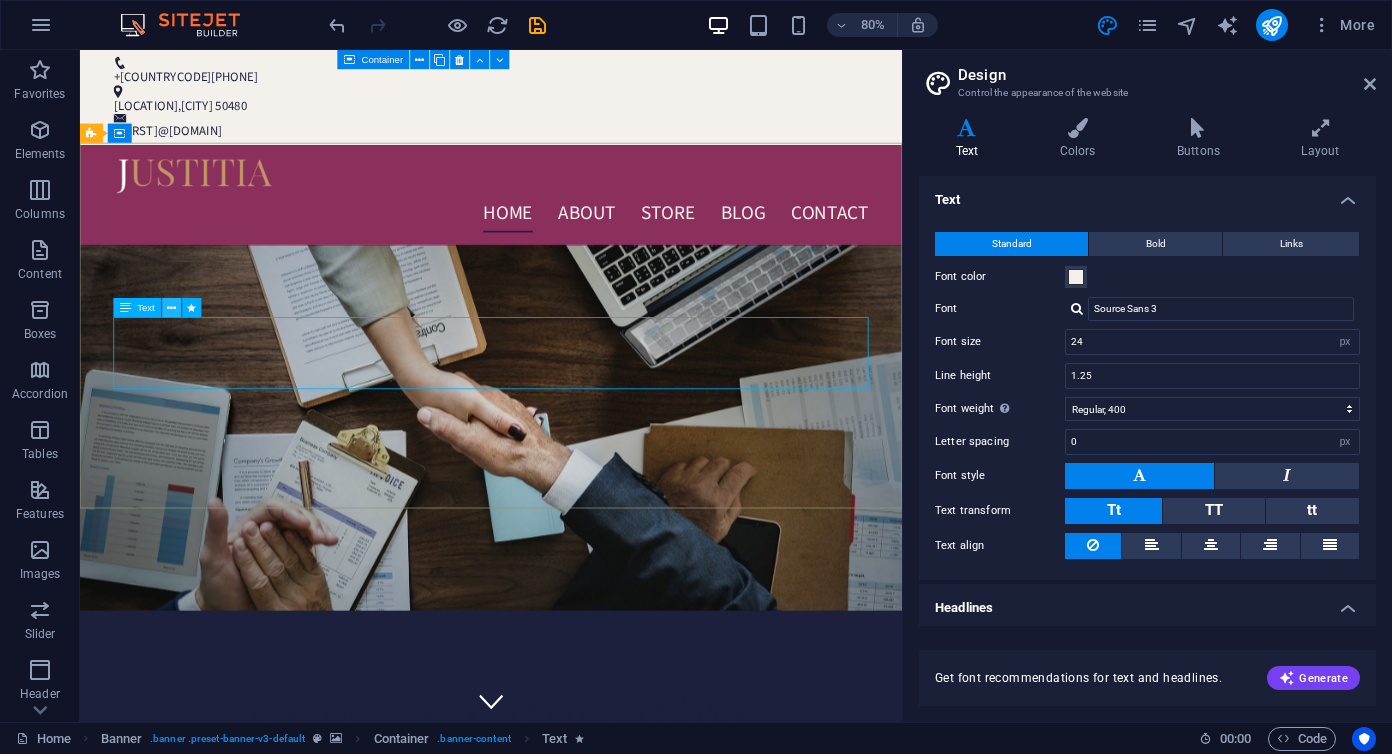 click at bounding box center (171, 307) 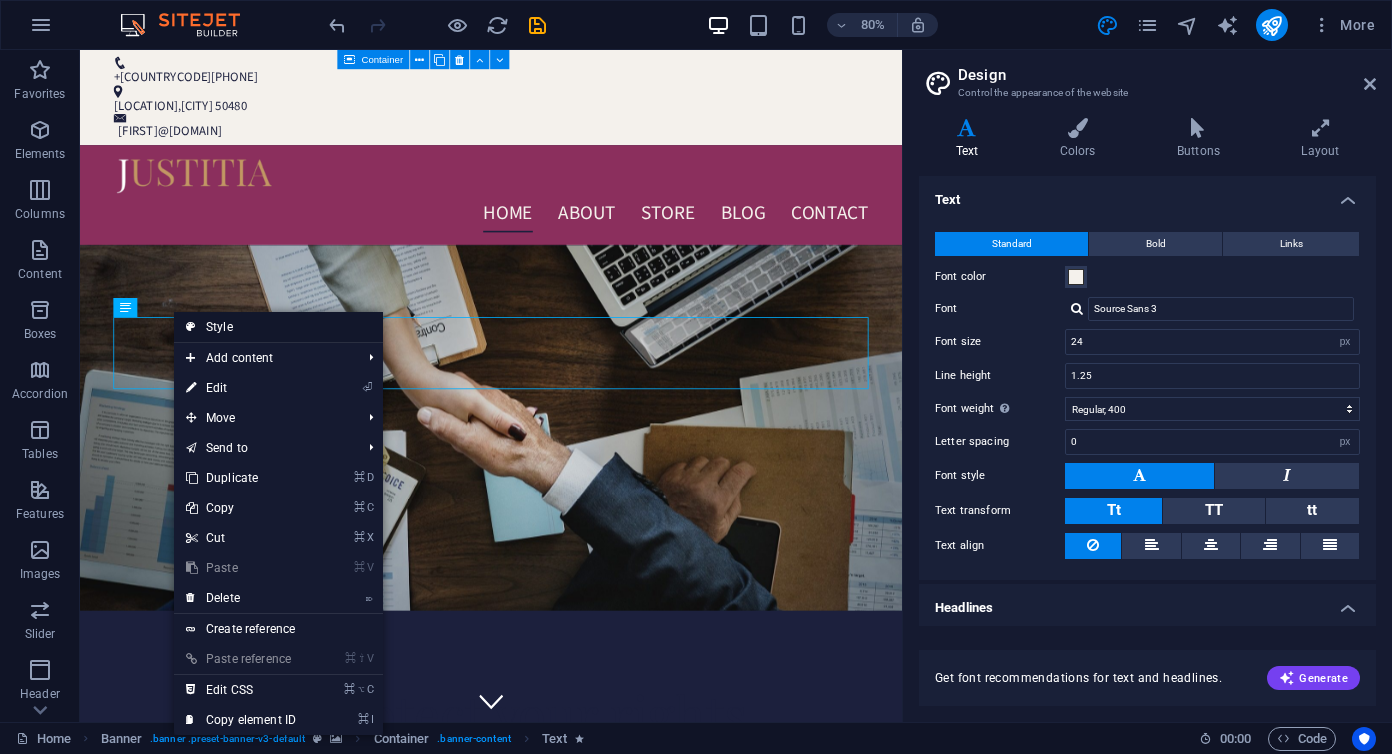 click on "Style" at bounding box center [278, 327] 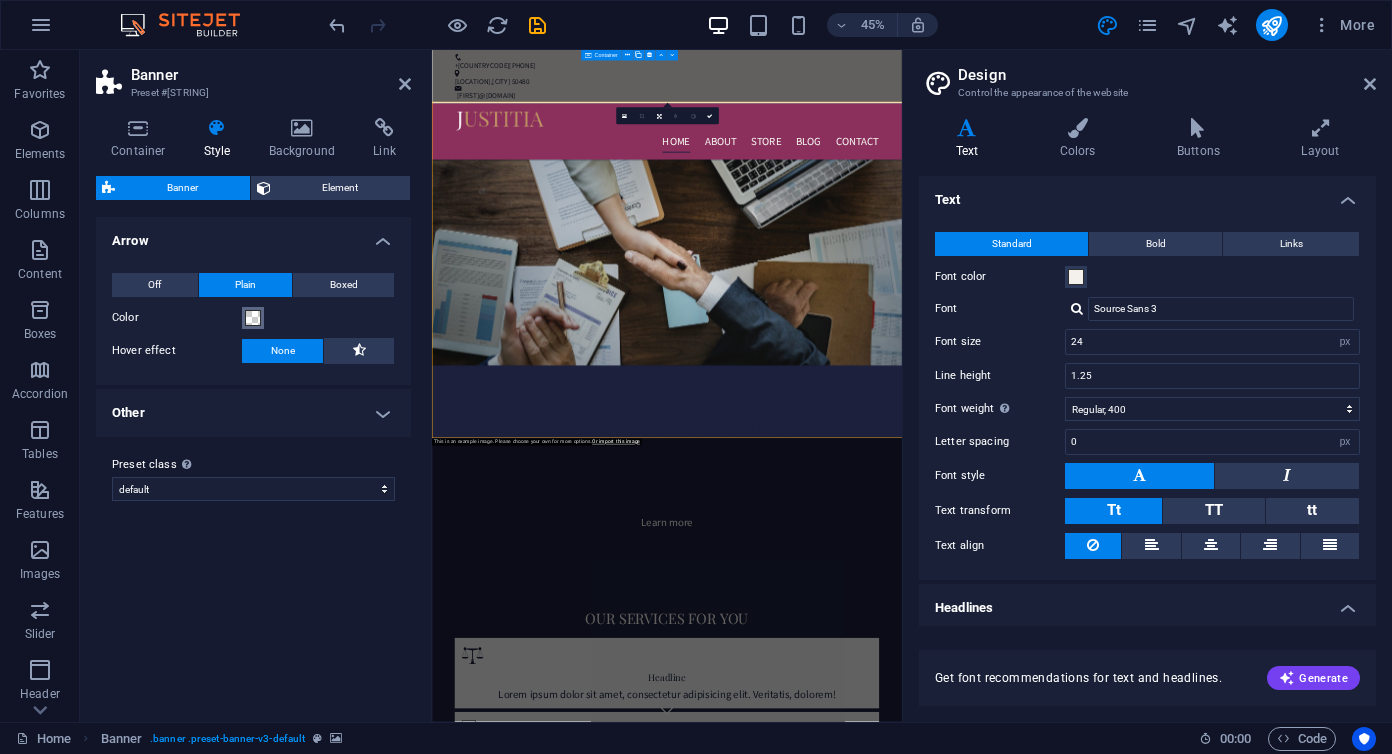 click at bounding box center (253, 318) 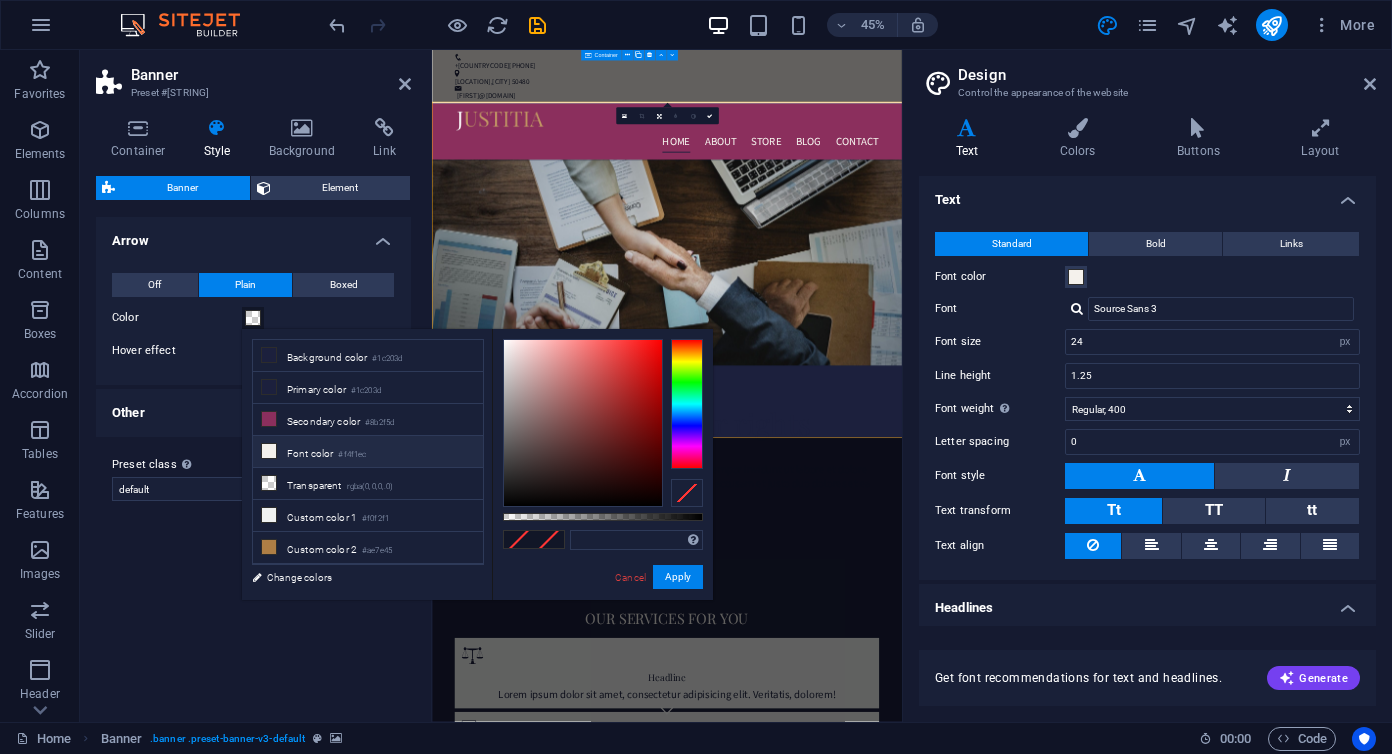 click on "Font color
#[HEX]" at bounding box center (368, 452) 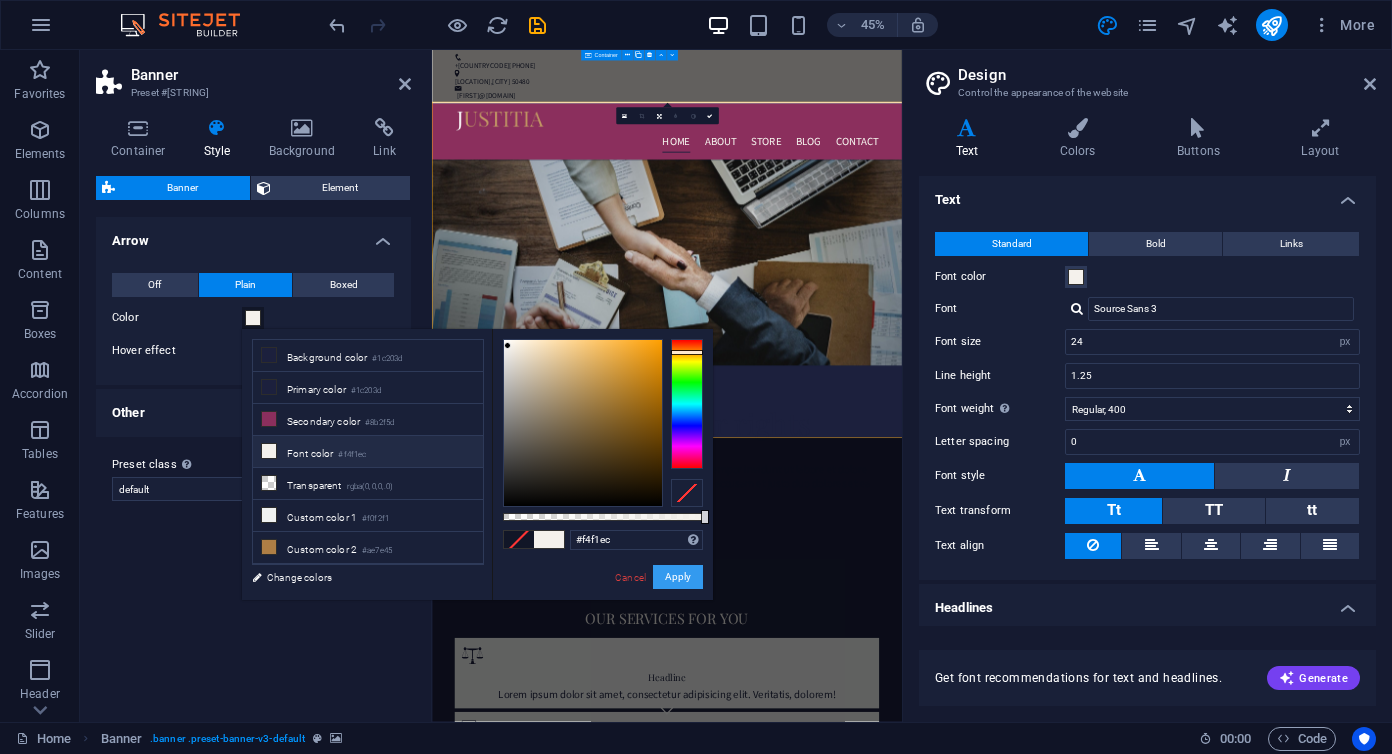 click on "Apply" at bounding box center (678, 577) 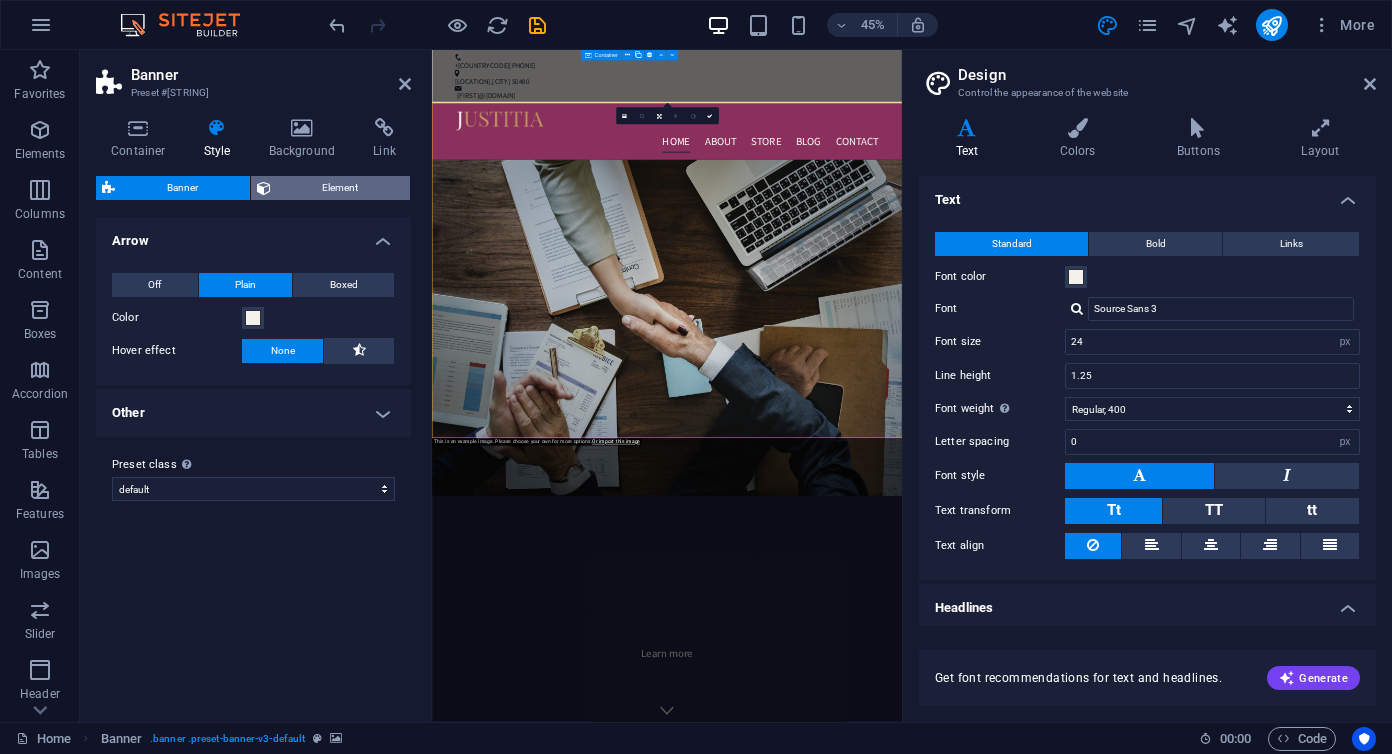 click on "Element" at bounding box center [341, 188] 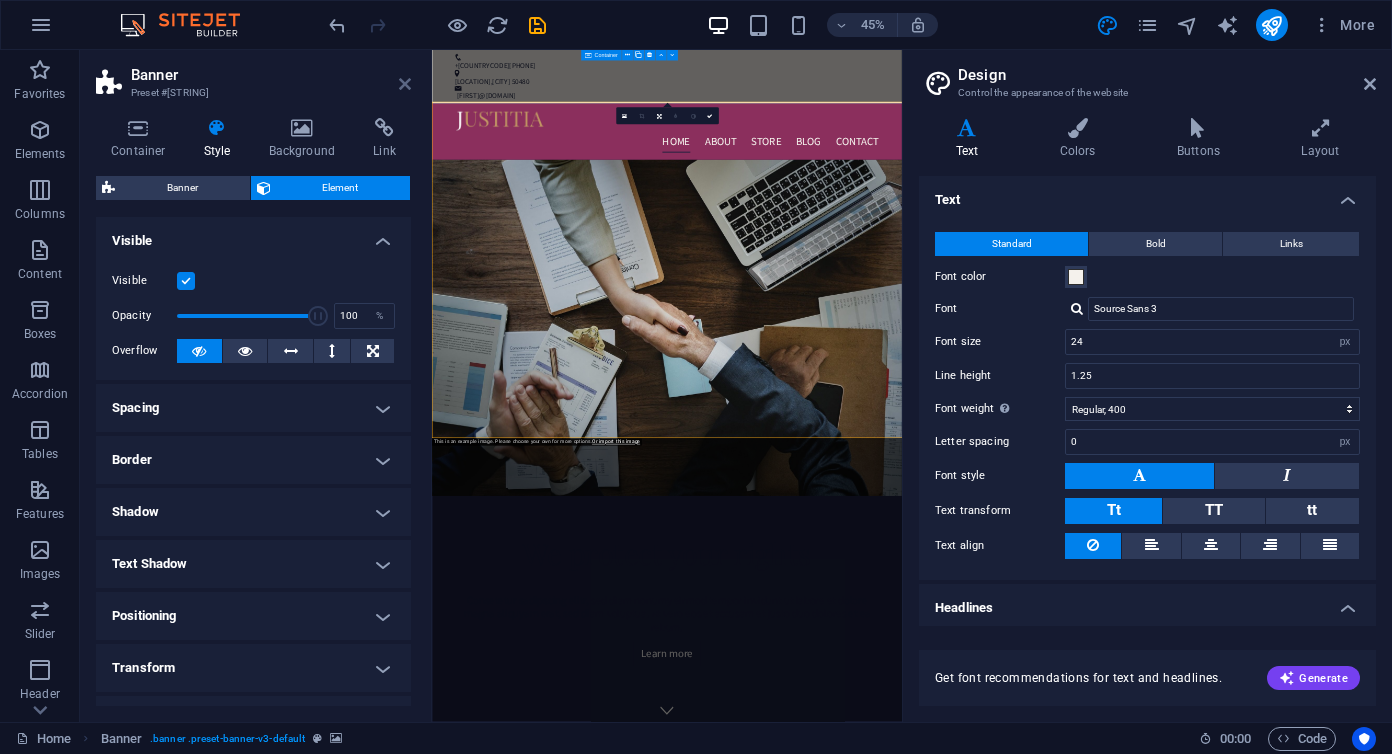 click at bounding box center (405, 84) 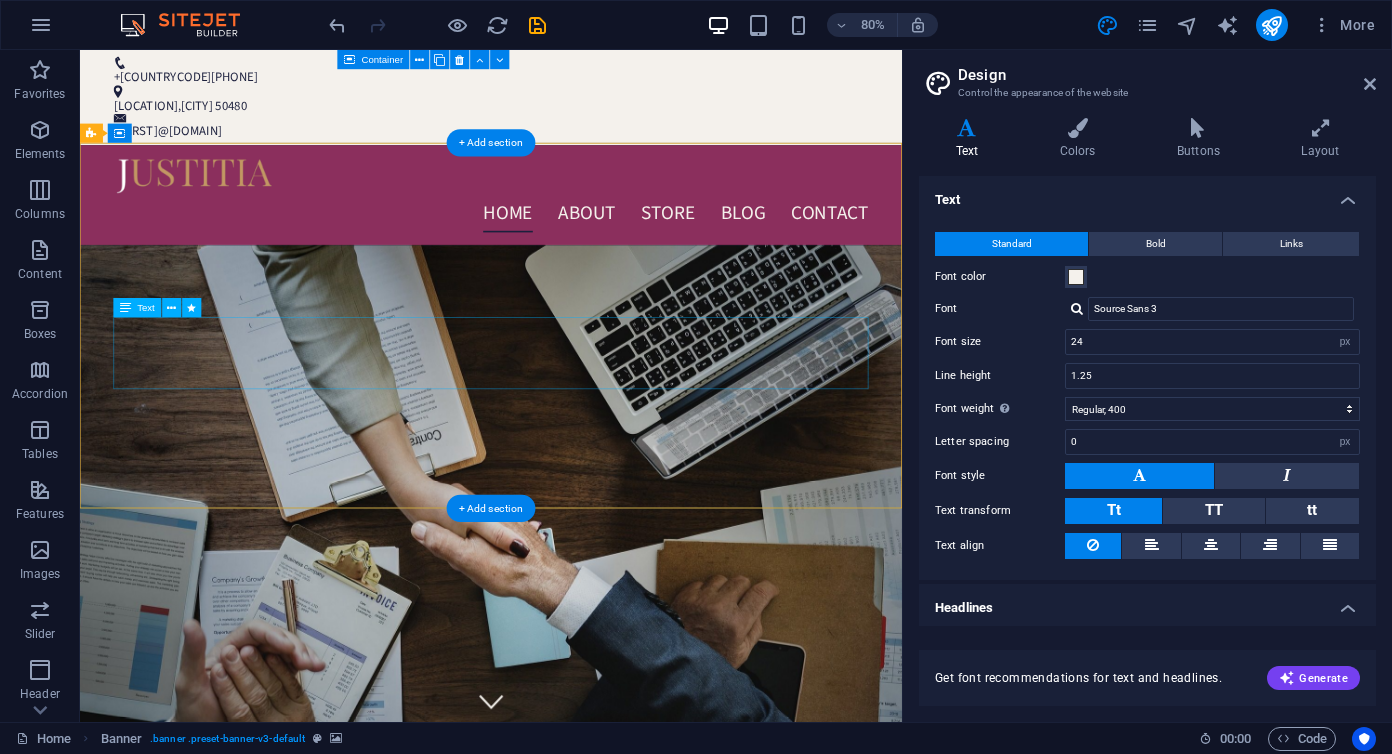 click on "Consetetur sadipscing elitr, sed diam nonumy eirmod tempor invidunt ut labore et dolore magna aliquyam erat, sed diam voluptua. At vero eos et accusam et justo duo dolores et ea rebum." at bounding box center [594, 1304] 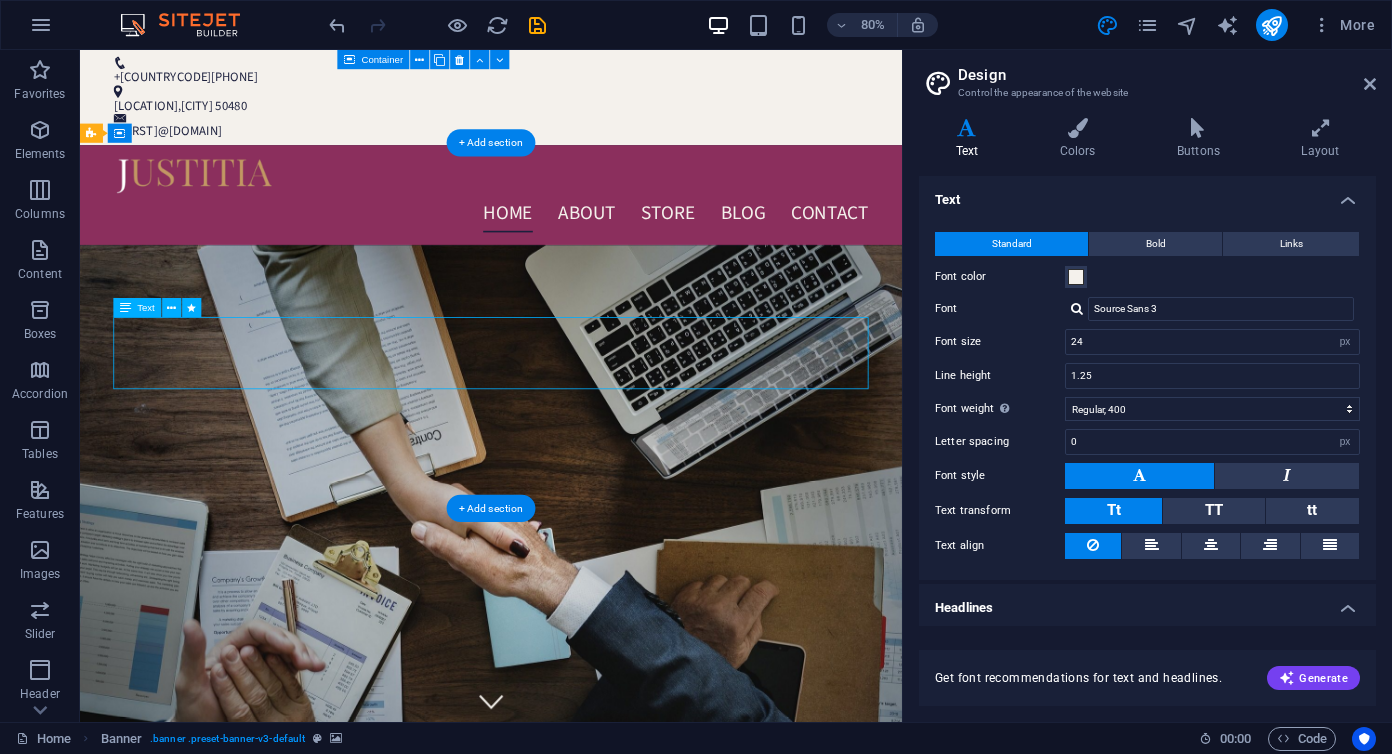 click on "Consetetur sadipscing elitr, sed diam nonumy eirmod tempor invidunt ut labore et dolore magna aliquyam erat, sed diam voluptua. At vero eos et accusam et justo duo dolores et ea rebum." at bounding box center [594, 1304] 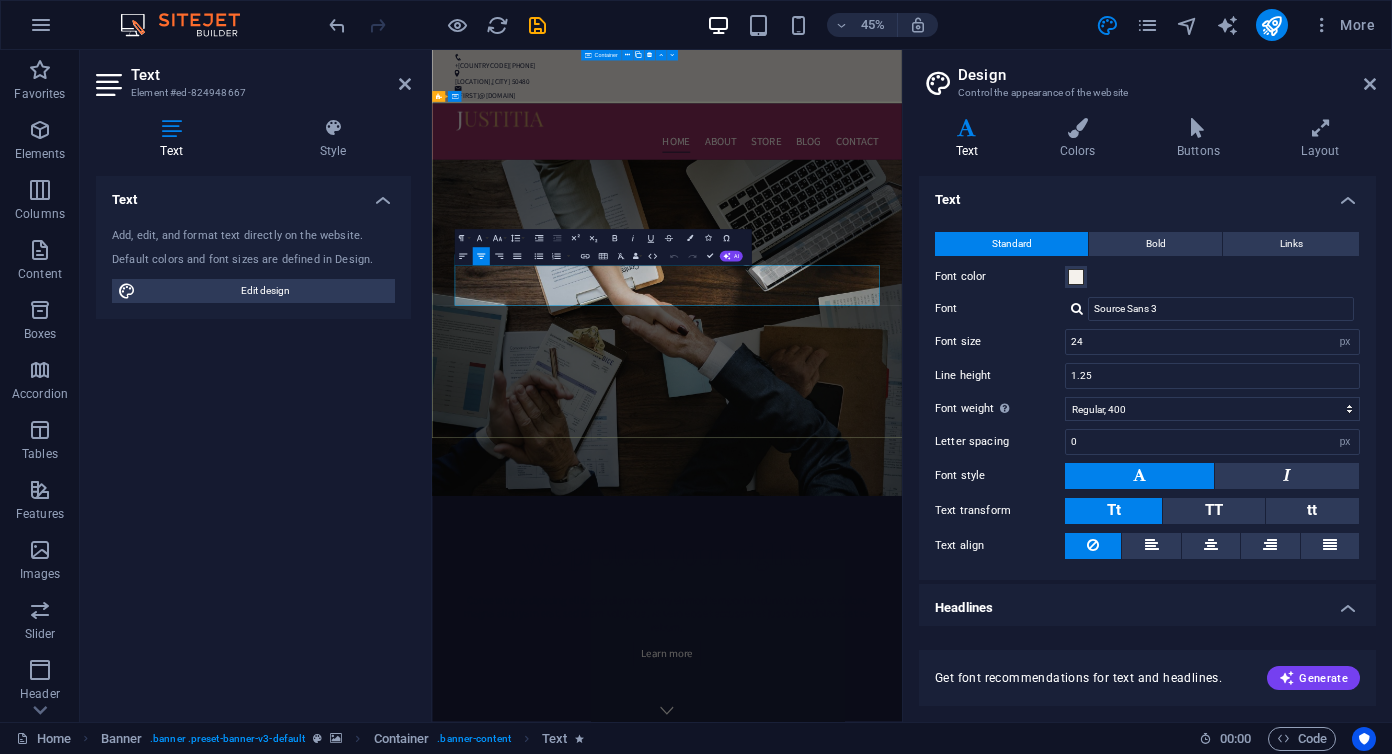 click on "Consetetur sadipscing elitr, sed diam nonumy eirmod tempor invidunt ut labore et dolore magna aliquyam erat, sed diam voluptua. At vero eos et accusam et justo duo dolores et ea rebum." at bounding box center [954, 1303] 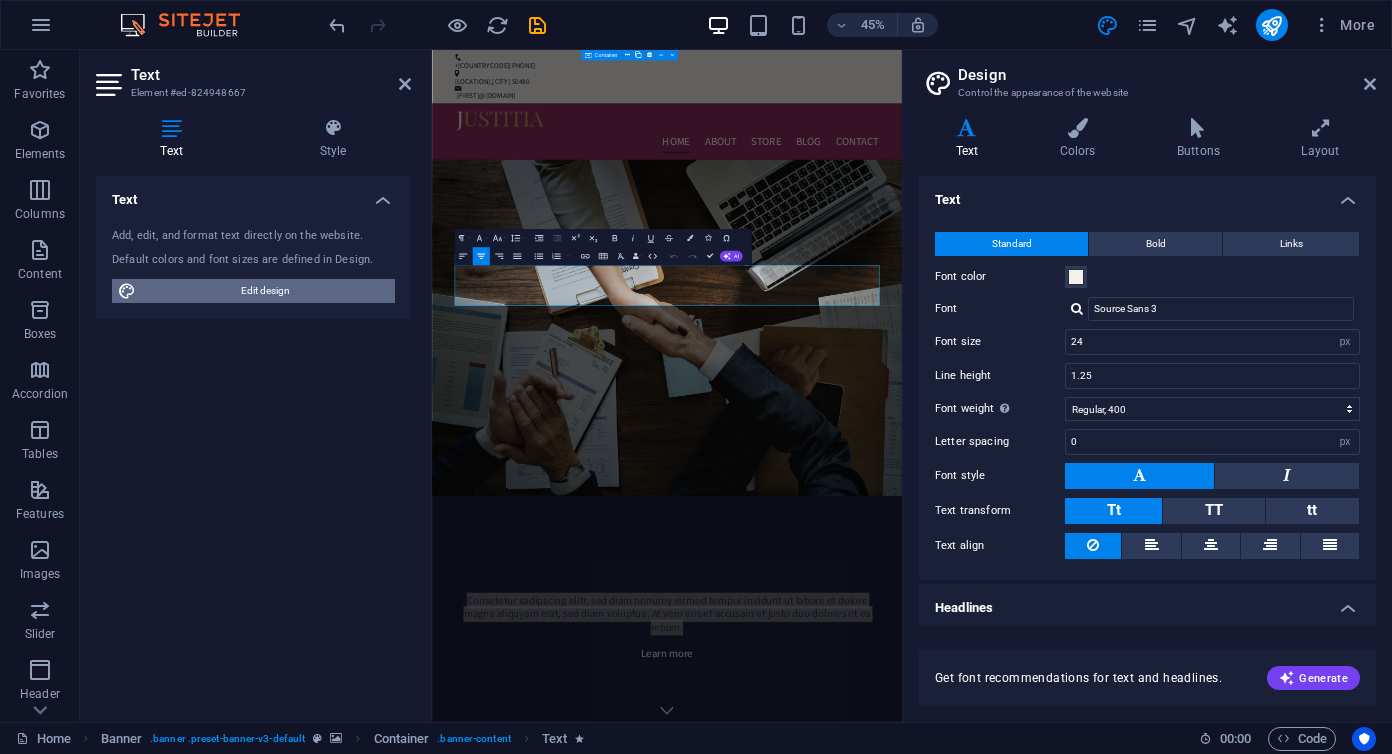 click on "Edit design" at bounding box center [265, 291] 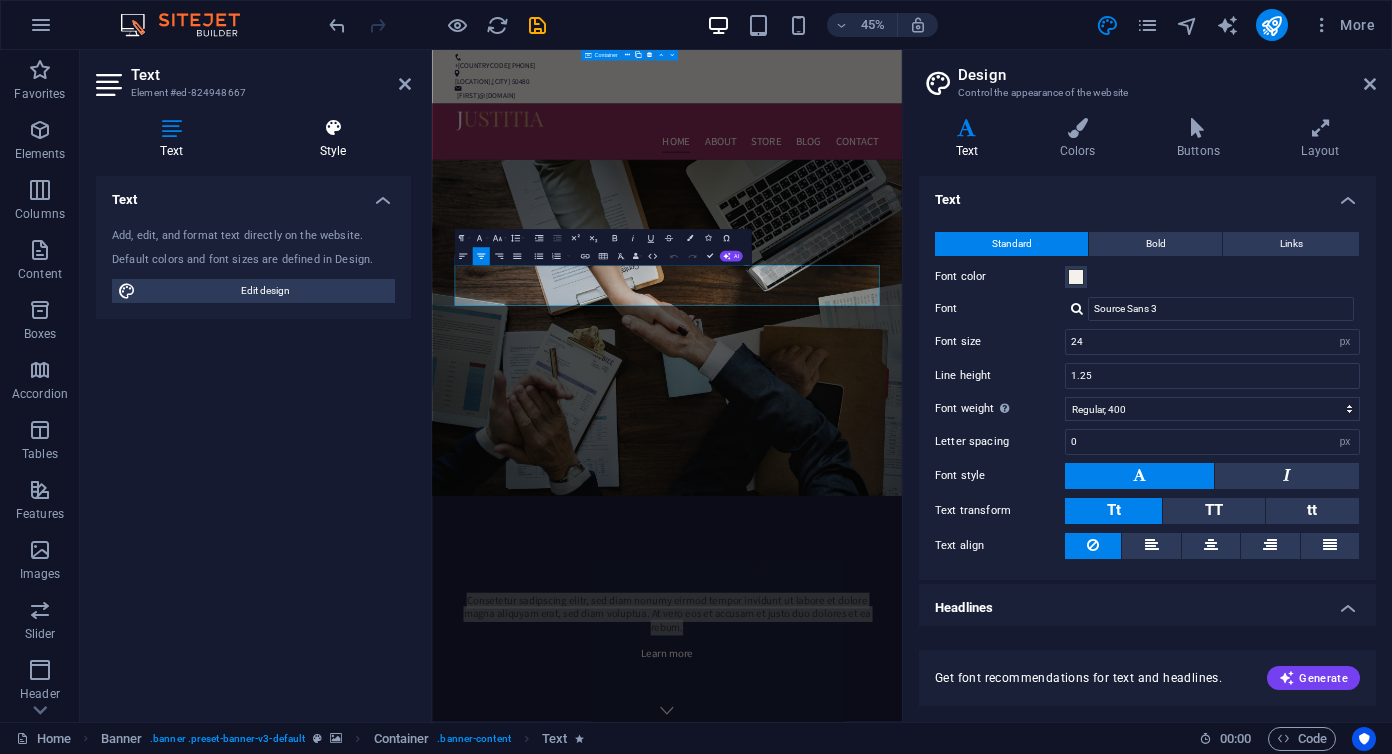 click on "Style" at bounding box center [333, 139] 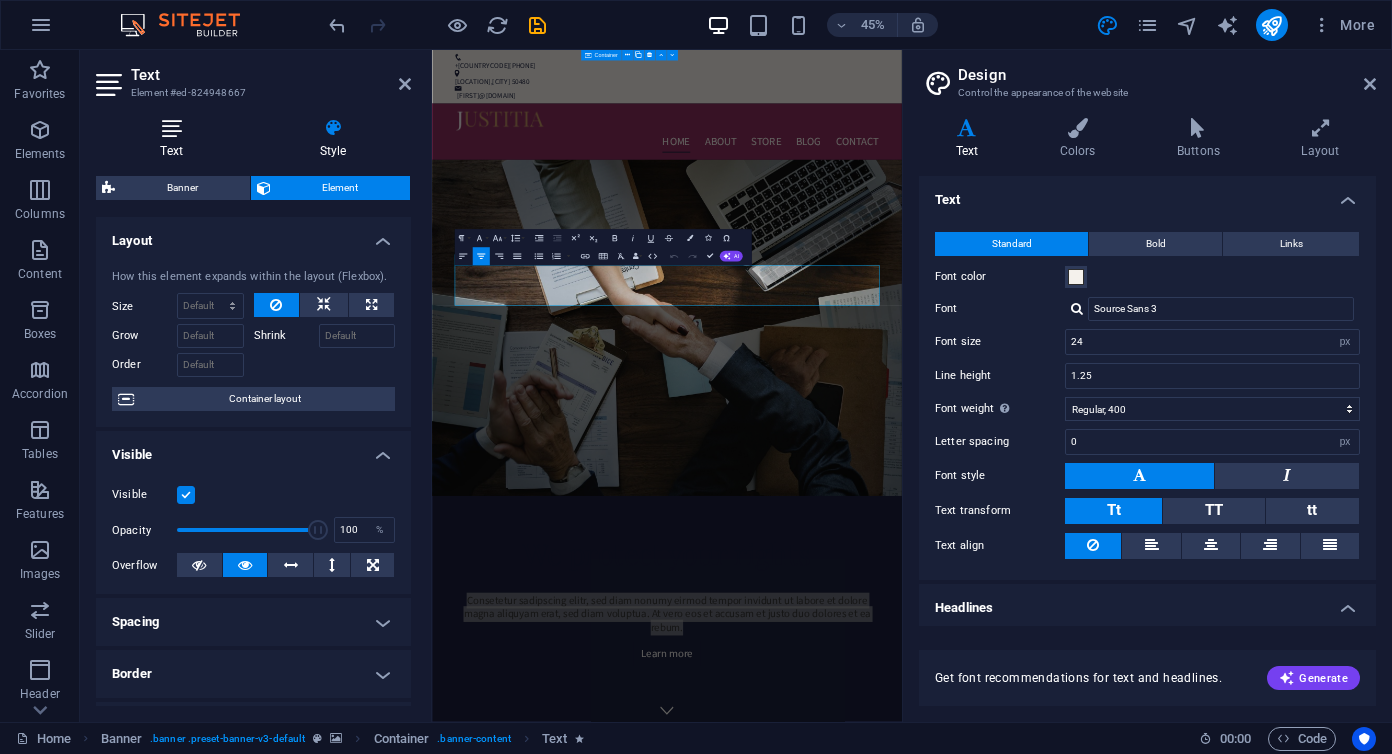 click on "Text" at bounding box center (175, 139) 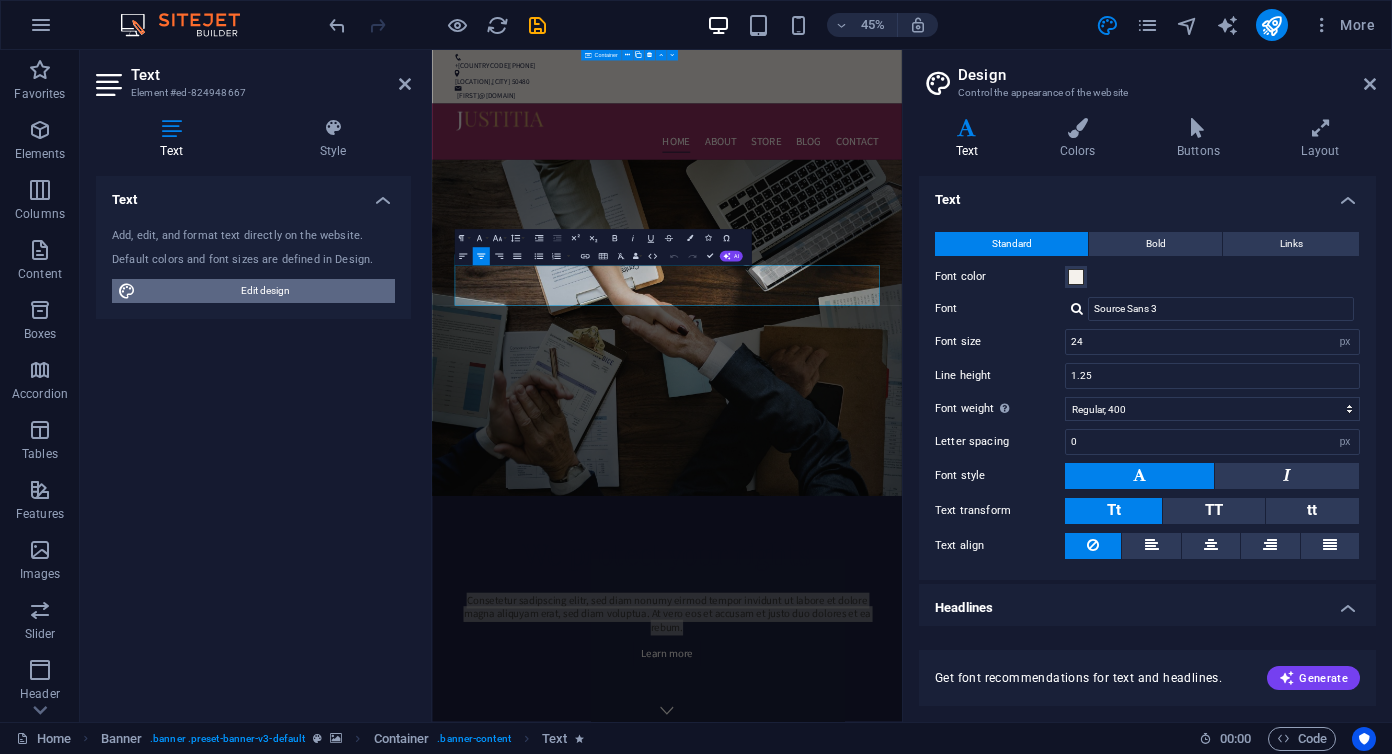 click on "Edit design" at bounding box center [265, 291] 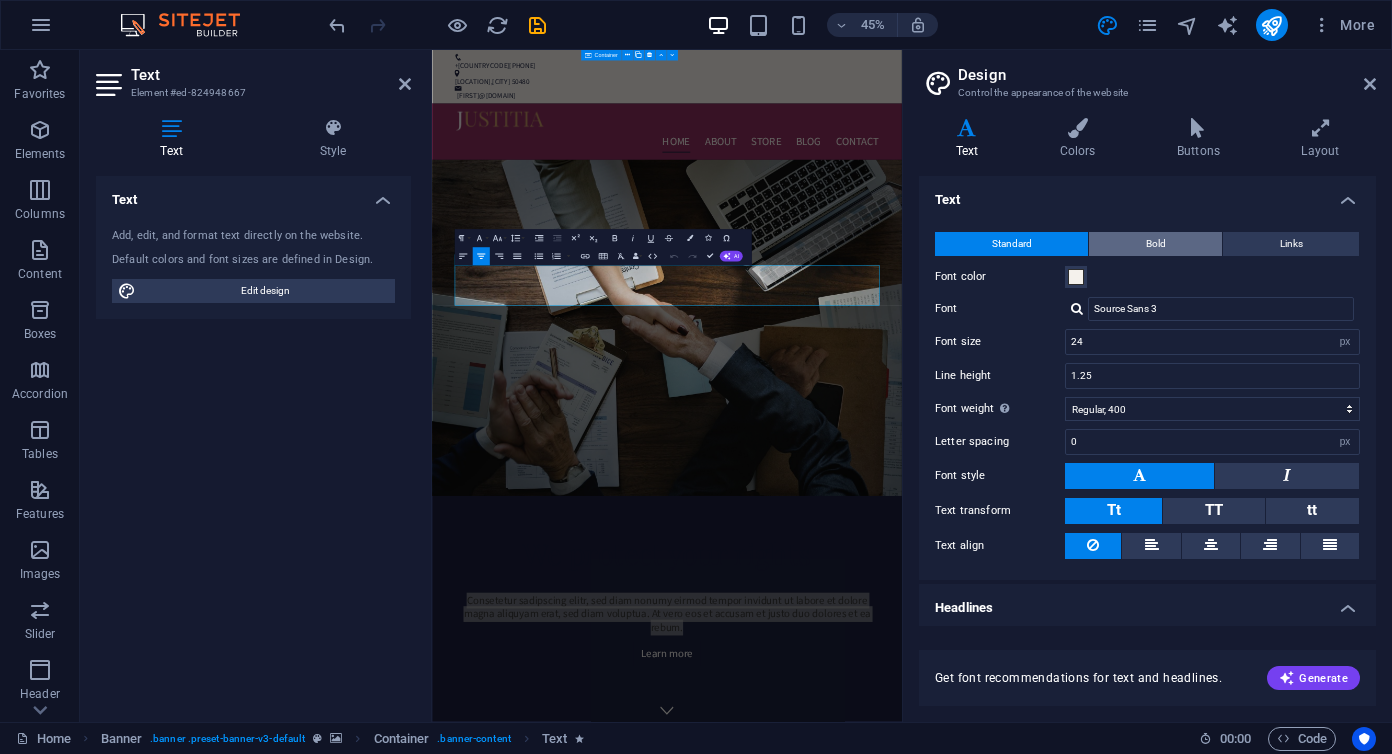click on "Bold" at bounding box center (1155, 244) 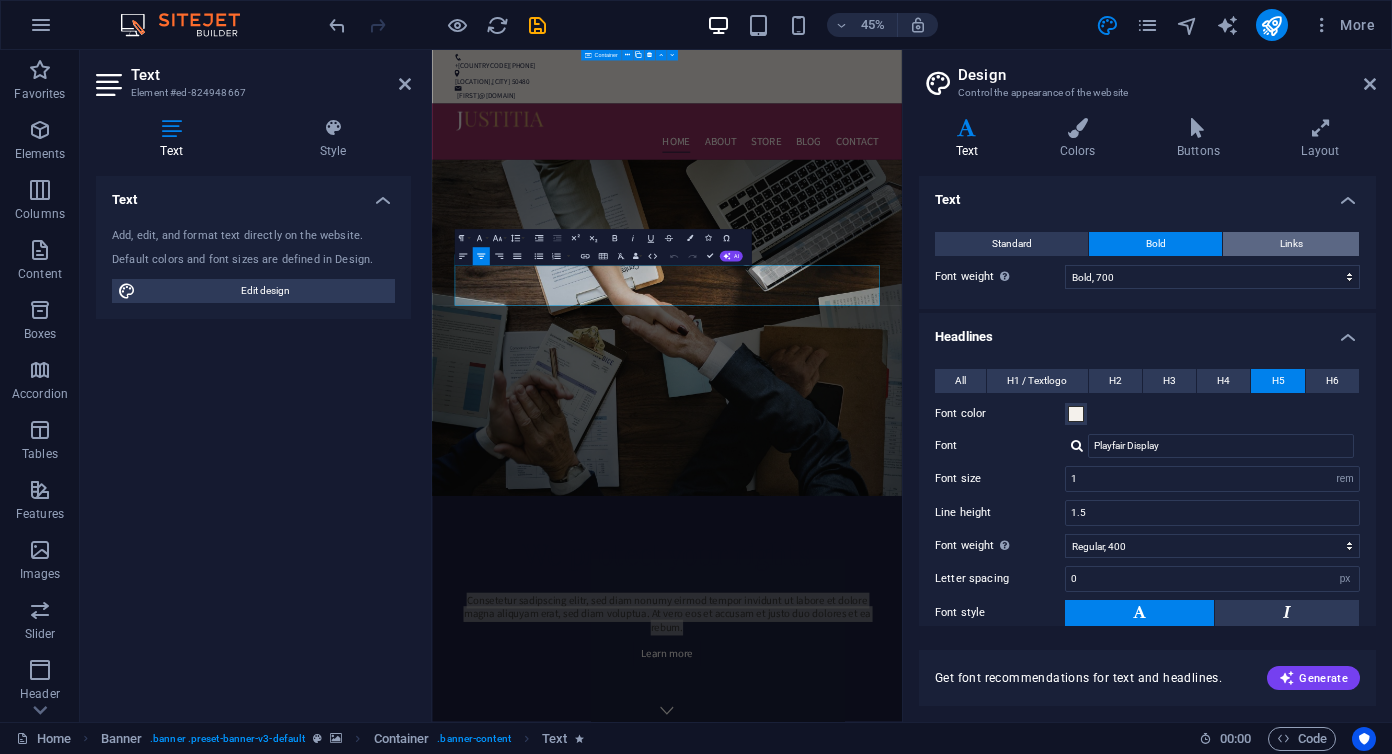 click on "Links" at bounding box center (1291, 244) 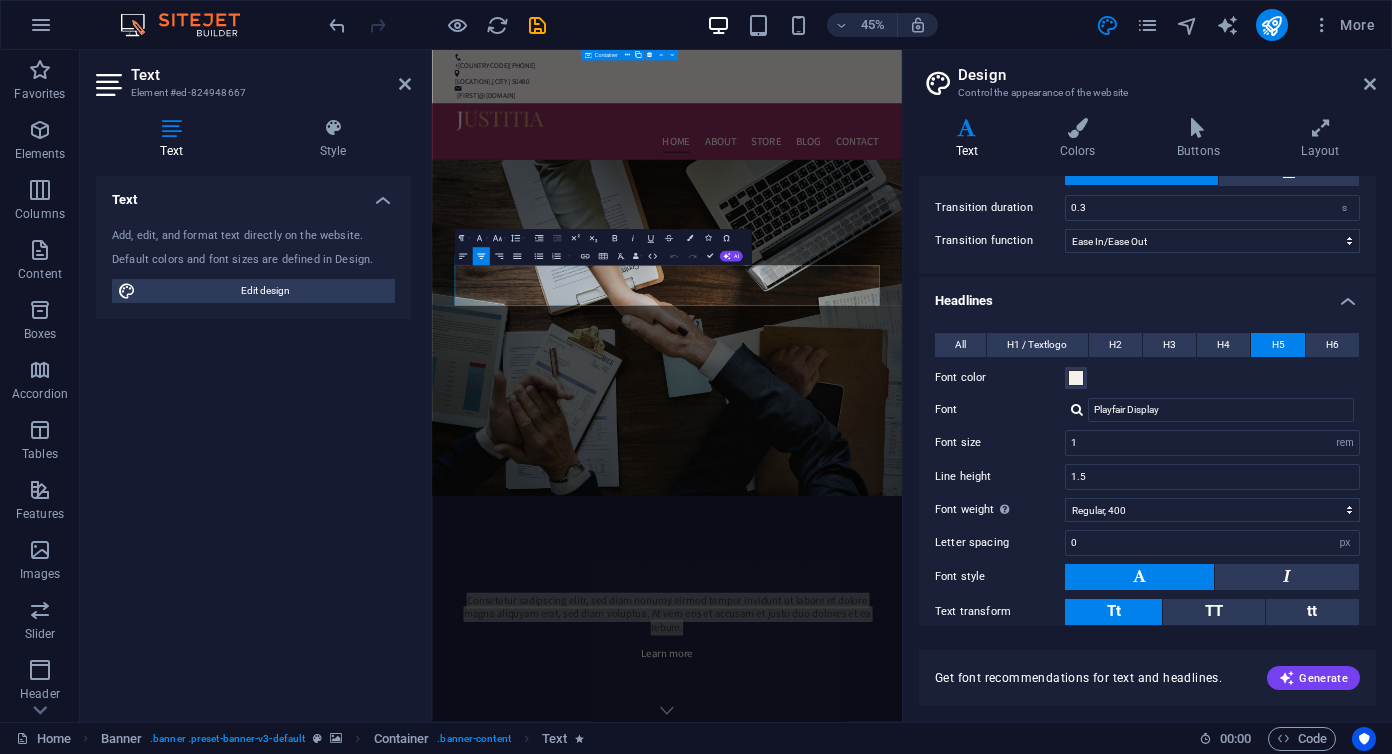 scroll, scrollTop: 185, scrollLeft: 0, axis: vertical 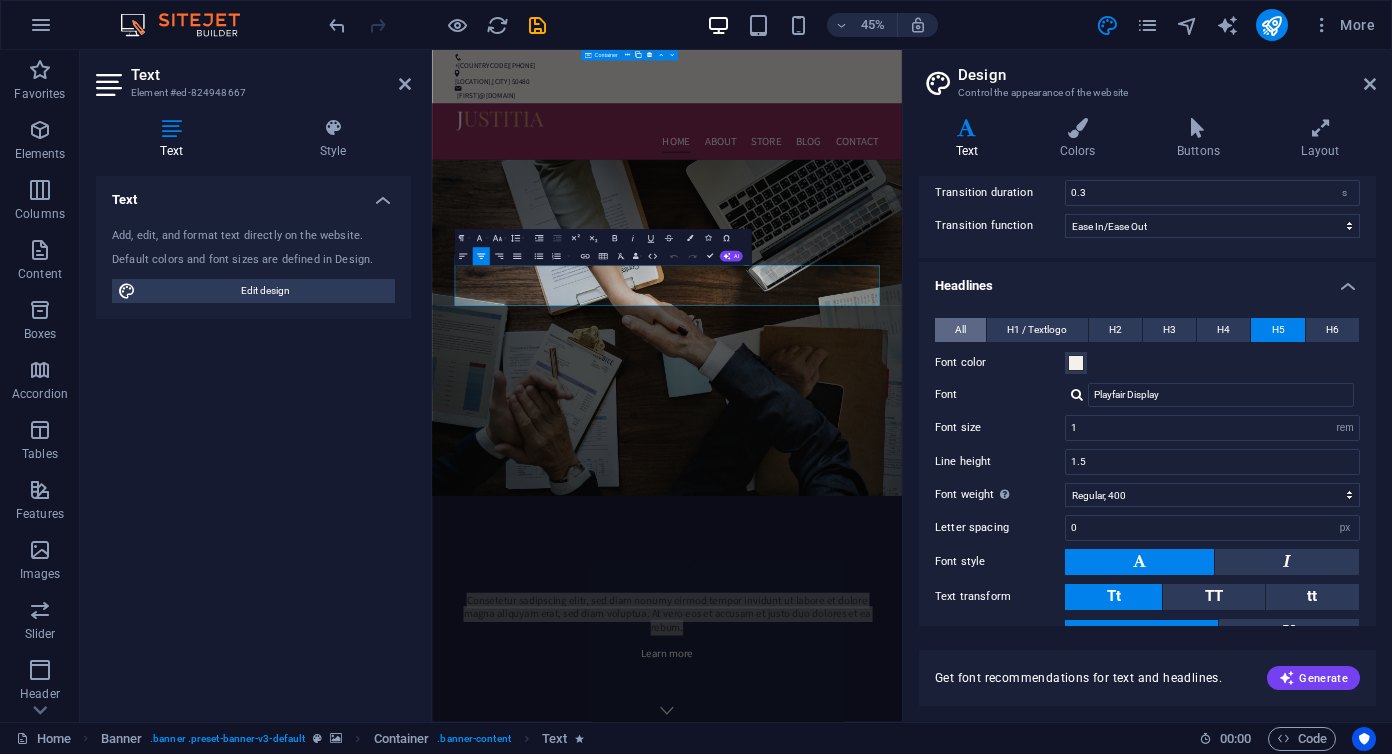 click on "All" at bounding box center [960, 330] 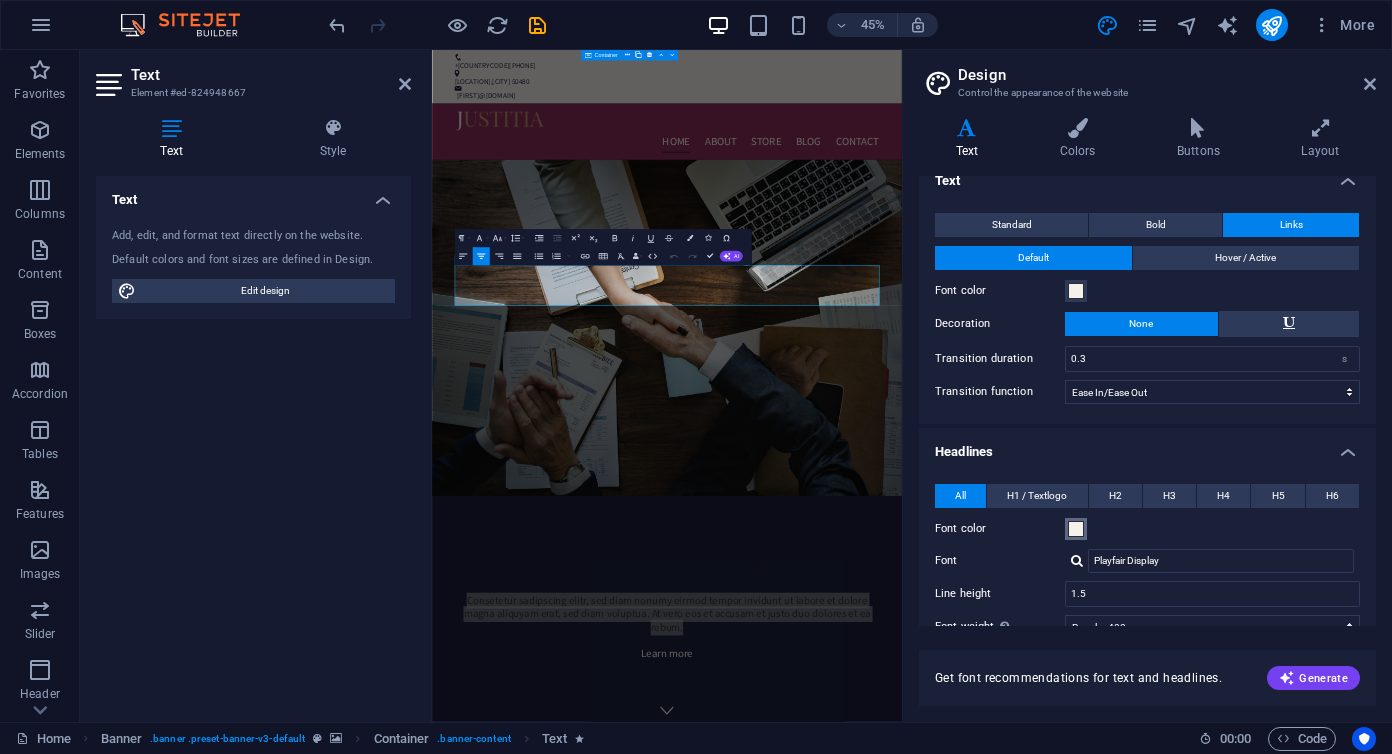 scroll, scrollTop: 0, scrollLeft: 0, axis: both 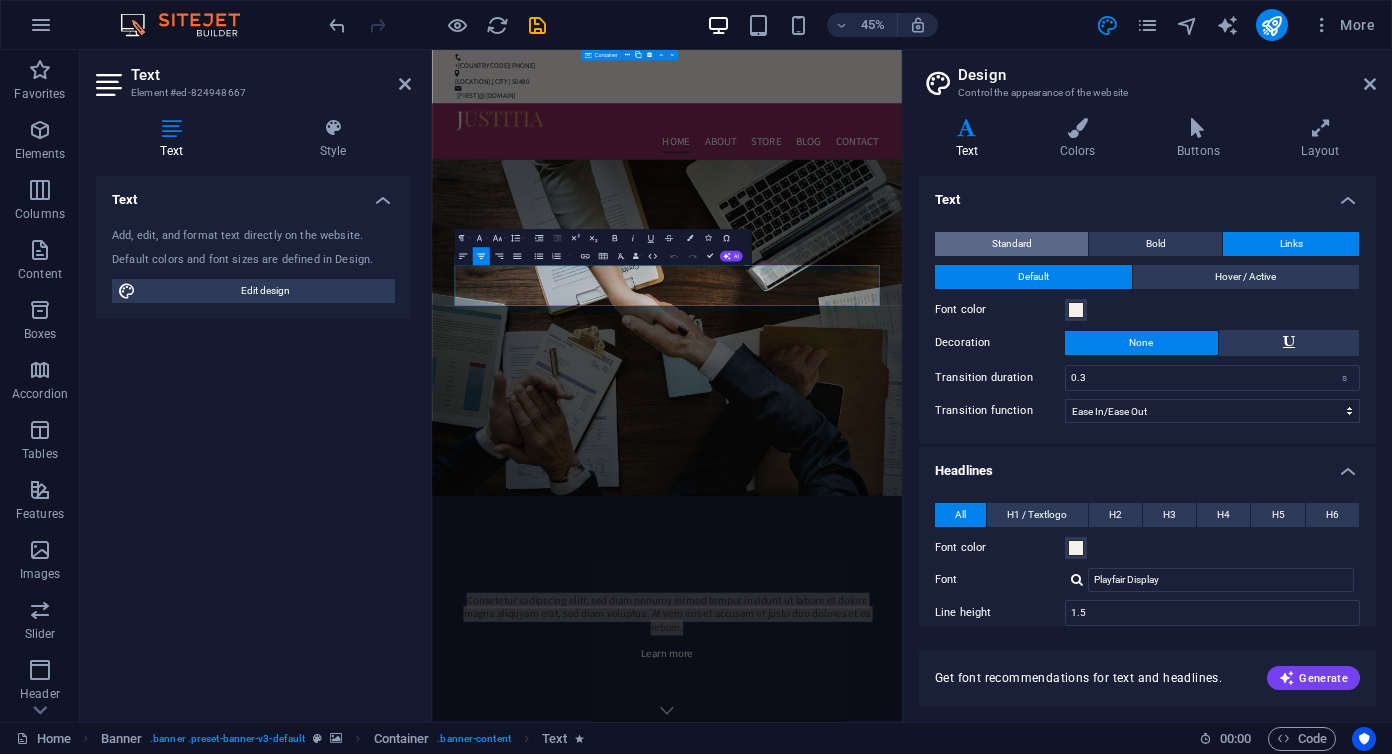 click on "Standard" at bounding box center (1012, 244) 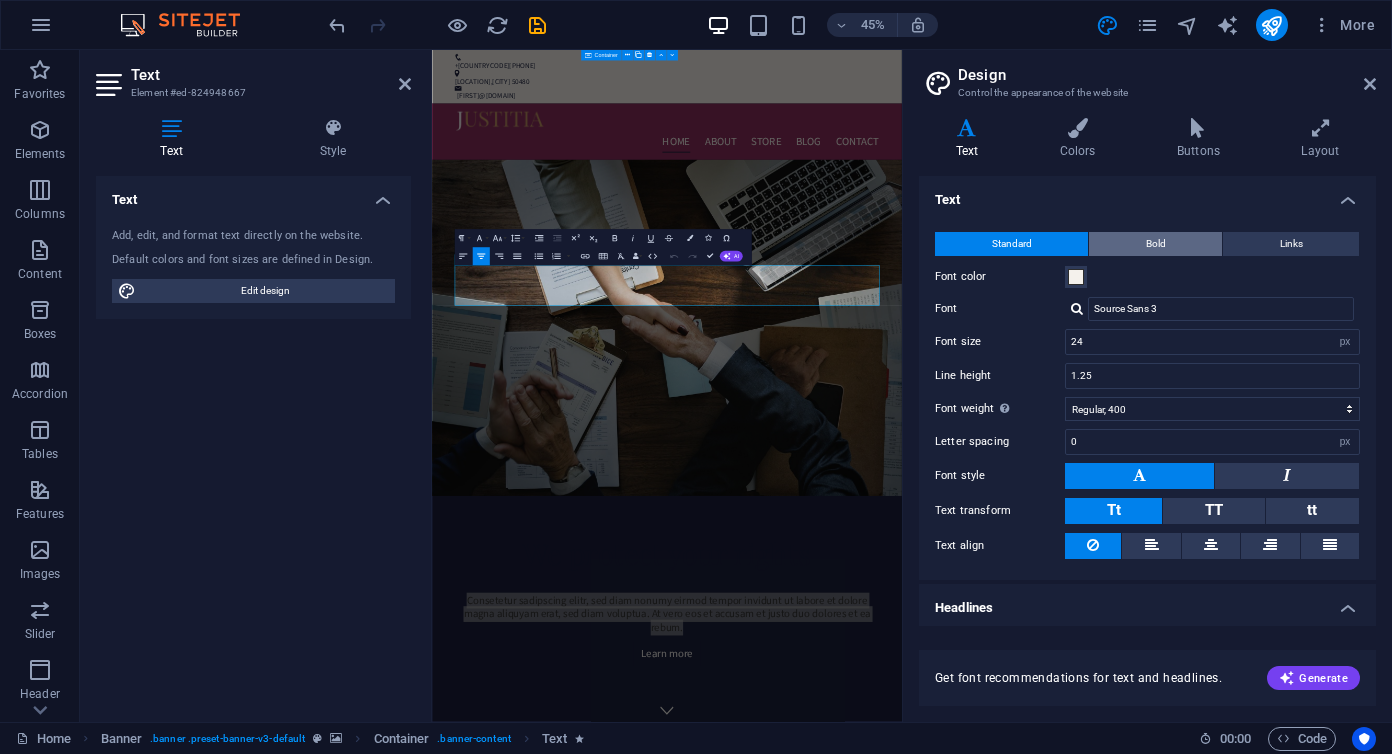 click on "Bold" at bounding box center (1156, 244) 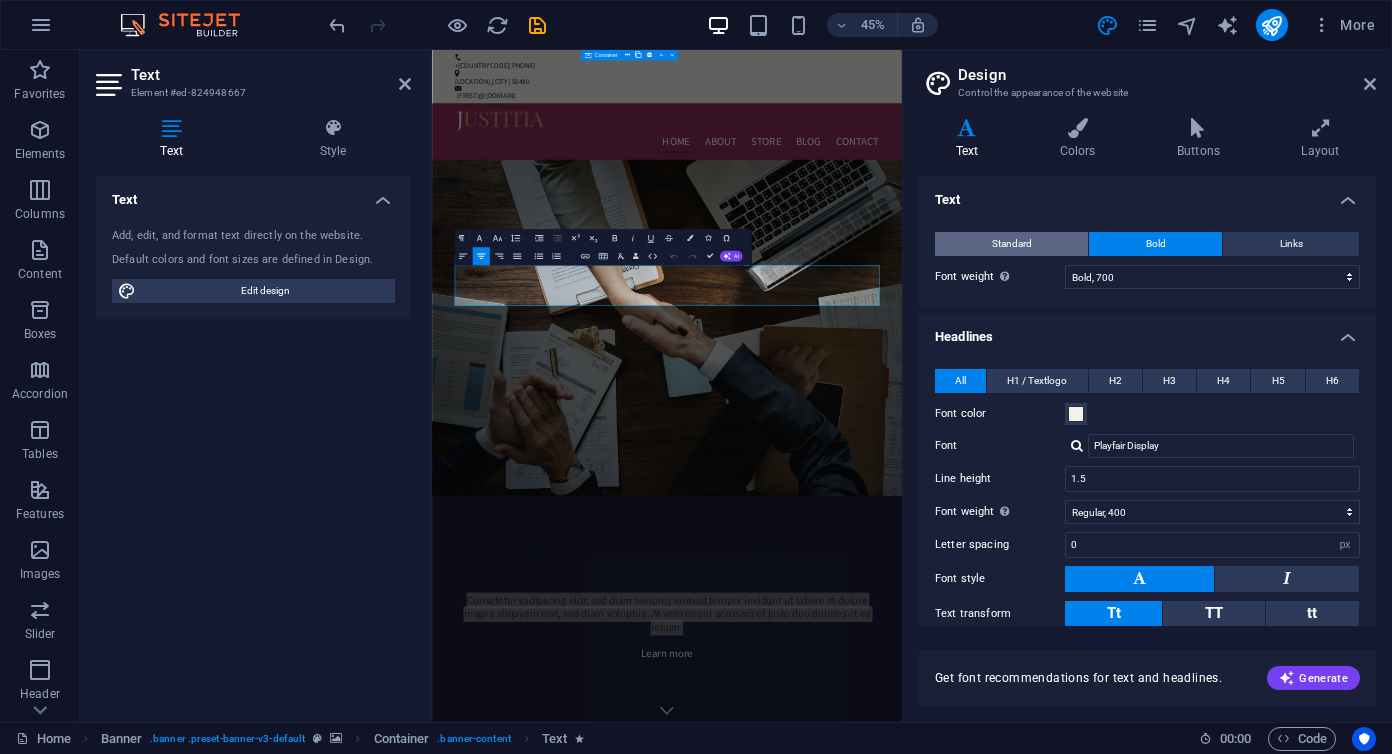 click on "Standard" at bounding box center (1011, 244) 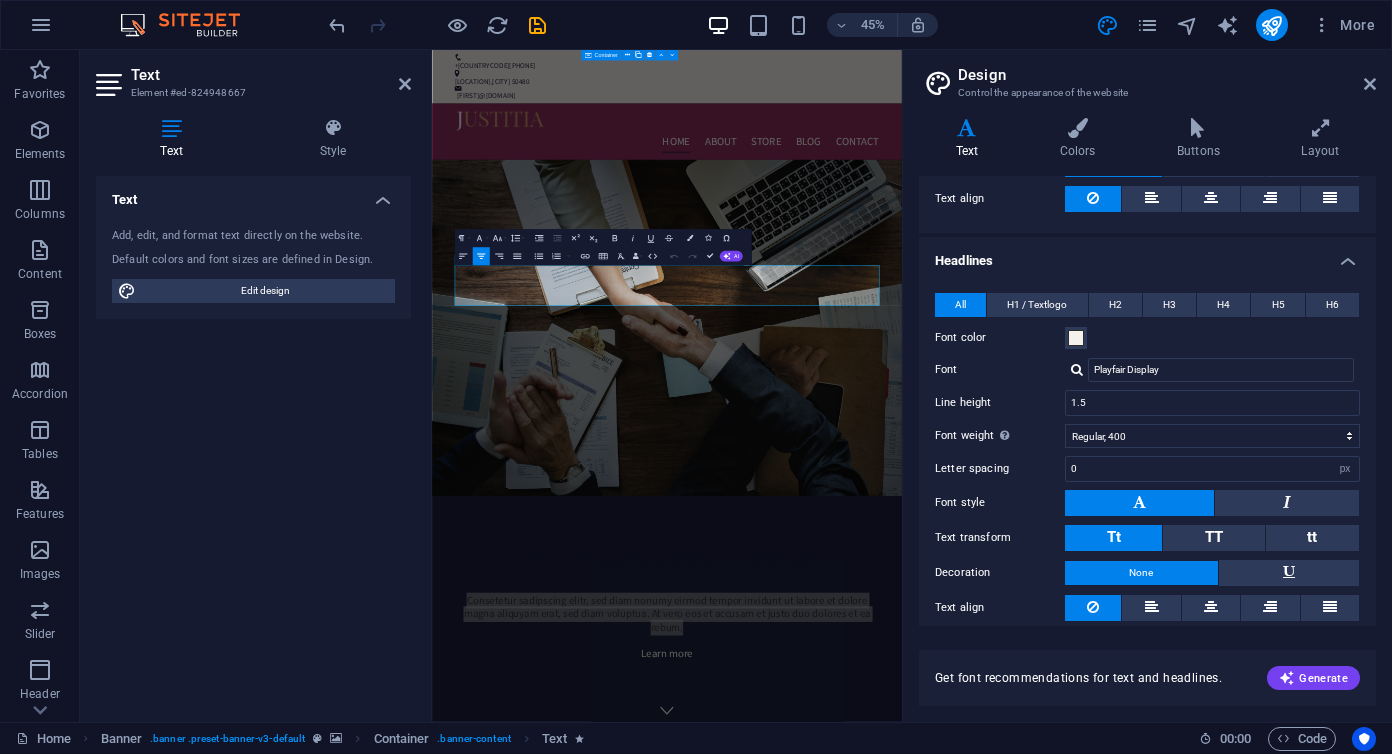 scroll, scrollTop: 393, scrollLeft: 0, axis: vertical 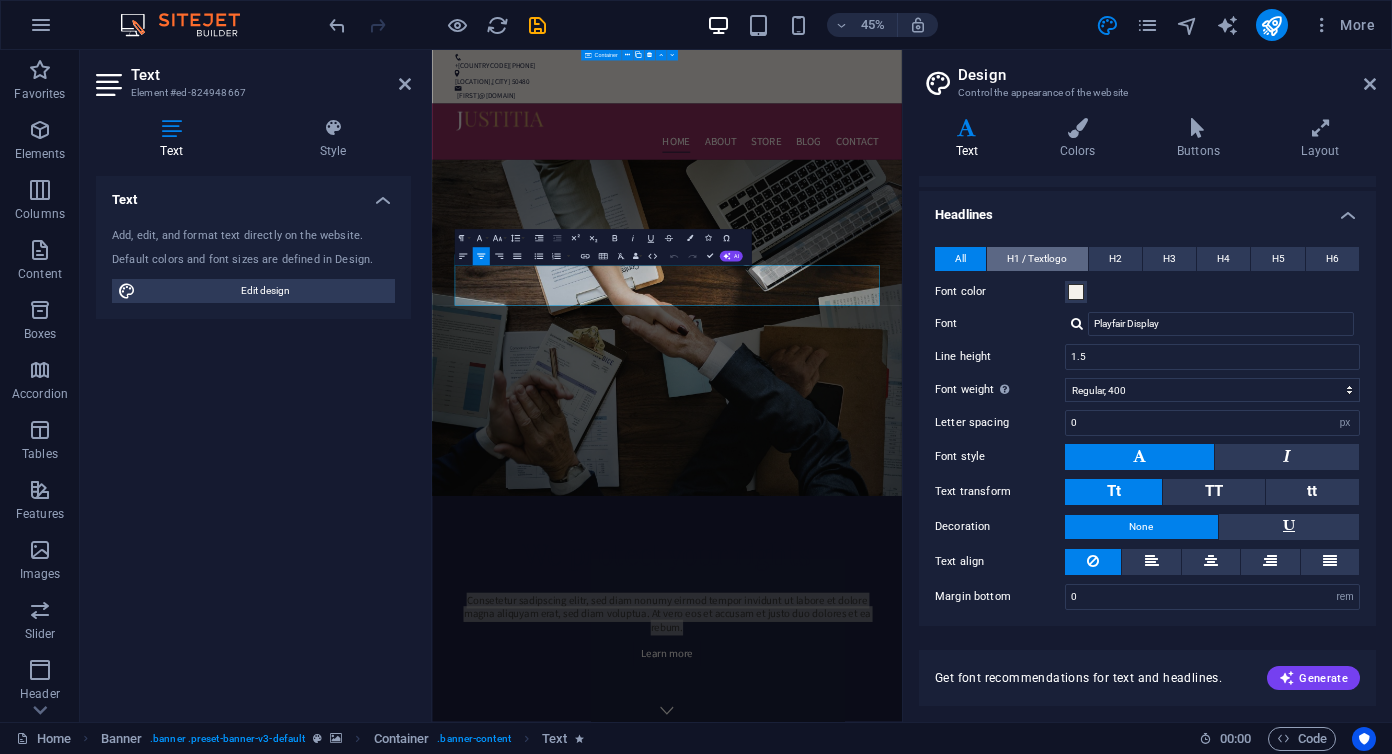click on "H1 / Textlogo" at bounding box center [1037, 259] 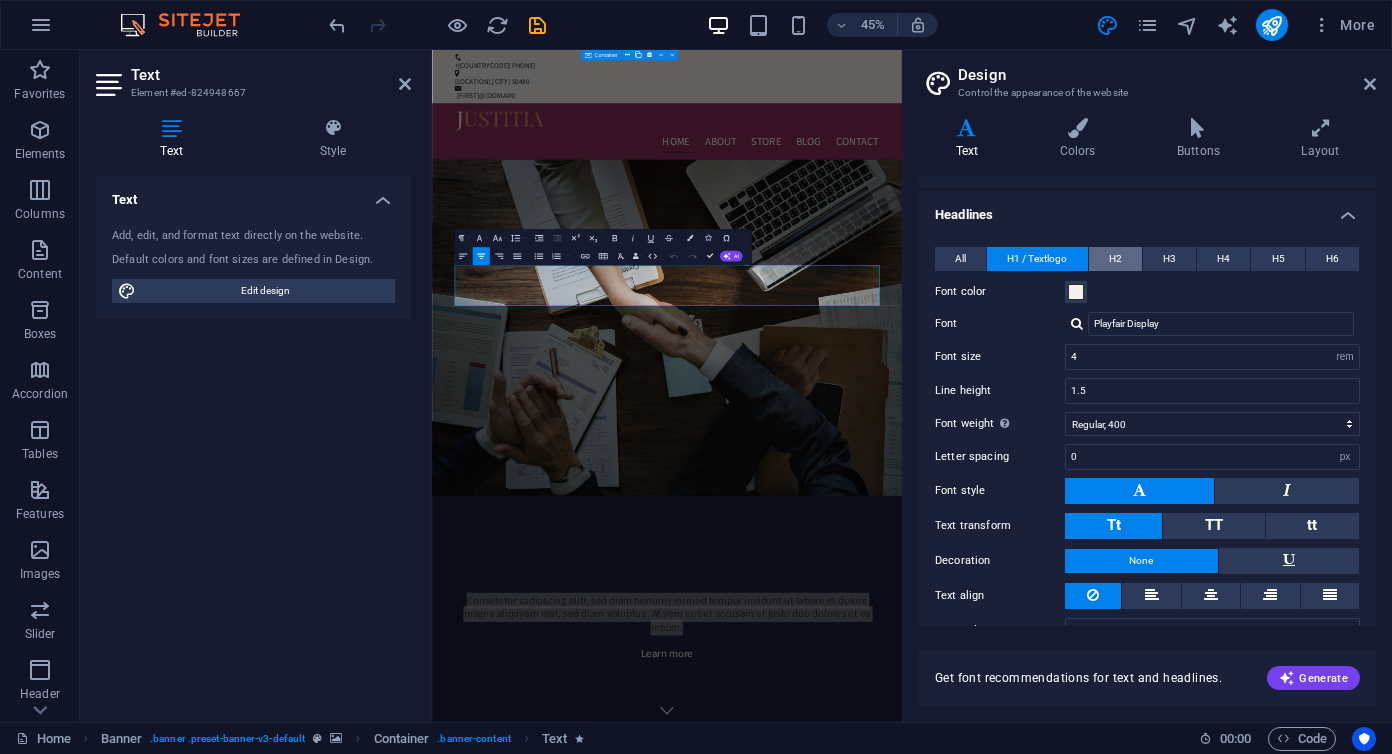 click on "H2" at bounding box center (1115, 259) 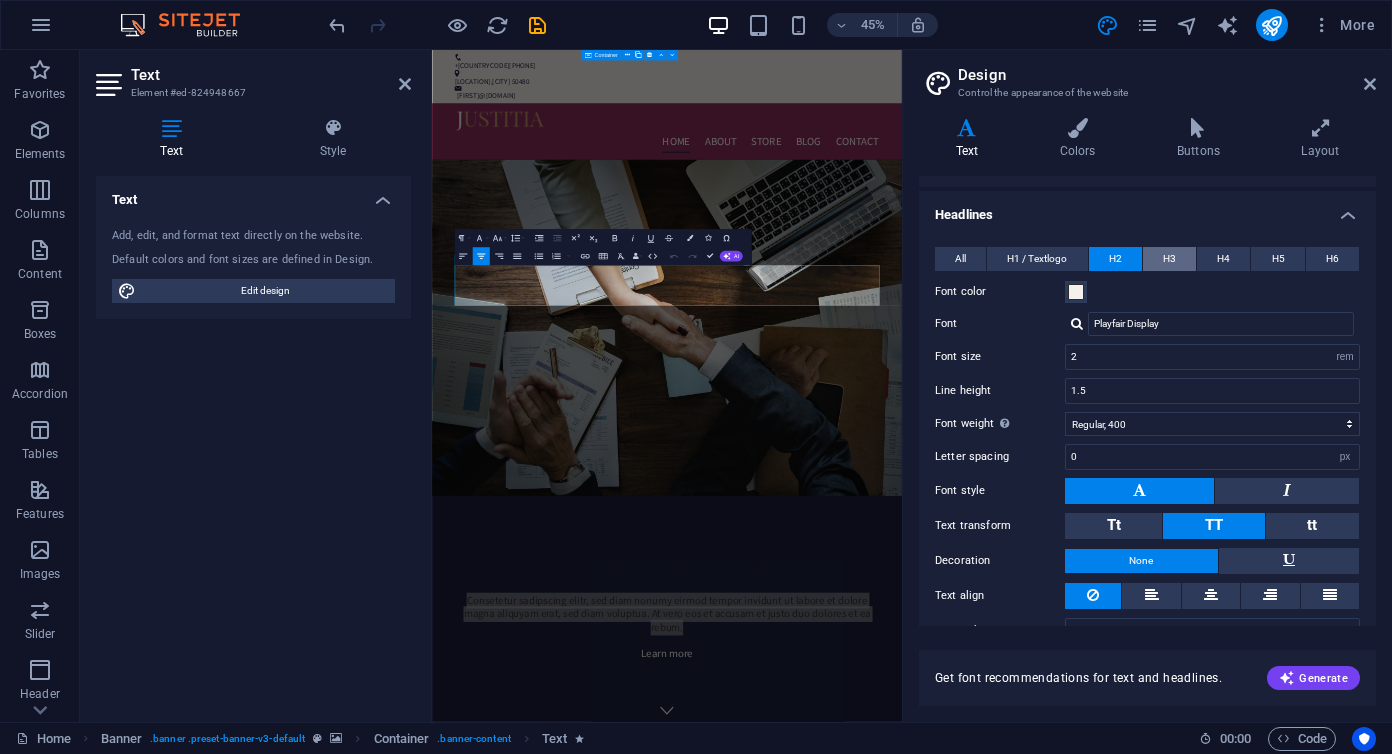 click on "H3" at bounding box center [1169, 259] 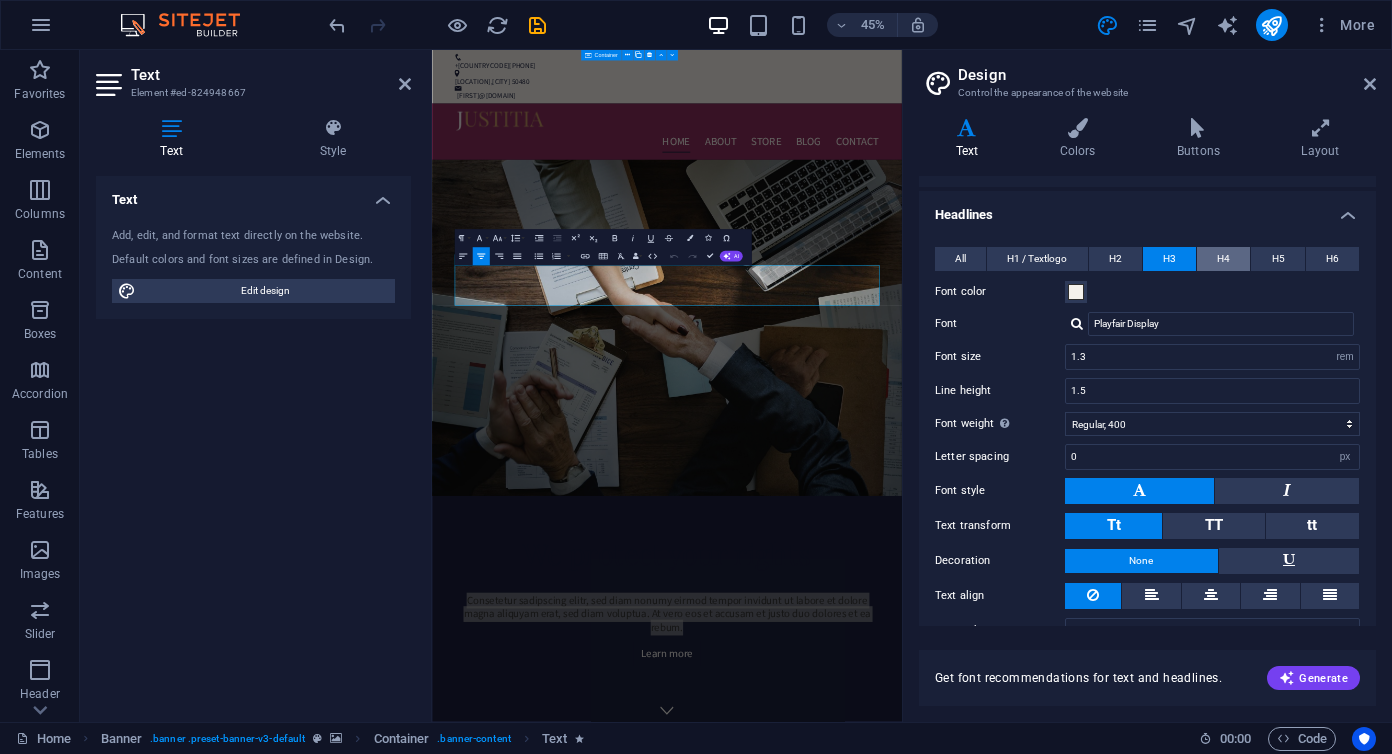 click on "H4" at bounding box center (1223, 259) 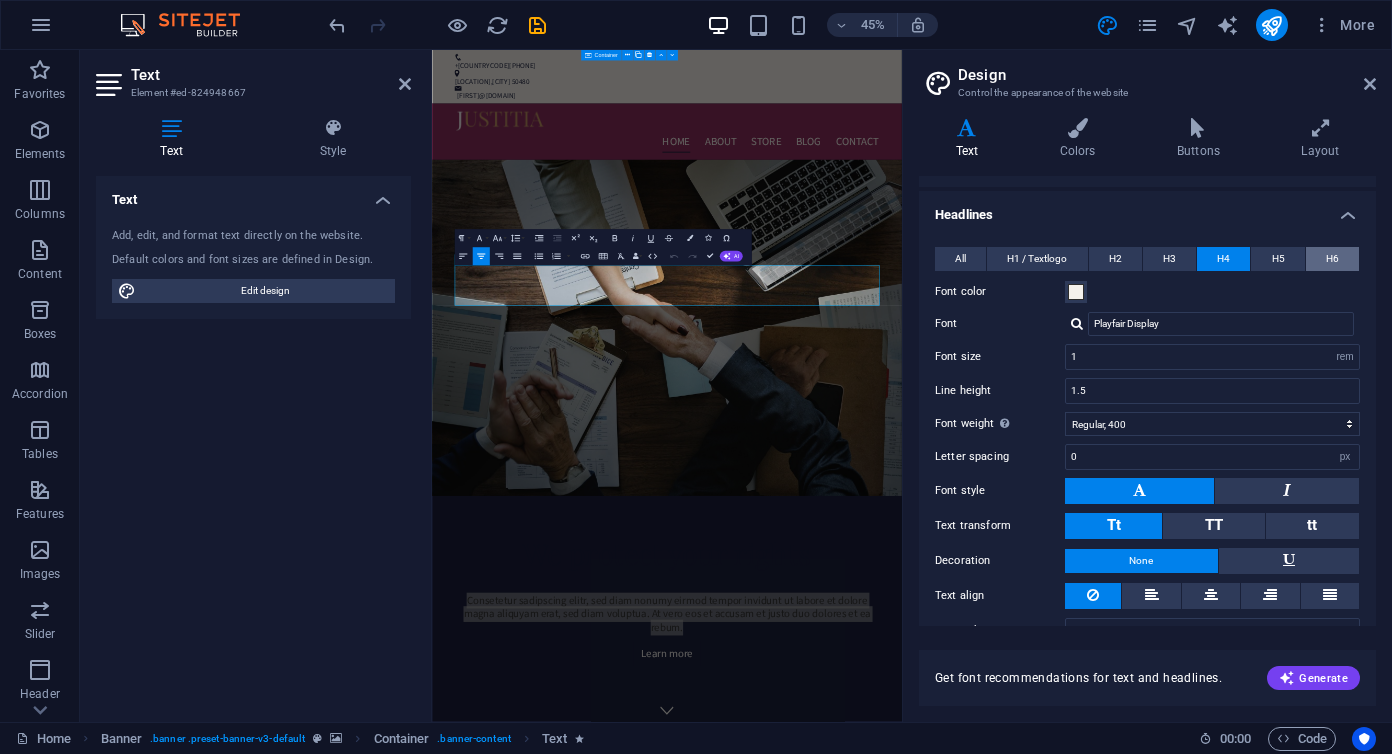 click on "H6" at bounding box center [1332, 259] 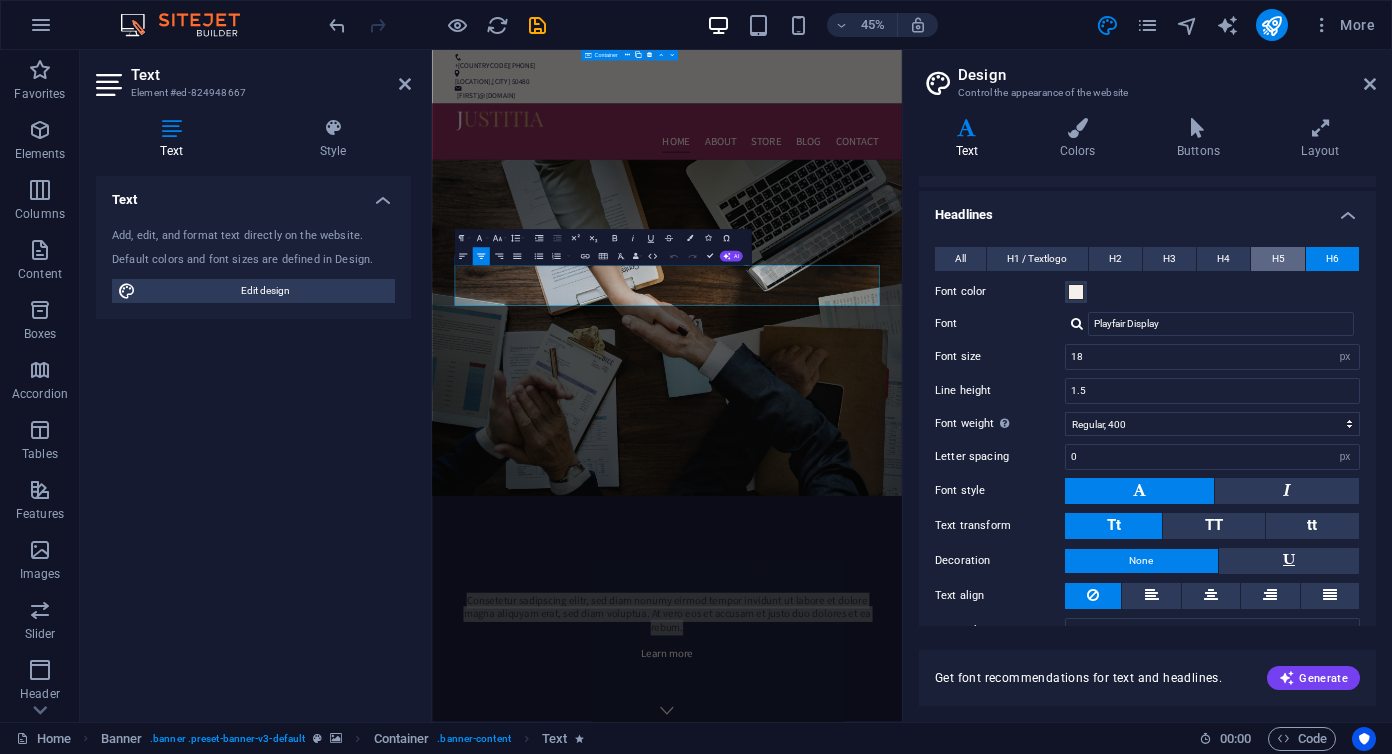 click on "H5" at bounding box center (1277, 259) 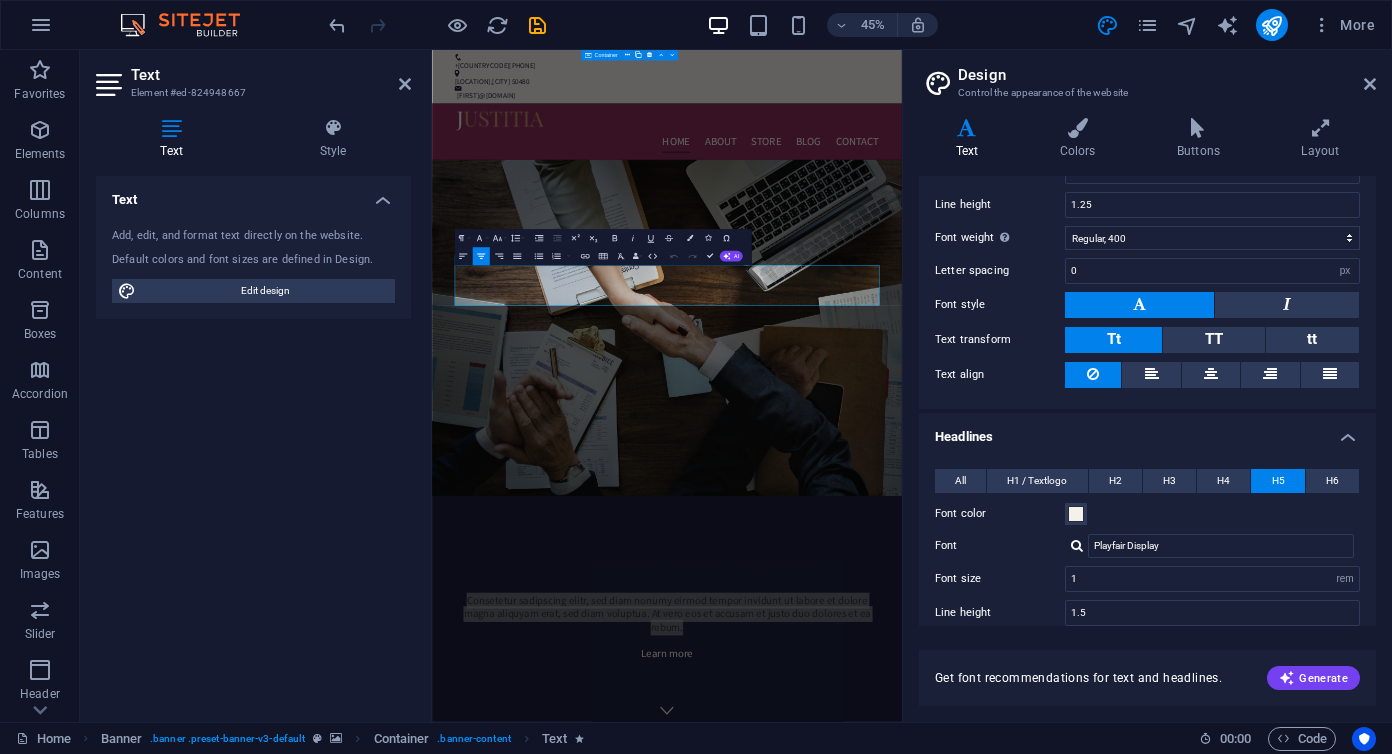 scroll, scrollTop: 0, scrollLeft: 0, axis: both 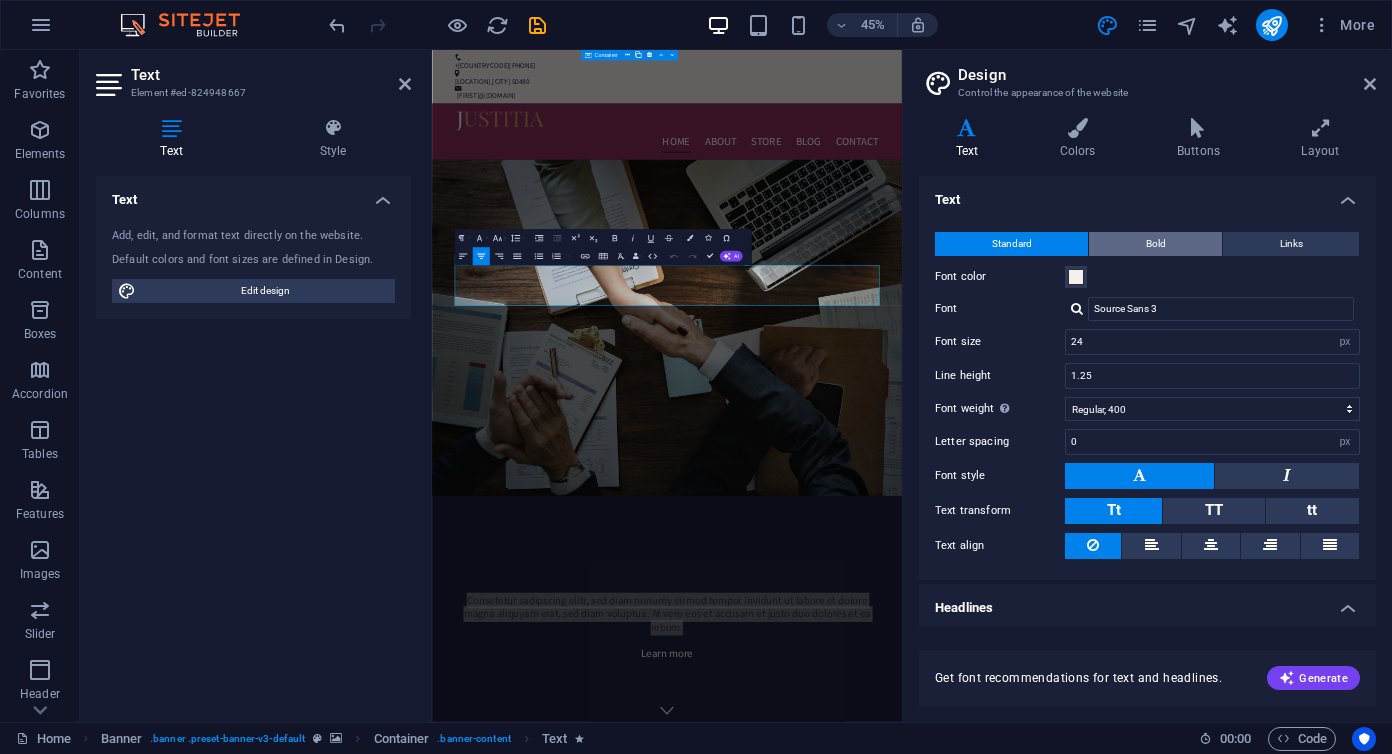 click on "Bold" at bounding box center (1155, 244) 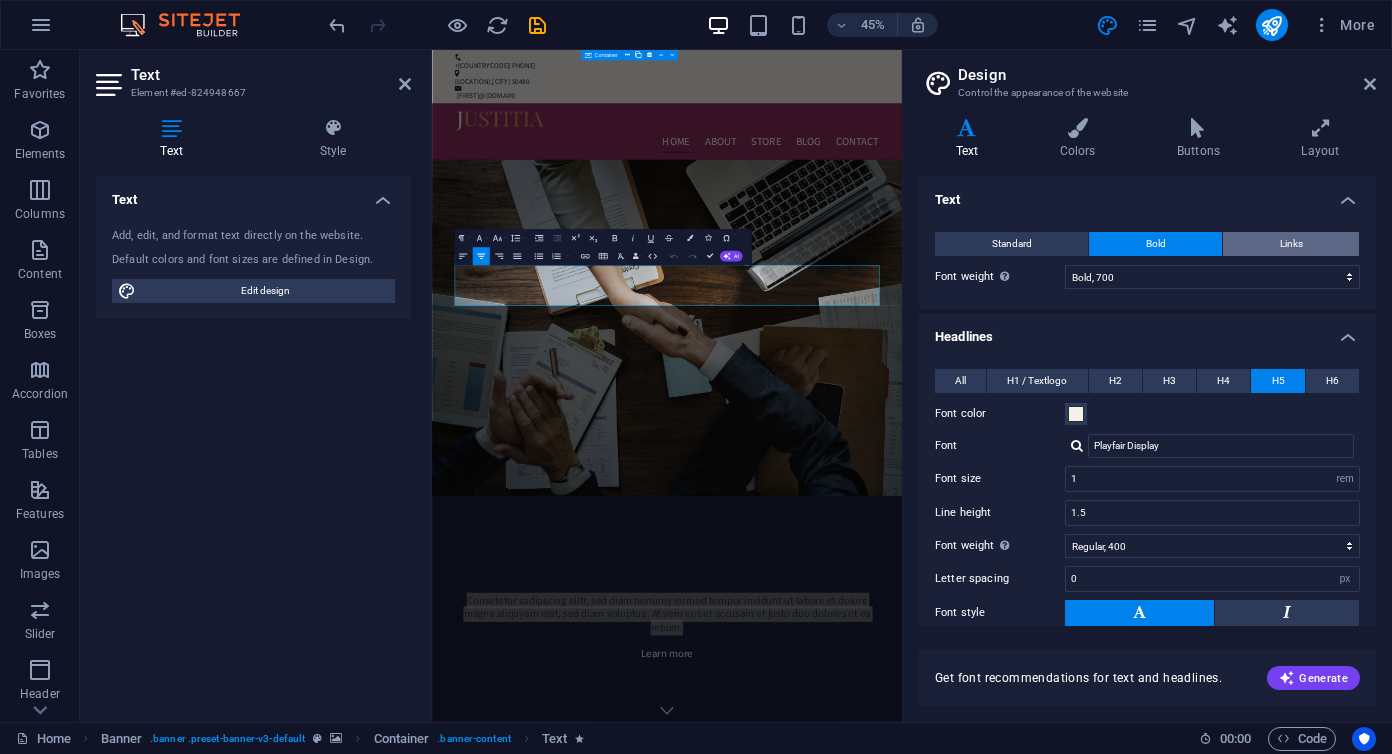 click on "Links" at bounding box center (1291, 244) 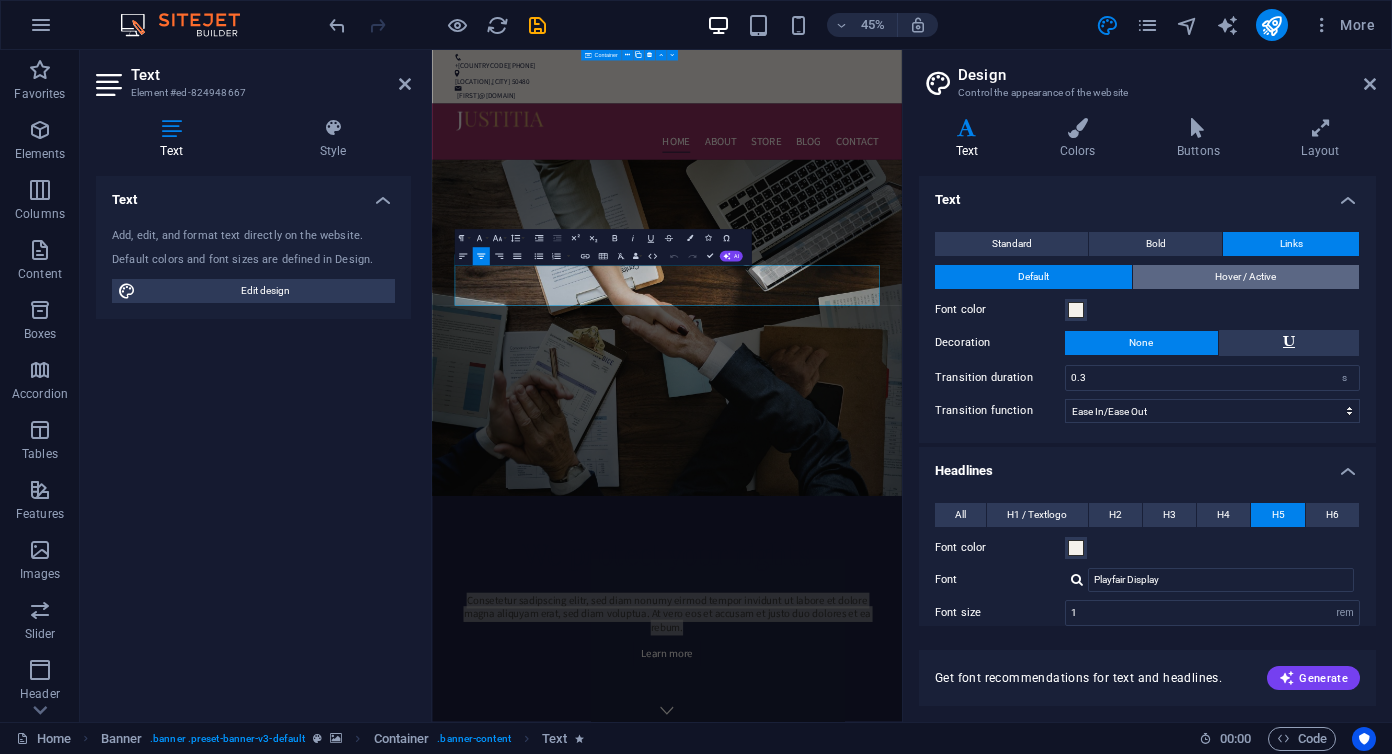 click on "Hover / Active" at bounding box center [1245, 277] 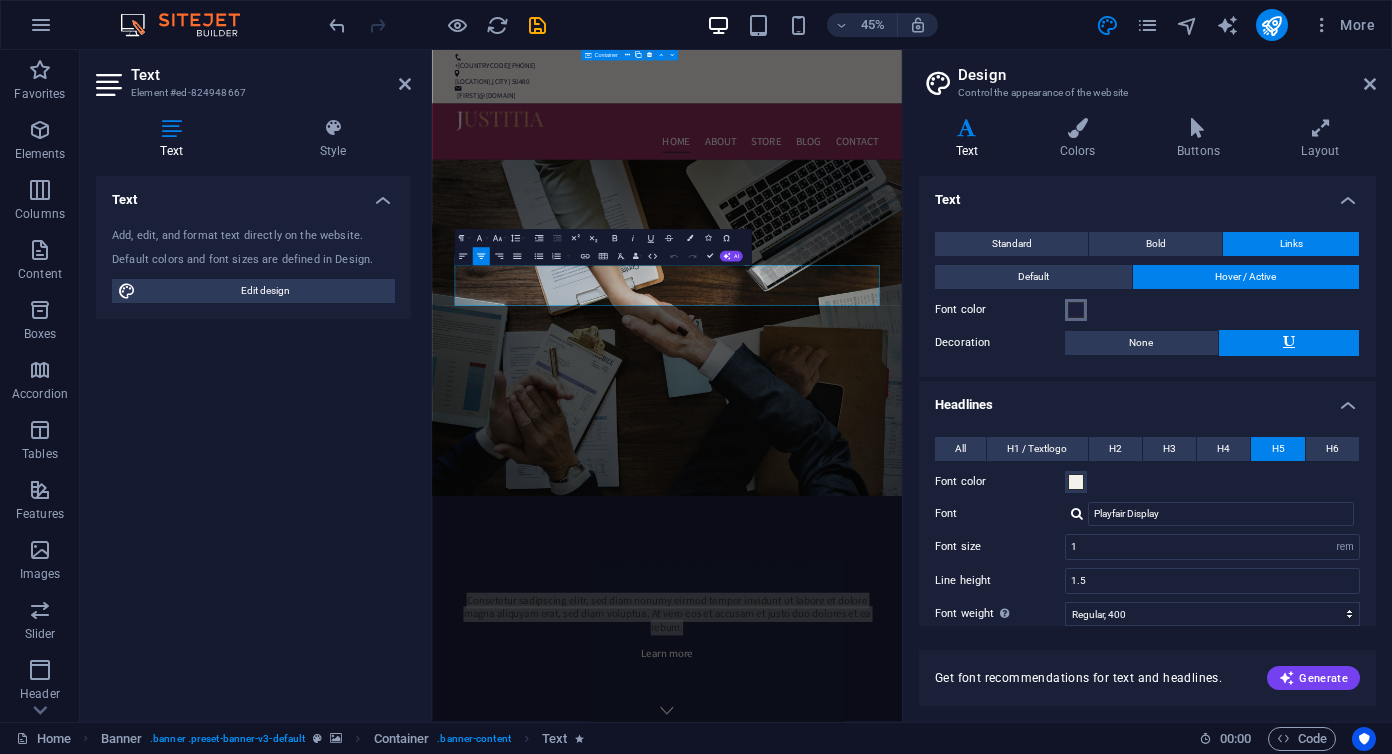 click at bounding box center (1076, 310) 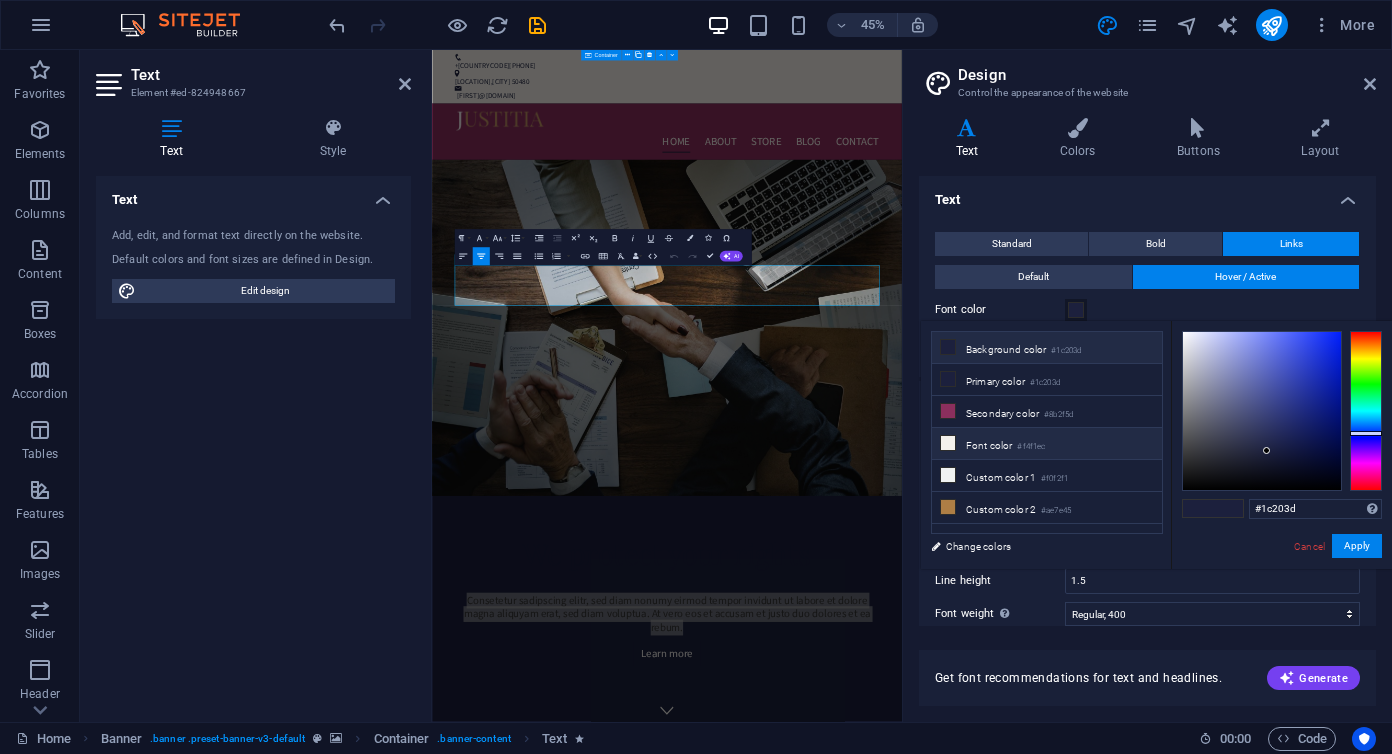 click on "Font color
#[HEX]" at bounding box center [1047, 444] 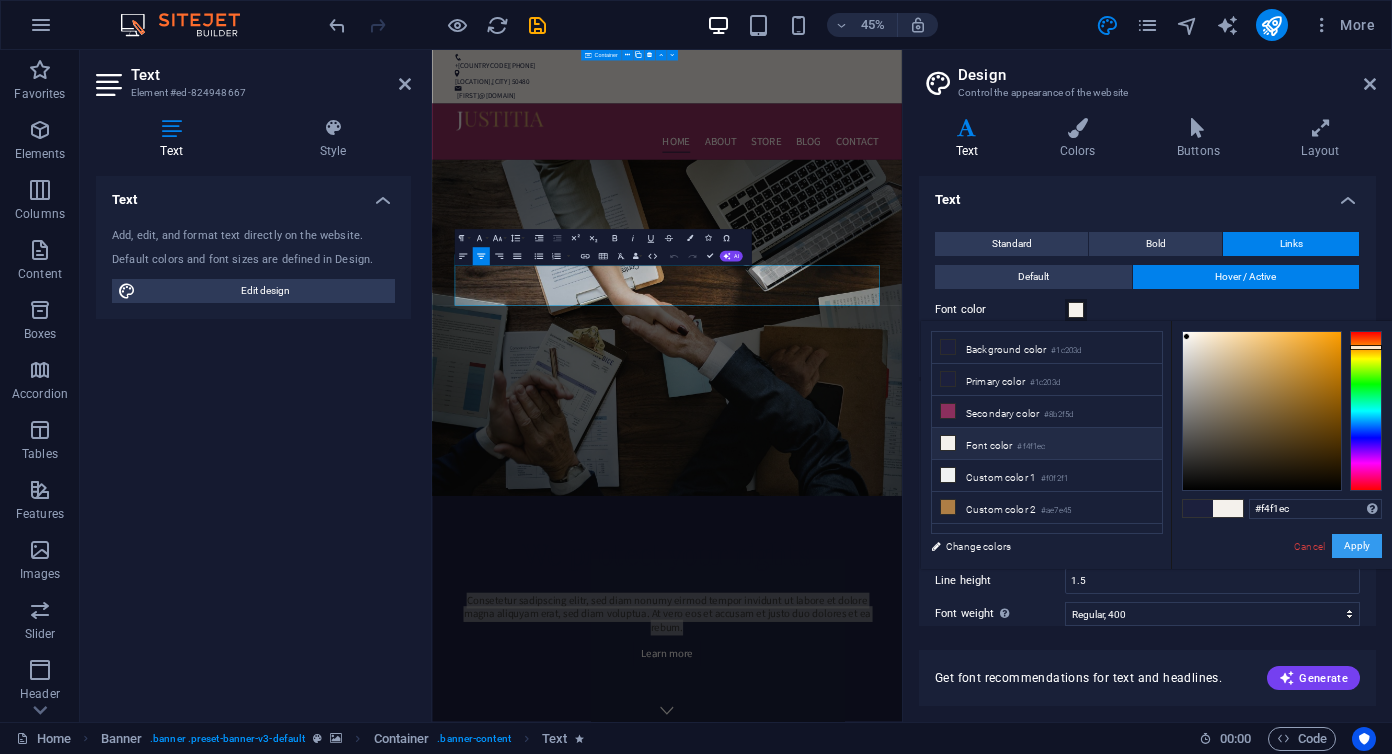 click on "Apply" at bounding box center [1357, 546] 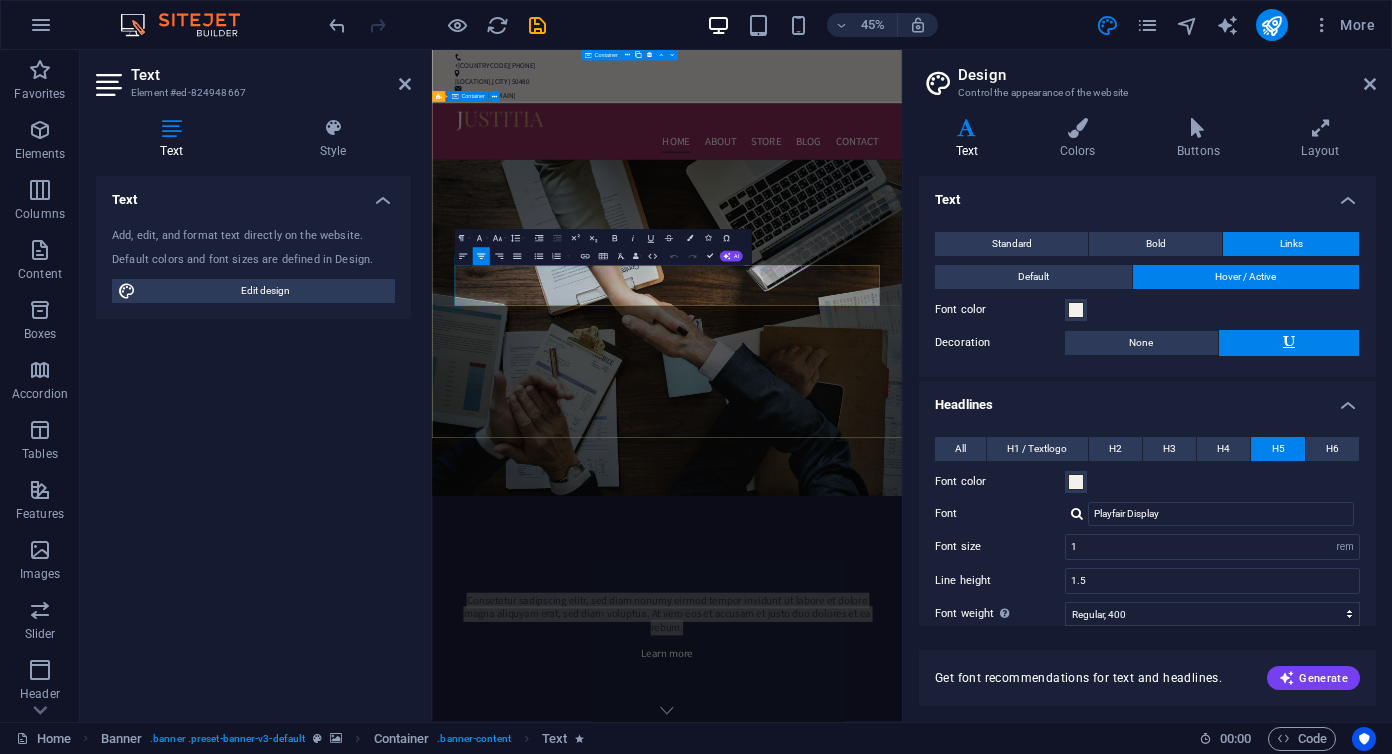 click on "We protect your rights Consetetur sadipscing elitr, sed diam nonumy eirmod tempor invidunt ut labore et dolore magna aliquyam erat, sed diam voluptua. At vero eos et accusam et justo duo dolores et ea rebum. Learn more" at bounding box center [954, 1269] 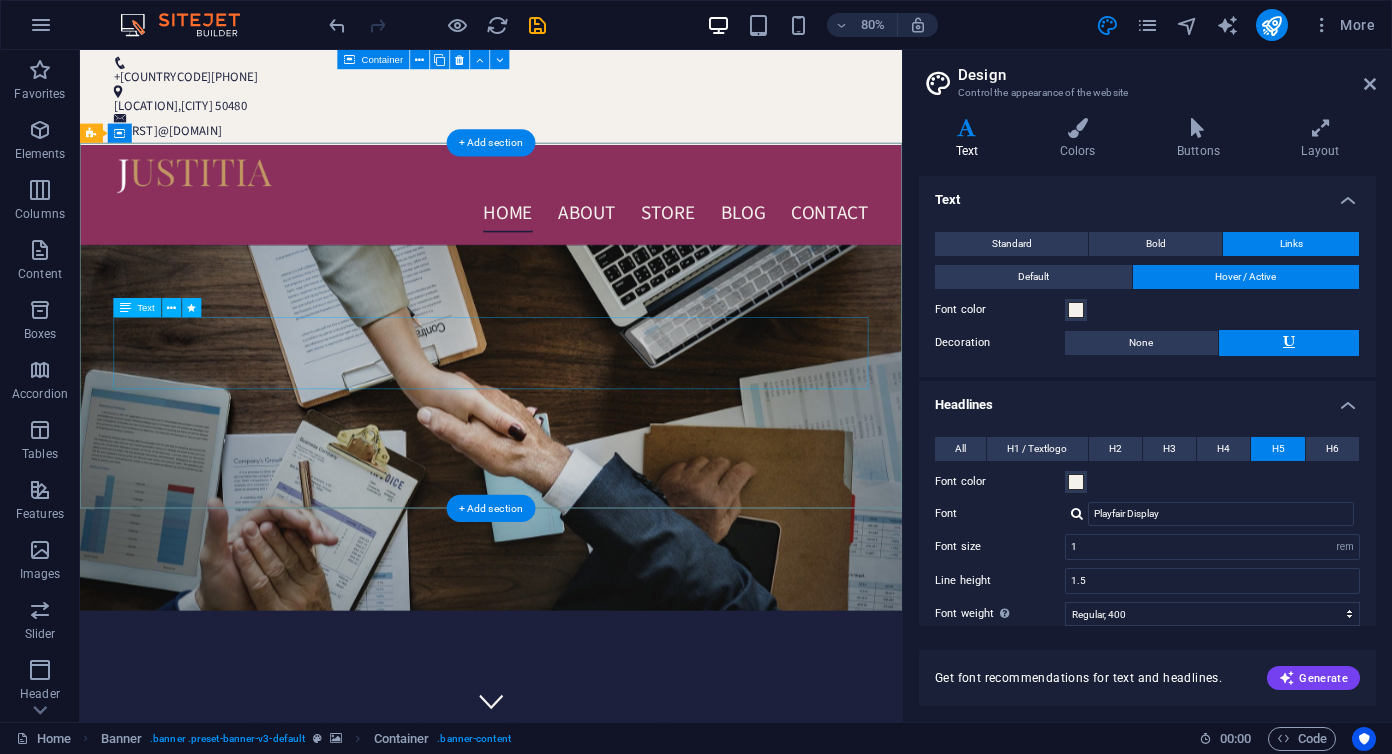 click on "Consetetur sadipscing elitr, sed diam nonumy eirmod tempor invidunt ut labore et dolore magna aliquyam erat, sed diam voluptua. At vero eos et accusam et justo duo dolores et ea rebum." at bounding box center (594, 1014) 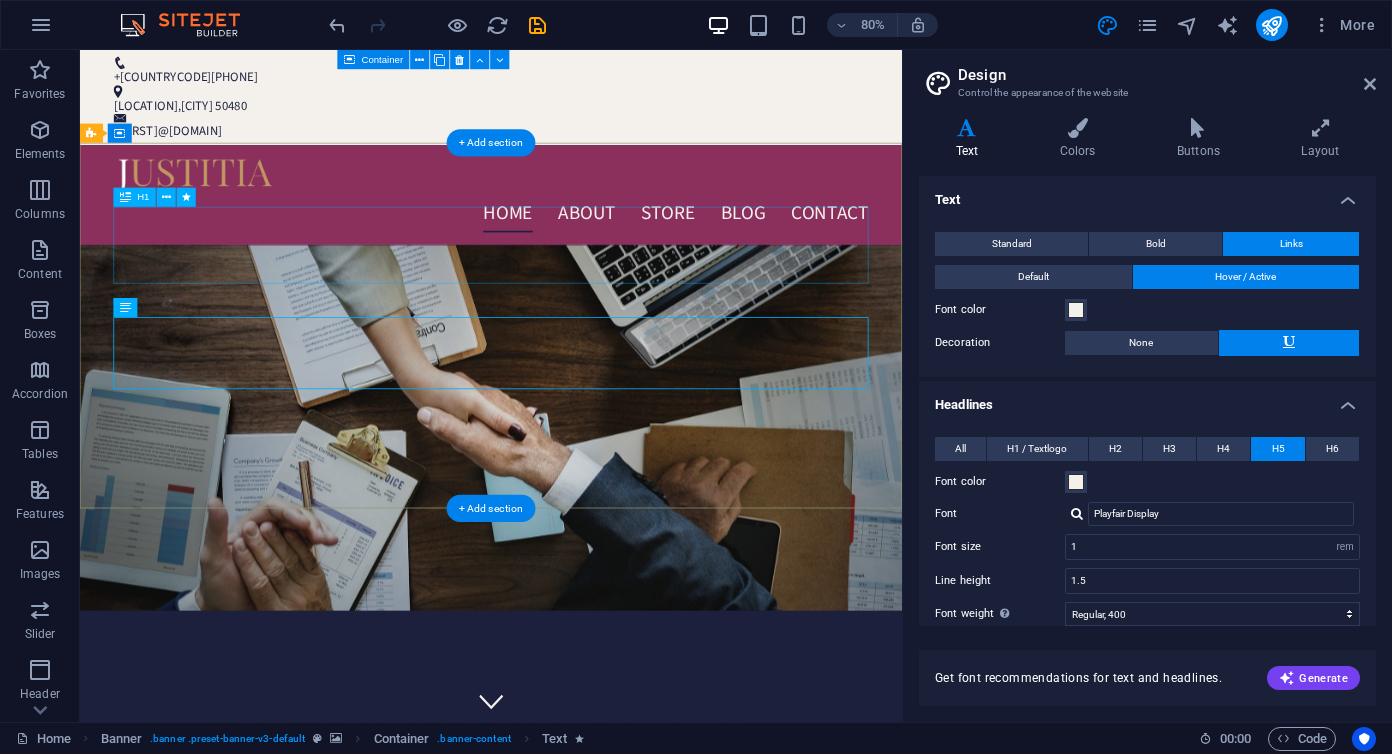 click on "We protect your rights" at bounding box center (594, 879) 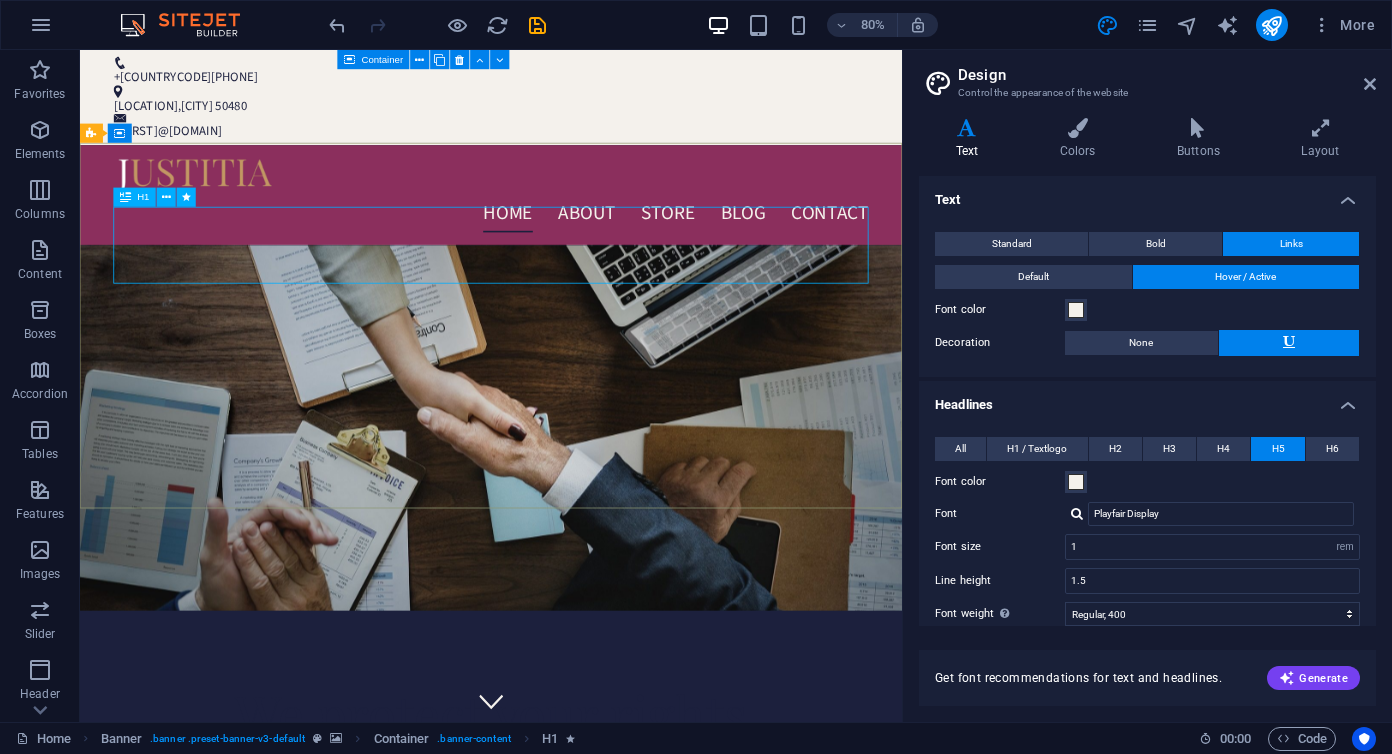 click on "H1" at bounding box center (143, 197) 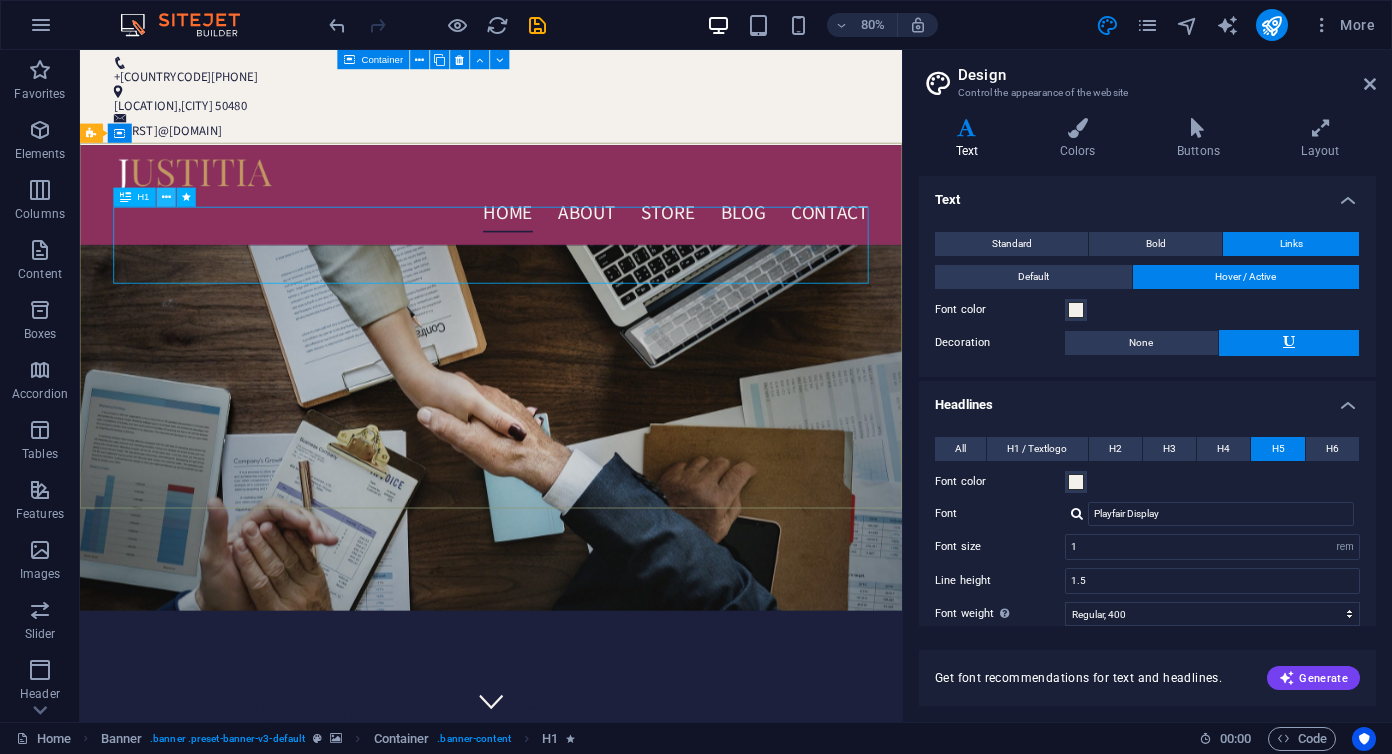 click at bounding box center (166, 197) 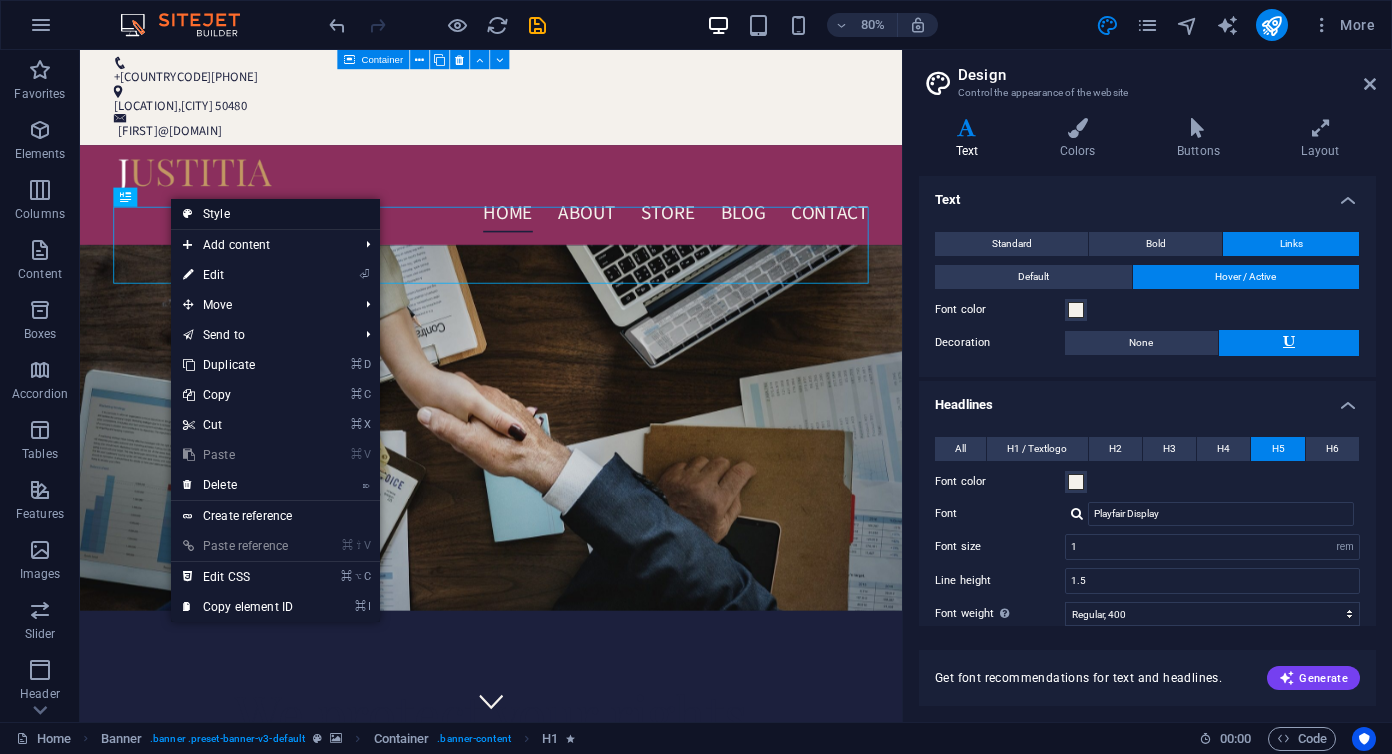 click on "Style" at bounding box center [275, 214] 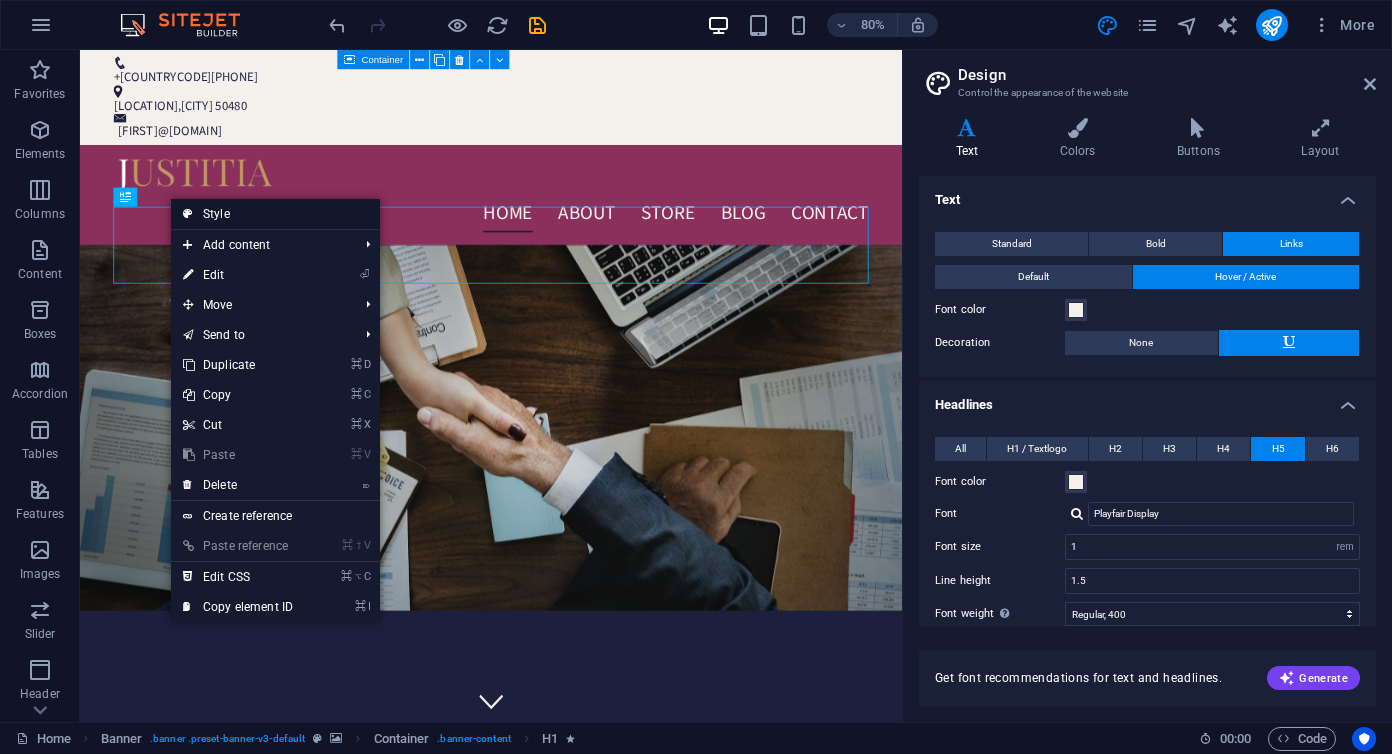 select on "vh" 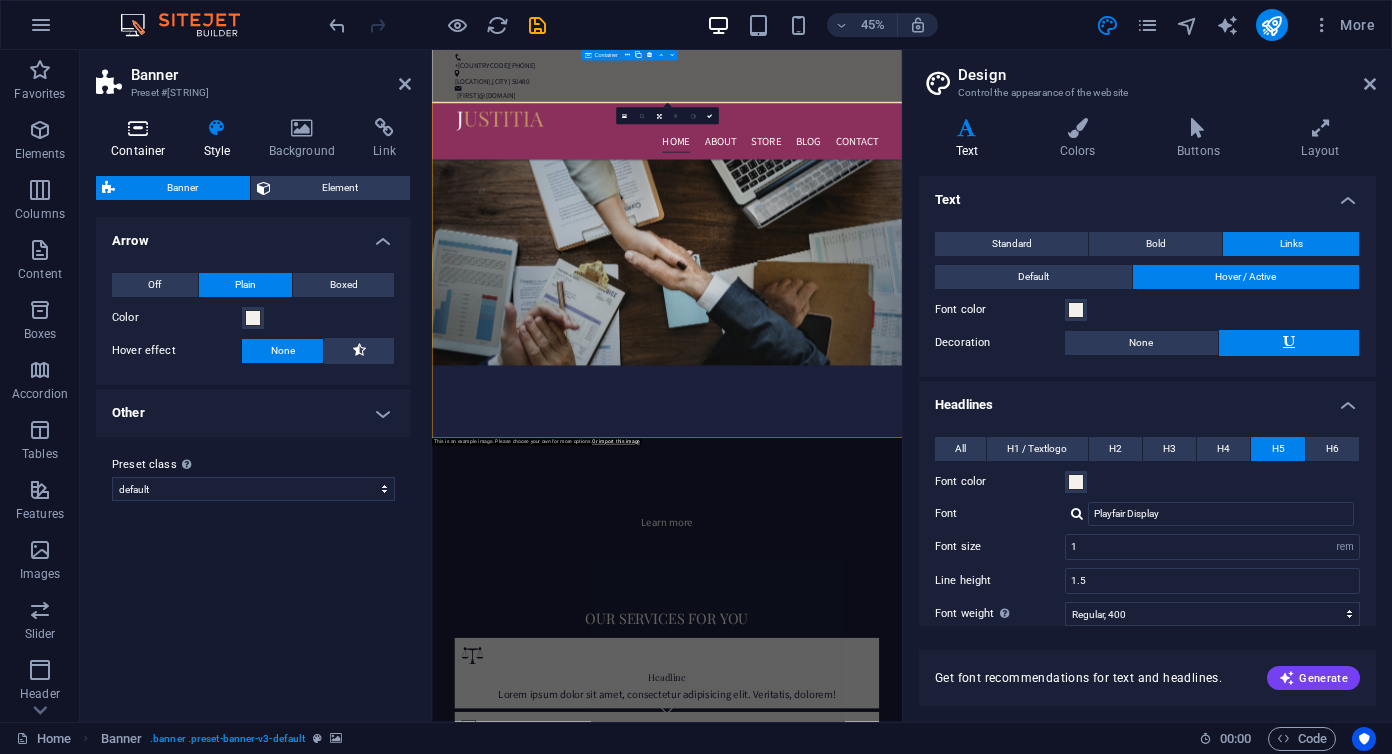 click on "Container" at bounding box center (142, 139) 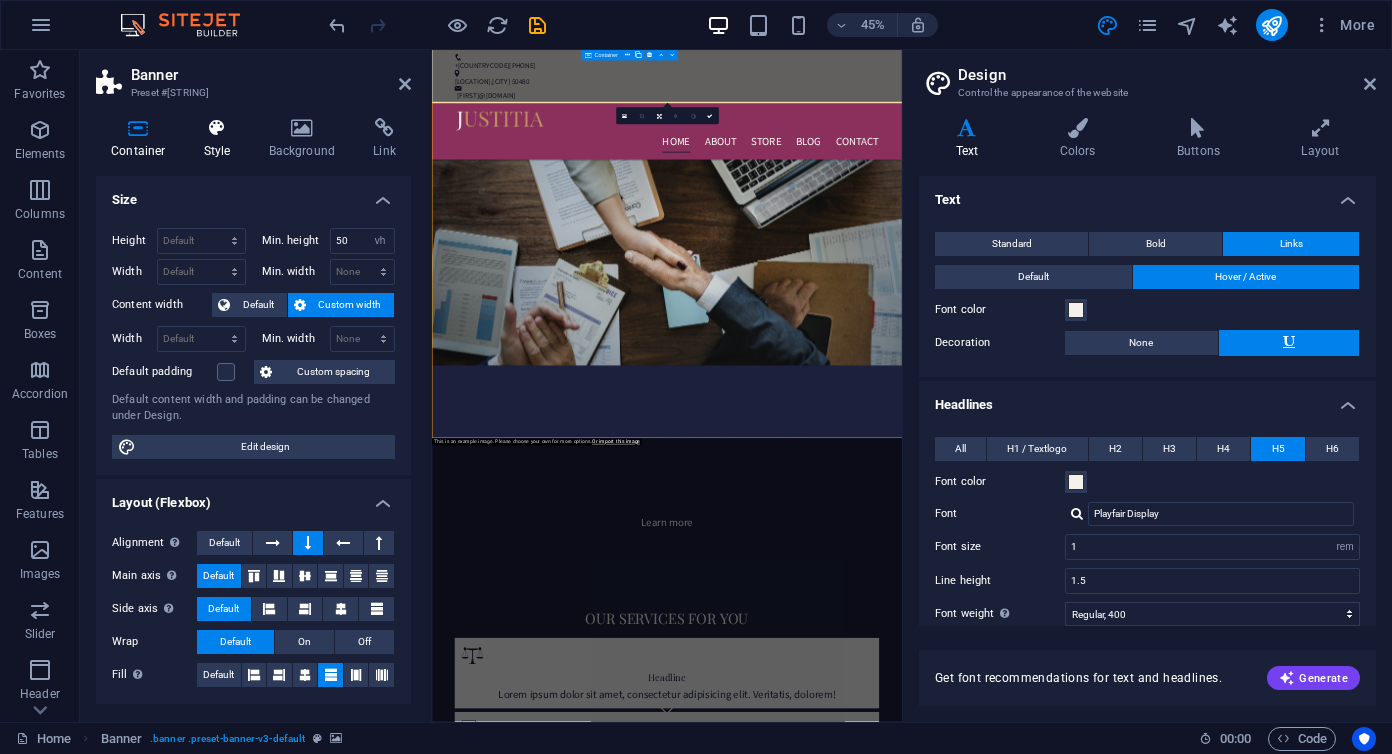 click at bounding box center (217, 128) 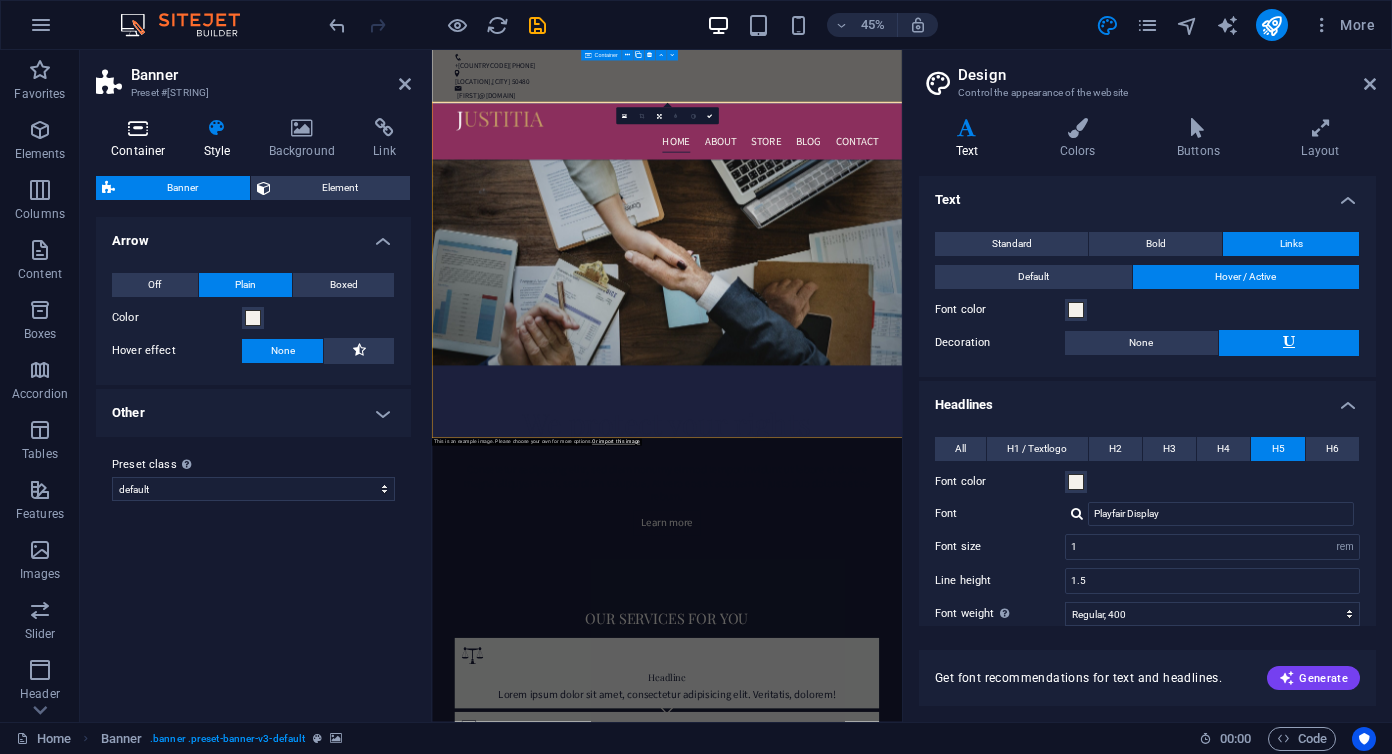 click at bounding box center (138, 128) 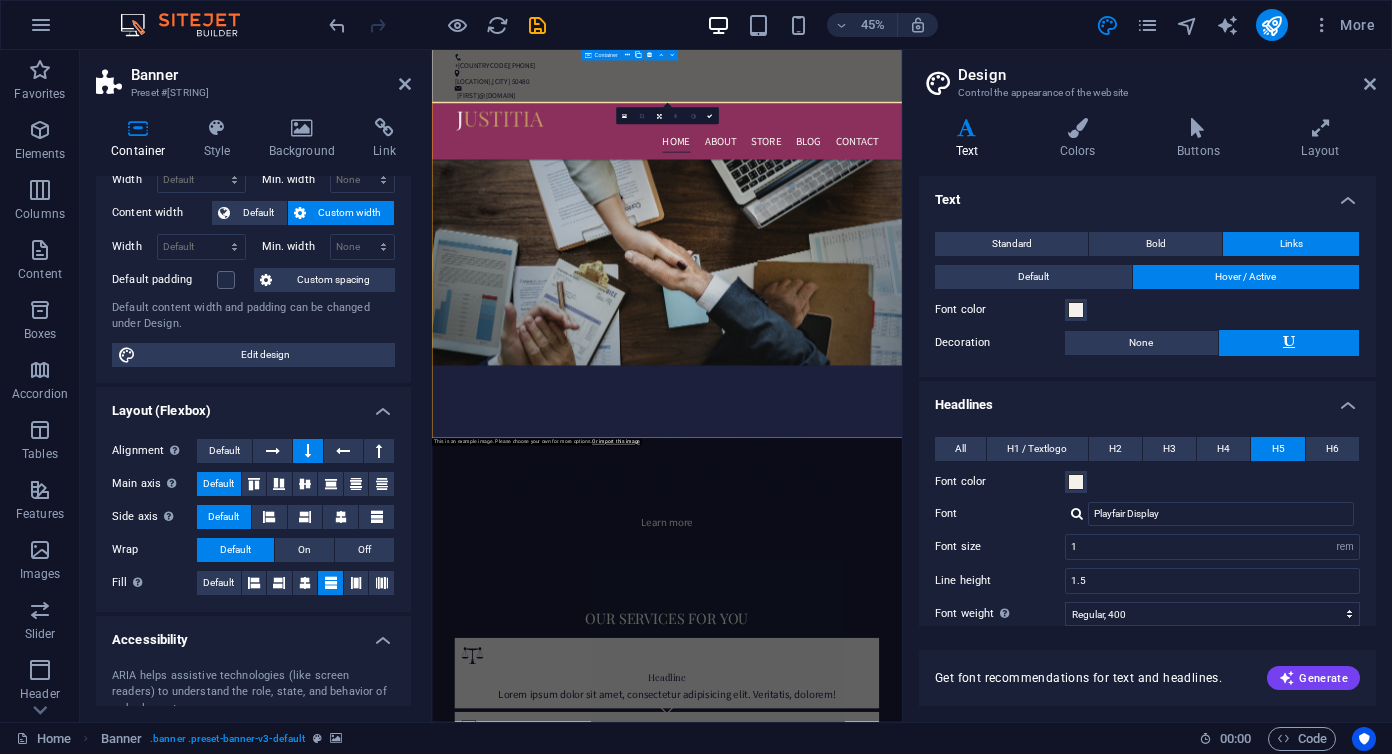 scroll, scrollTop: 0, scrollLeft: 0, axis: both 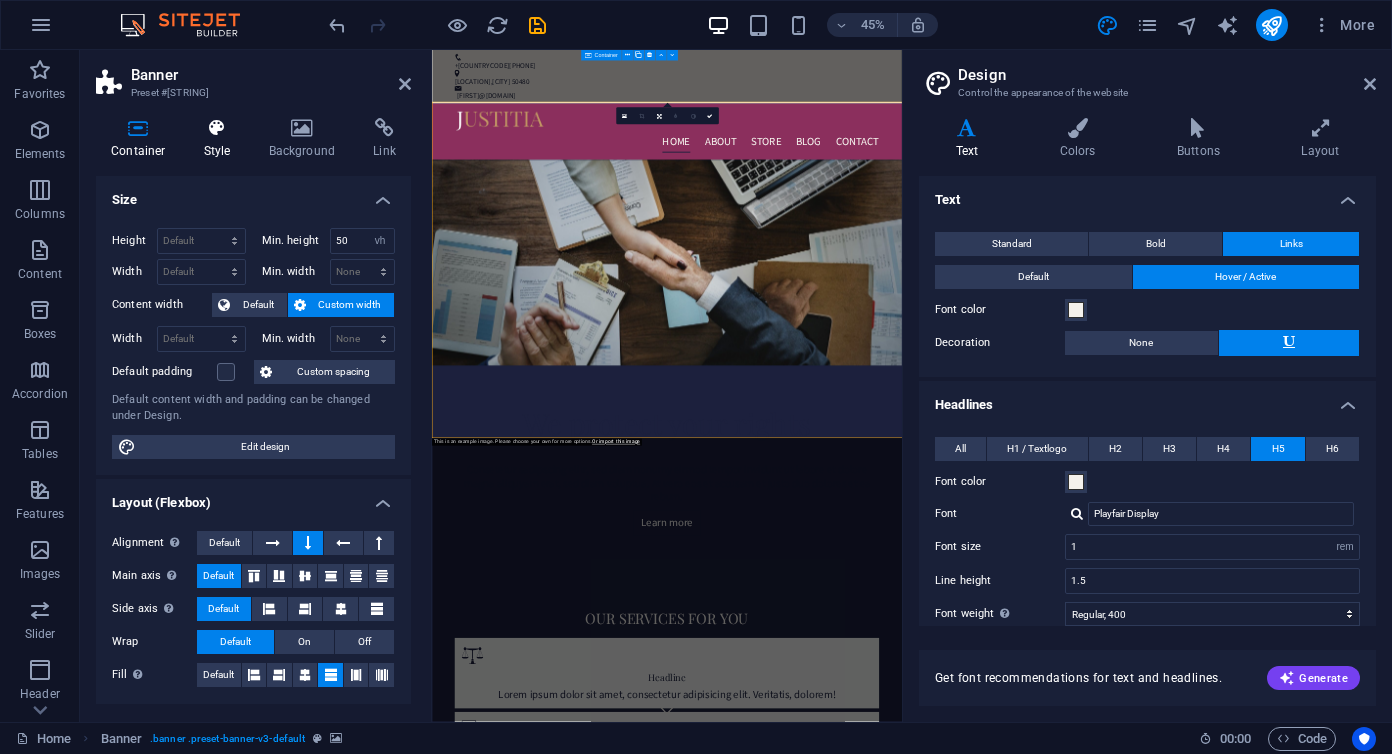 click at bounding box center [217, 128] 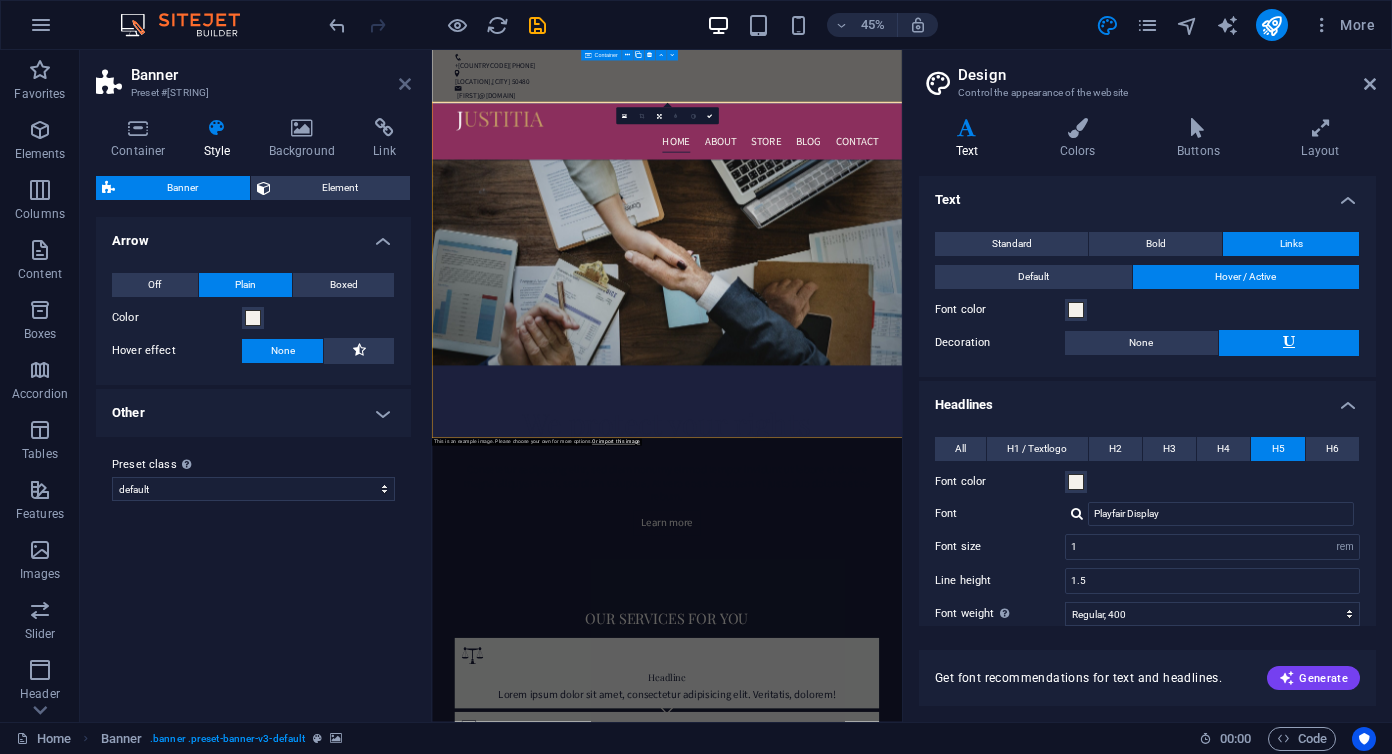 click at bounding box center [405, 84] 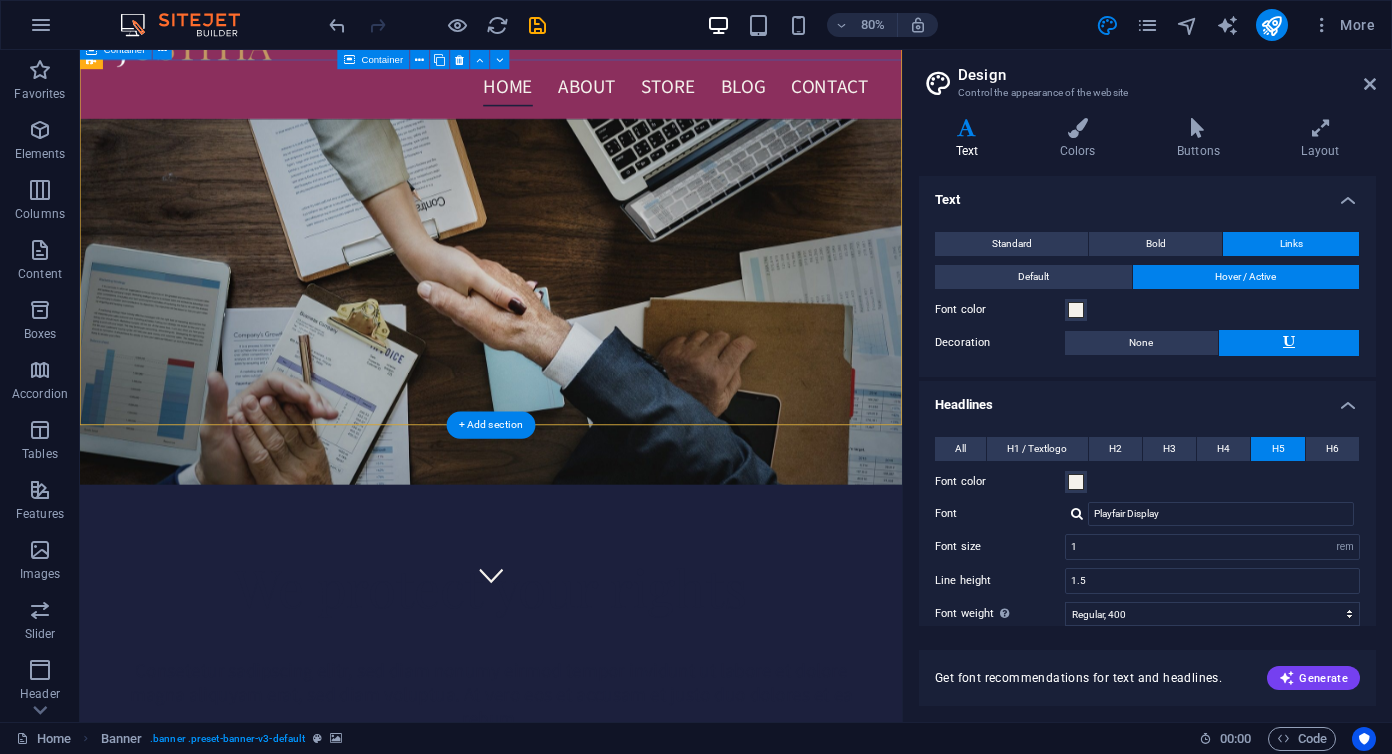 scroll, scrollTop: 0, scrollLeft: 0, axis: both 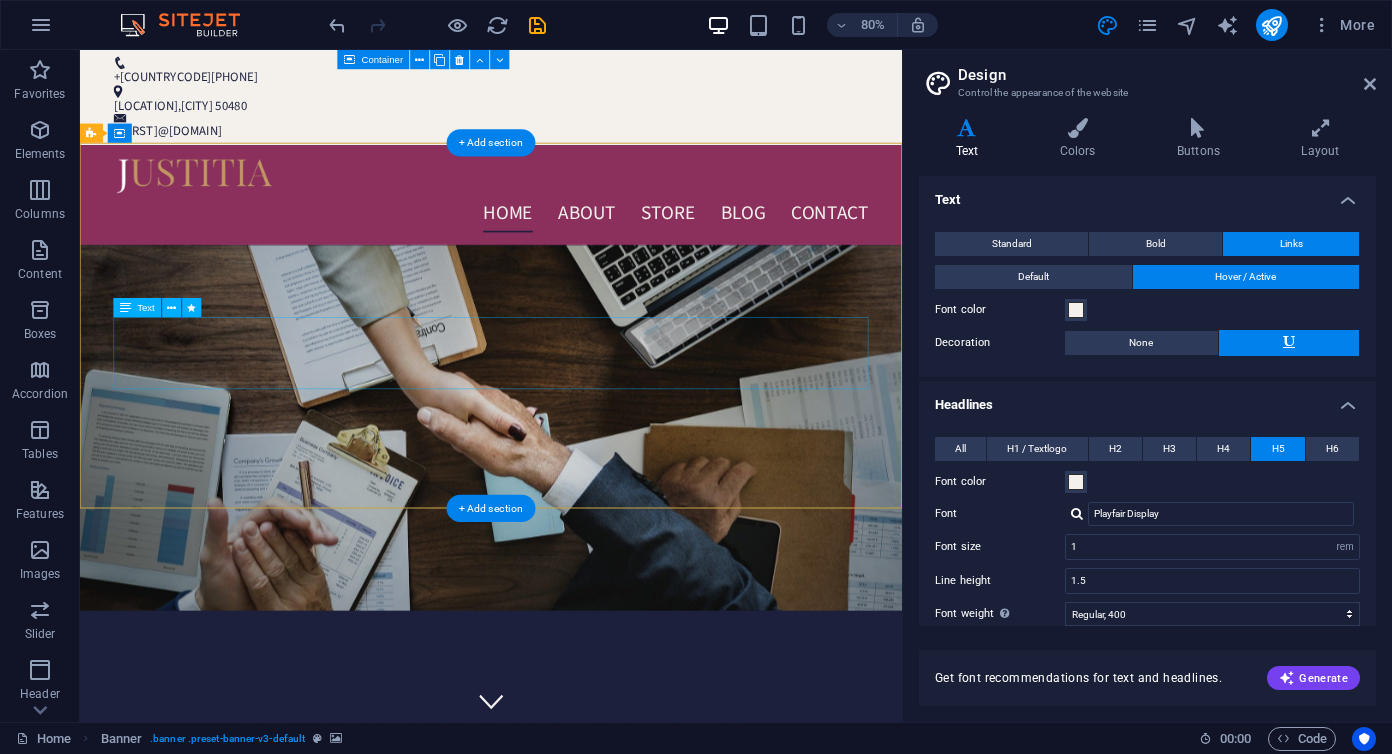 click on "Consetetur sadipscing elitr, sed diam nonumy eirmod tempor invidunt ut labore et dolore magna aliquyam erat, sed diam voluptua. At vero eos et accusam et justo duo dolores et ea rebum." at bounding box center [594, 1014] 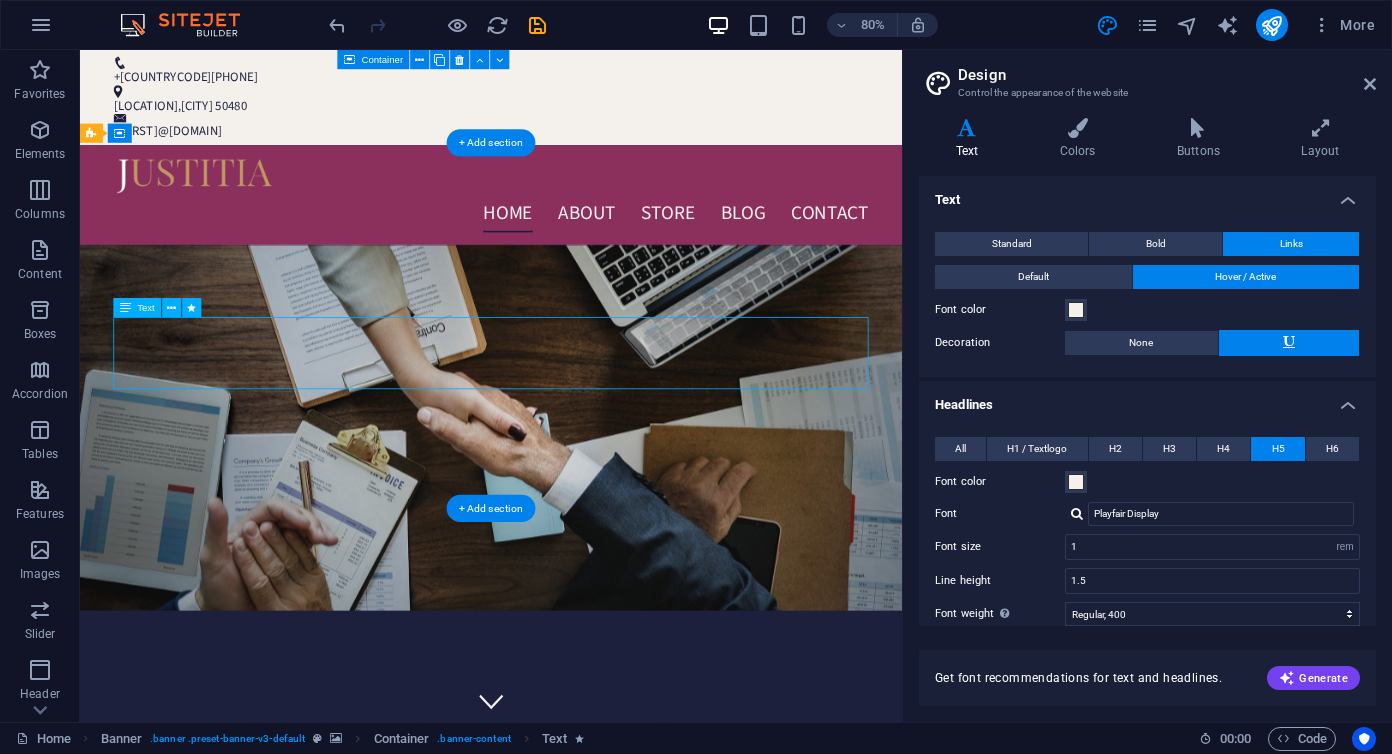 click on "Consetetur sadipscing elitr, sed diam nonumy eirmod tempor invidunt ut labore et dolore magna aliquyam erat, sed diam voluptua. At vero eos et accusam et justo duo dolores et ea rebum." at bounding box center [594, 1014] 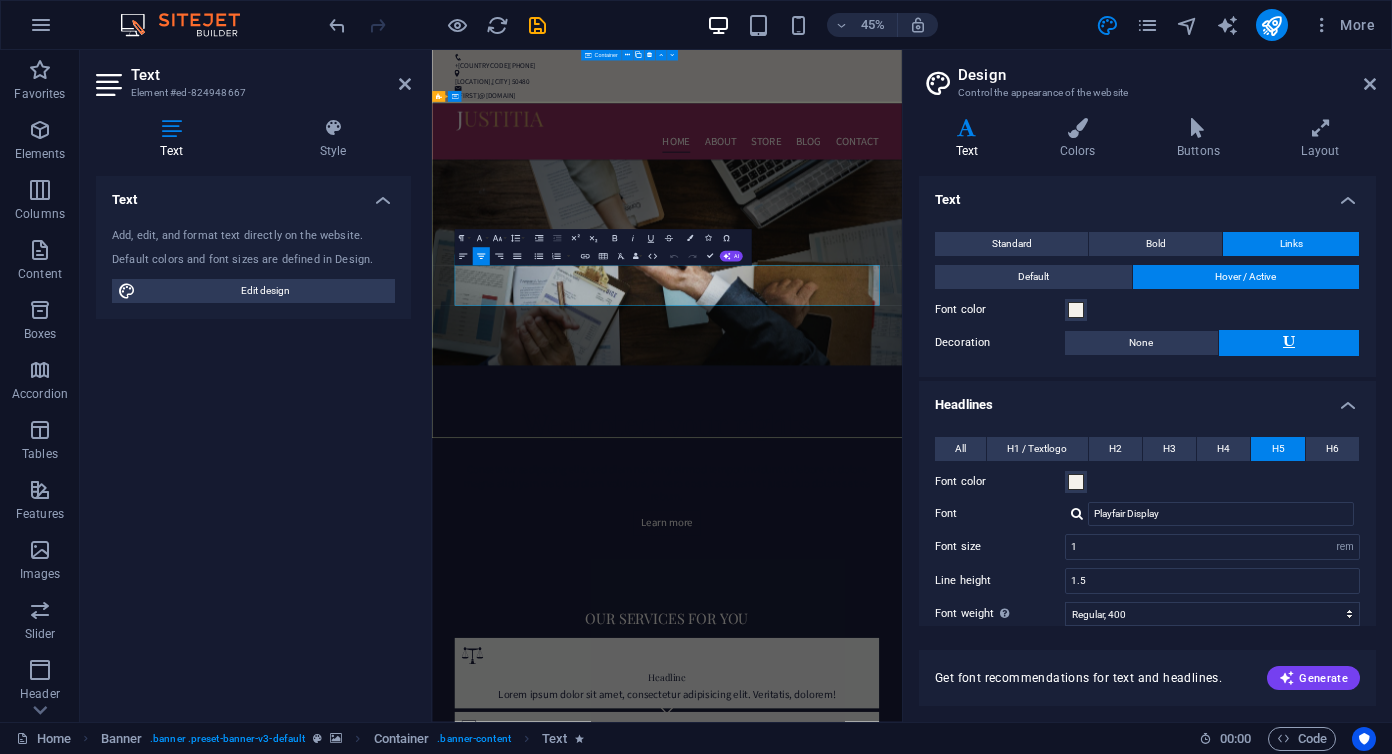 click on "Consetetur sadipscing elitr, sed diam nonumy eirmod tempor invidunt ut labore et dolore magna aliquyam erat, sed diam voluptua. At vero eos et accusam et justo duo dolores et ea rebum." at bounding box center (954, 1014) 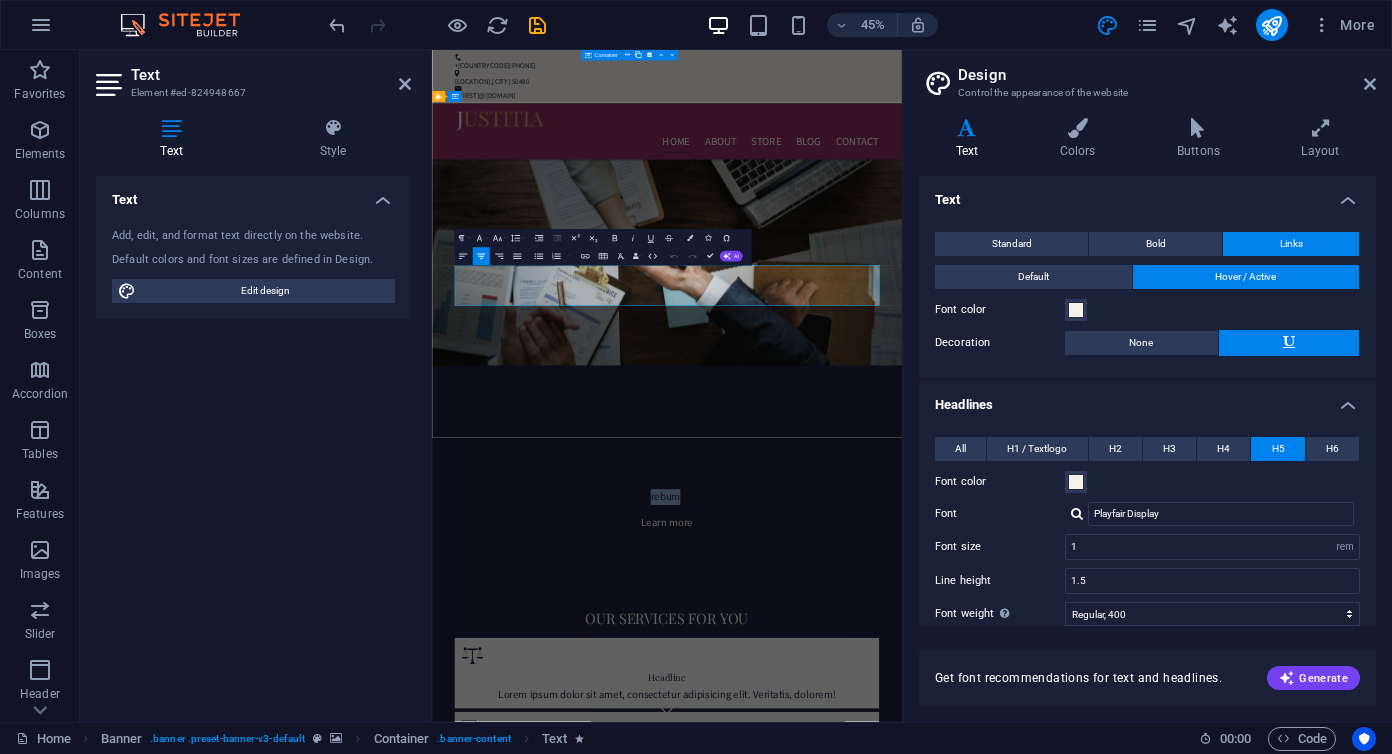 click on "Consetetur sadipscing elitr, sed diam nonumy eirmod tempor invidunt ut labore et dolore magna aliquyam erat, sed diam voluptua. At vero eos et accusam et justo duo dolores et ea rebum." at bounding box center [954, 1014] 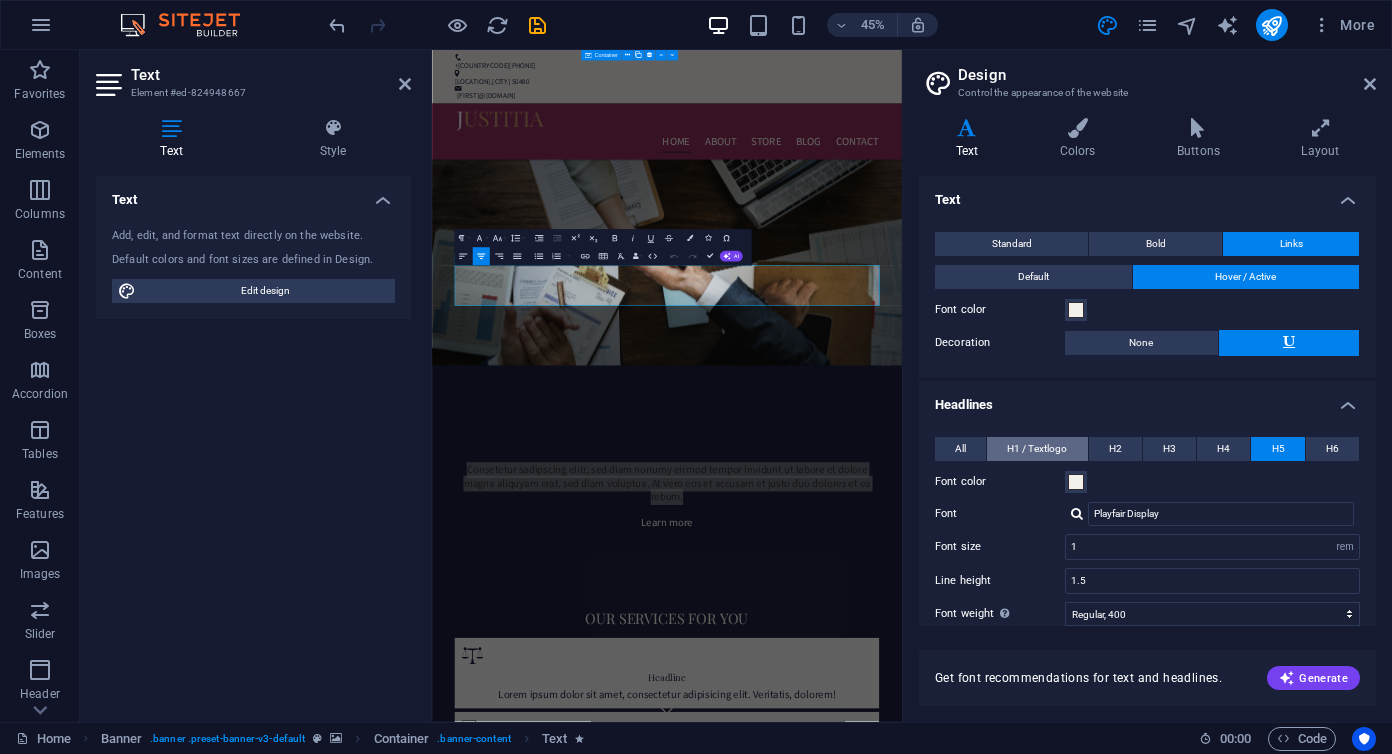 click on "H1 / Textlogo" at bounding box center (1037, 449) 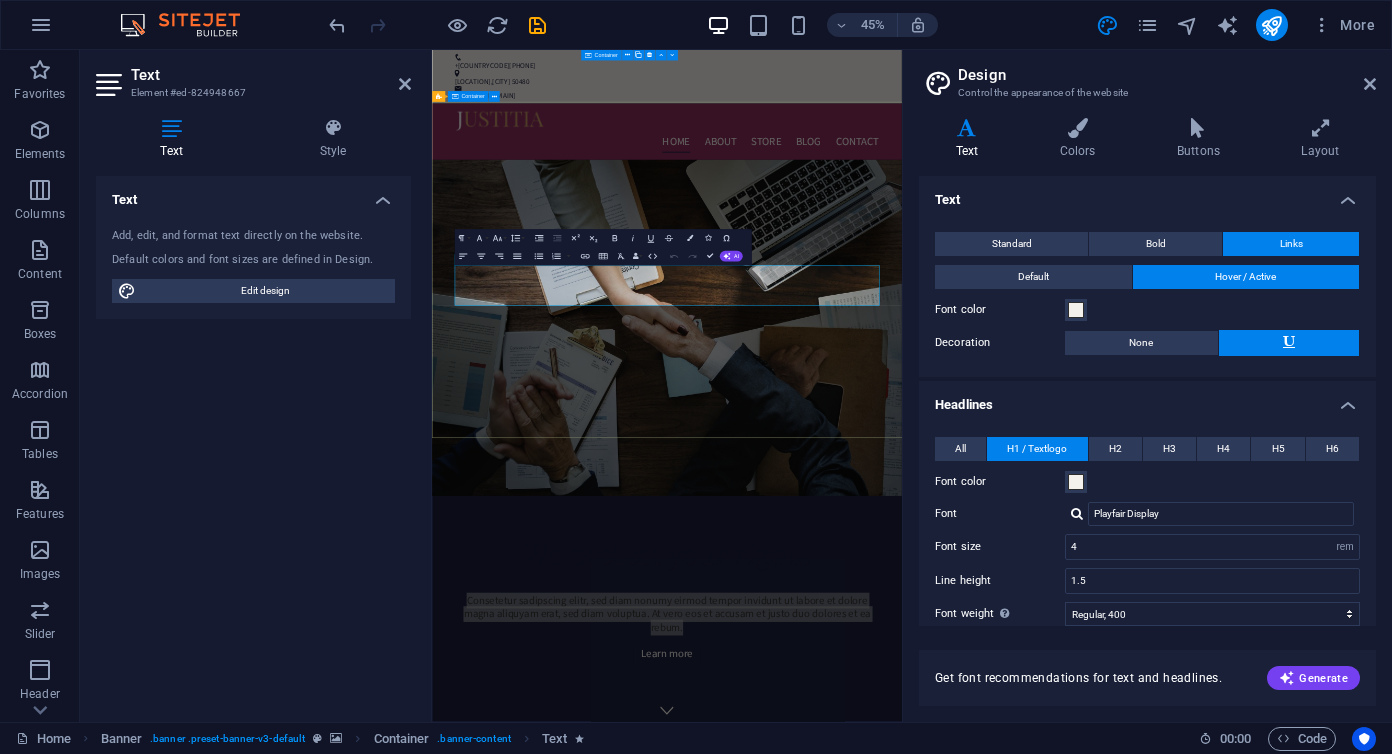 click on "We protect your rights Consetetur sadipscing elitr, sed diam nonumy eirmod tempor invidunt ut labore et dolore magna aliquyam erat, sed diam voluptua. At vero eos et accusam et justo duo dolores et ea rebum. Learn more" at bounding box center (954, 1269) 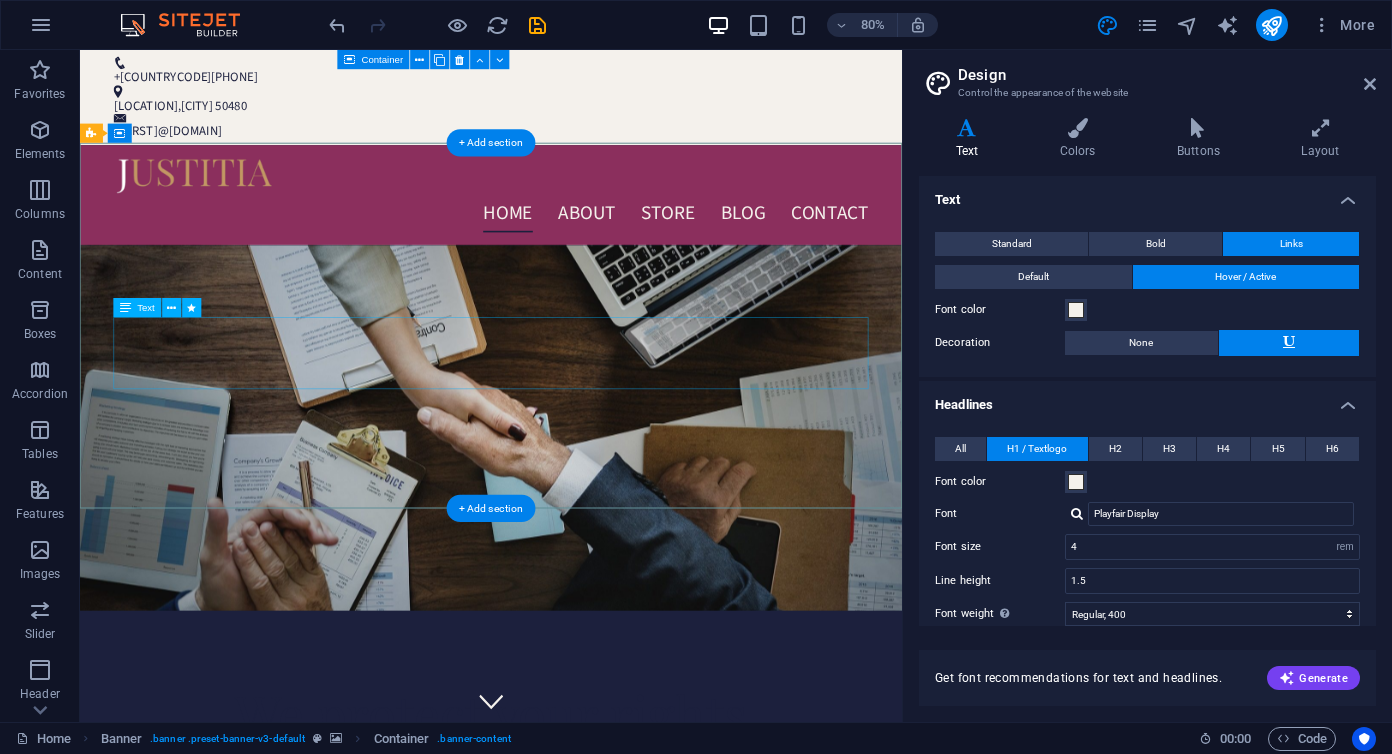 click on "Consetetur sadipscing elitr, sed diam nonumy eirmod tempor invidunt ut labore et dolore magna aliquyam erat, sed diam voluptua. At vero eos et accusam et justo duo dolores et ea rebum." at bounding box center [594, 1014] 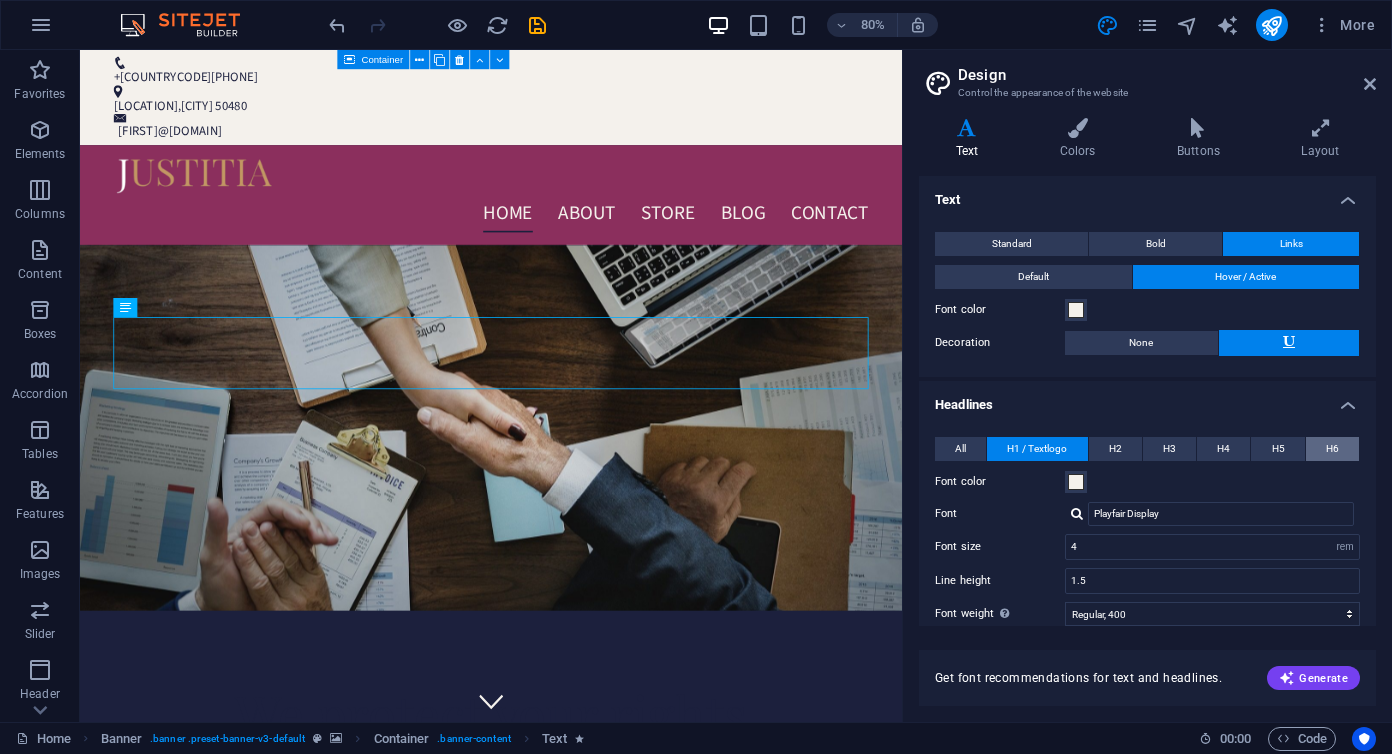 click on "H6" at bounding box center [1332, 449] 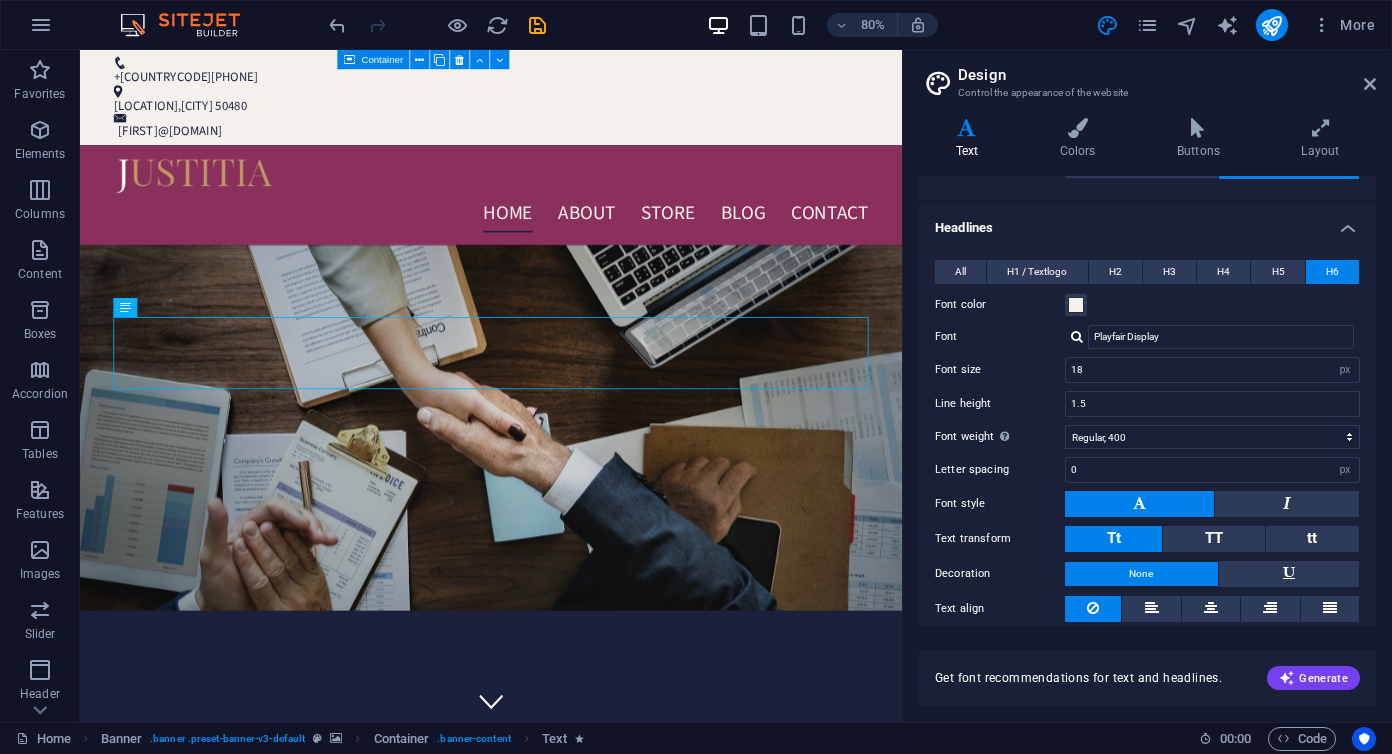scroll, scrollTop: 225, scrollLeft: 0, axis: vertical 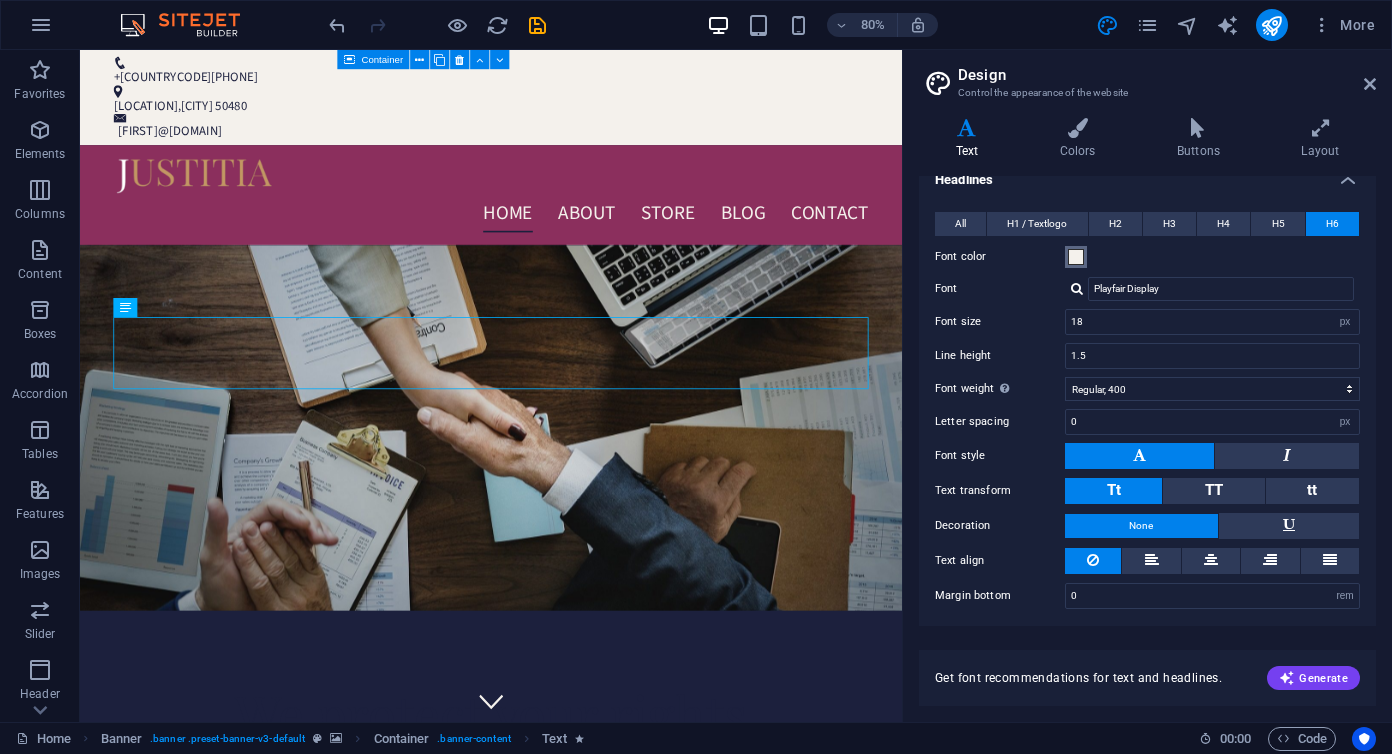 click at bounding box center (1076, 257) 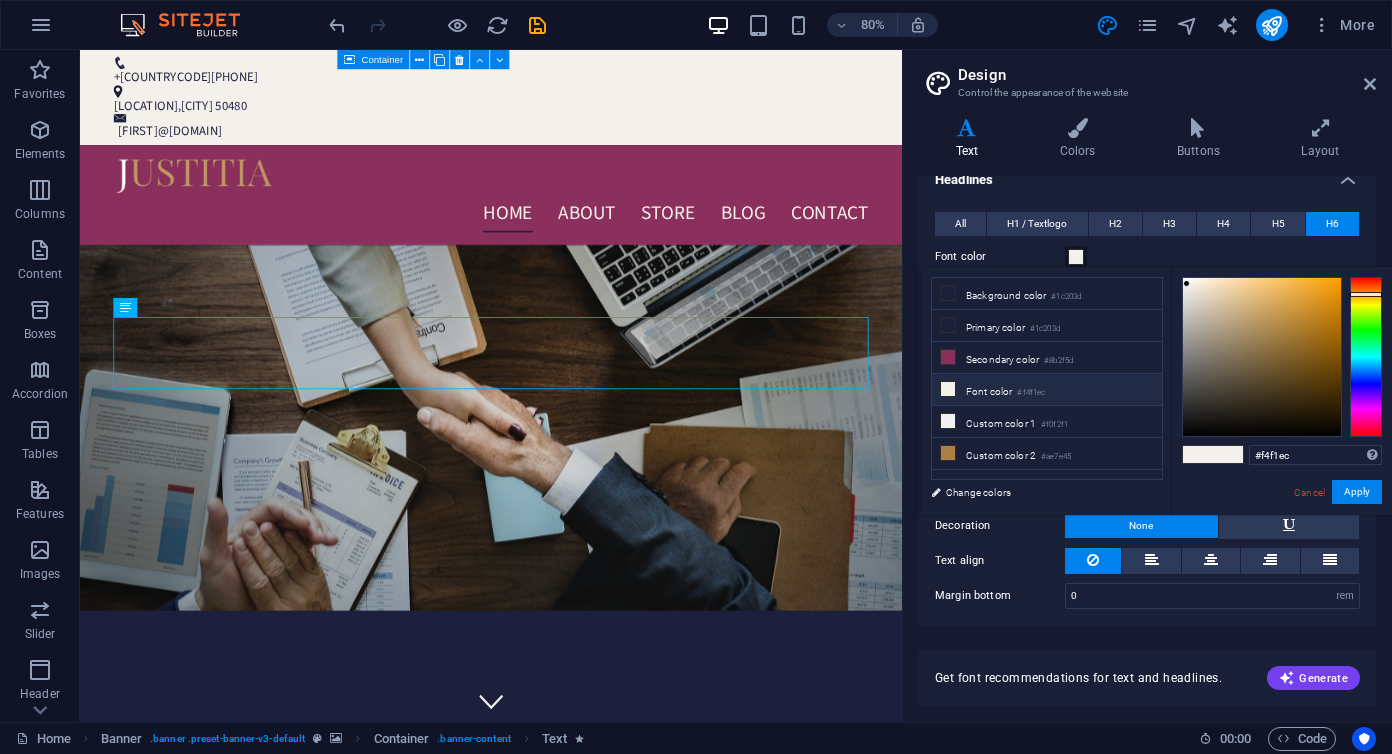 click at bounding box center [1076, 257] 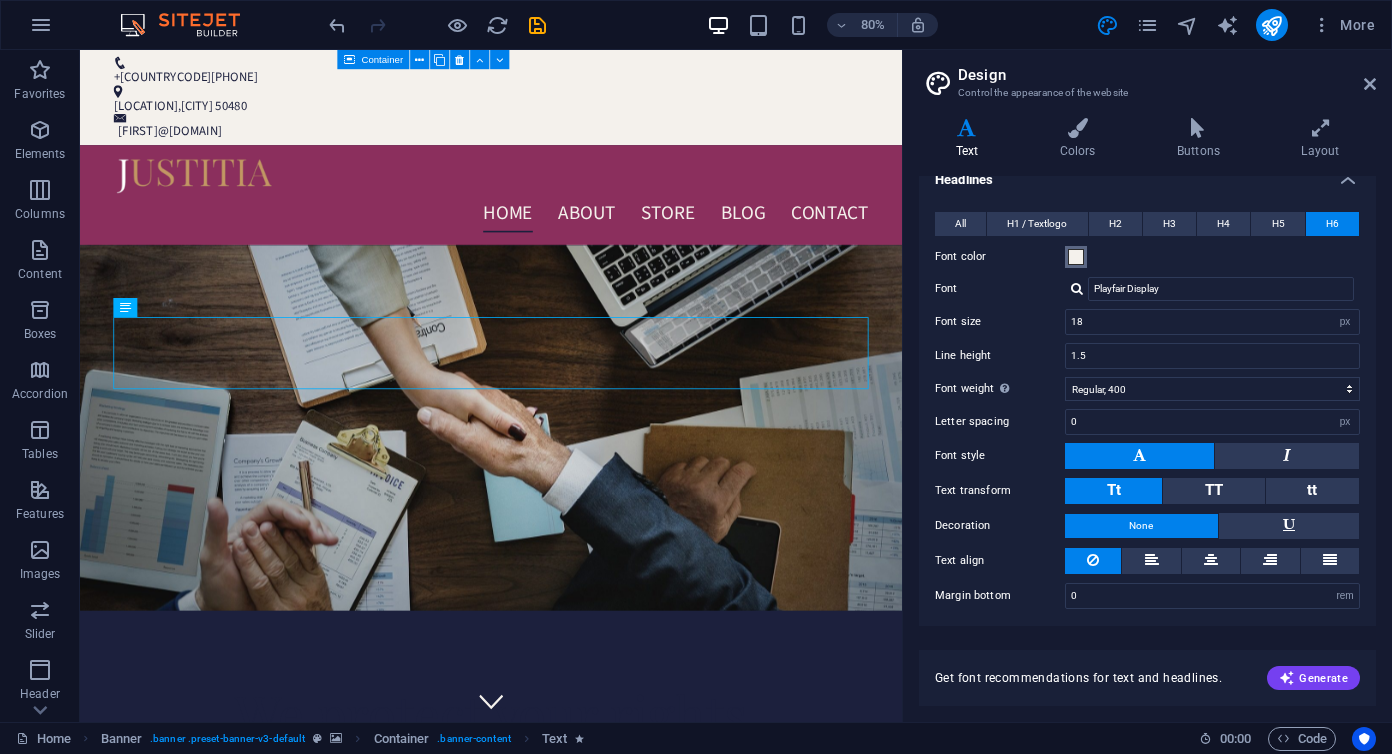 click at bounding box center (1076, 257) 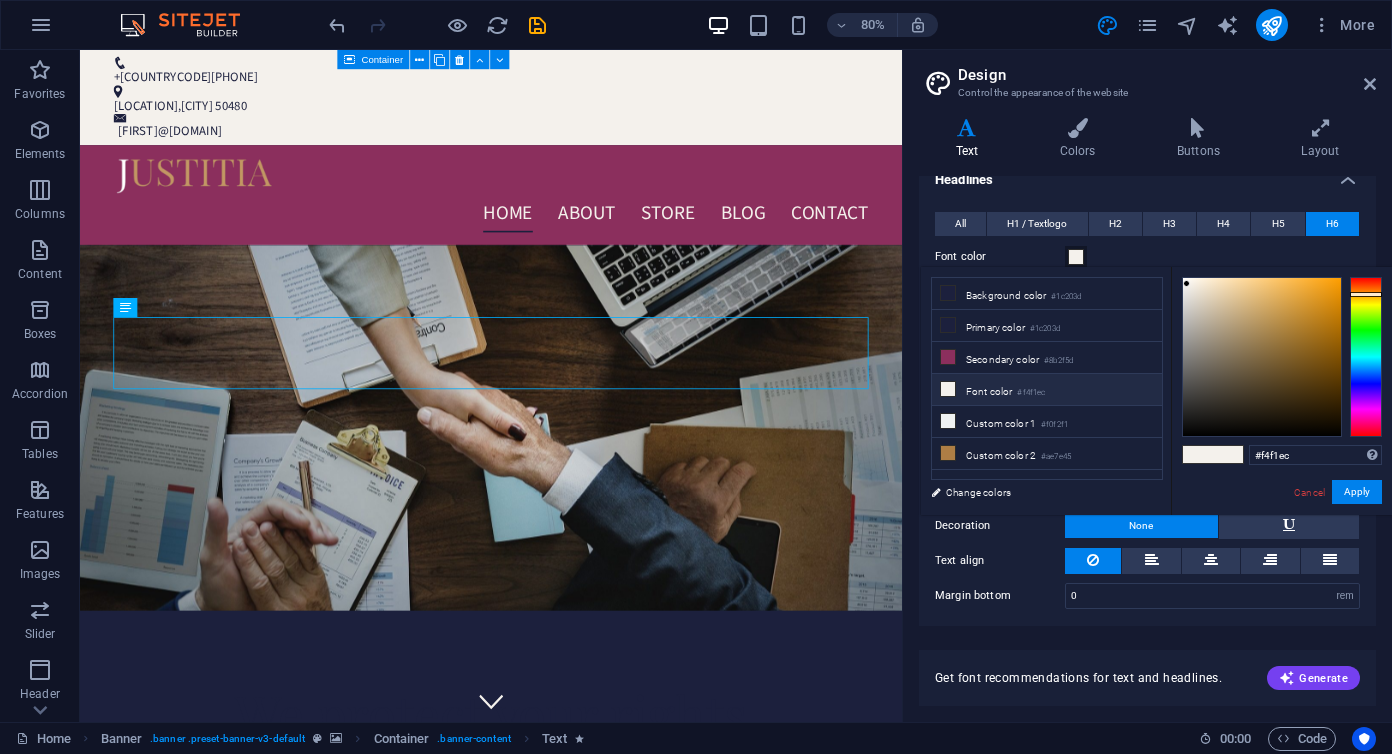 click at bounding box center [1076, 257] 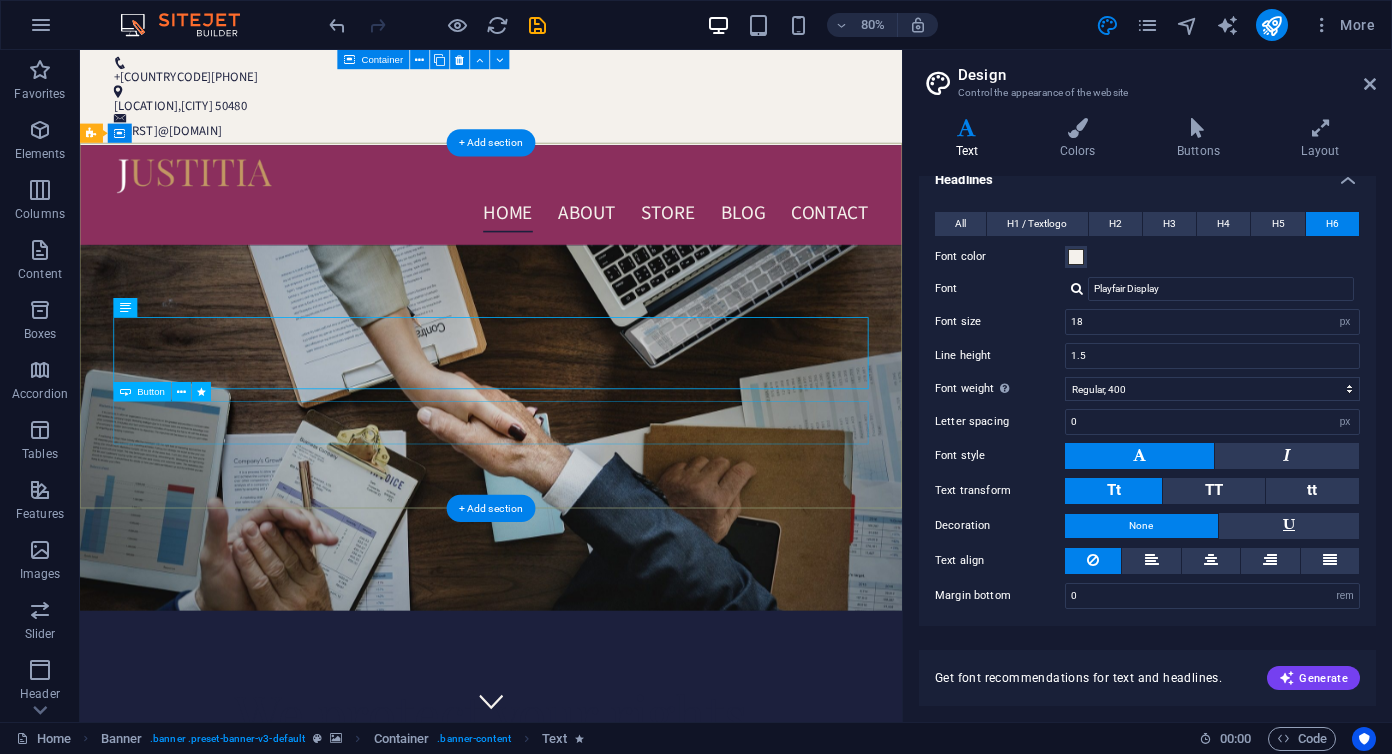 click on "Learn more" at bounding box center [594, 1101] 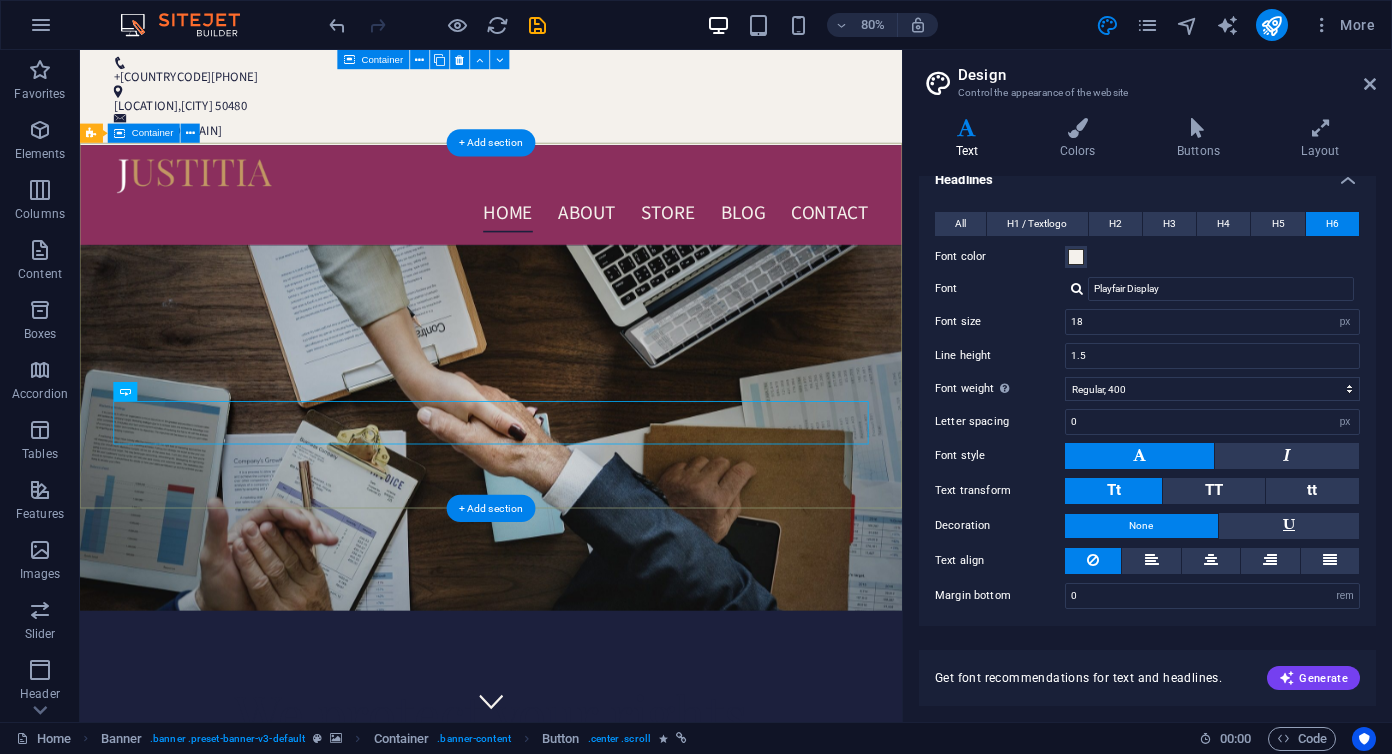 click on "We protect your rights Consetetur sadipscing elitr, sed diam nonumy eirmod tempor invidunt ut labore et dolore magna aliquyam erat, sed diam voluptua. At vero eos et accusam et justo duo dolores et ea rebum. Learn more" at bounding box center (594, 979) 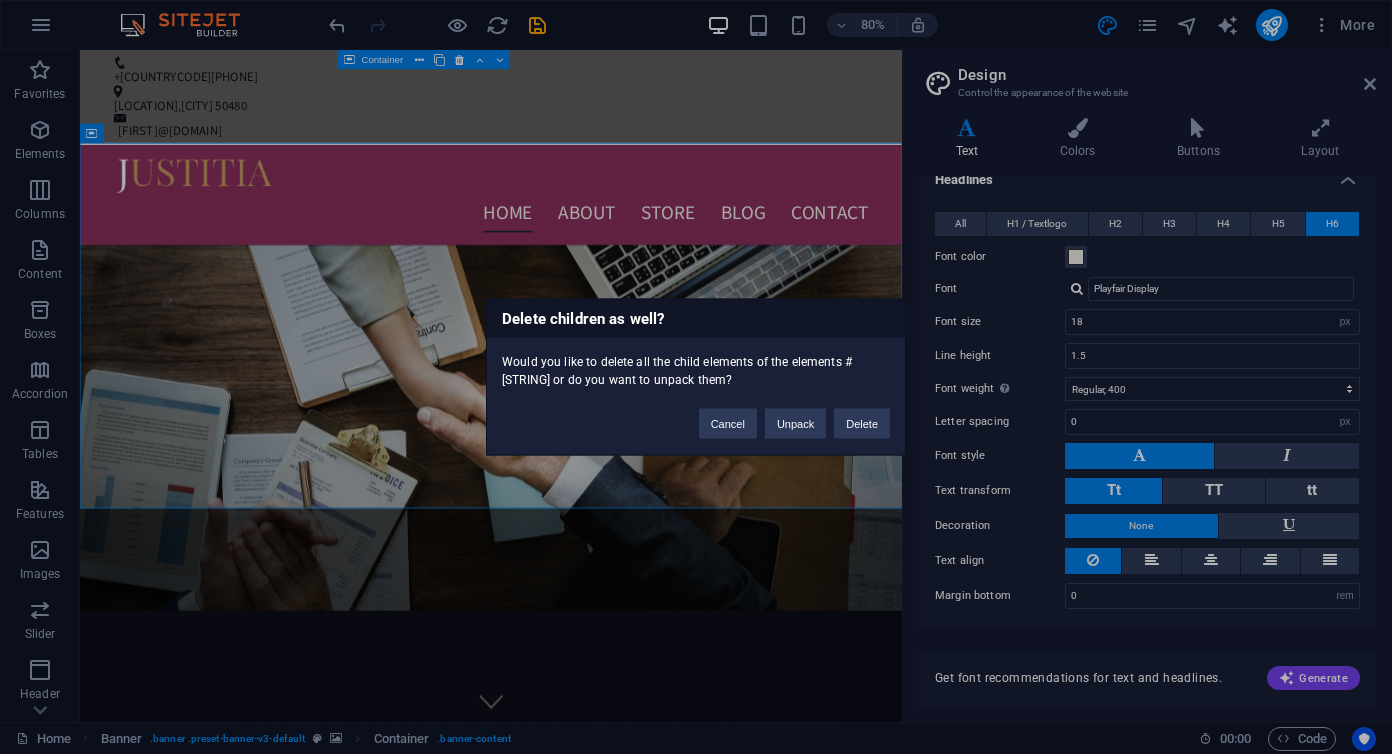 type 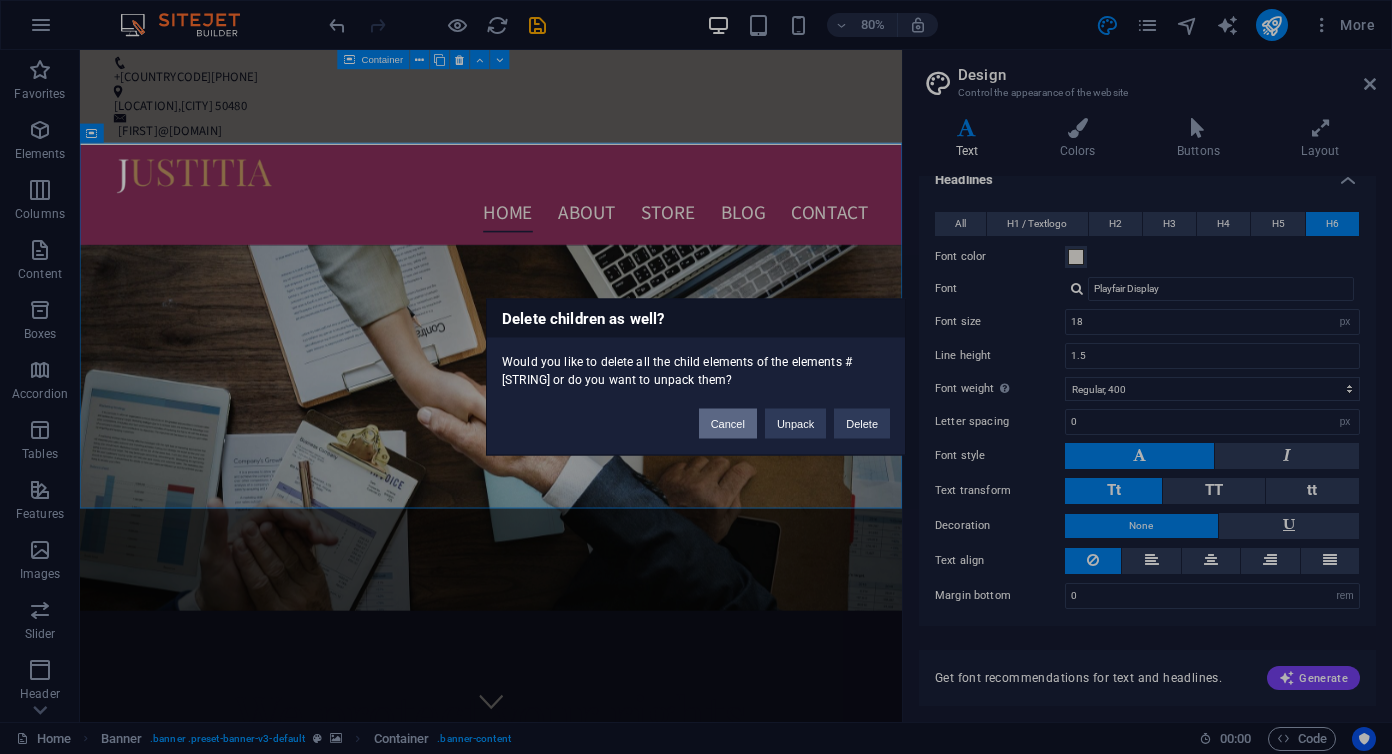 click on "Cancel" at bounding box center (728, 424) 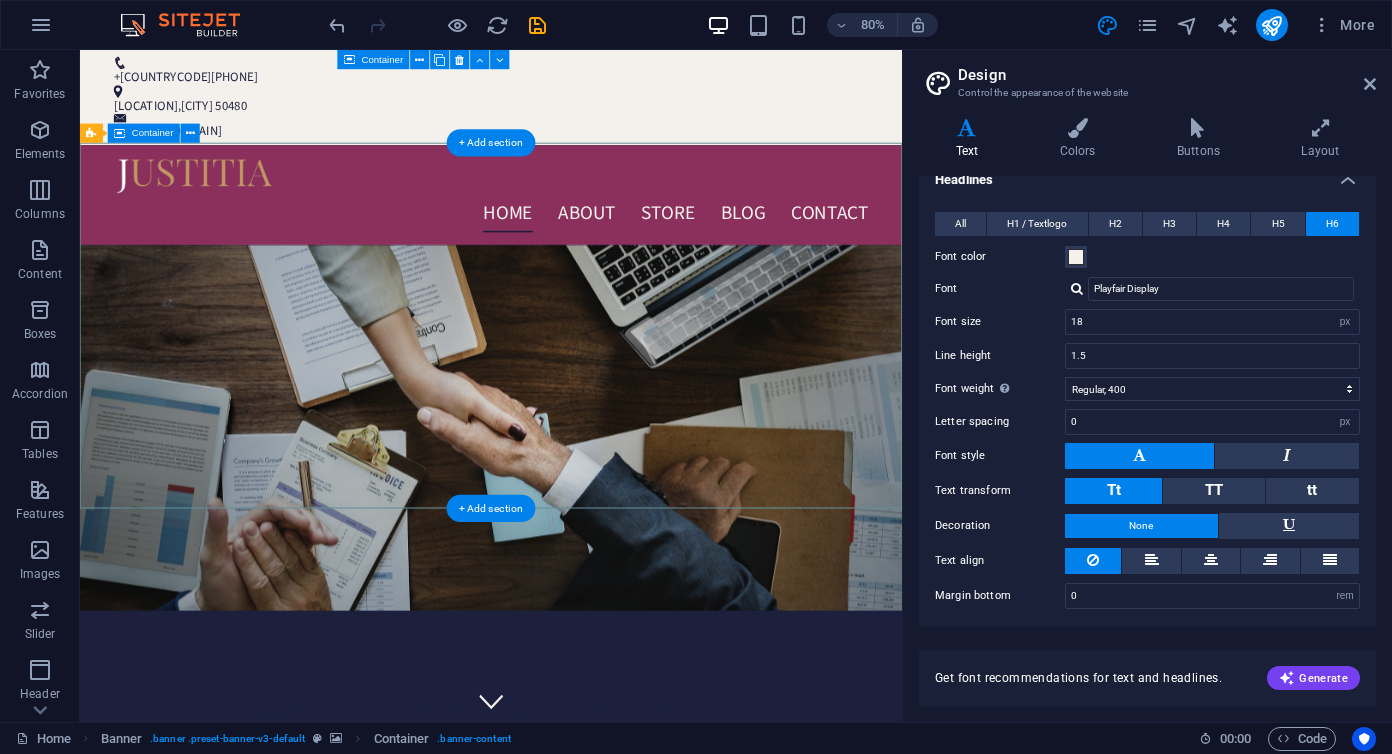 click on "We protect your rights Consetetur sadipscing elitr, sed diam nonumy eirmod tempor invidunt ut labore et dolore magna aliquyam erat, sed diam voluptua. At vero eos et accusam et justo duo dolores et ea rebum. Learn more" at bounding box center [594, 979] 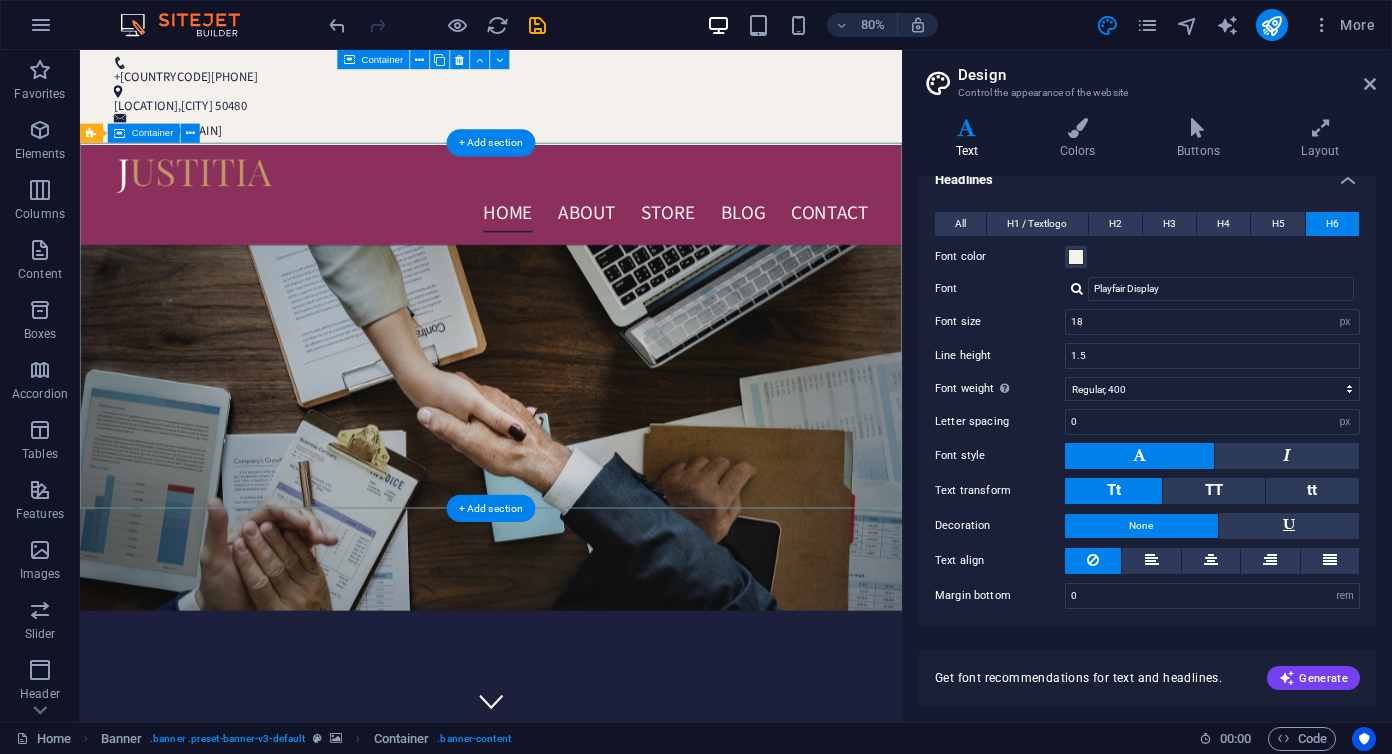click on "We protect your rights Consetetur sadipscing elitr, sed diam nonumy eirmod tempor invidunt ut labore et dolore magna aliquyam erat, sed diam voluptua. At vero eos et accusam et justo duo dolores et ea rebum. Learn more" at bounding box center (594, 979) 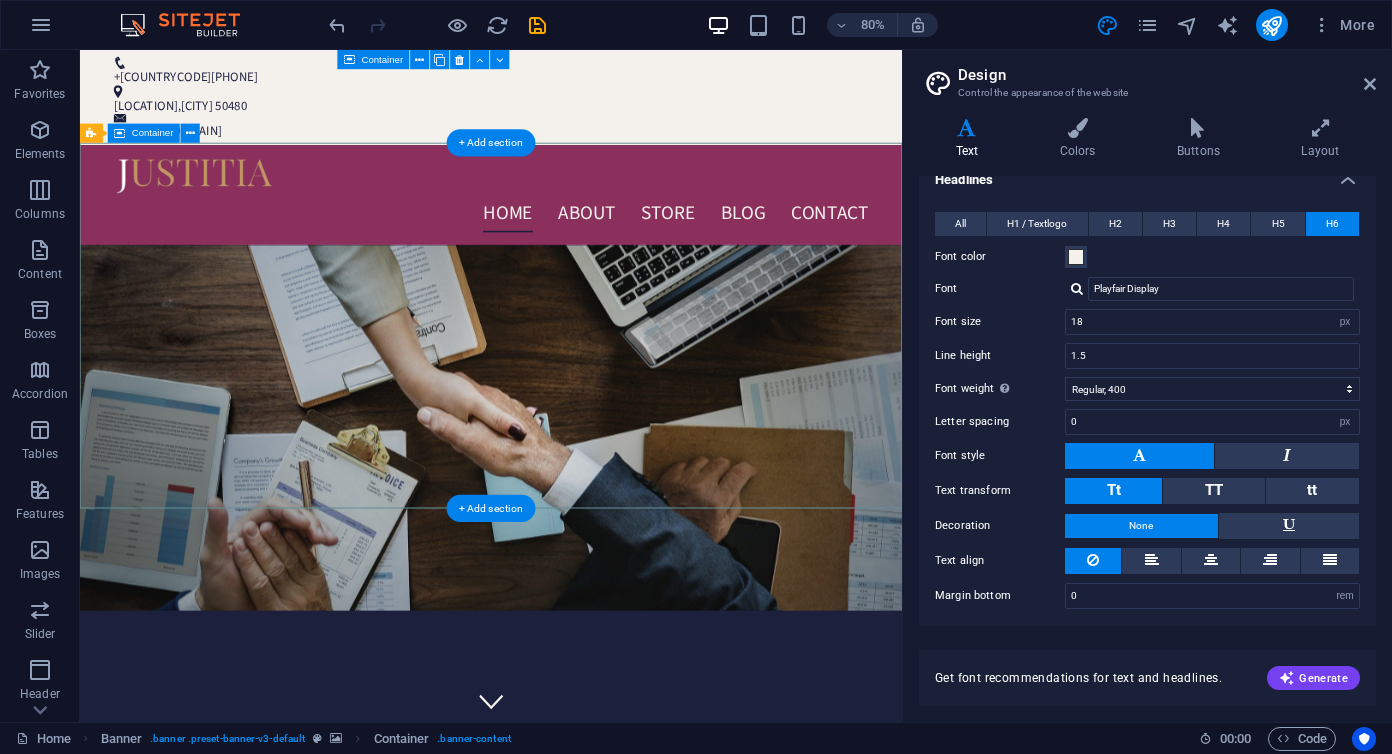 click on "We protect your rights Consetetur sadipscing elitr, sed diam nonumy eirmod tempor invidunt ut labore et dolore magna aliquyam erat, sed diam voluptua. At vero eos et accusam et justo duo dolores et ea rebum. Learn more" at bounding box center [594, 979] 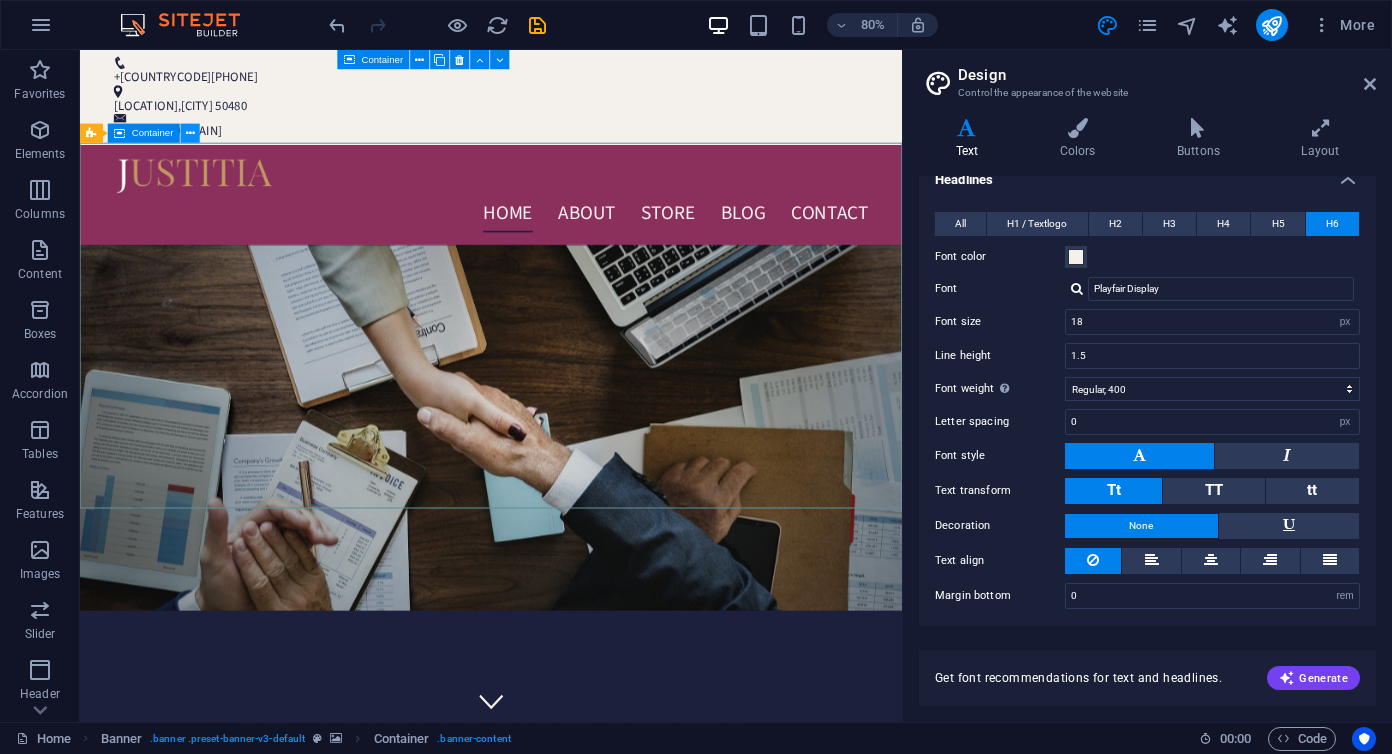 click at bounding box center (190, 133) 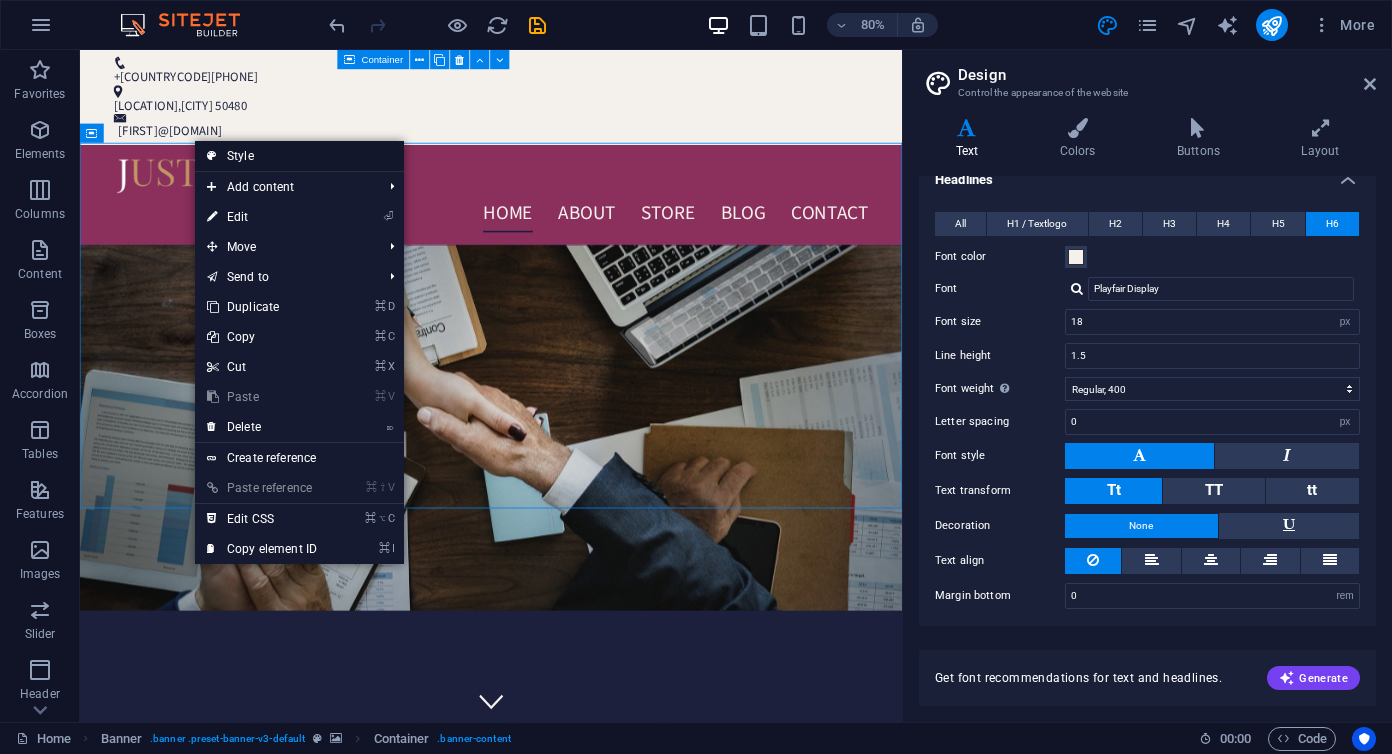 click on "Style" at bounding box center [299, 156] 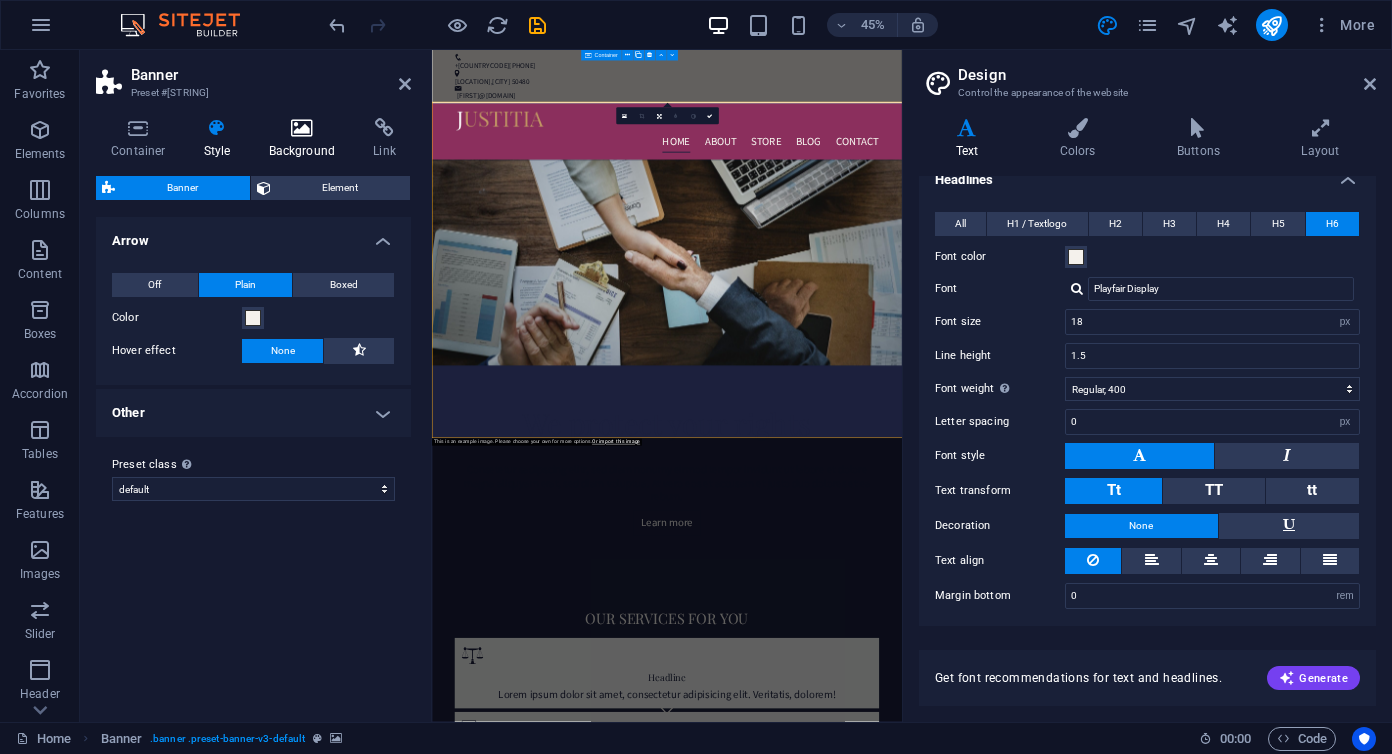 click at bounding box center (302, 128) 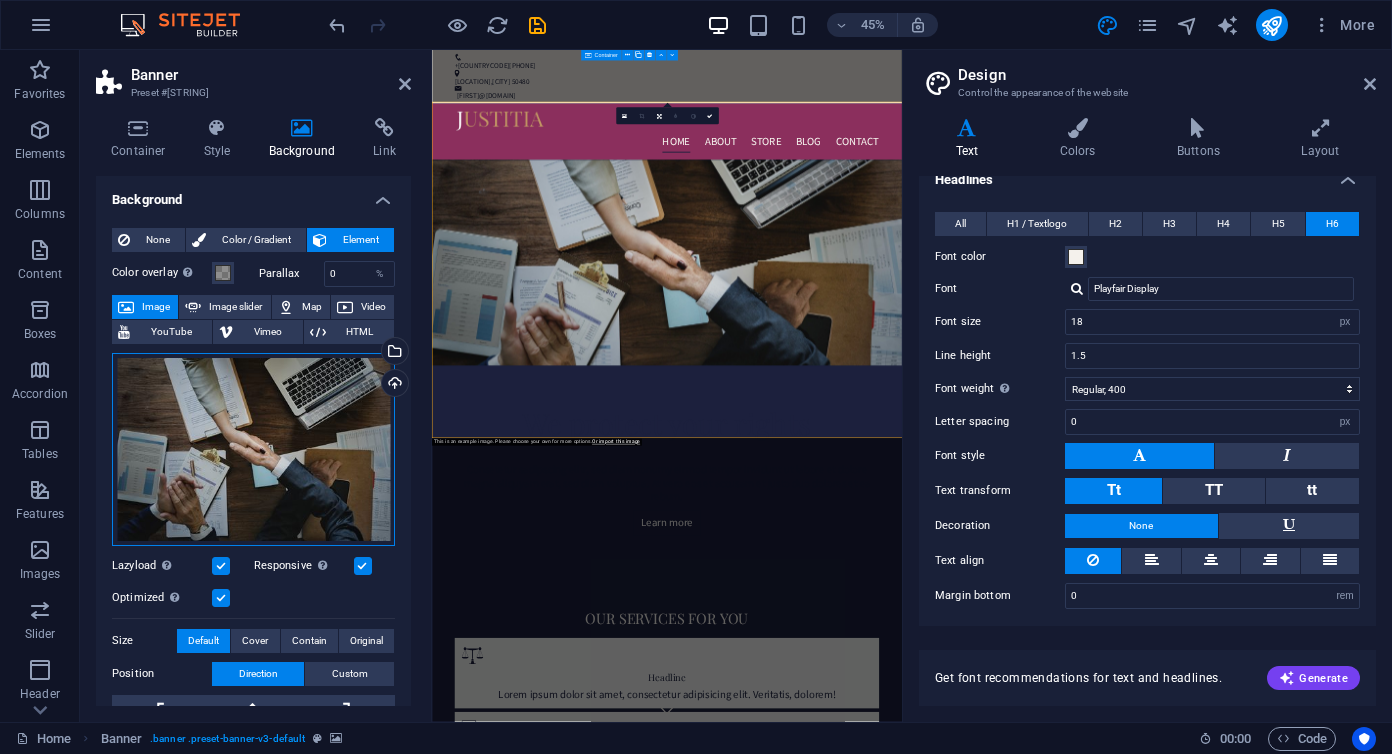 click on "Drag files here, click to choose files or select files from Files or our free stock photos & videos" at bounding box center [253, 449] 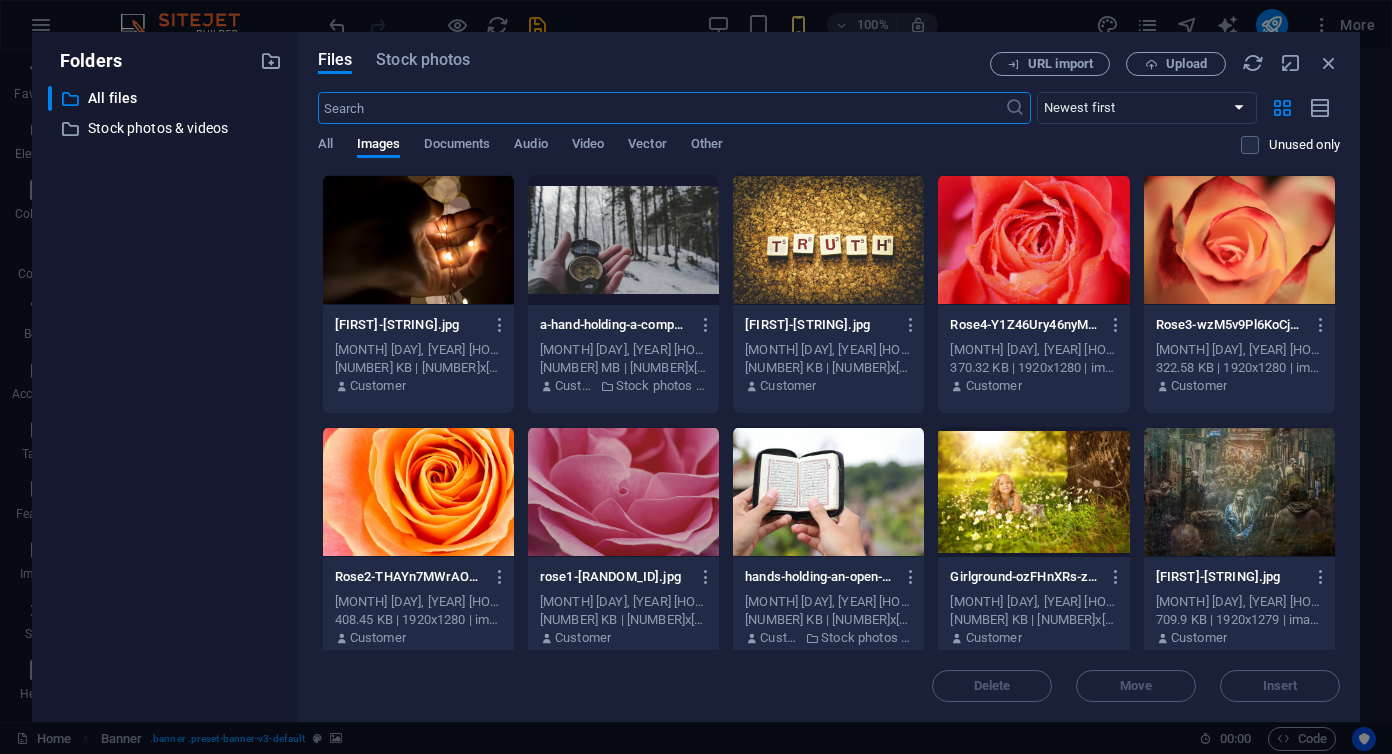 click at bounding box center [623, 240] 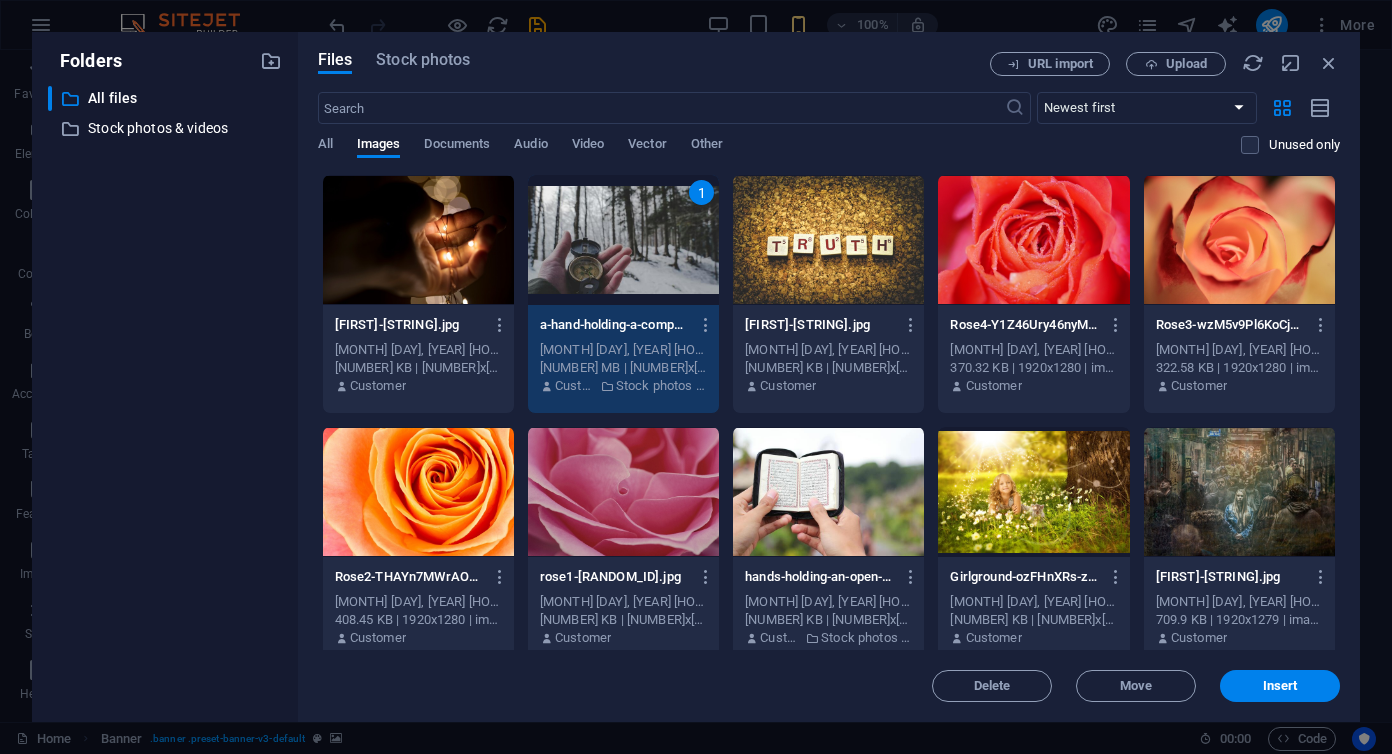 click on "1" at bounding box center (623, 240) 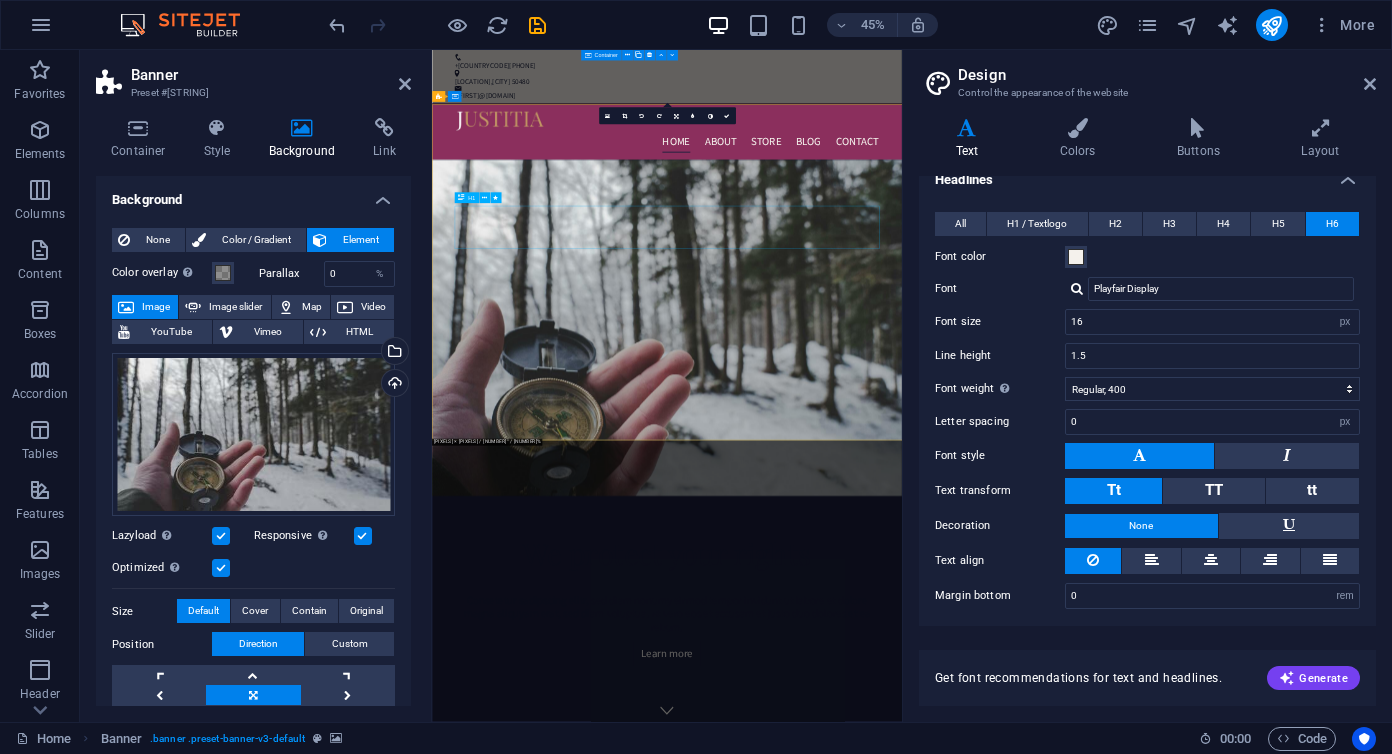 type on "18" 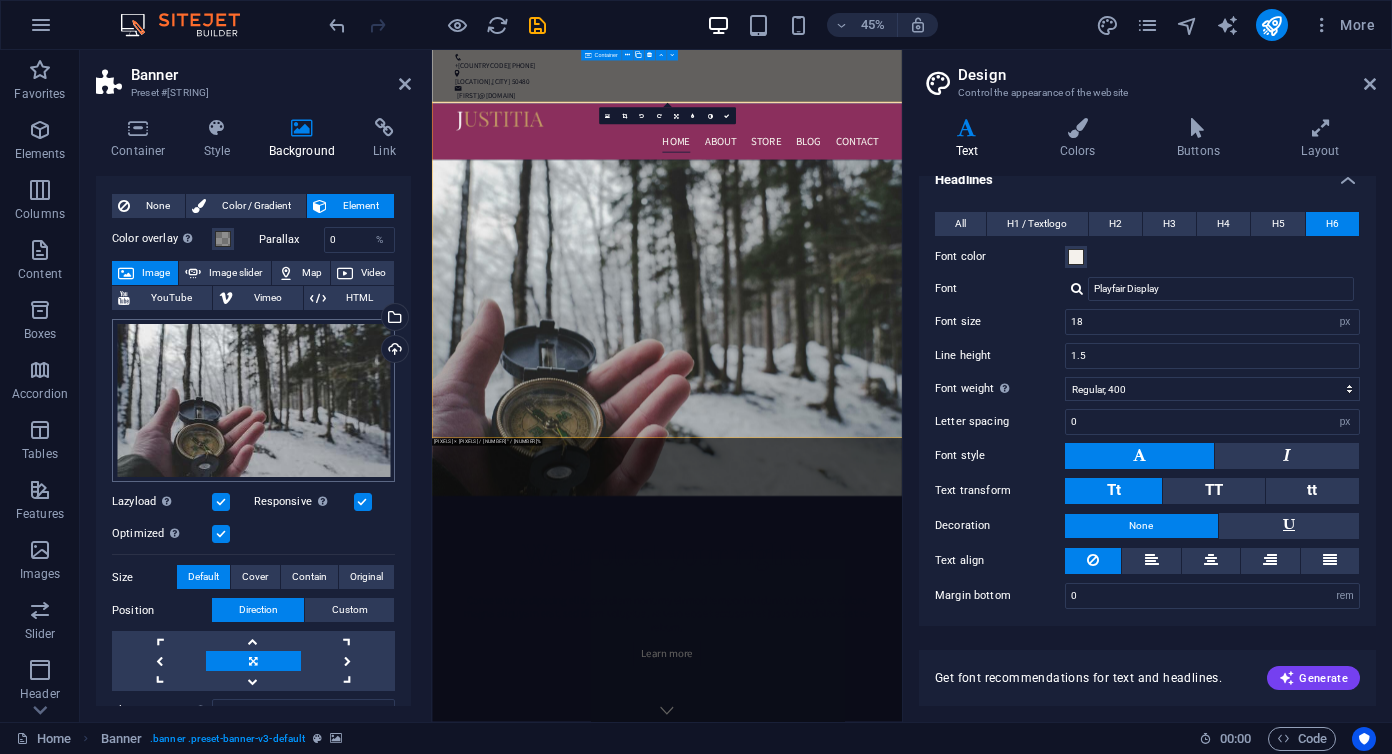 scroll, scrollTop: 0, scrollLeft: 0, axis: both 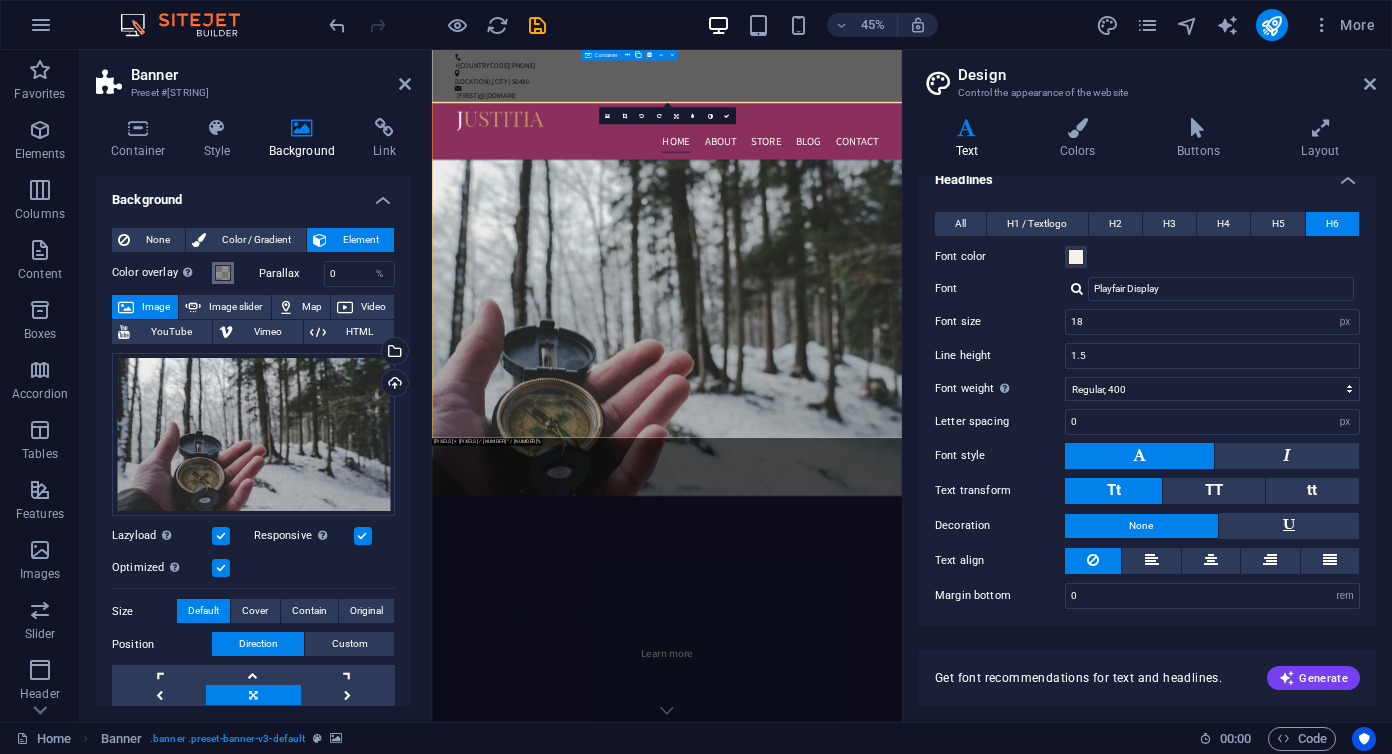 click at bounding box center (223, 273) 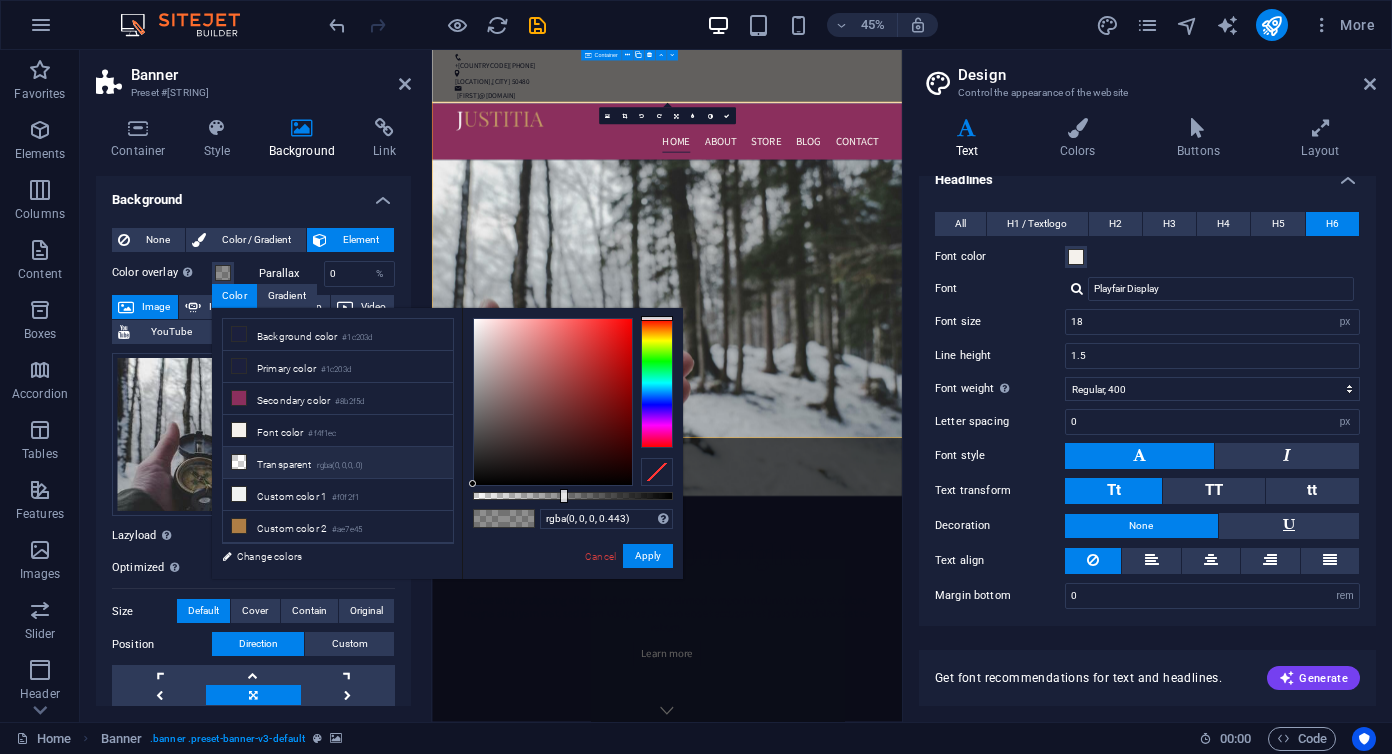 click on "Transparent
rgba(0,0,0,.0)" at bounding box center (338, 463) 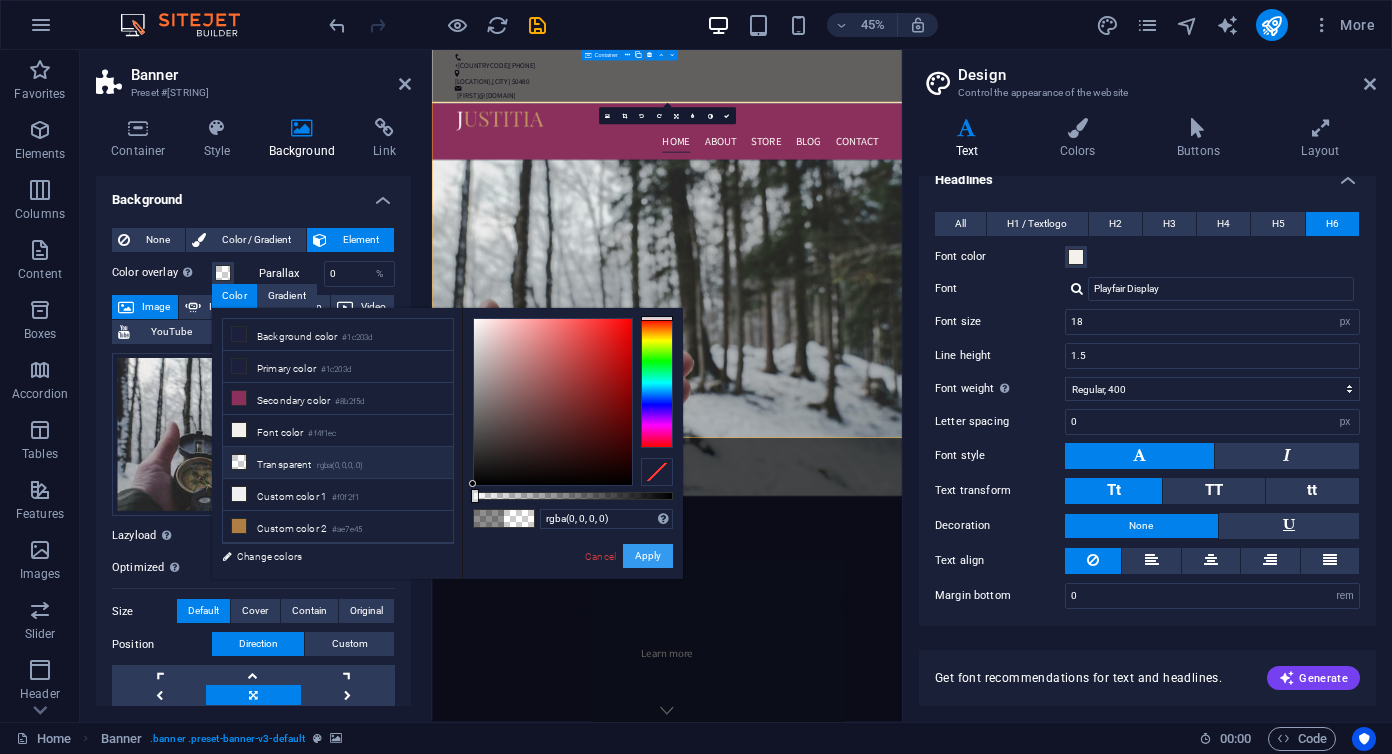 click on "Apply" at bounding box center [648, 556] 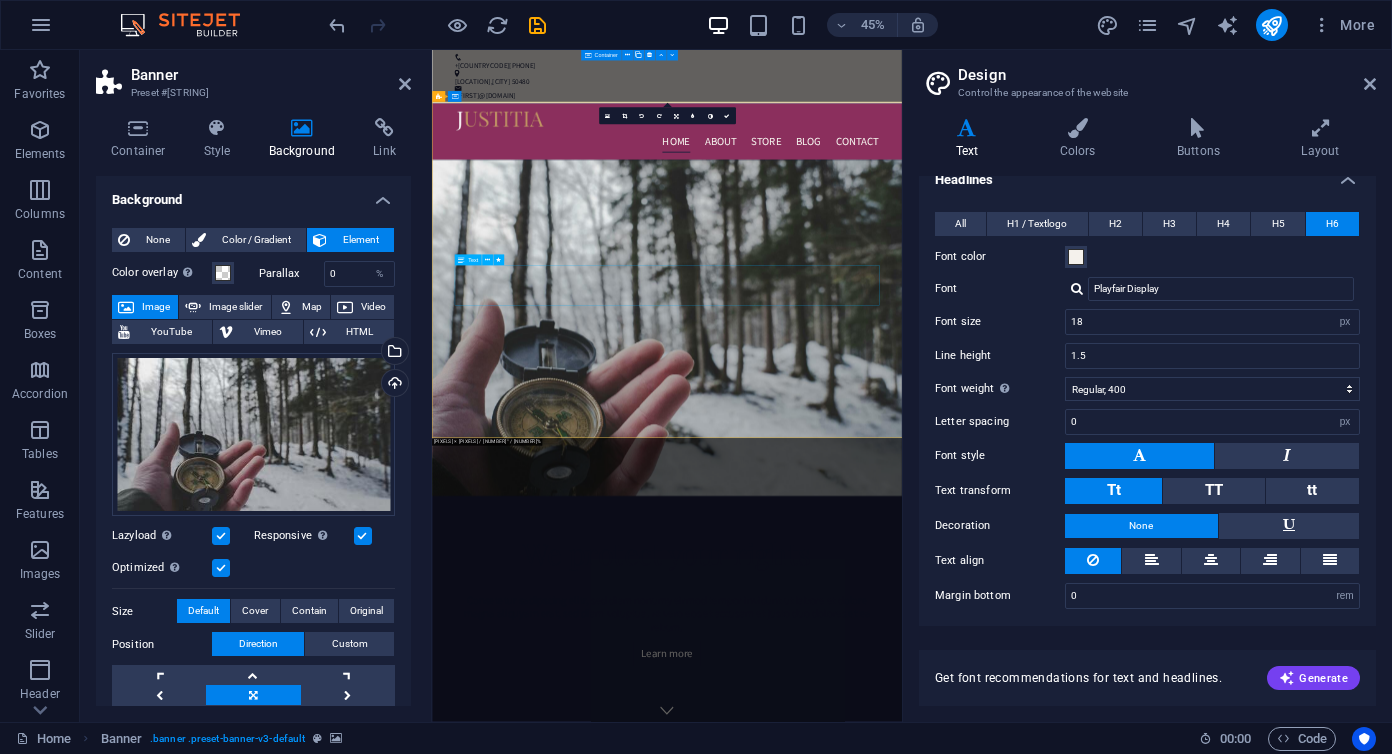 click on "Consetetur sadipscing elitr, sed diam nonumy eirmod tempor invidunt ut labore et dolore magna aliquyam erat, sed diam voluptua. At vero eos et accusam et justo duo dolores et ea rebum." at bounding box center (954, 1304) 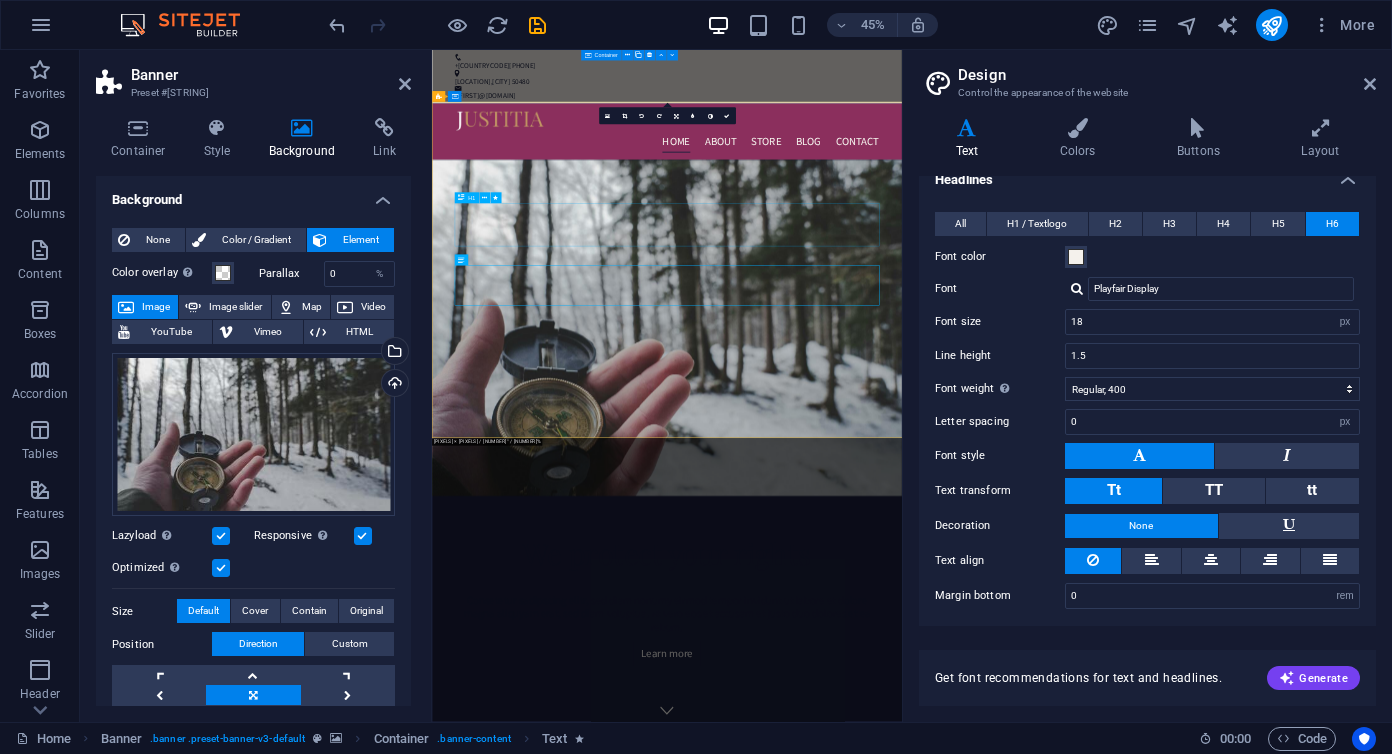 click on "We protect your rights" at bounding box center (954, 1169) 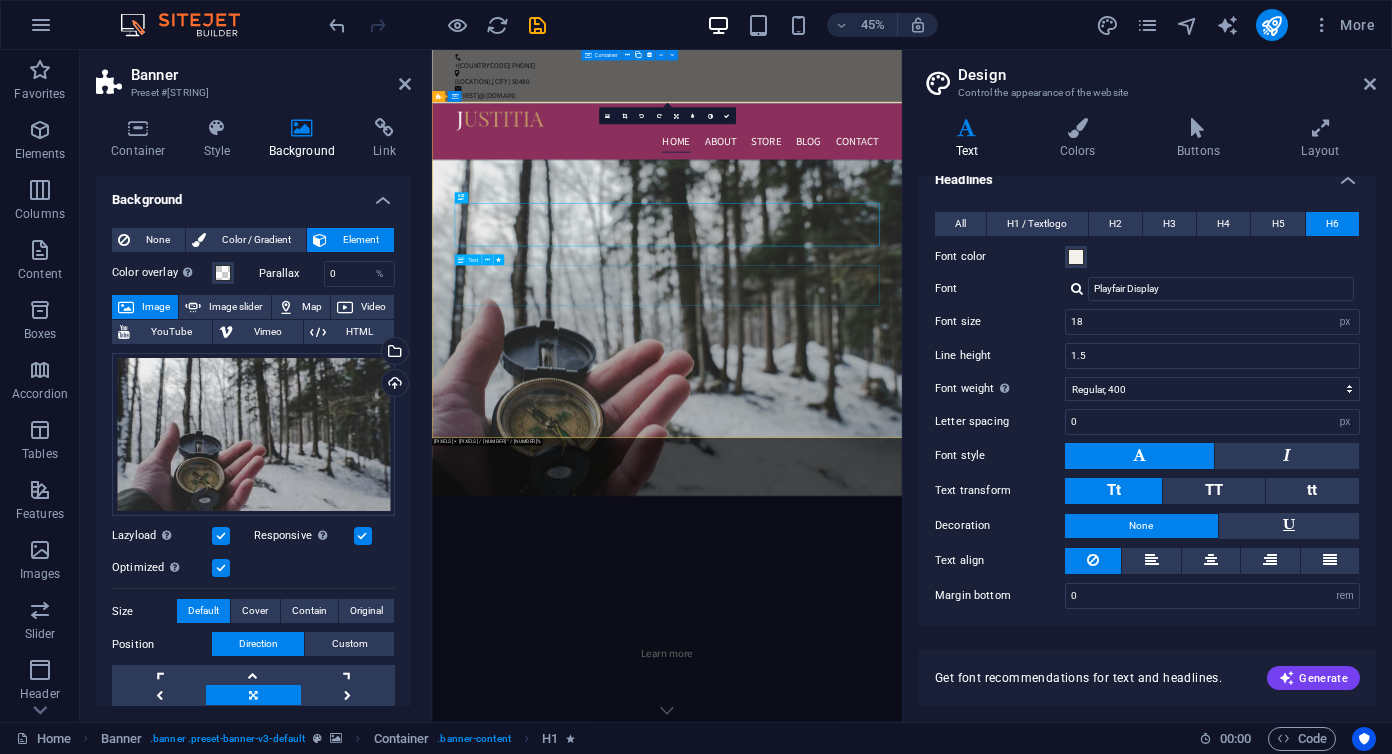 click on "Consetetur sadipscing elitr, sed diam nonumy eirmod tempor invidunt ut labore et dolore magna aliquyam erat, sed diam voluptua. At vero eos et accusam et justo duo dolores et ea rebum." at bounding box center [954, 1304] 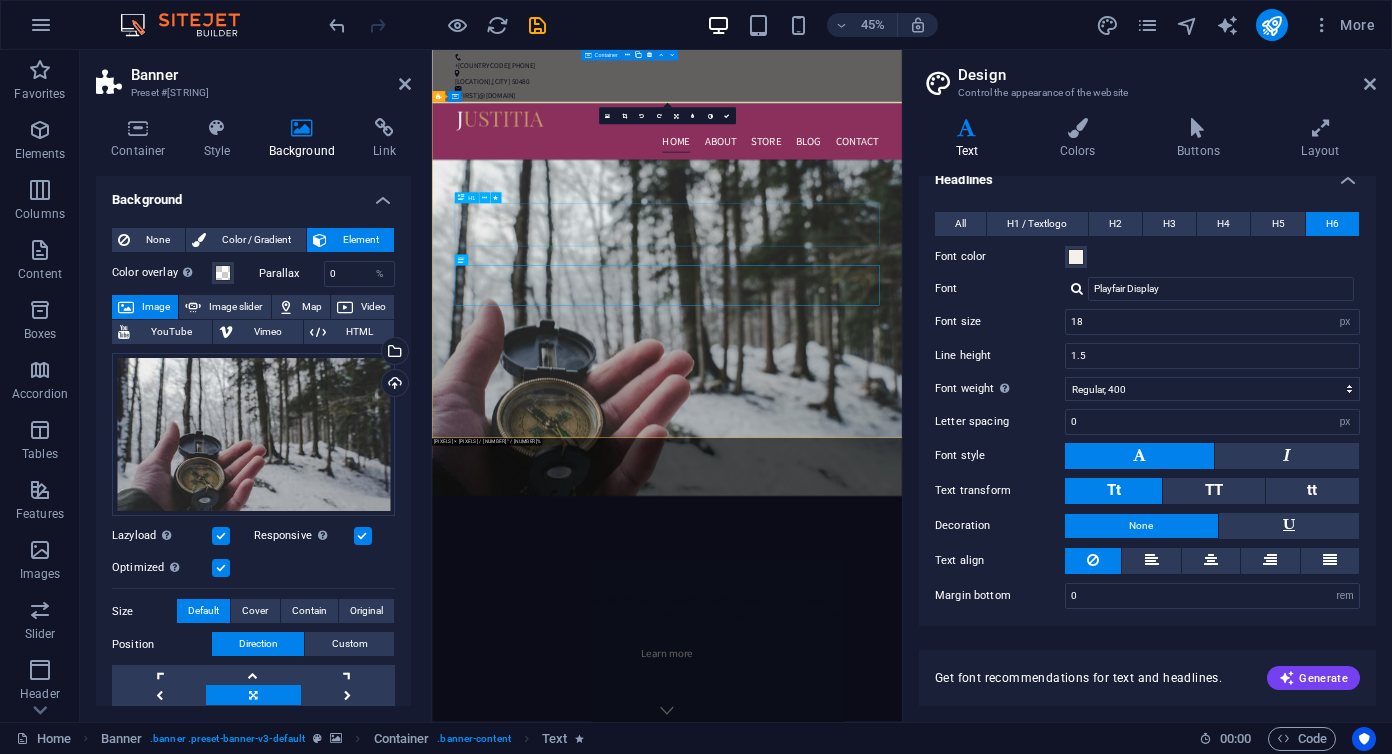 click on "We protect your rights" at bounding box center (954, 1169) 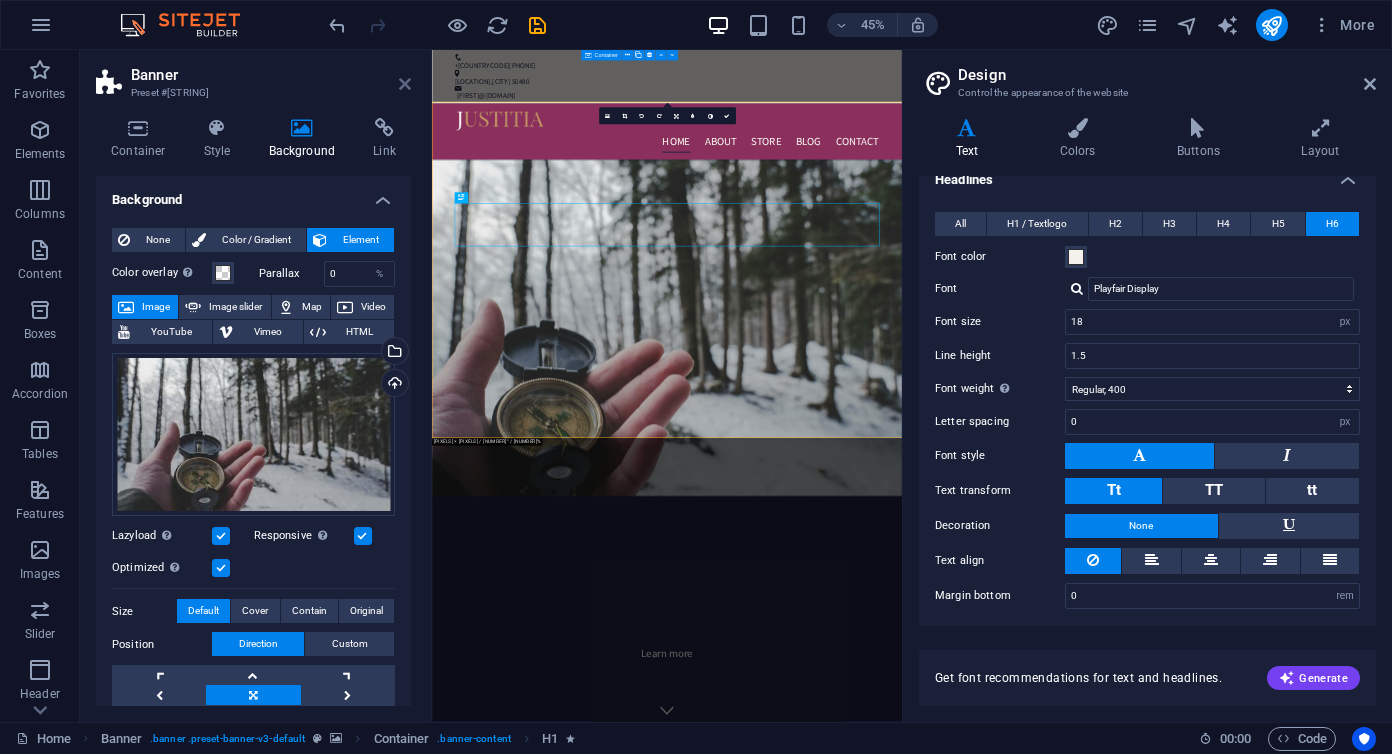 click at bounding box center [405, 84] 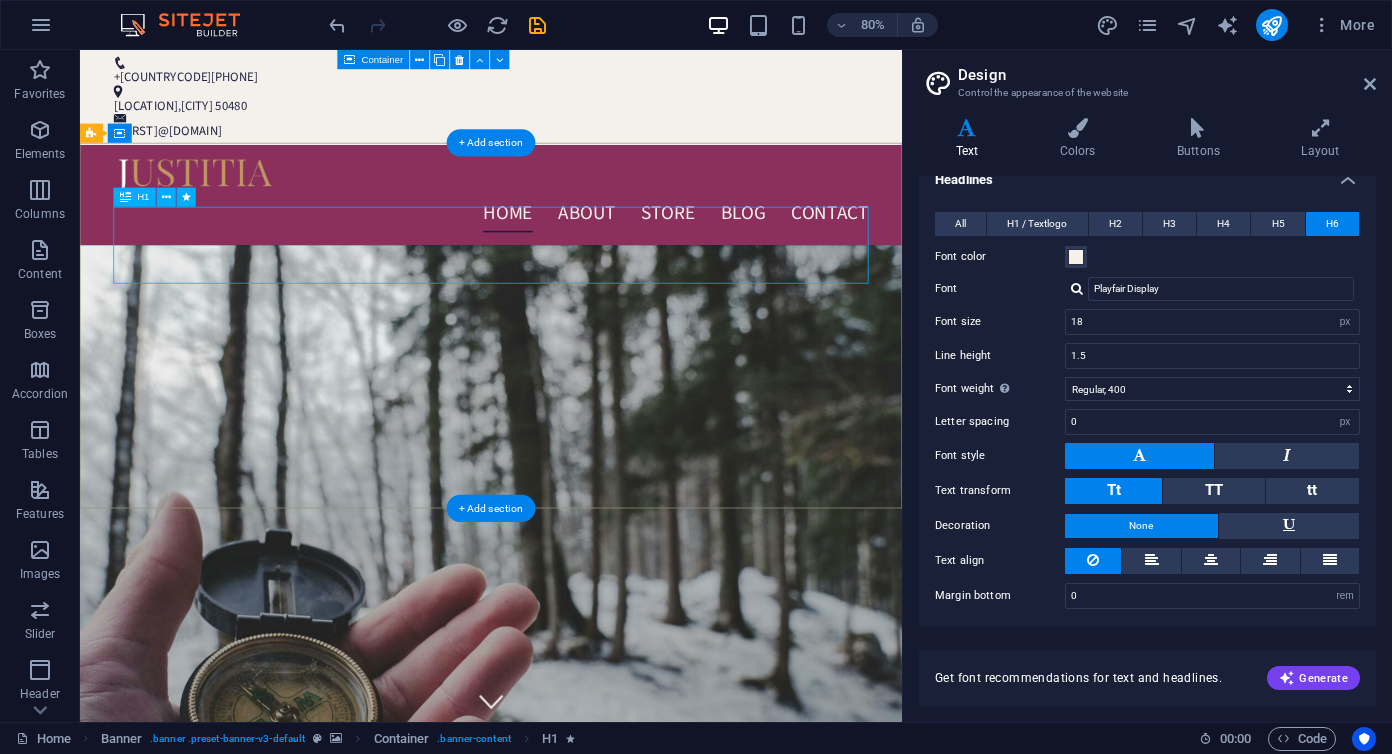 click on "We protect your rights" at bounding box center (594, 1169) 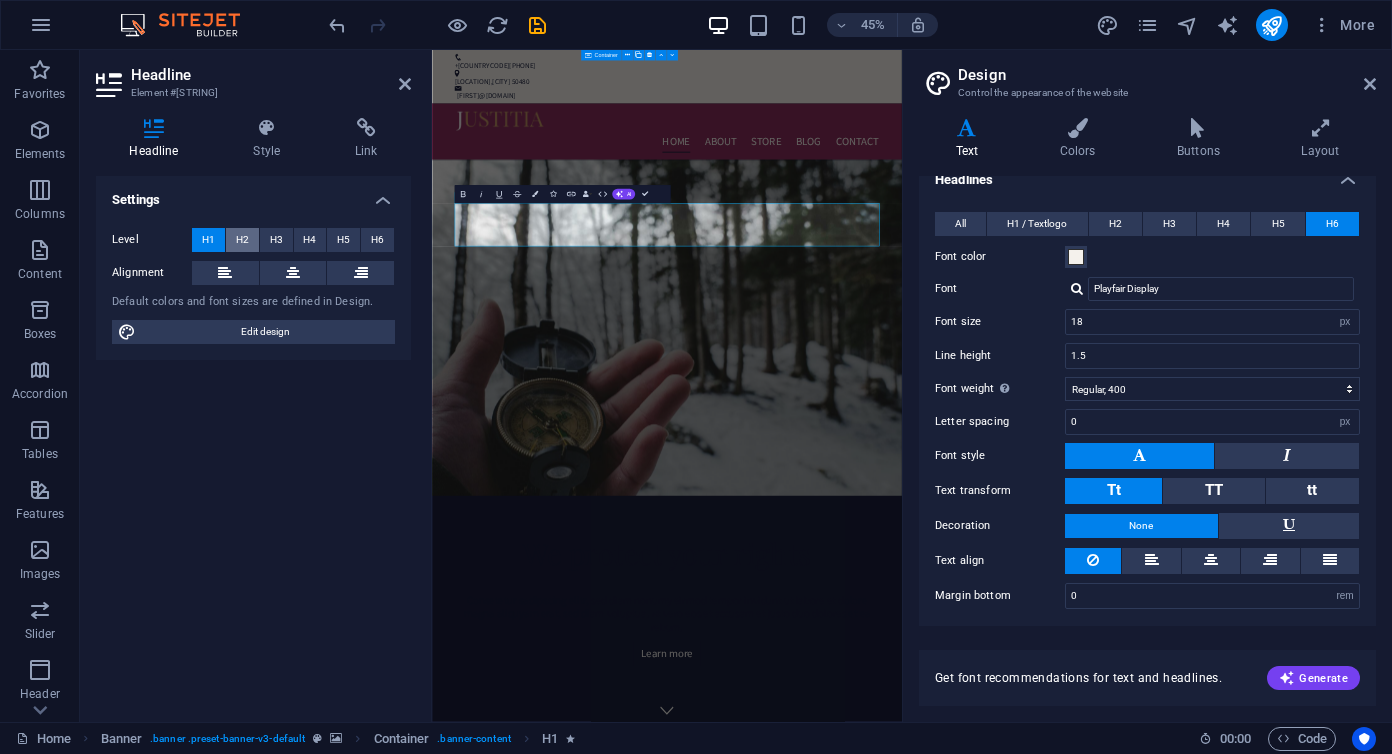 click on "H2" at bounding box center [242, 240] 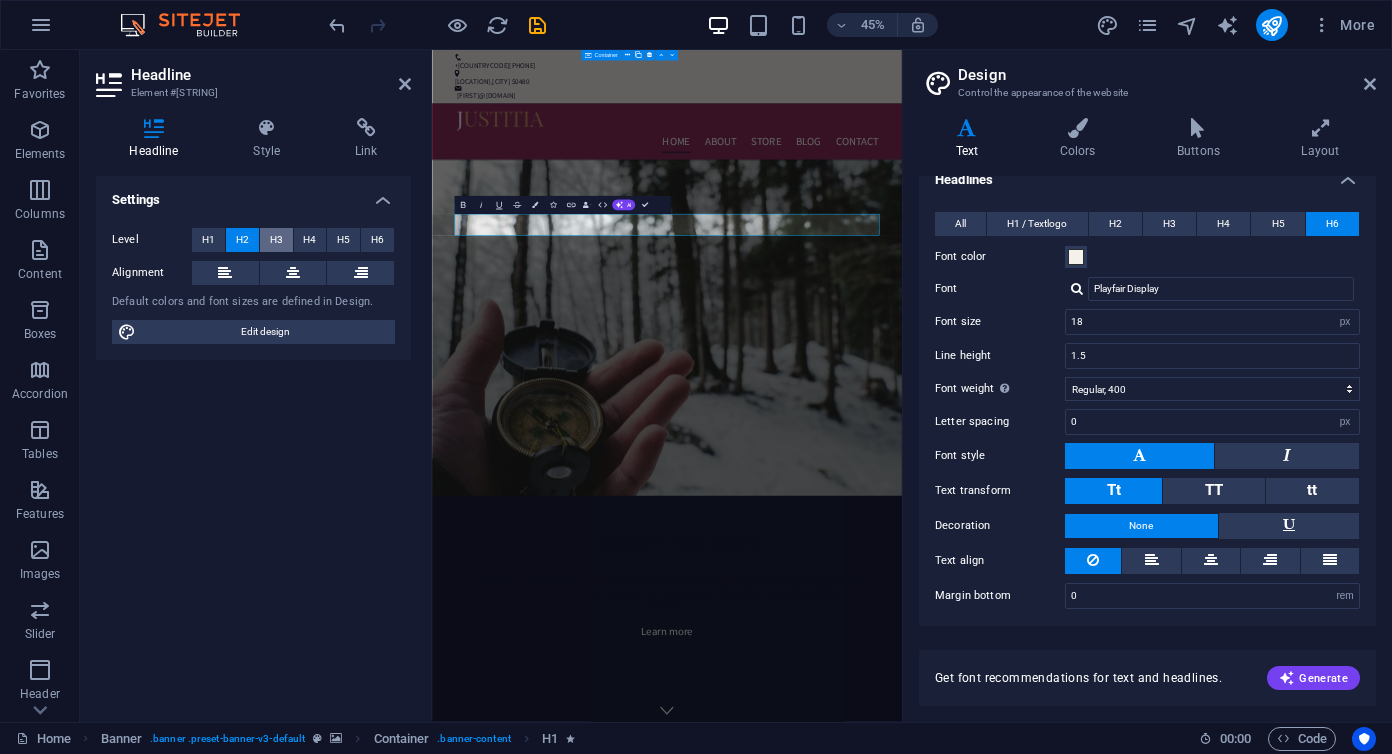 click on "H3" at bounding box center [276, 240] 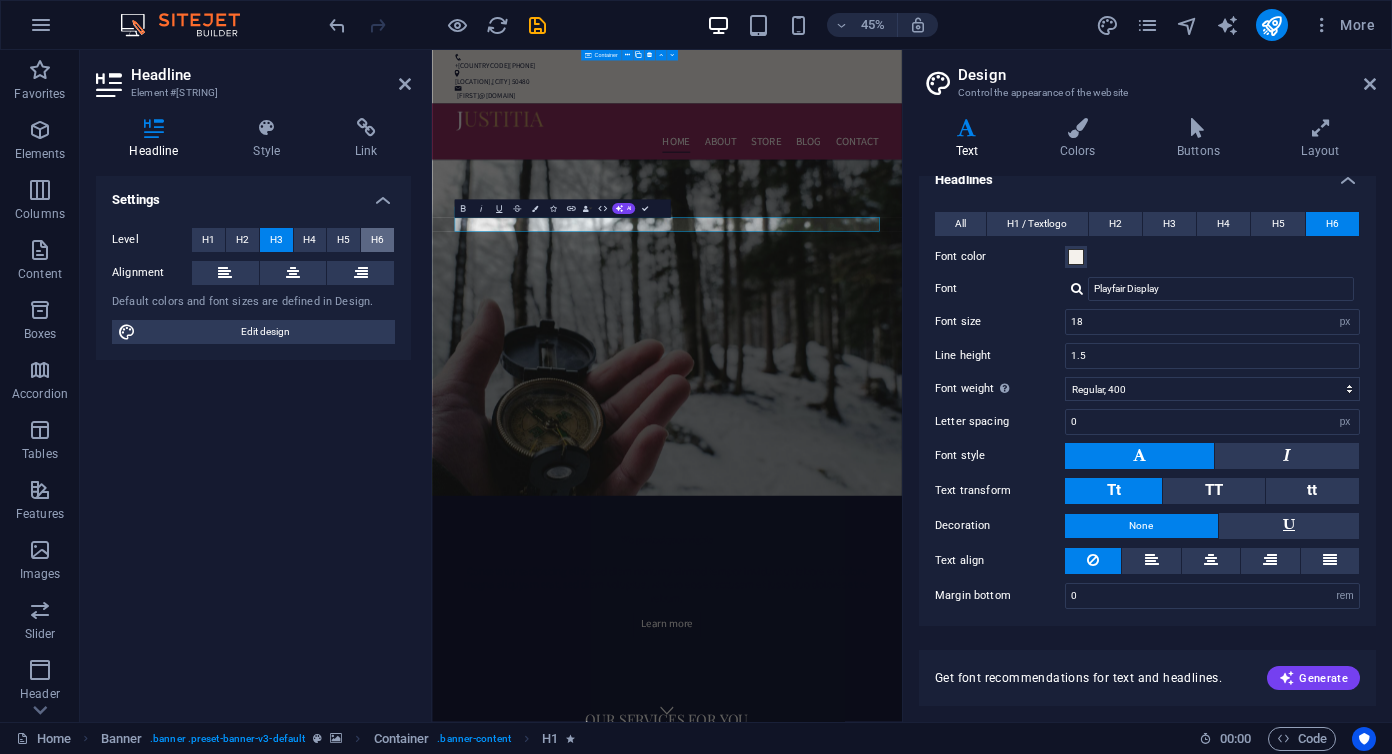 click on "H6" at bounding box center [377, 240] 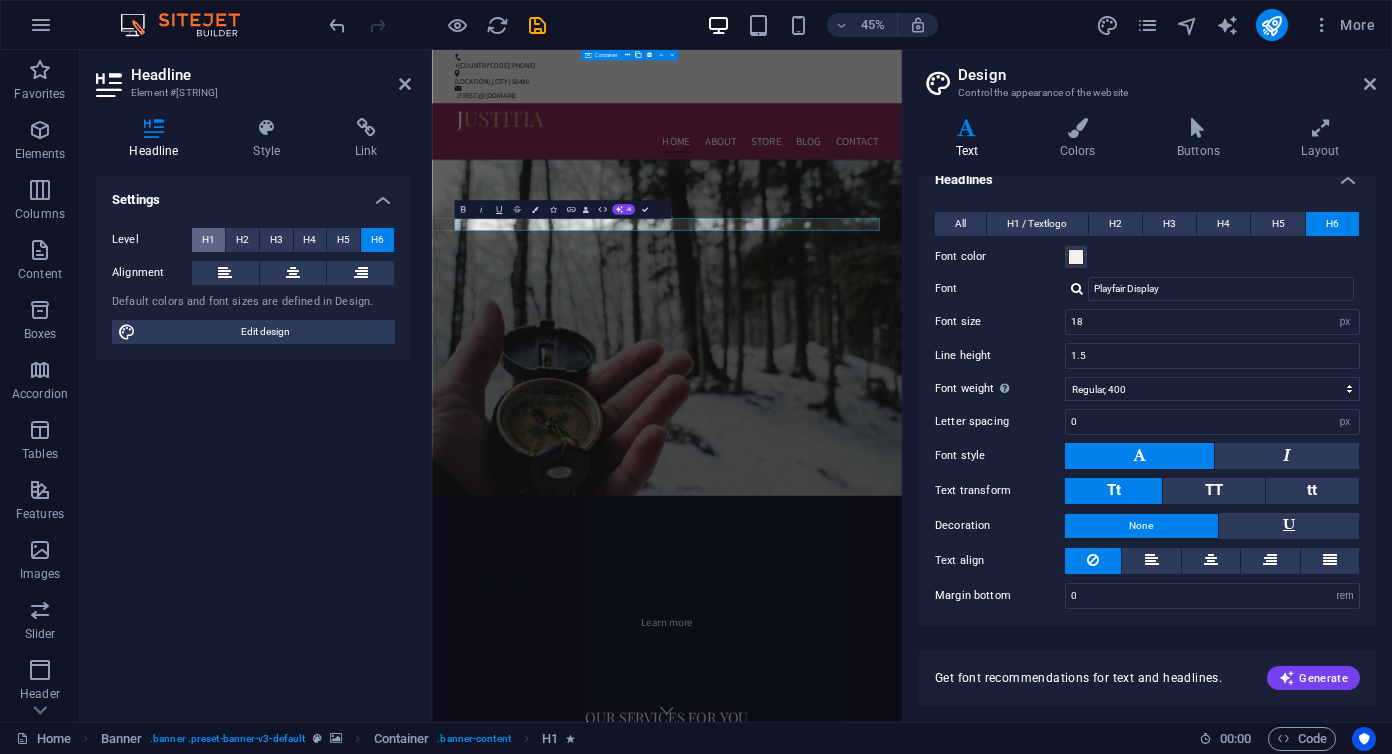 click on "H1" at bounding box center [208, 240] 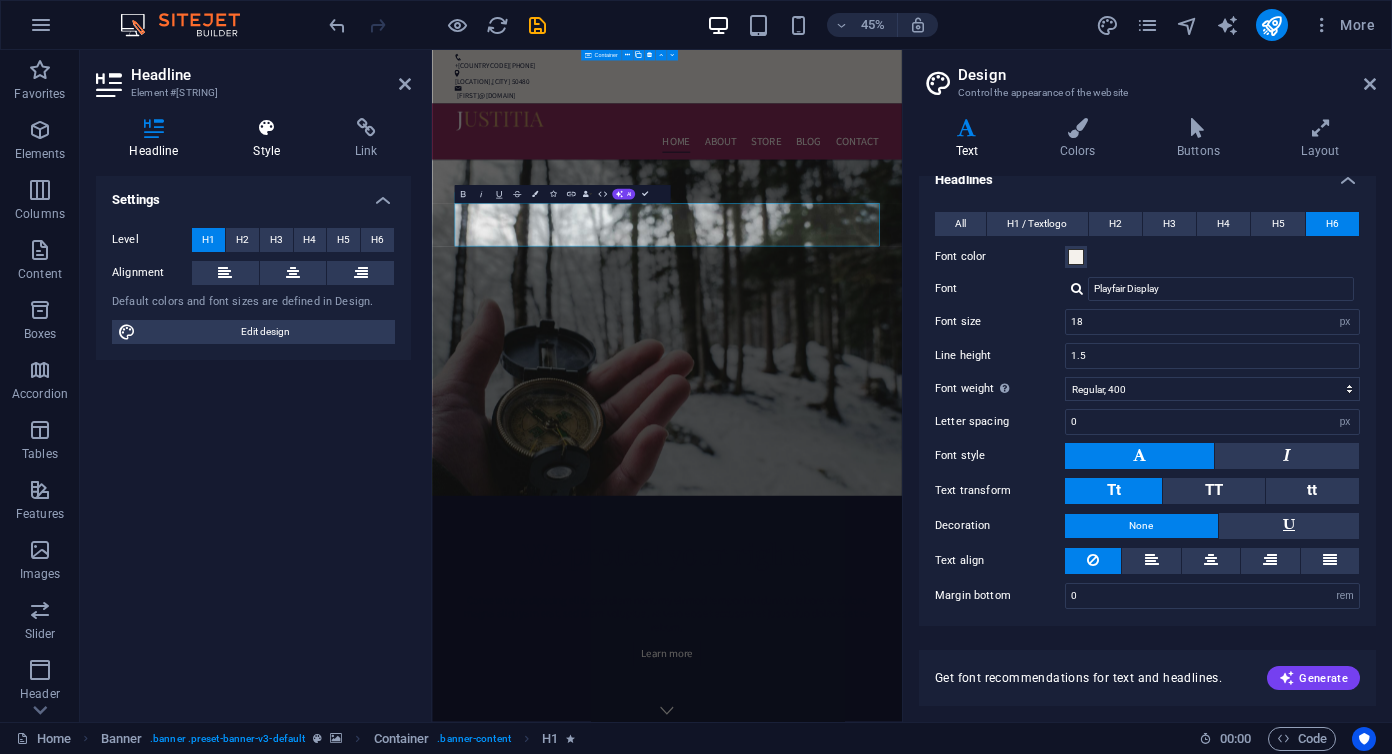 click at bounding box center [267, 128] 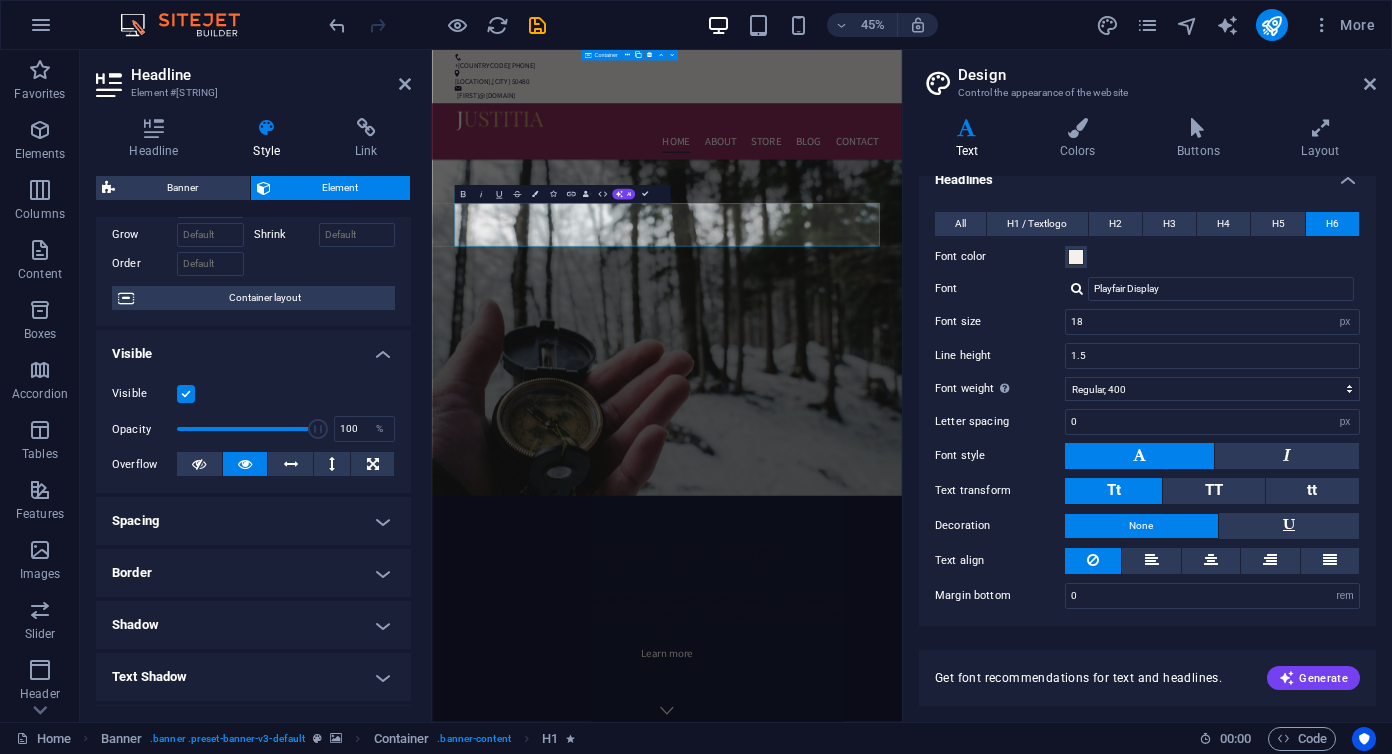 scroll, scrollTop: 0, scrollLeft: 0, axis: both 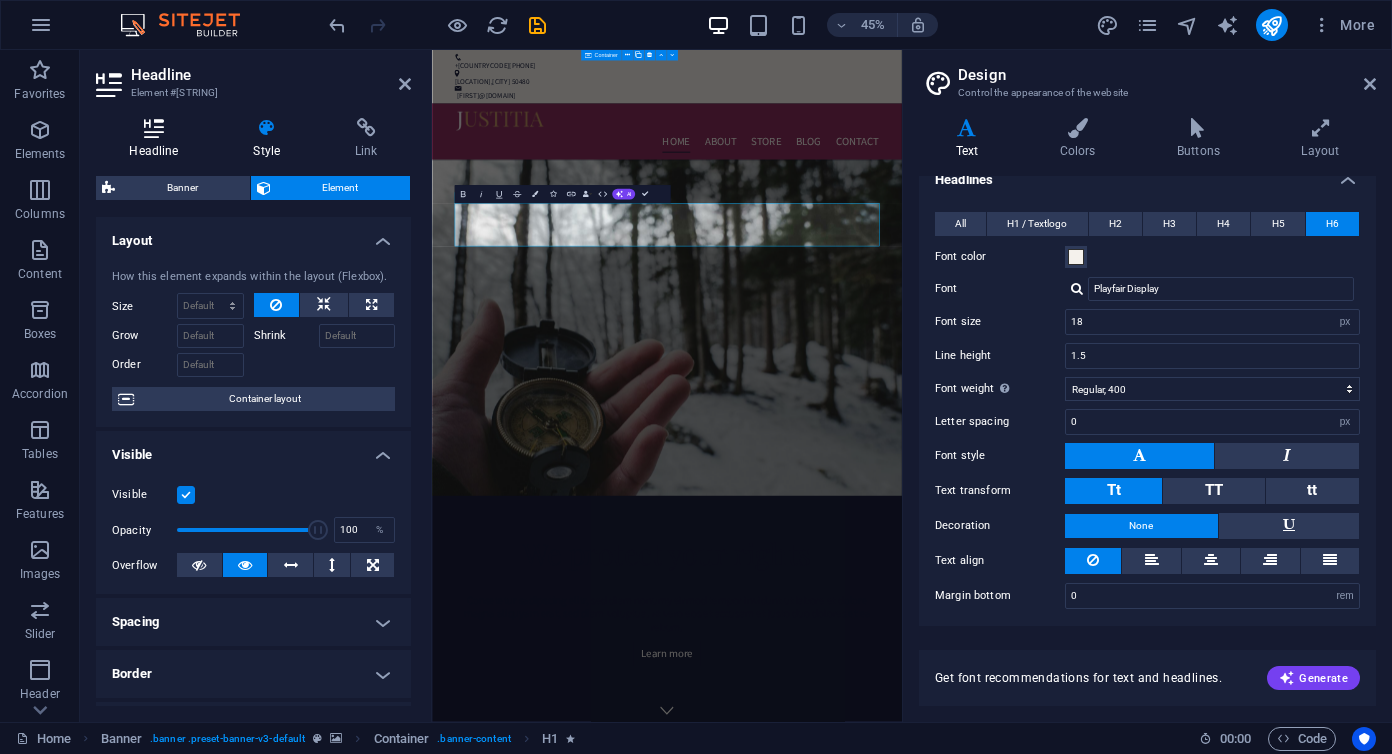 click on "Headline" at bounding box center [158, 139] 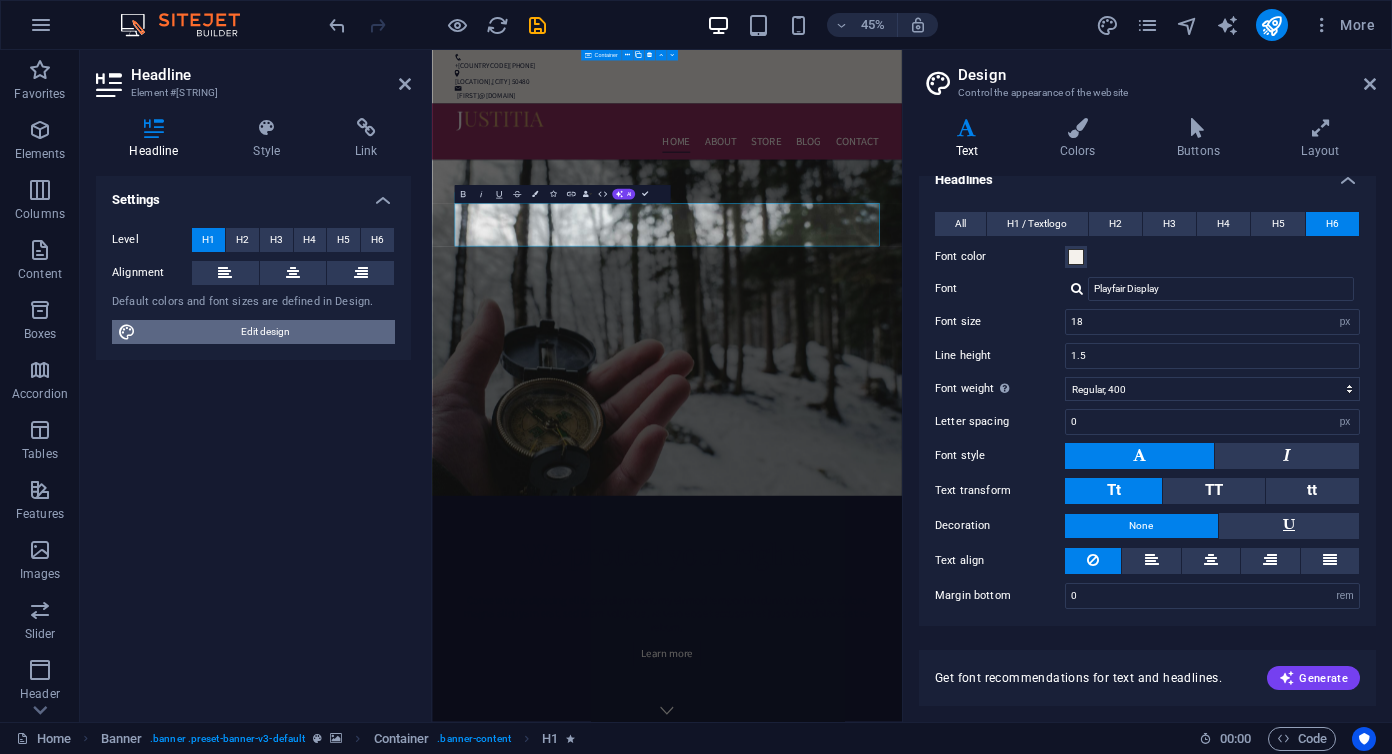 click on "Edit design" at bounding box center [265, 332] 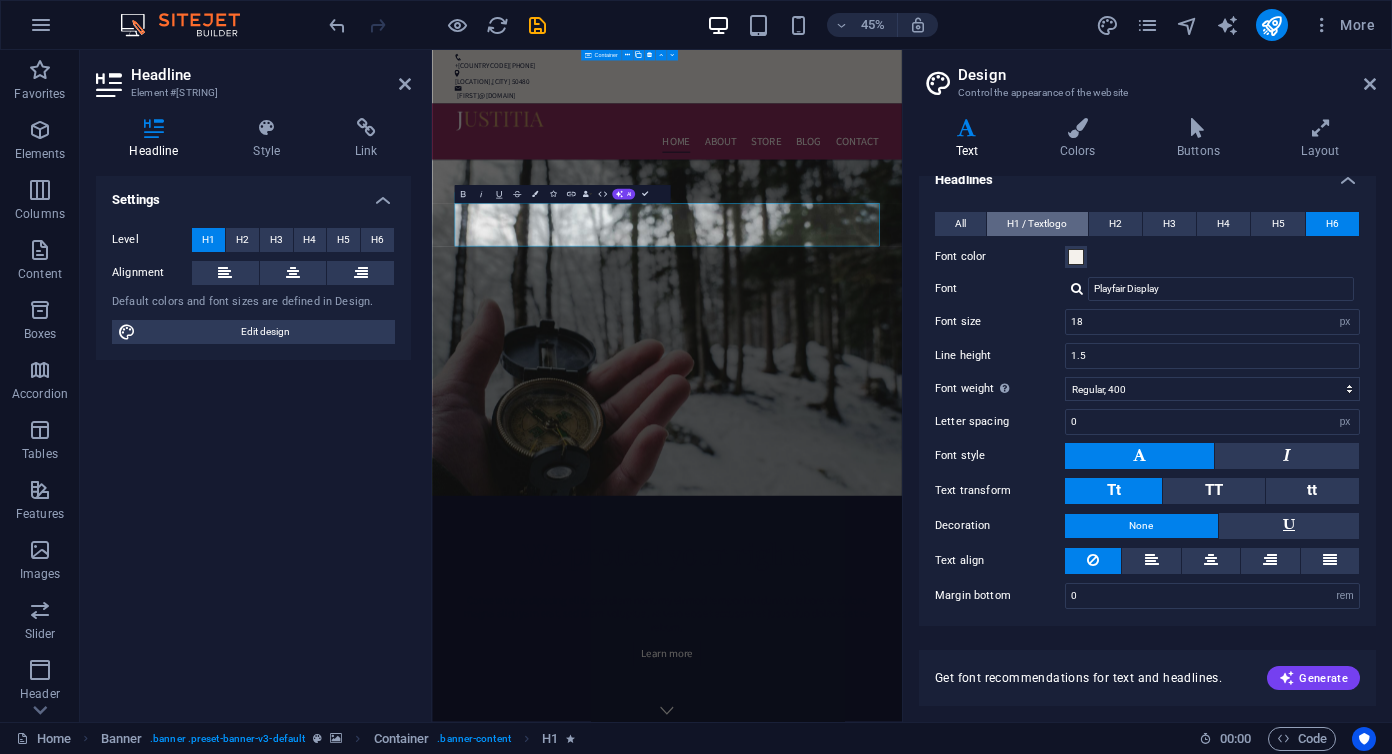 click on "H1 / Textlogo" at bounding box center [1037, 224] 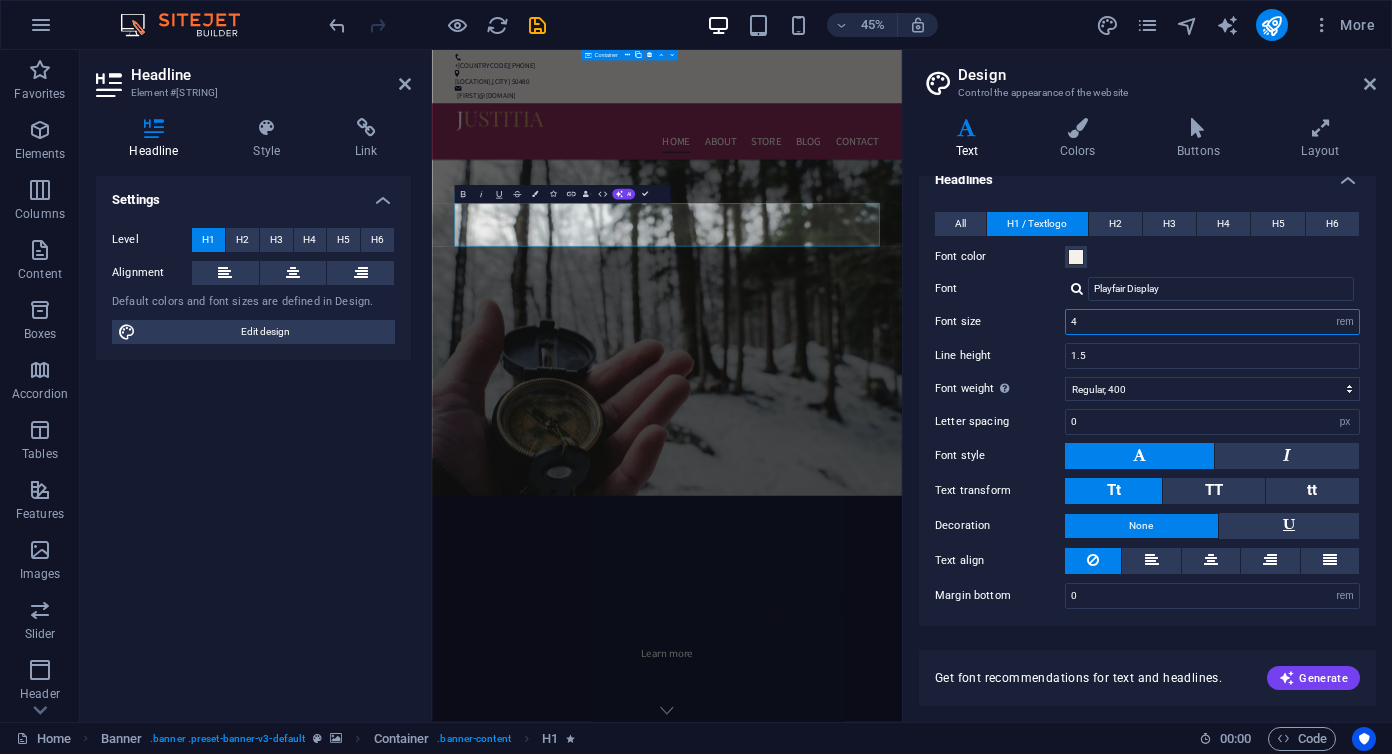 click on "4" at bounding box center [1212, 322] 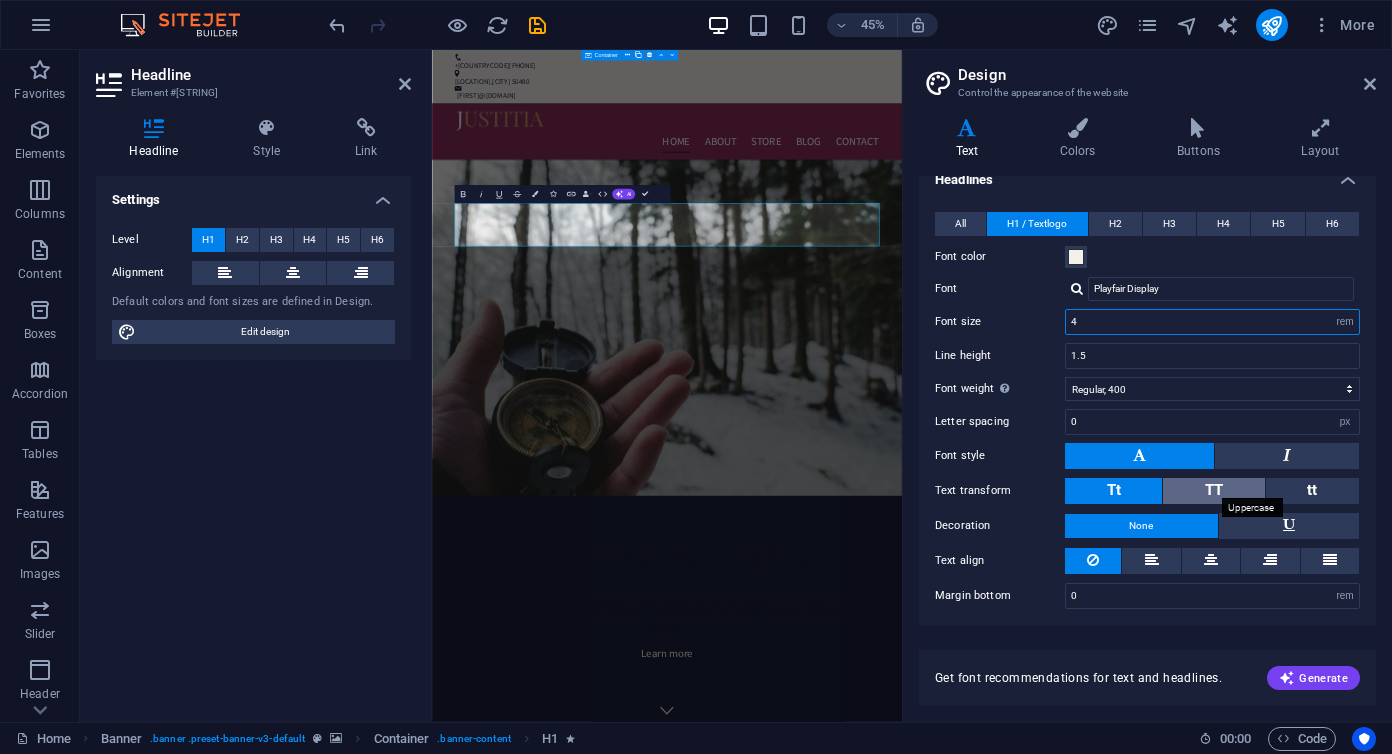 scroll, scrollTop: 0, scrollLeft: 0, axis: both 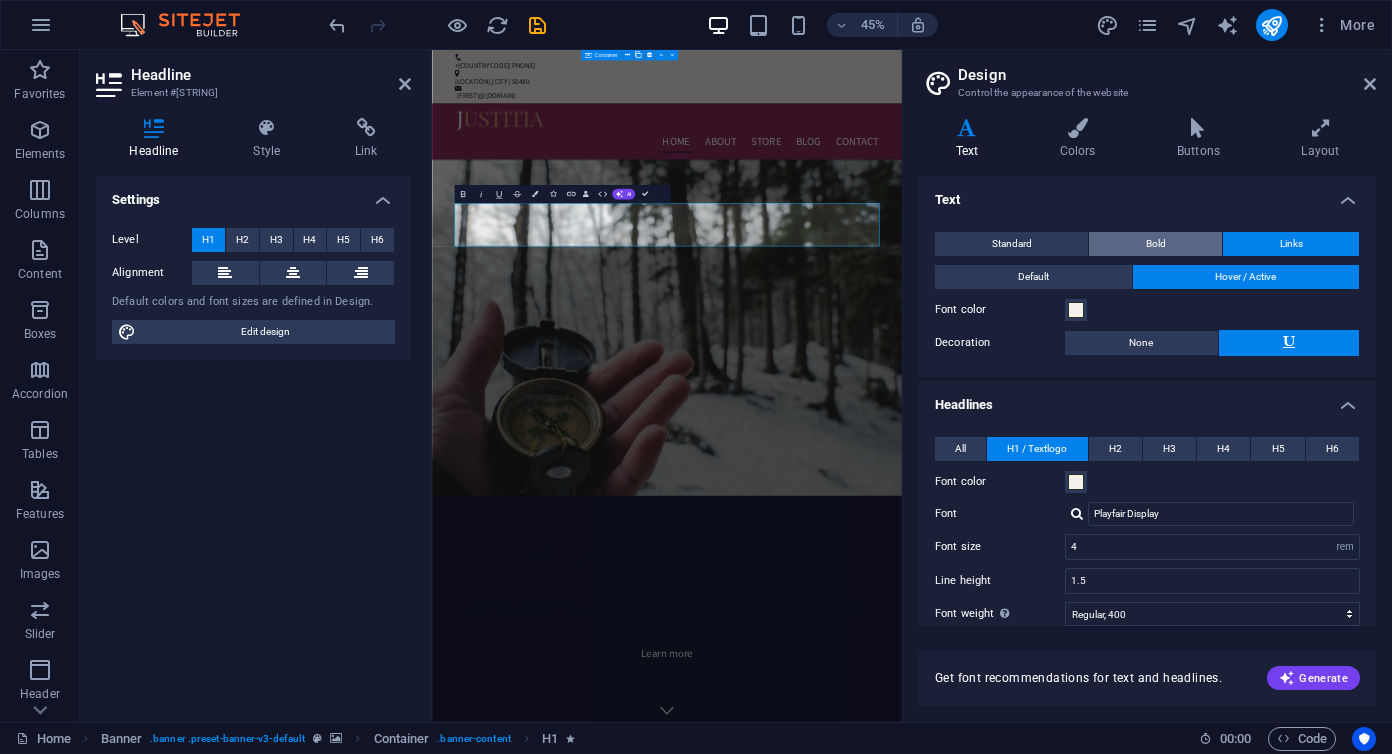 click on "Bold" at bounding box center [1155, 244] 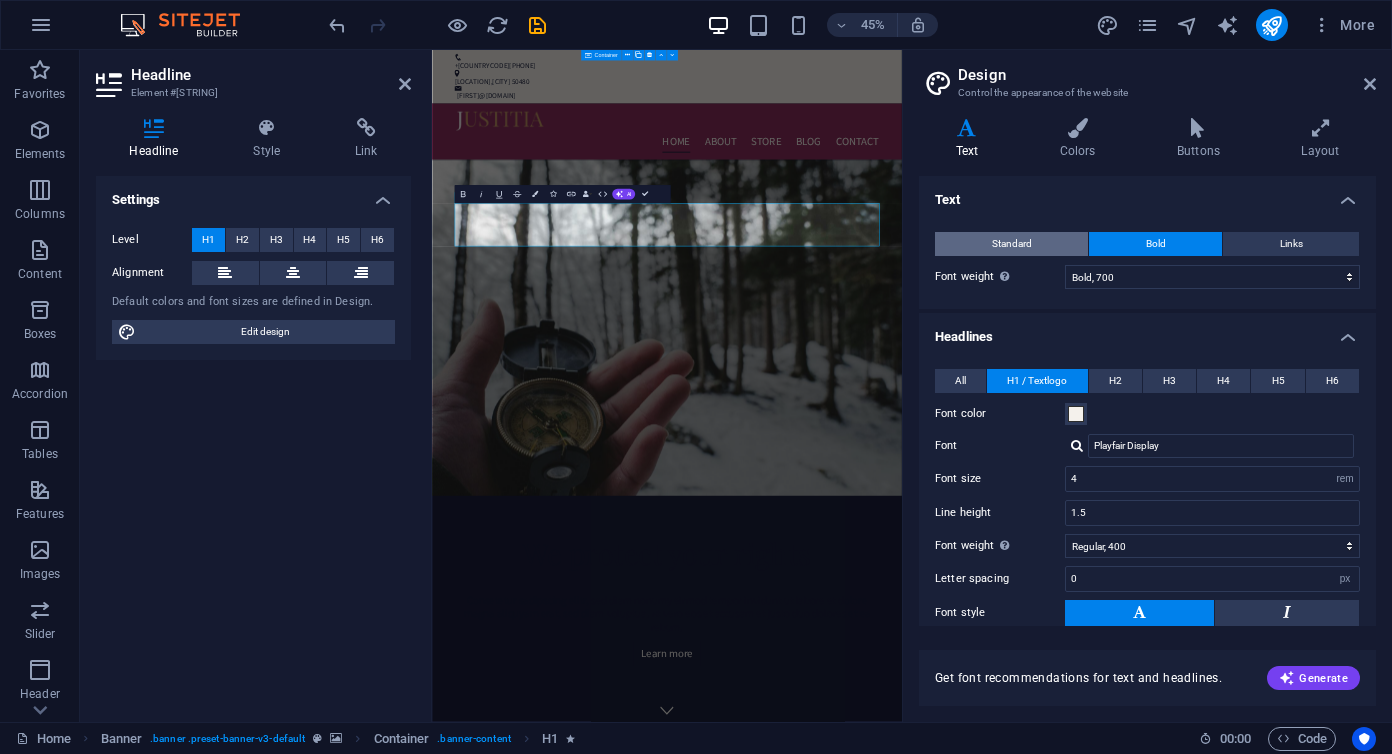 click on "Standard" at bounding box center [1012, 244] 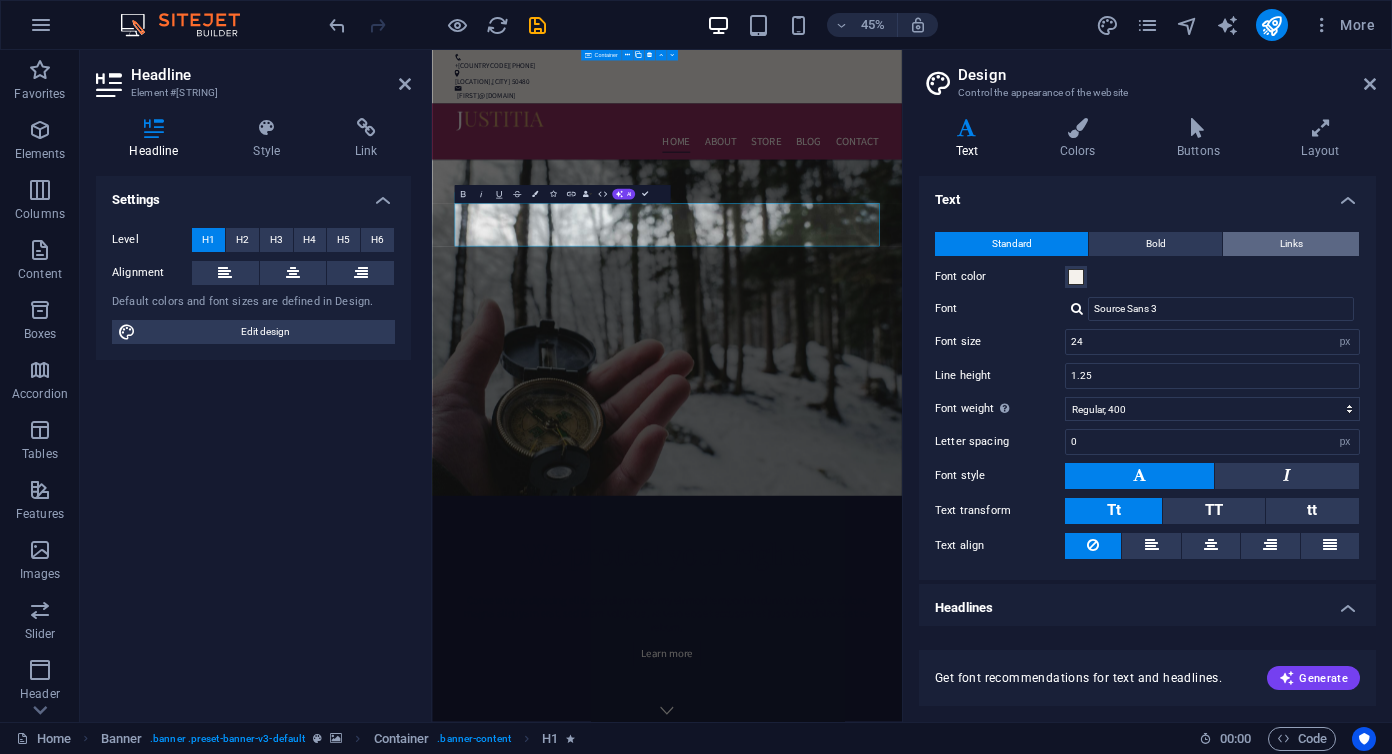click on "Links" at bounding box center (1291, 244) 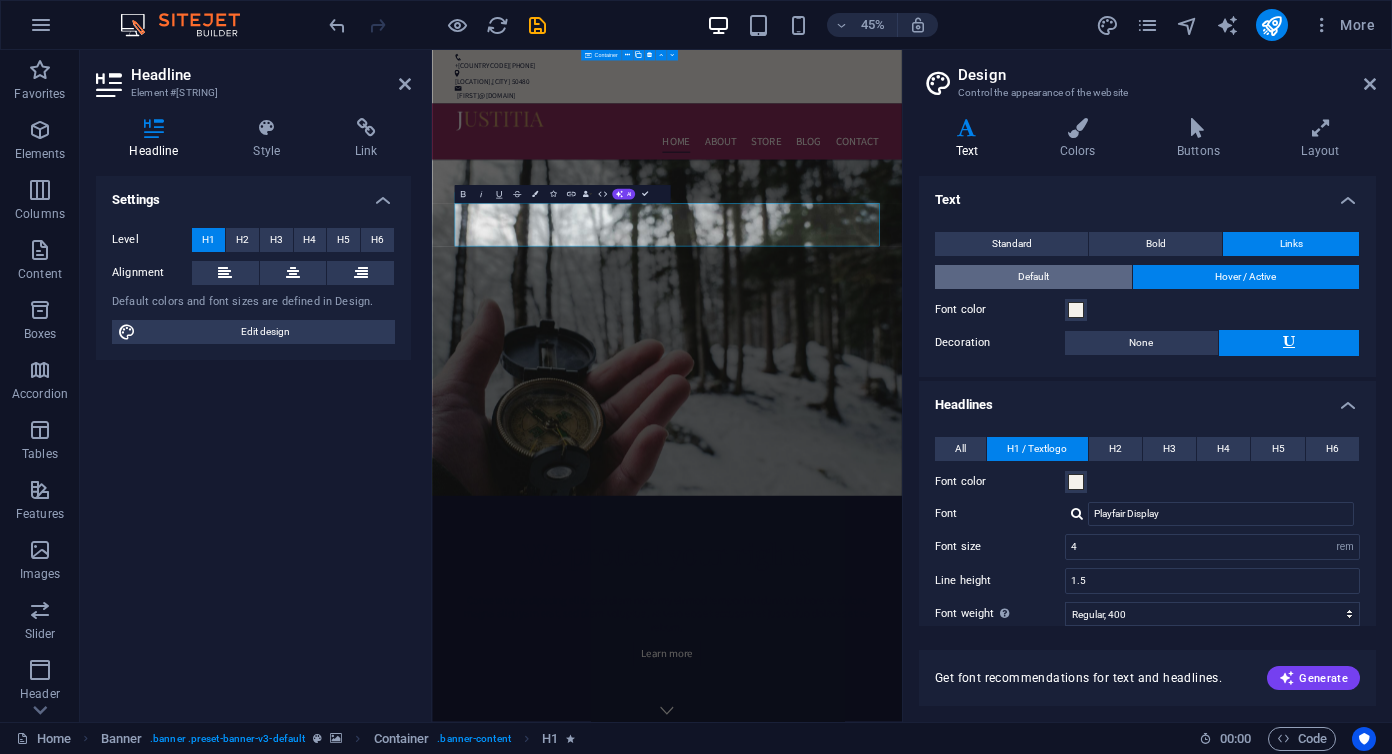click on "Default" at bounding box center [1033, 277] 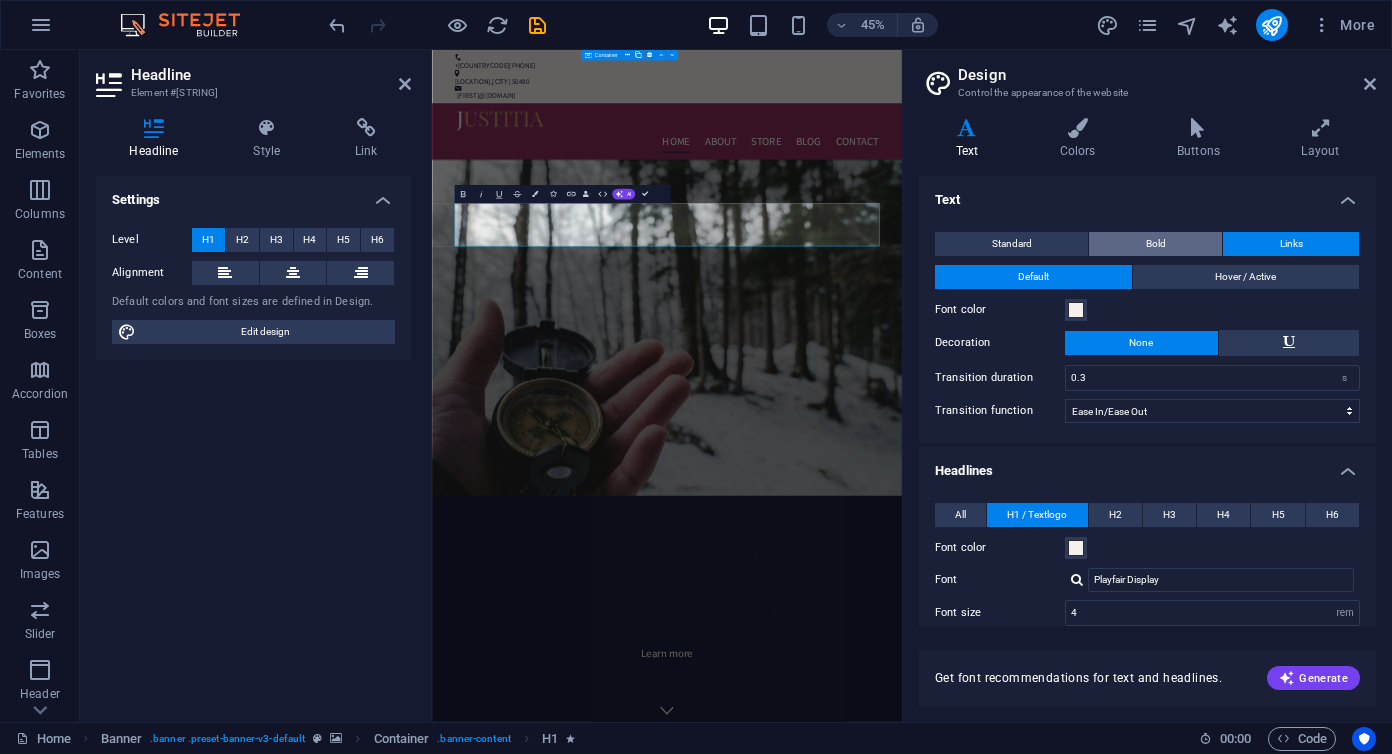 click on "Bold" at bounding box center (1156, 244) 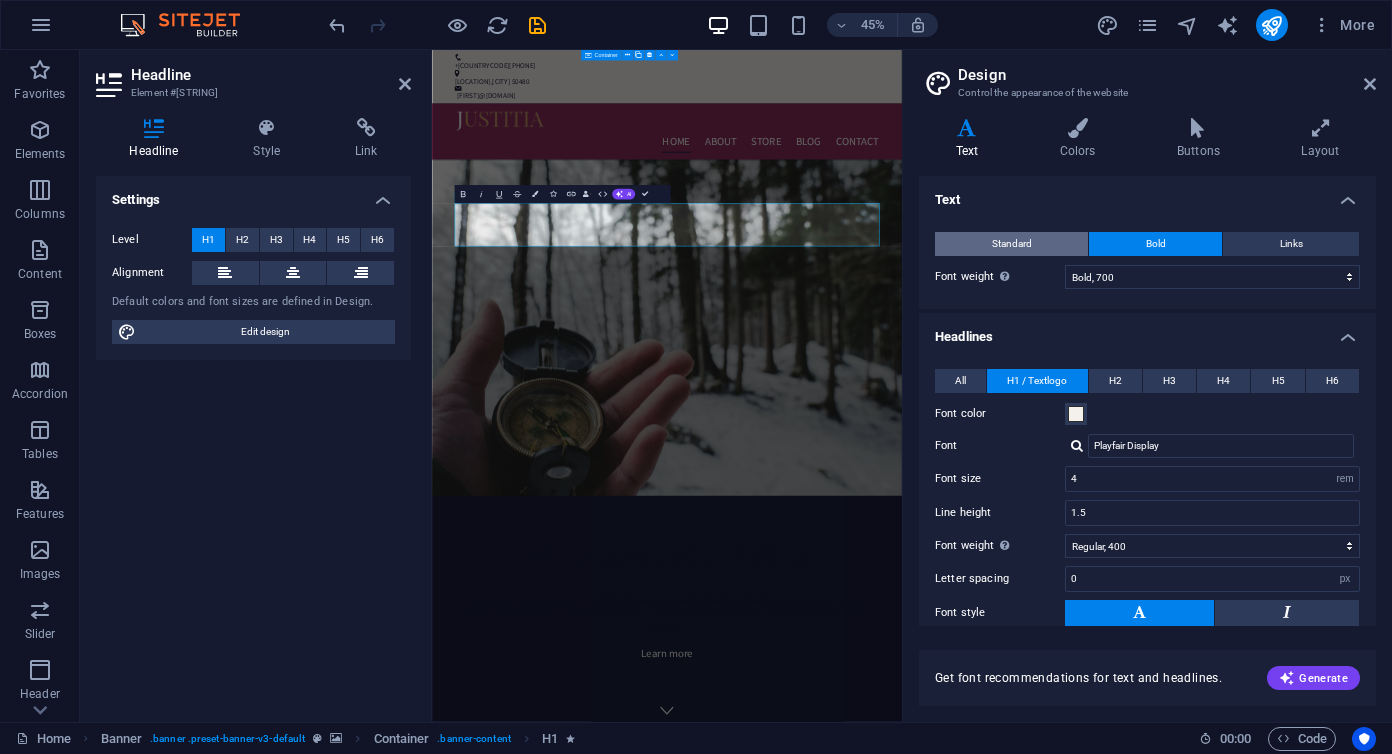 click on "Standard" at bounding box center [1012, 244] 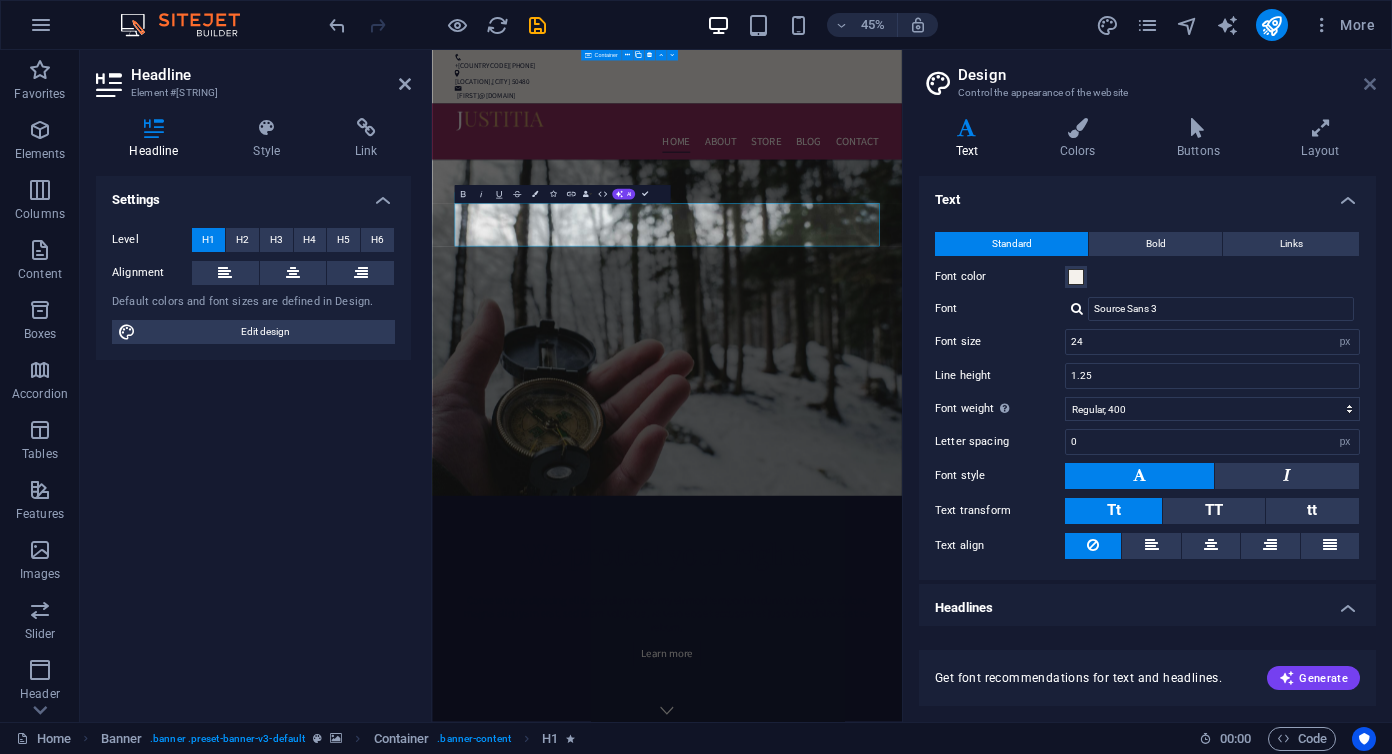 click at bounding box center [1370, 84] 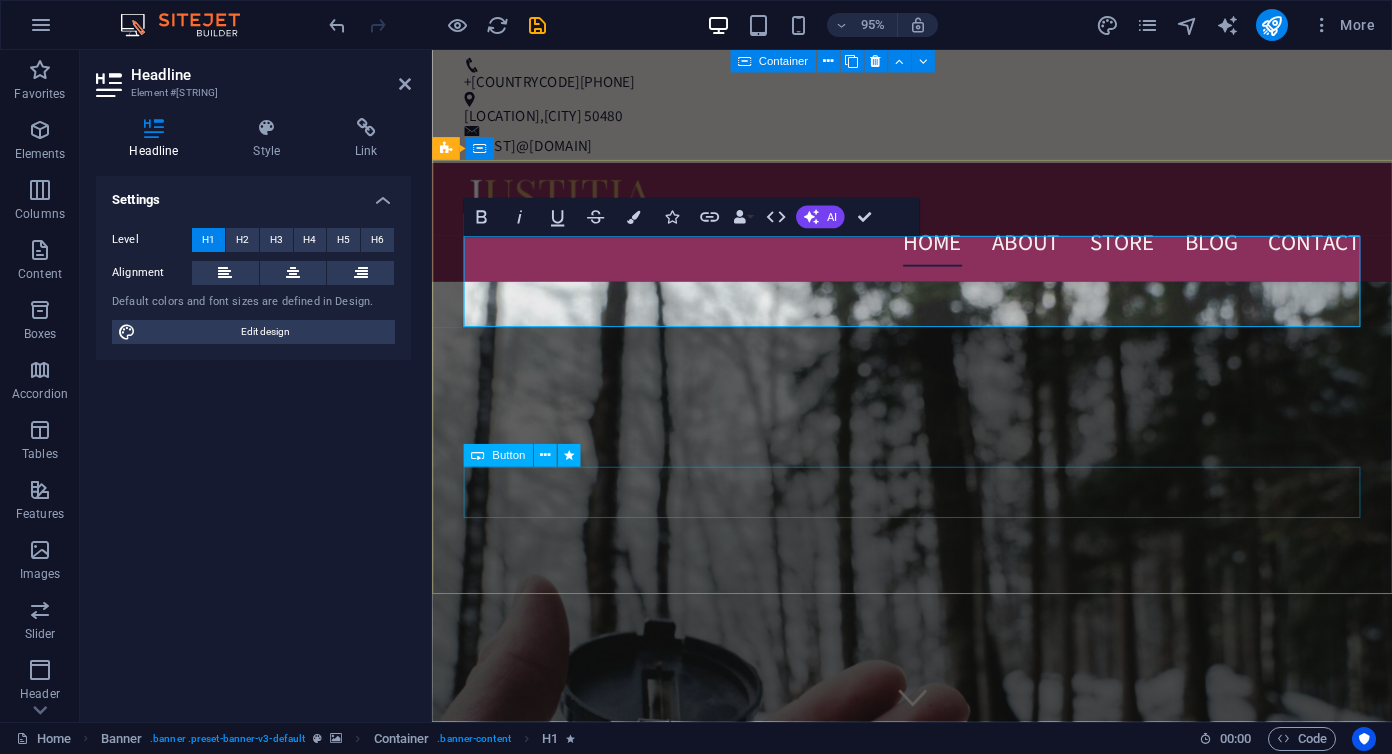 click on "Learn more" at bounding box center [938, 1391] 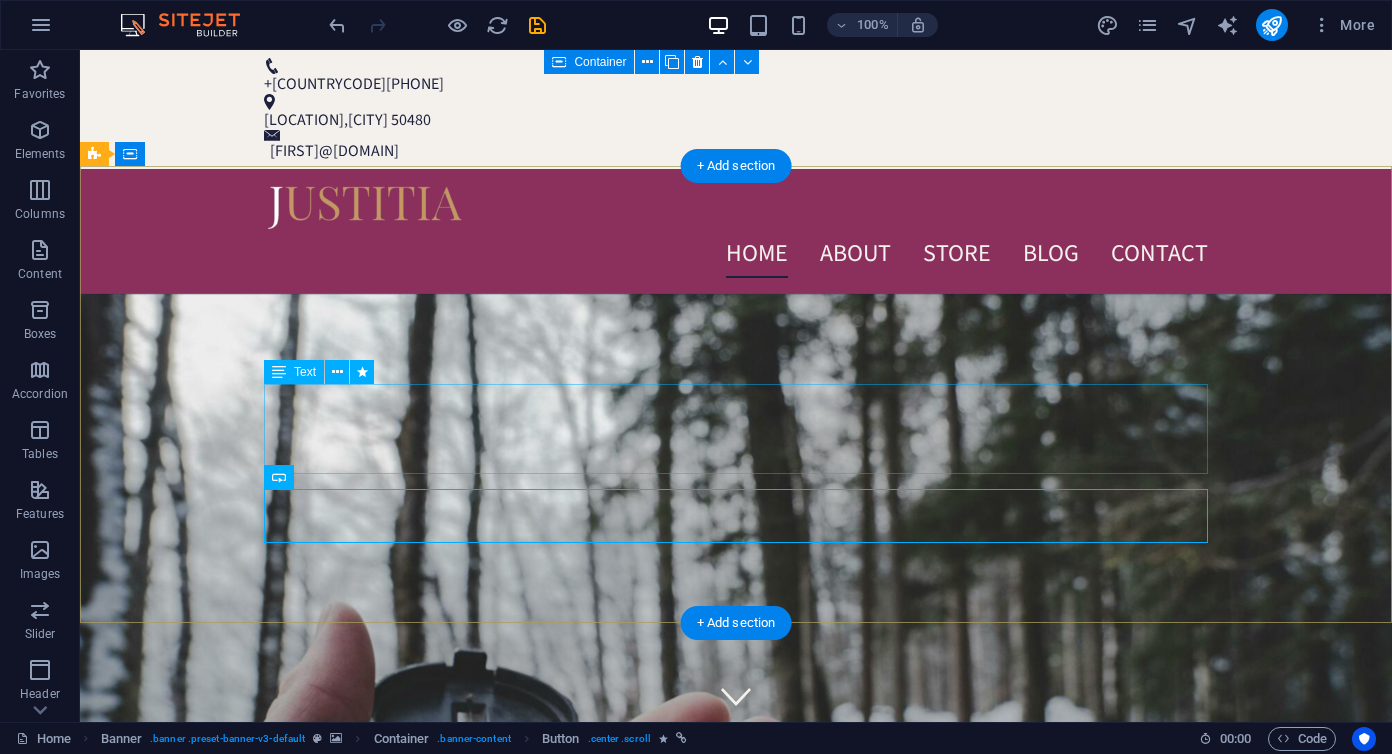 click on "Consetetur sadipscing elitr, sed diam nonumy eirmod tempor invidunt ut labore et dolore magna aliquyam erat, sed diam voluptua. At vero eos et accusam et justo duo dolores et ea rebum." at bounding box center (736, 1304) 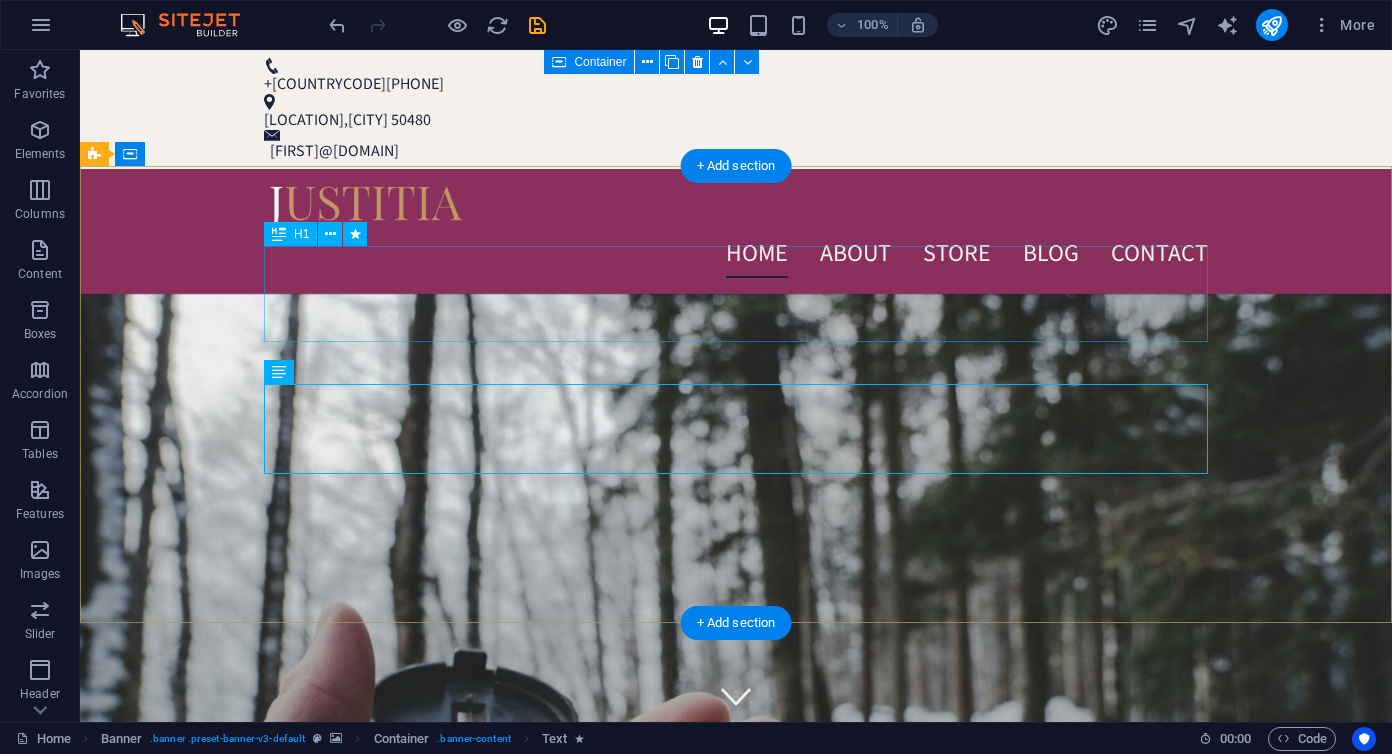click on "We protect your rights" at bounding box center [736, 1169] 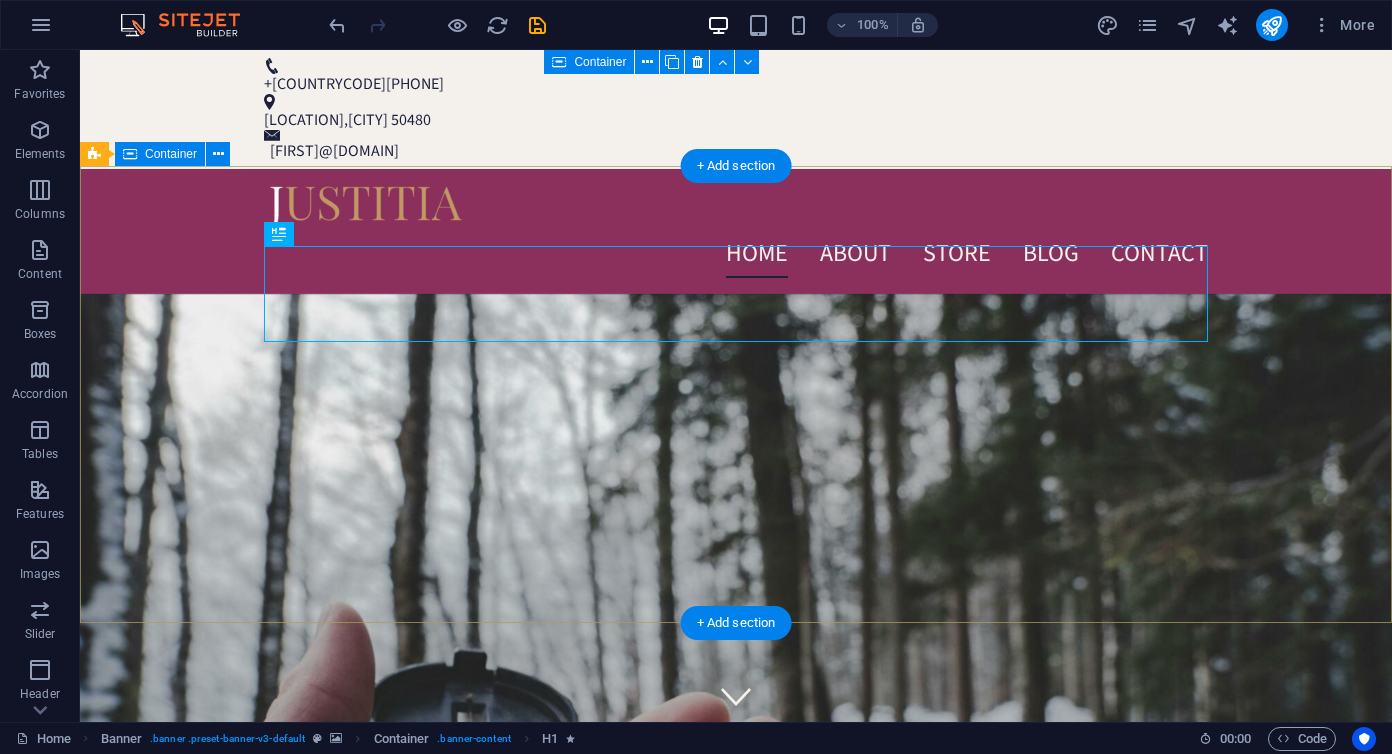 click on "We protect your rights Consetetur sadipscing elitr, sed diam nonumy eirmod tempor invidunt ut labore et dolore magna aliquyam erat, sed diam voluptua. At vero eos et accusam et justo duo dolores et ea rebum. Learn more" at bounding box center (736, 1269) 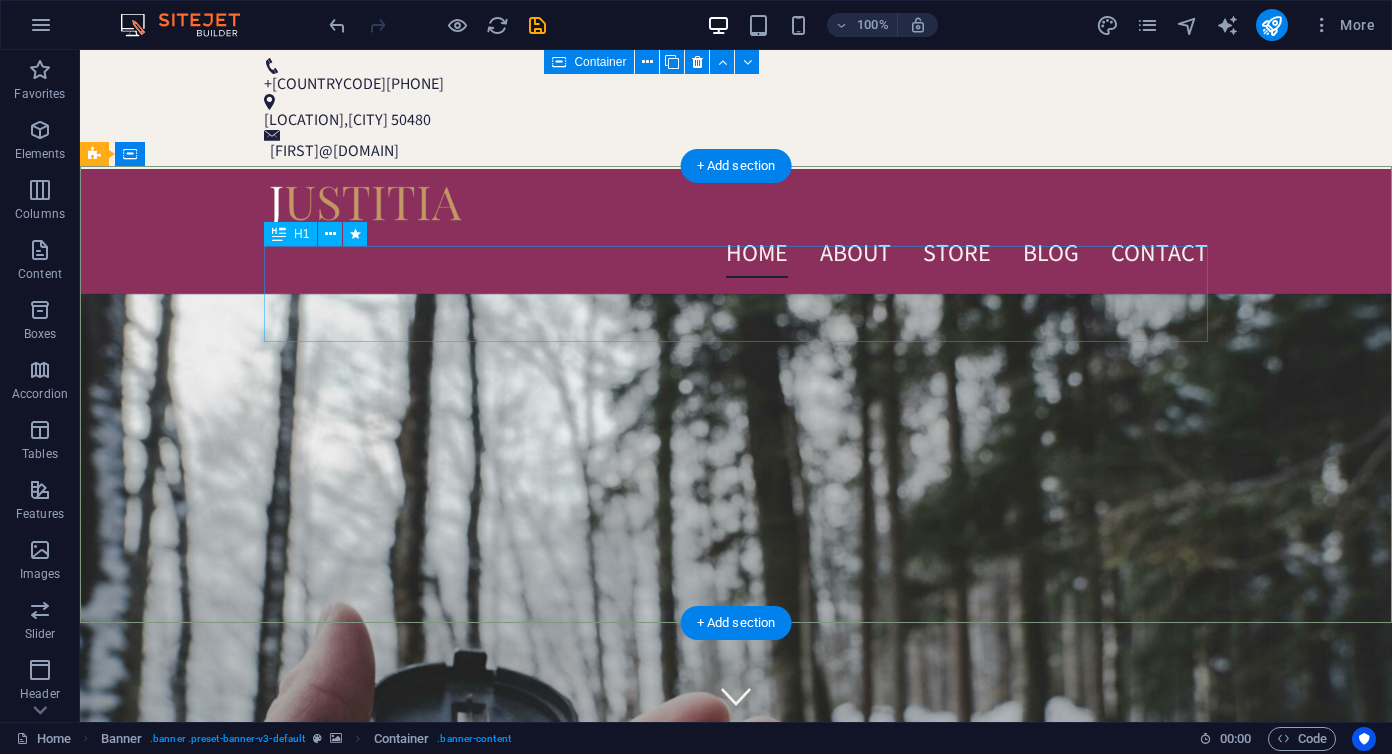 click on "We protect your rights" at bounding box center [736, 1169] 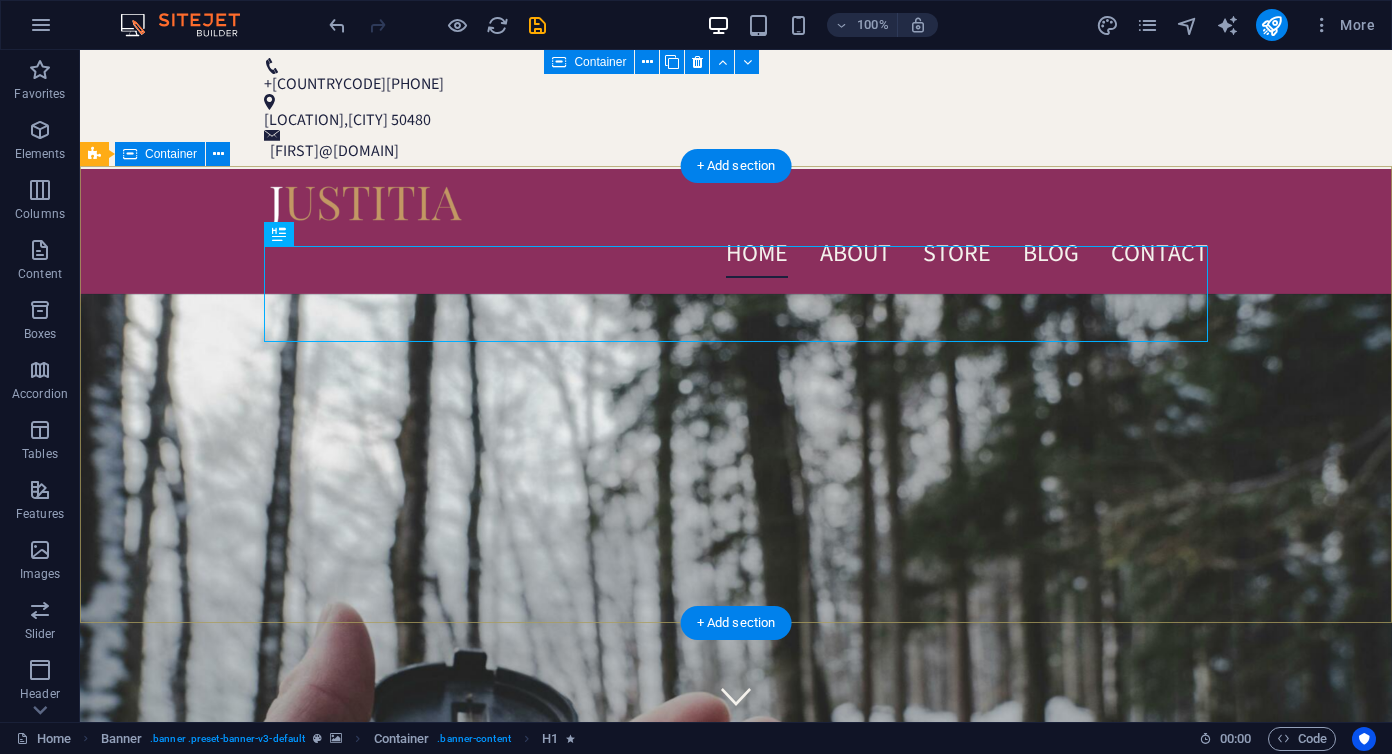 click on "We protect your rights Consetetur sadipscing elitr, sed diam nonumy eirmod tempor invidunt ut labore et dolore magna aliquyam erat, sed diam voluptua. At vero eos et accusam et justo duo dolores et ea rebum. Learn more" at bounding box center [736, 1269] 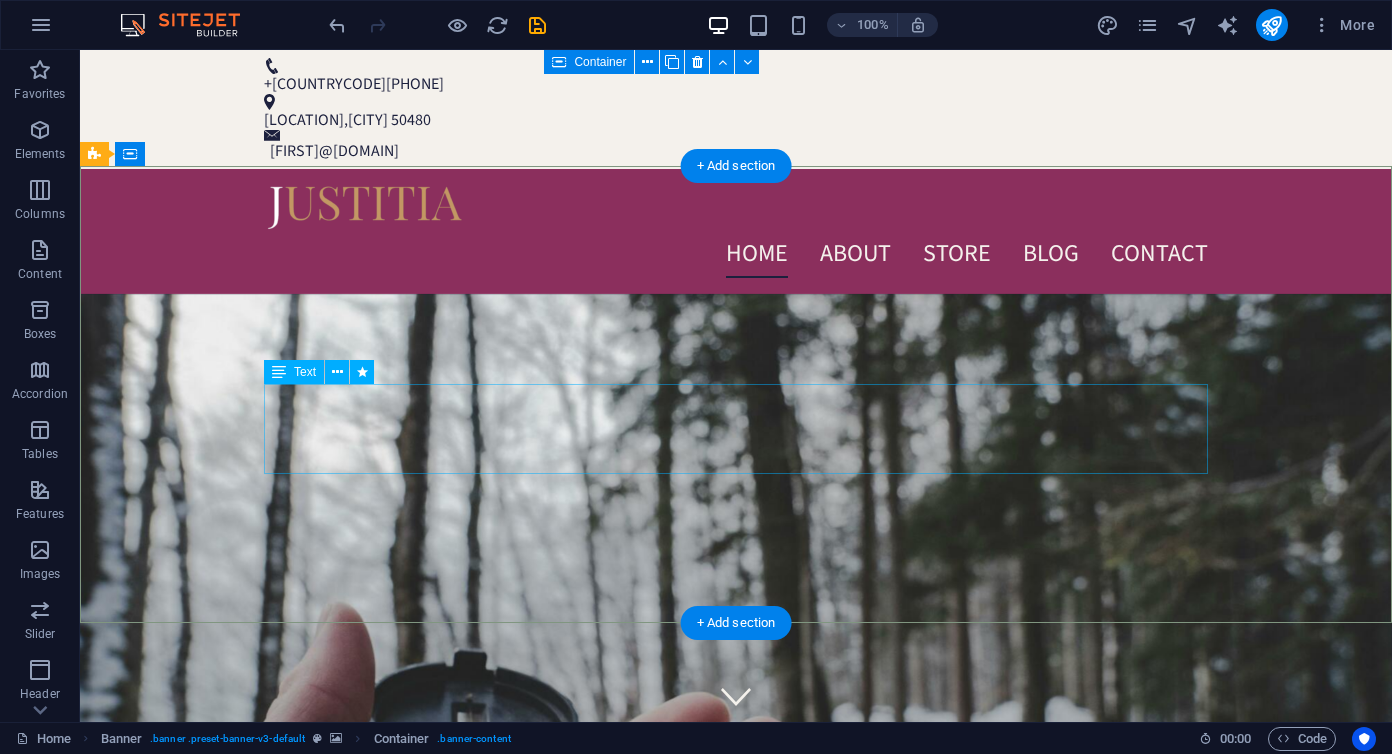 click on "Consetetur sadipscing elitr, sed diam nonumy eirmod tempor invidunt ut labore et dolore magna aliquyam erat, sed diam voluptua. At vero eos et accusam et justo duo dolores et ea rebum." at bounding box center (736, 1304) 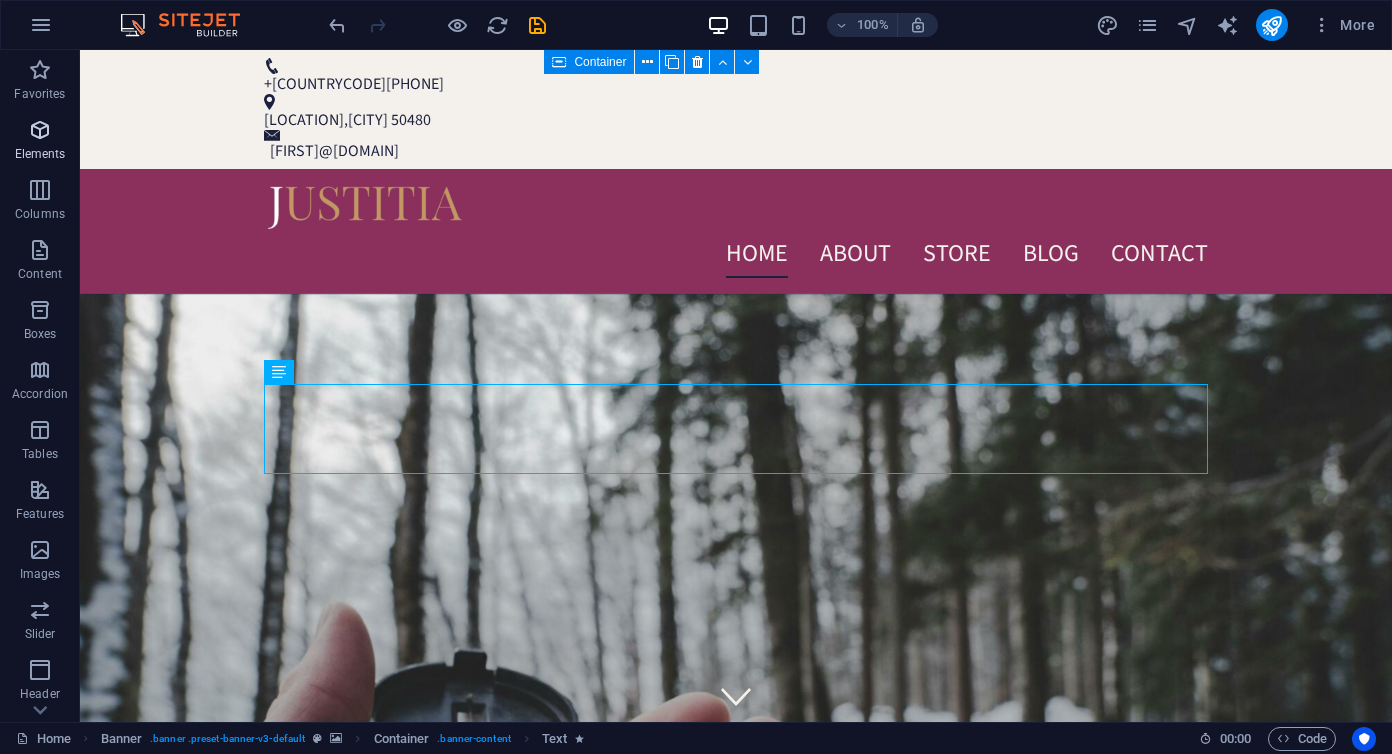 click at bounding box center [40, 130] 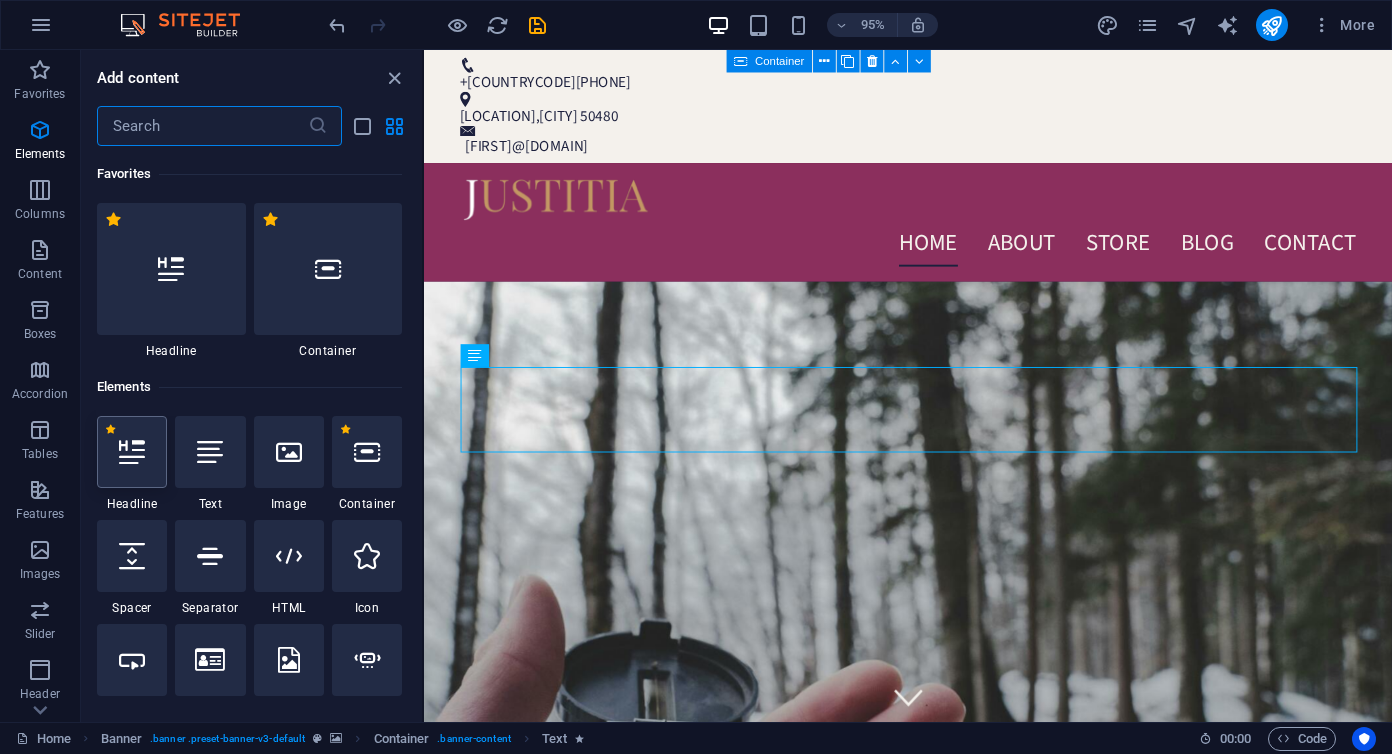 scroll, scrollTop: 213, scrollLeft: 0, axis: vertical 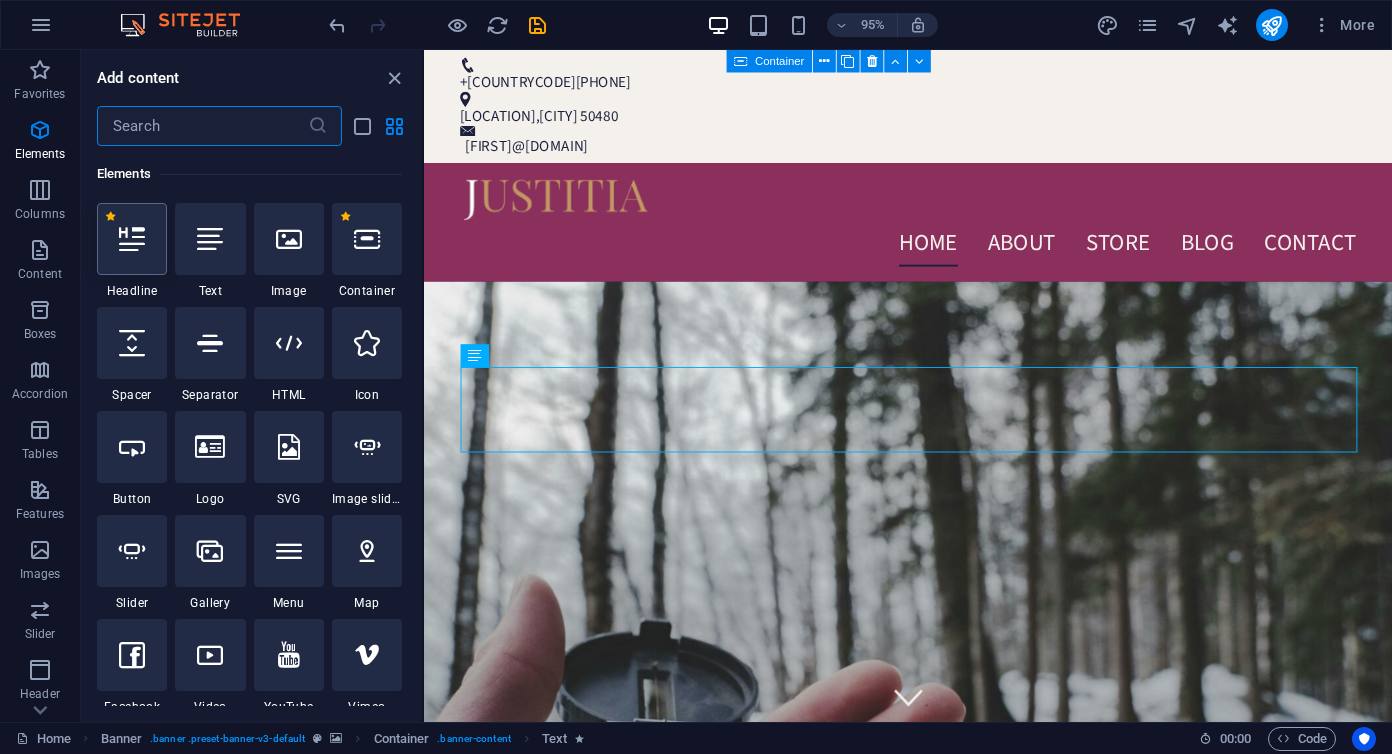 click at bounding box center [132, 239] 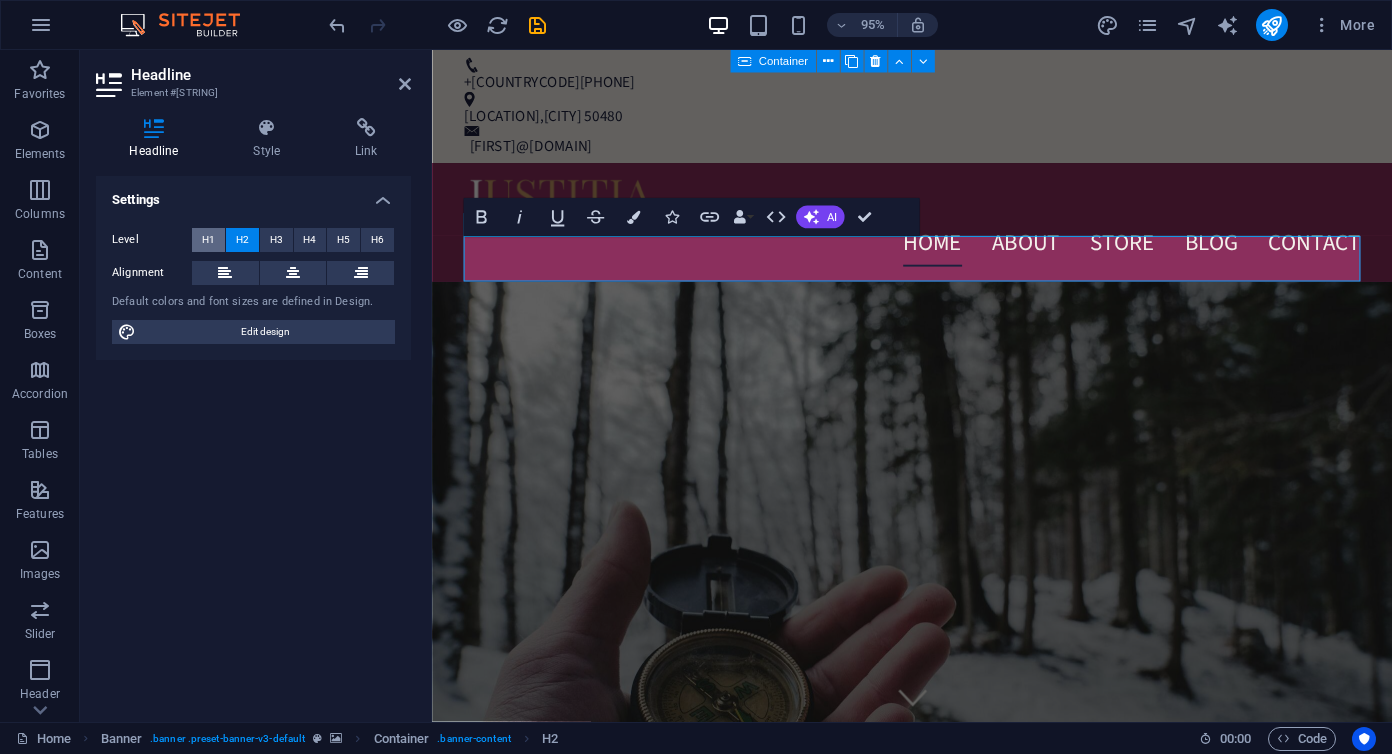 click on "H1" at bounding box center (208, 240) 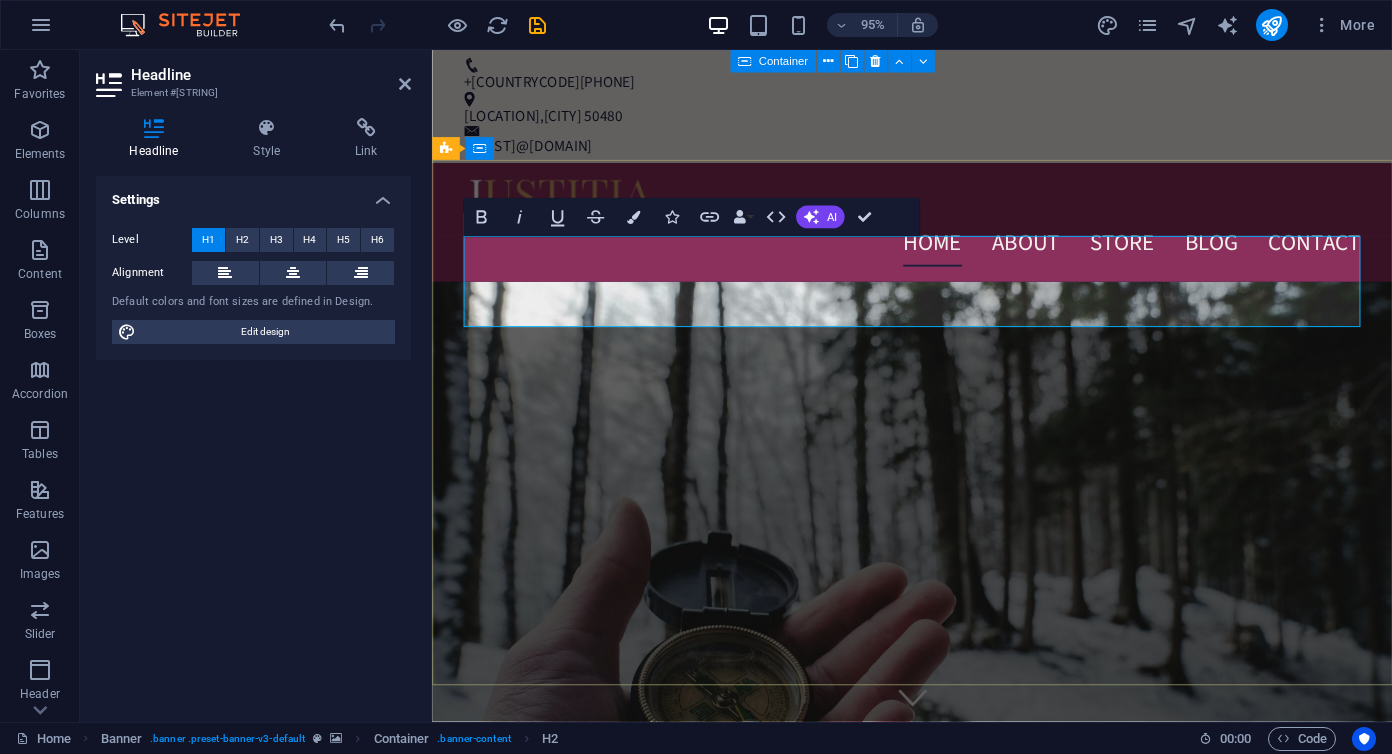 click on "New headline" at bounding box center (938, 975) 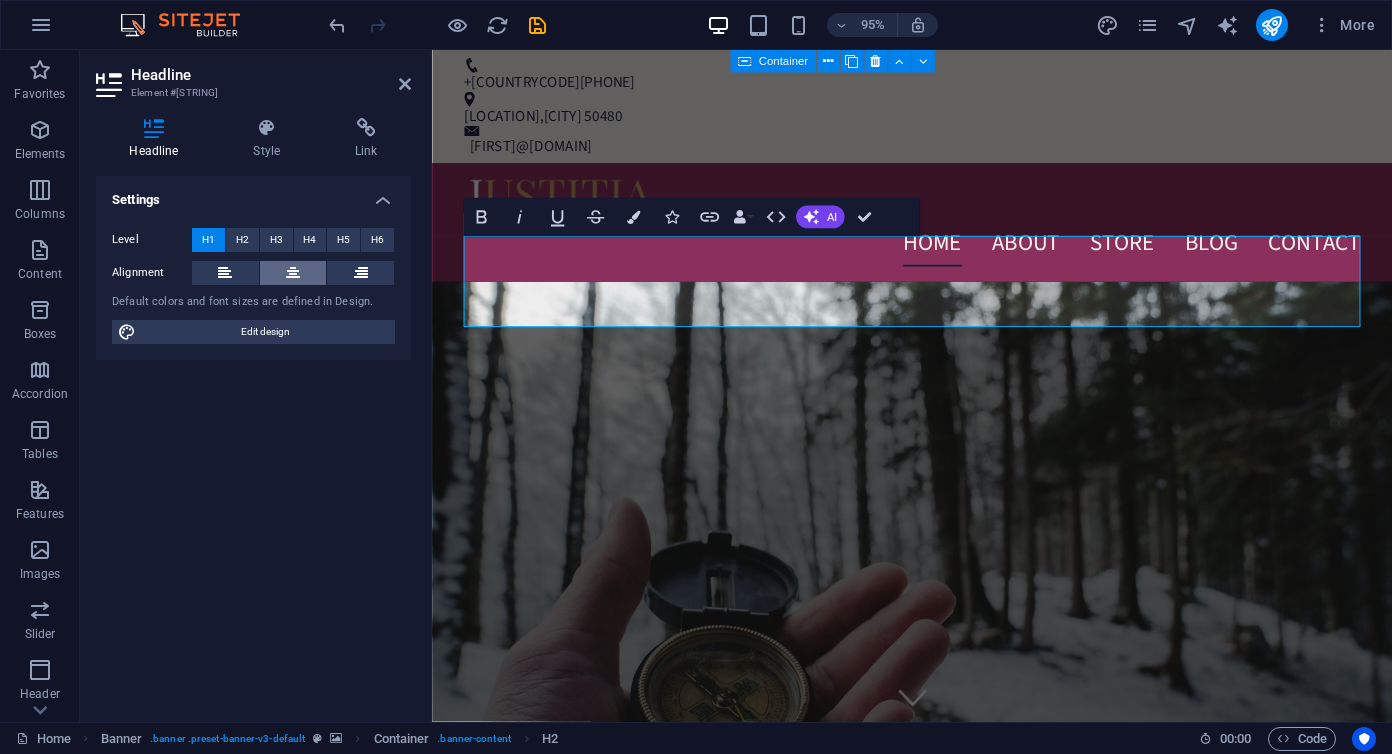 click at bounding box center [293, 273] 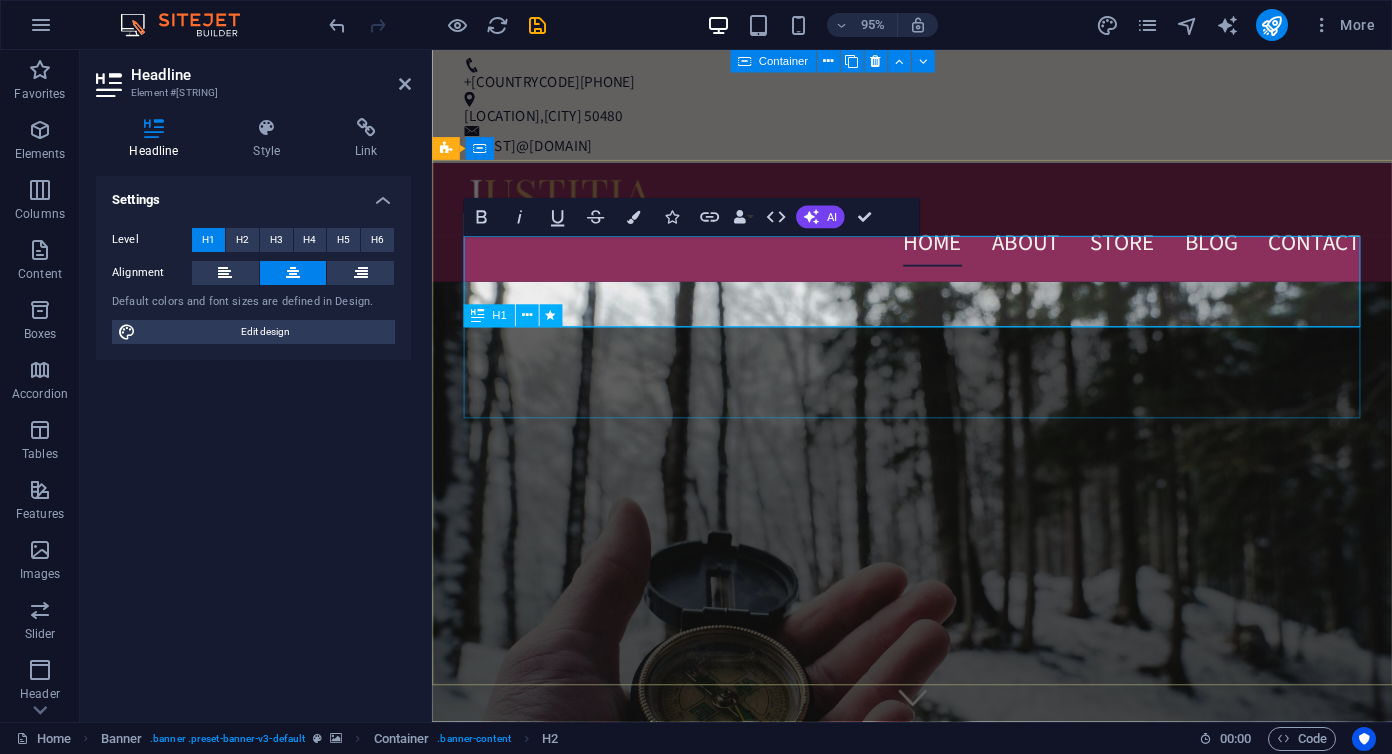 click on "We protect your rights" at bounding box center (938, 1071) 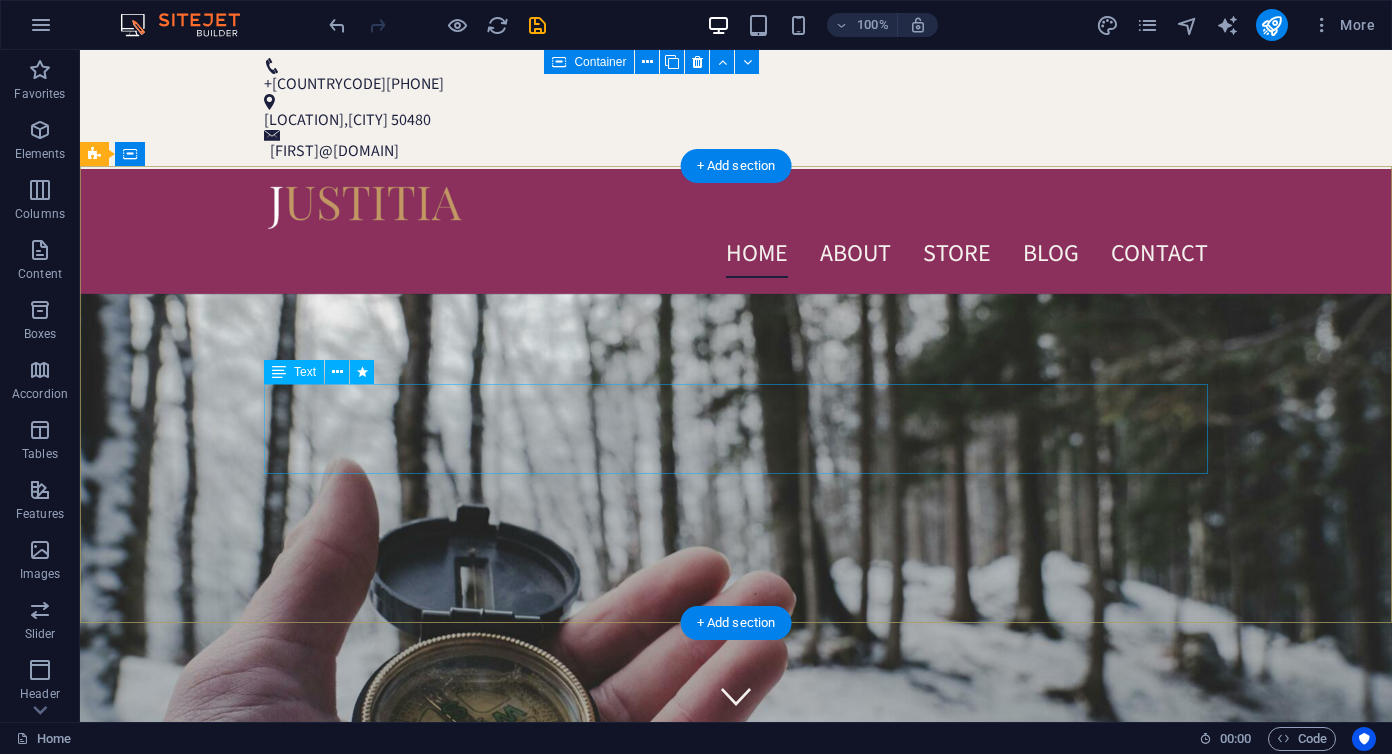 click on "Consetetur sadipscing elitr, sed diam nonumy eirmod tempor invidunt ut labore et dolore magna aliquyam erat, sed diam voluptua. At vero eos et accusam et justo duo dolores et ea rebum." at bounding box center [736, 1014] 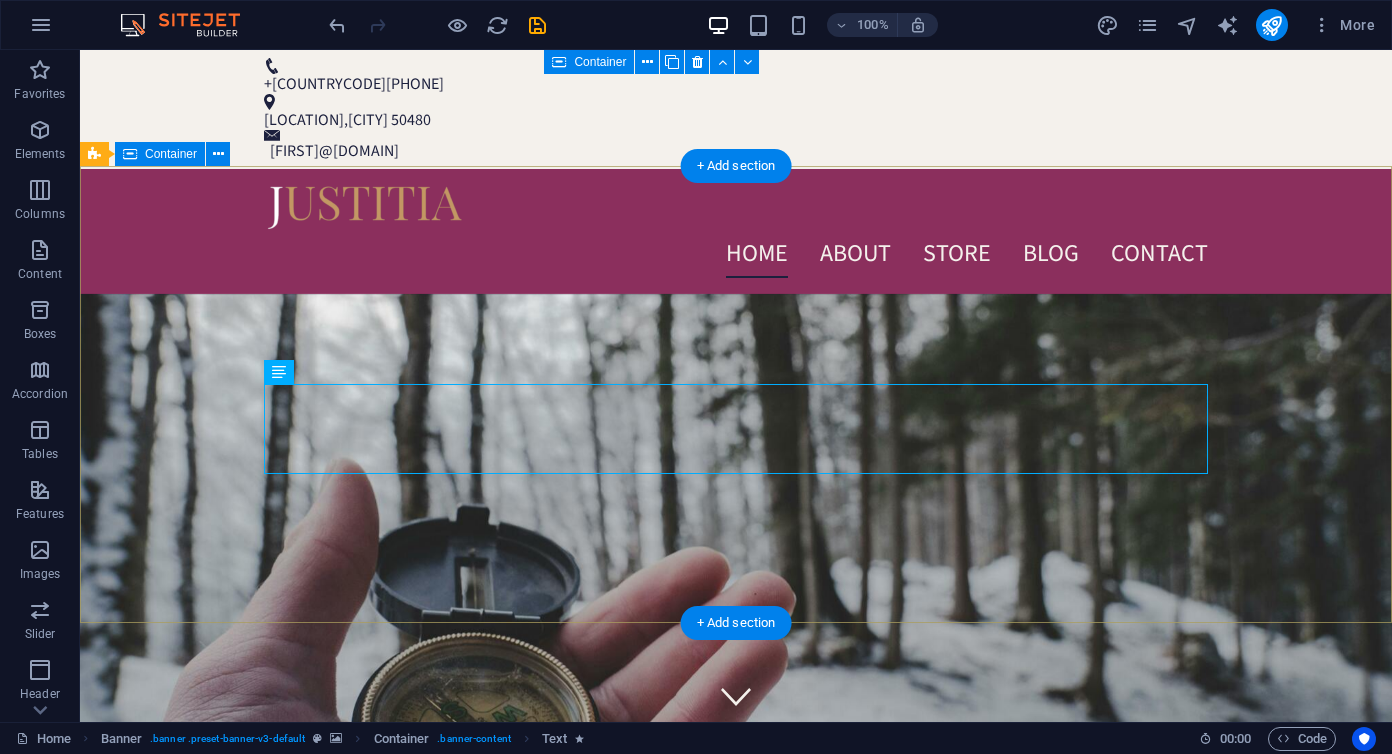 click on "clarity is your natural state Consetetur sadipscing elitr, sed diam nonumy eirmod tempor invidunt ut labore et dolore magna aliquyam erat, sed diam voluptua. At vero eos et accusam et justo duo dolores et ea rebum. Learn more" at bounding box center (736, 979) 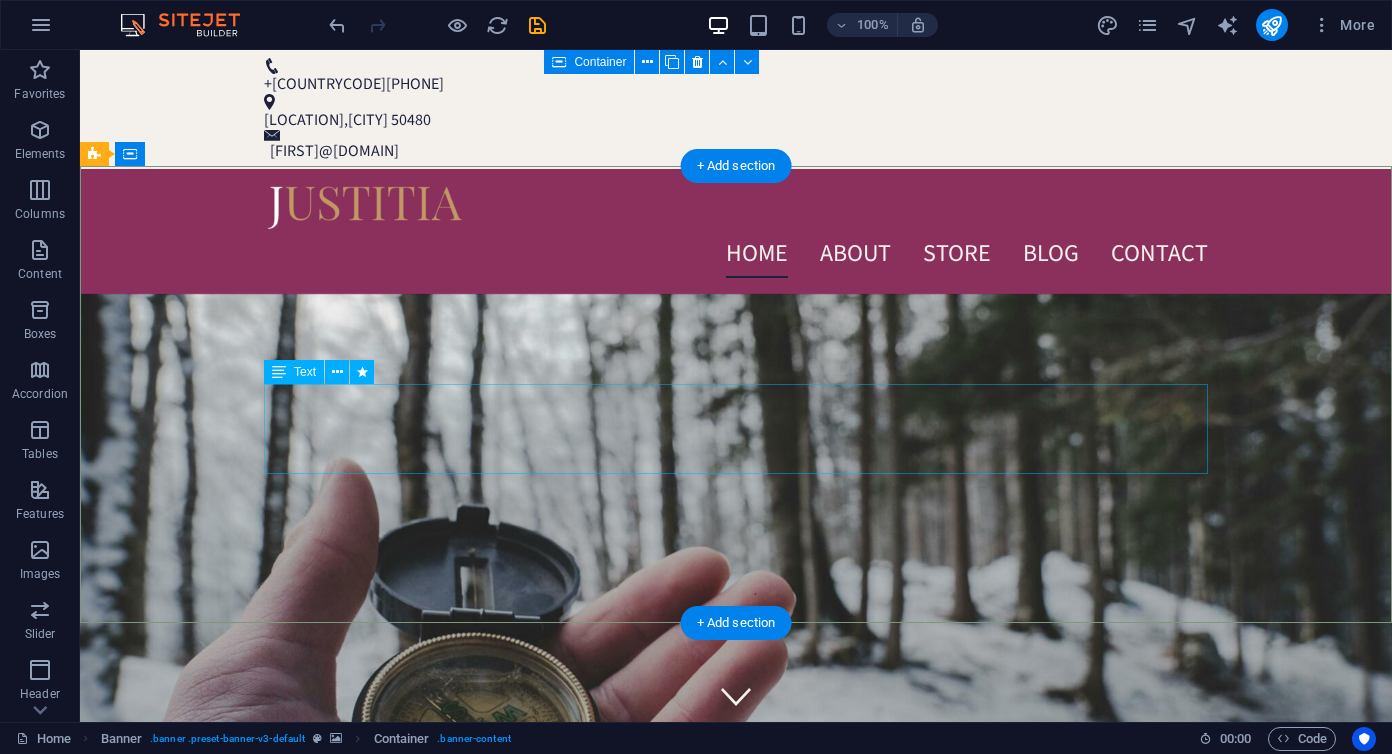 click on "Consetetur sadipscing elitr, sed diam nonumy eirmod tempor invidunt ut labore et dolore magna aliquyam erat, sed diam voluptua. At vero eos et accusam et justo duo dolores et ea rebum." at bounding box center [736, 1014] 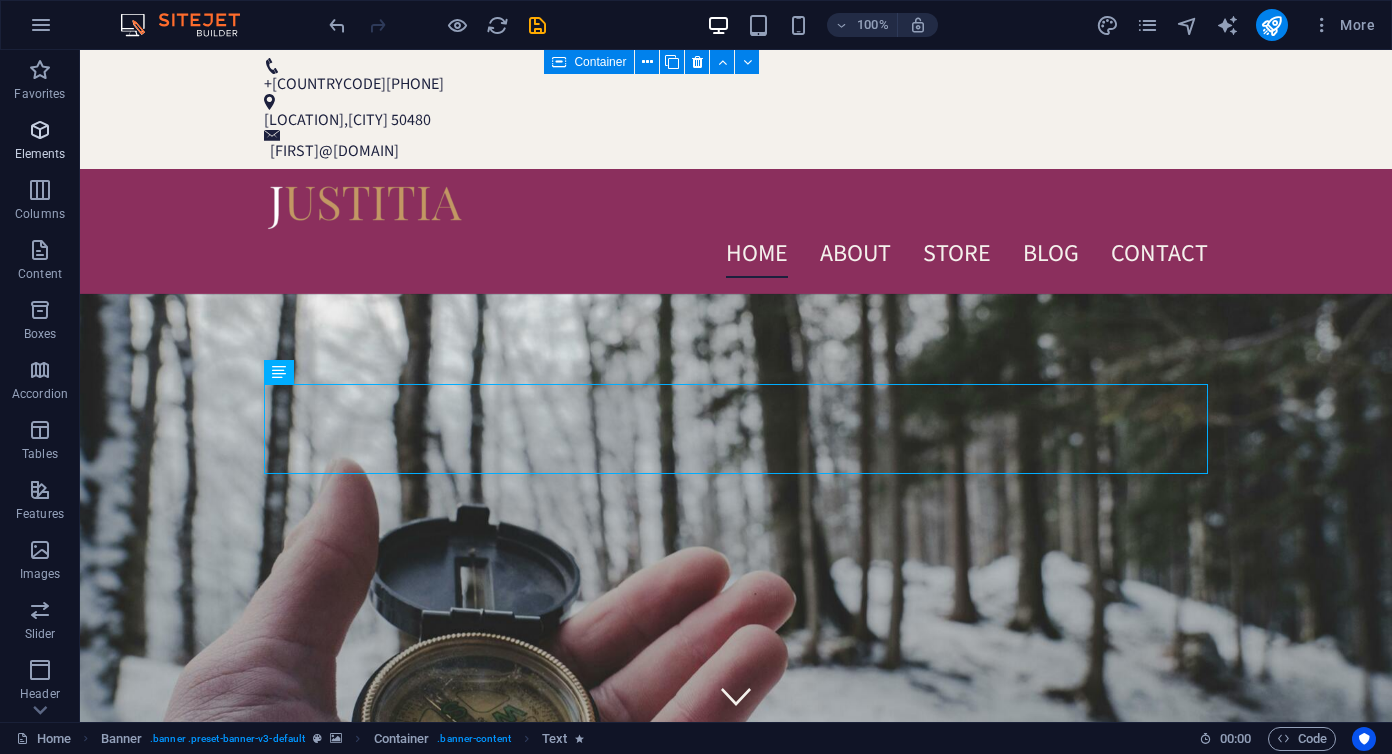 click at bounding box center (40, 130) 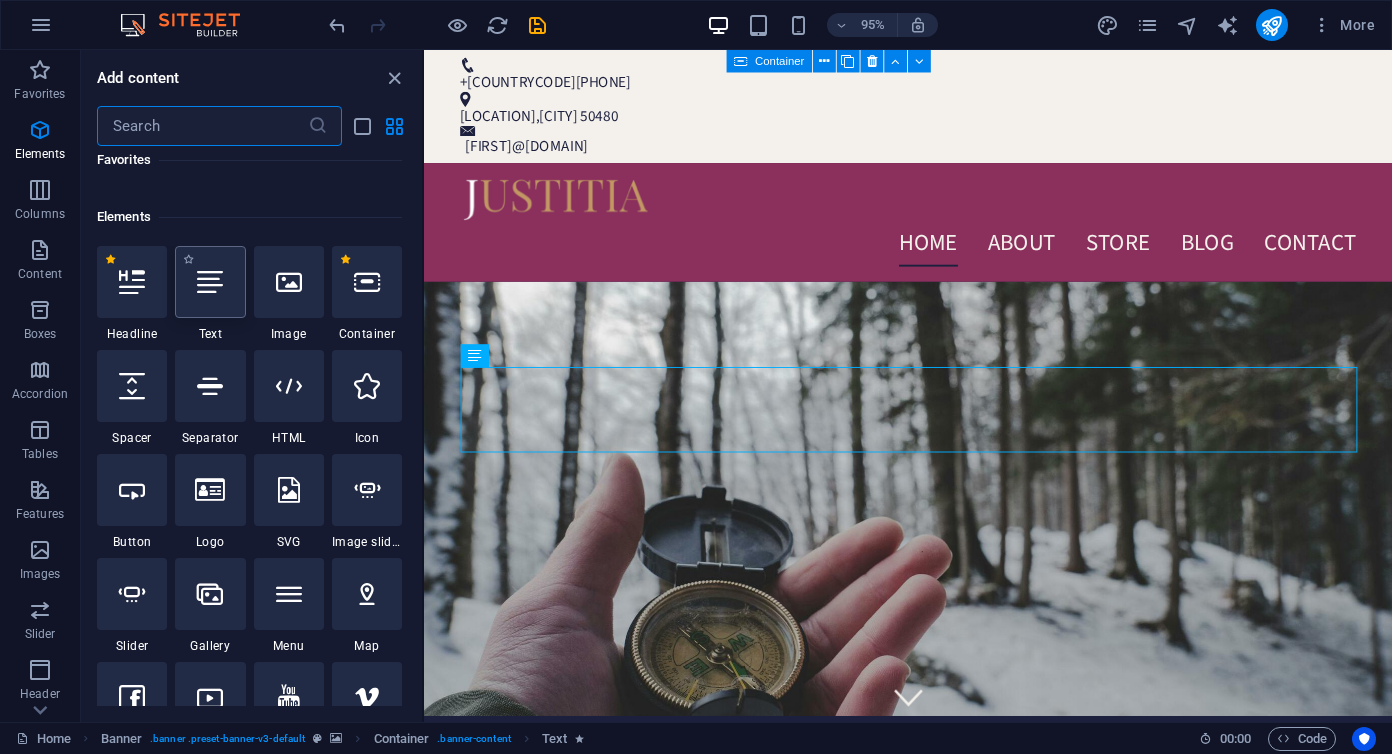 scroll, scrollTop: 213, scrollLeft: 0, axis: vertical 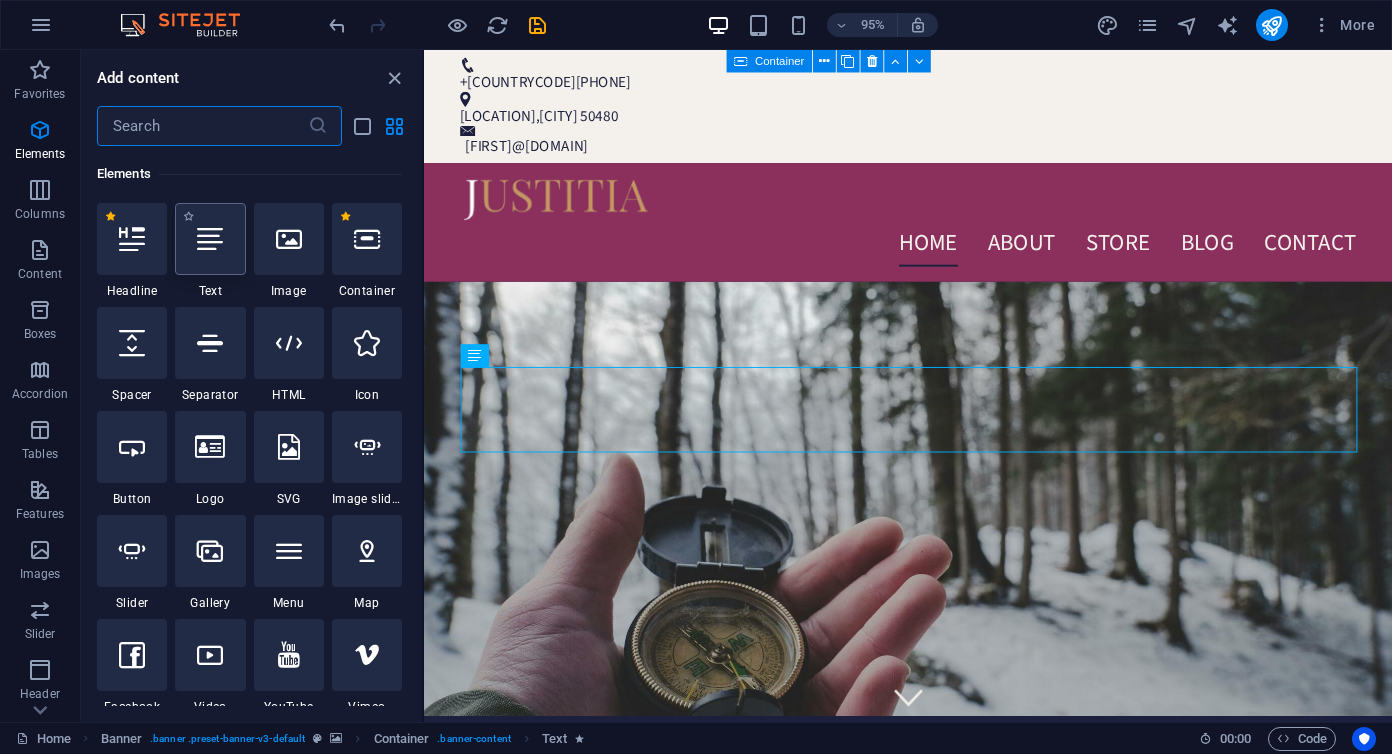 click at bounding box center (210, 239) 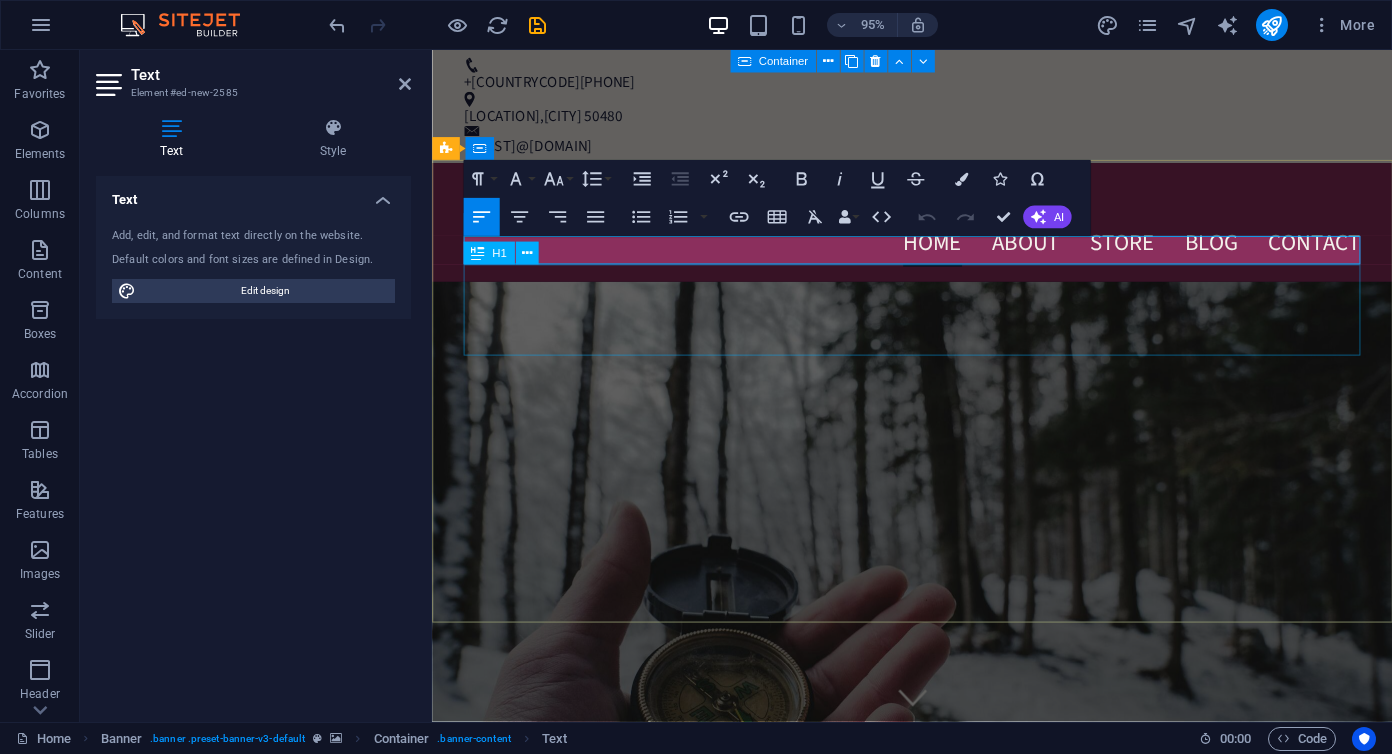 type 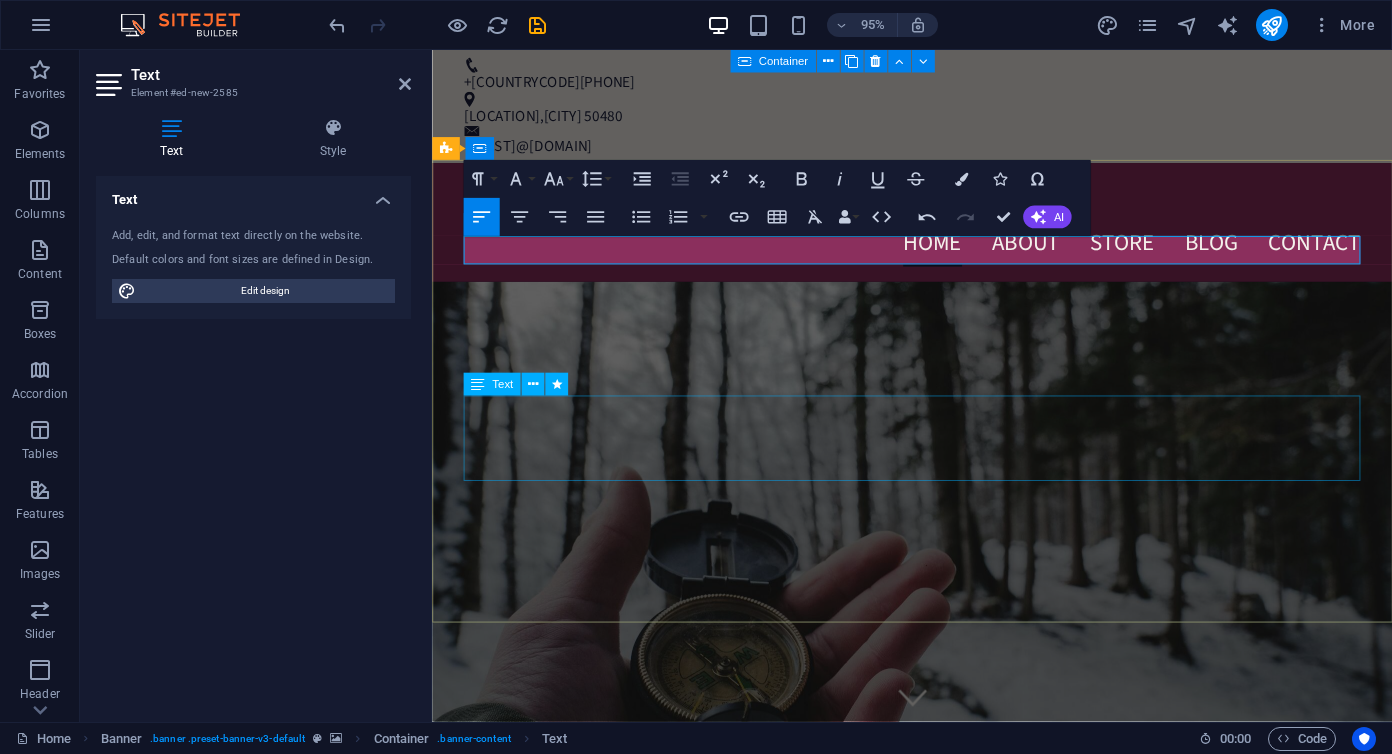 click on "Consetetur sadipscing elitr, sed diam nonumy eirmod tempor invidunt ut labore et dolore magna aliquyam erat, sed diam voluptua. At vero eos et accusam et justo duo dolores et ea rebum." at bounding box center [938, 1074] 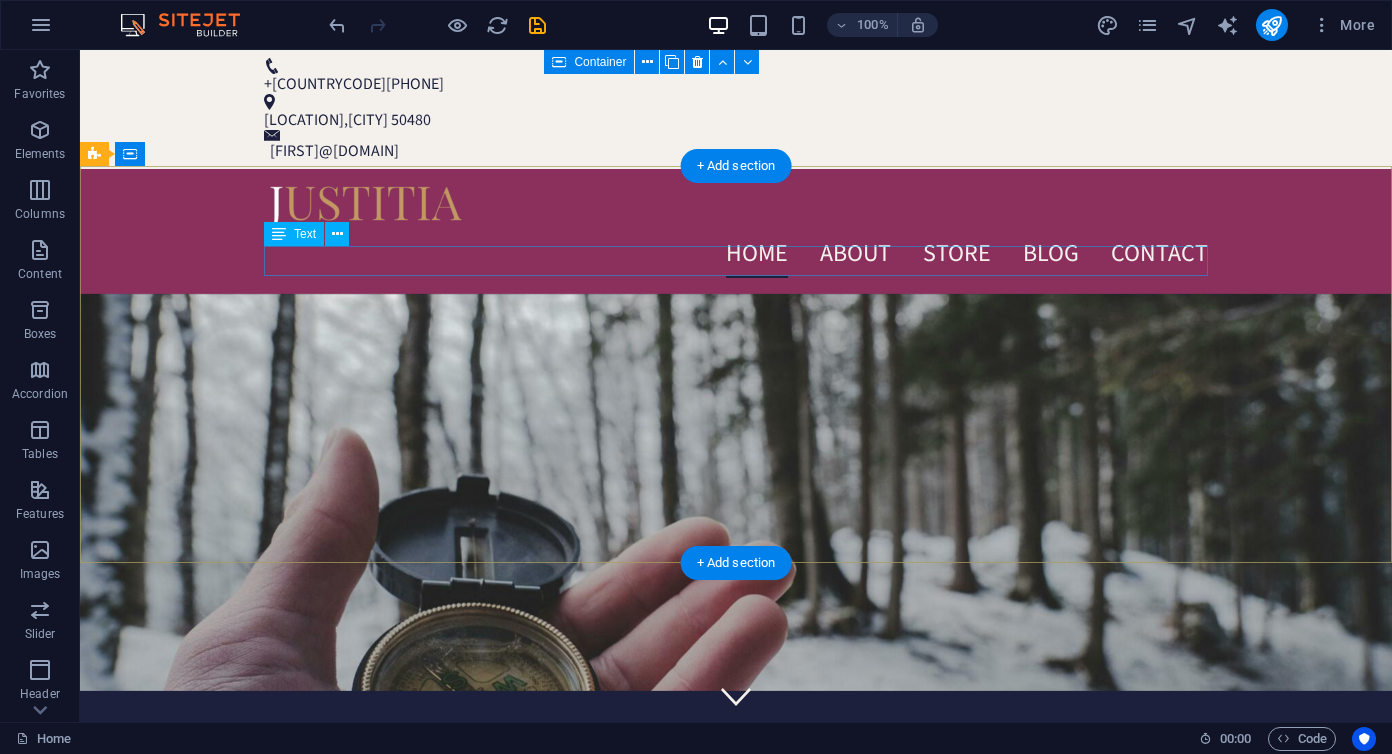 click on "asdfksfasf" at bounding box center (736, 786) 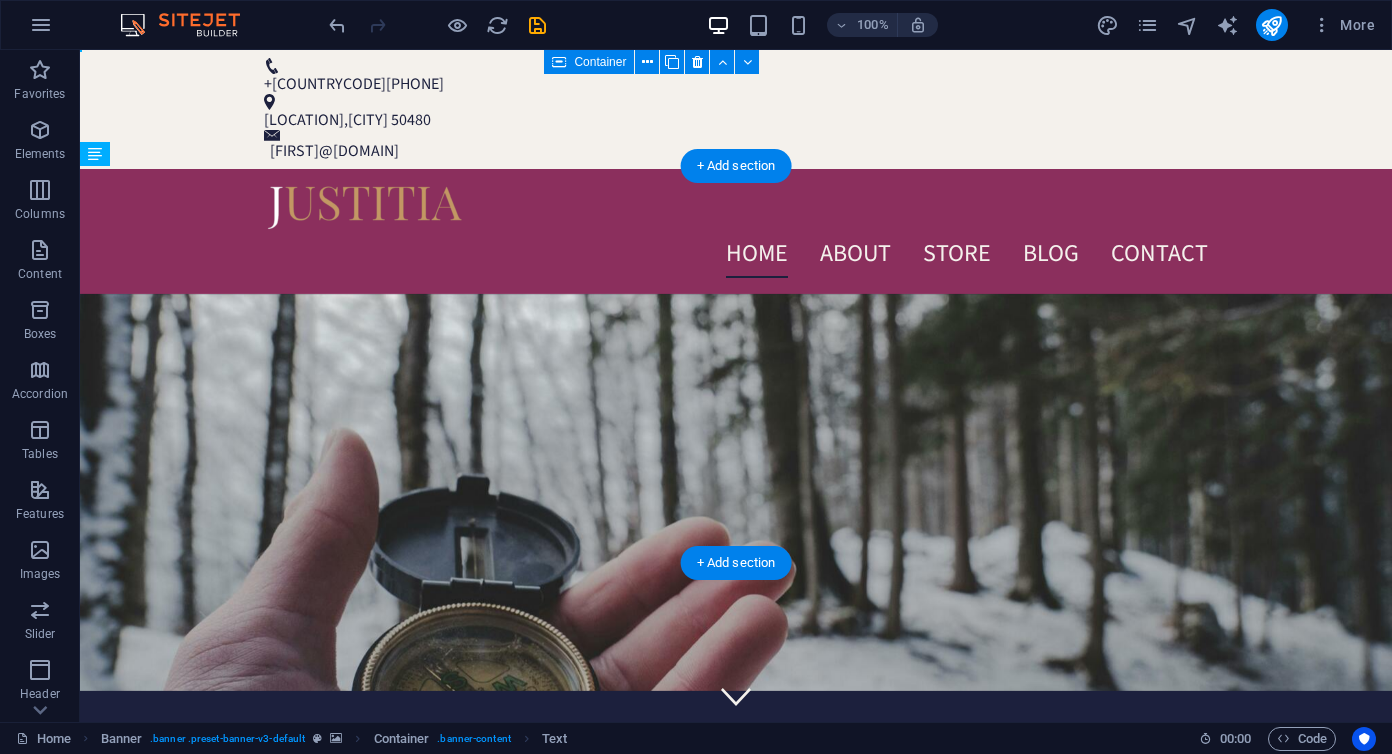 drag, startPoint x: 367, startPoint y: 265, endPoint x: 371, endPoint y: 321, distance: 56.142673 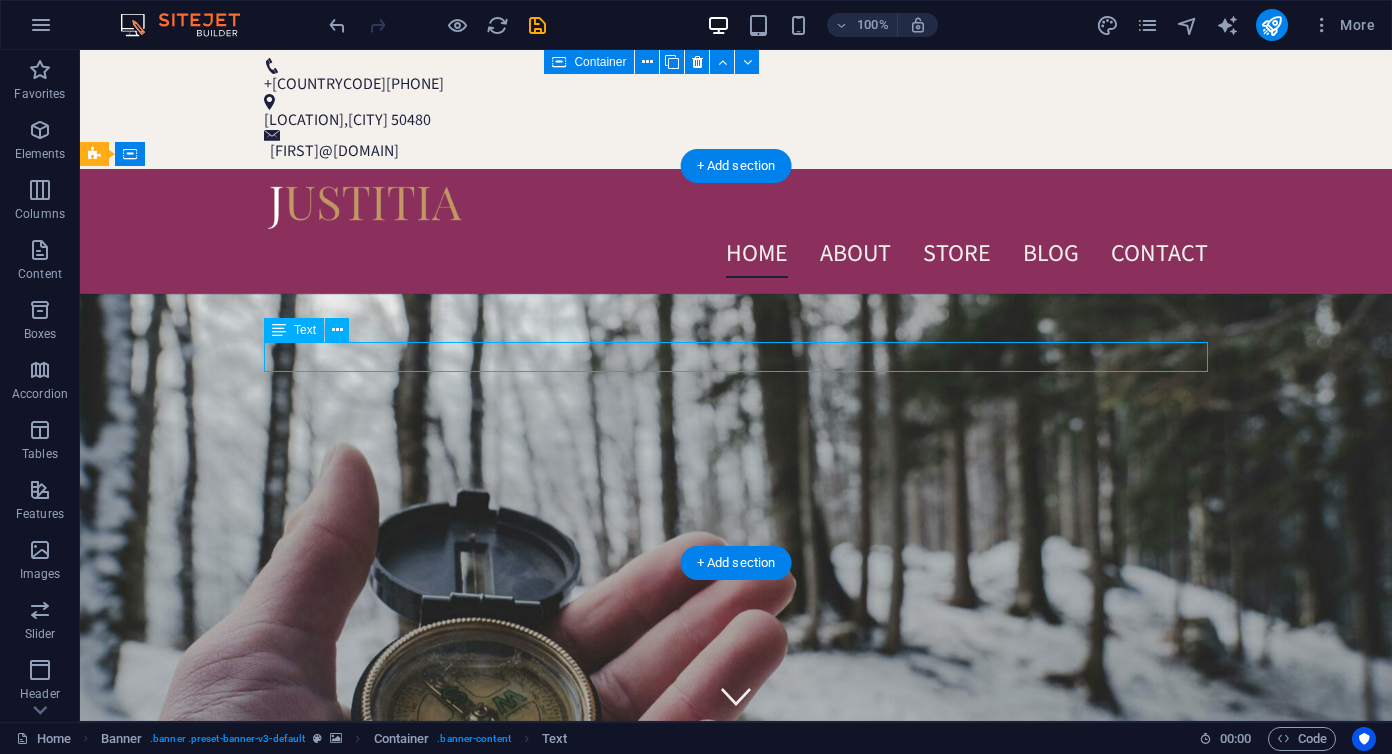 click on "asdfksfasf" at bounding box center (736, 912) 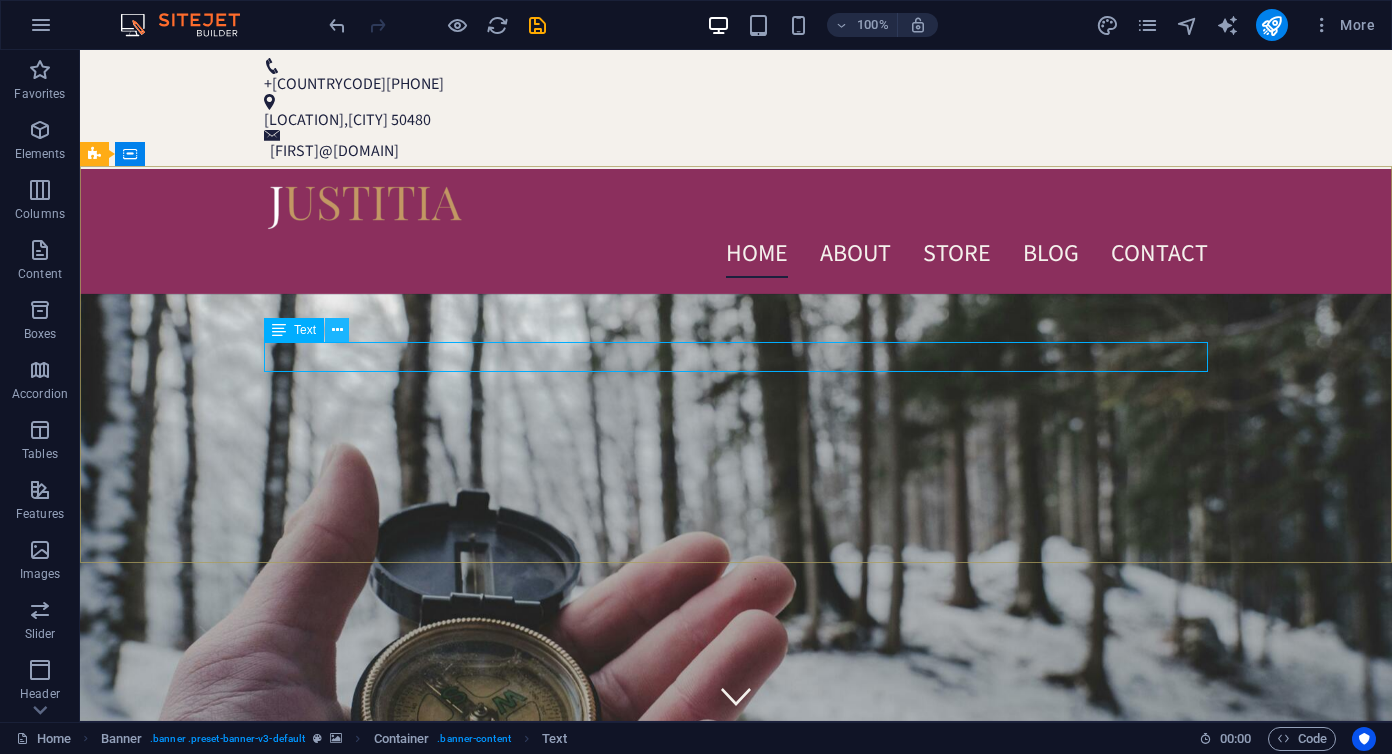 click at bounding box center (337, 330) 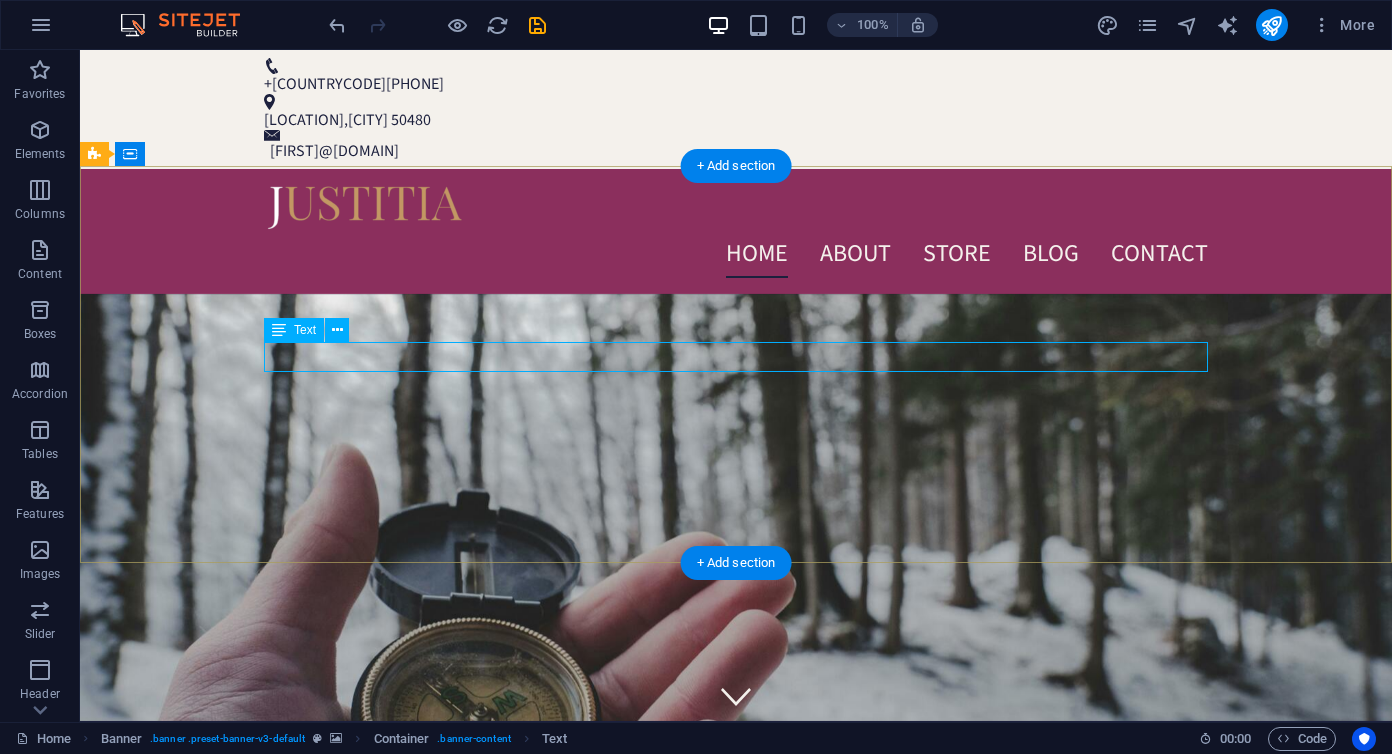 click on "asdfksfasf" at bounding box center (736, 912) 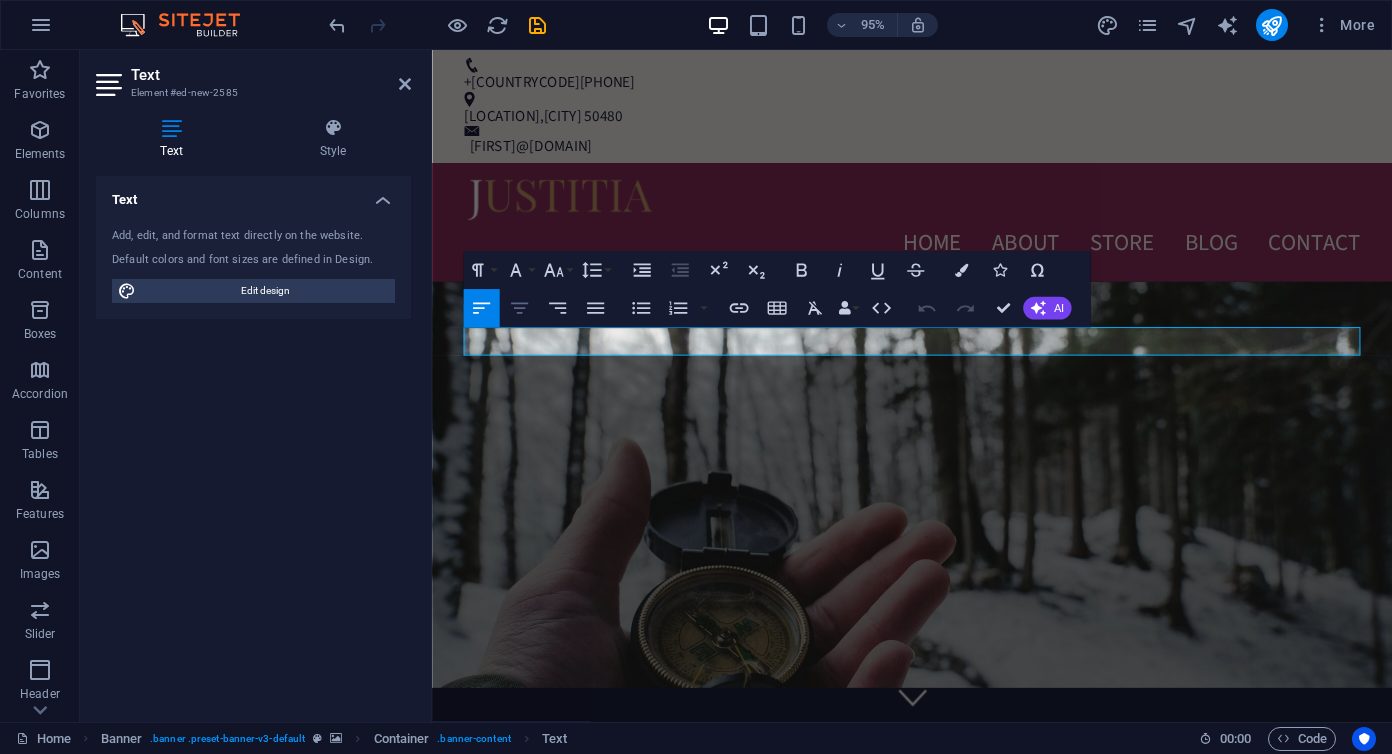 click 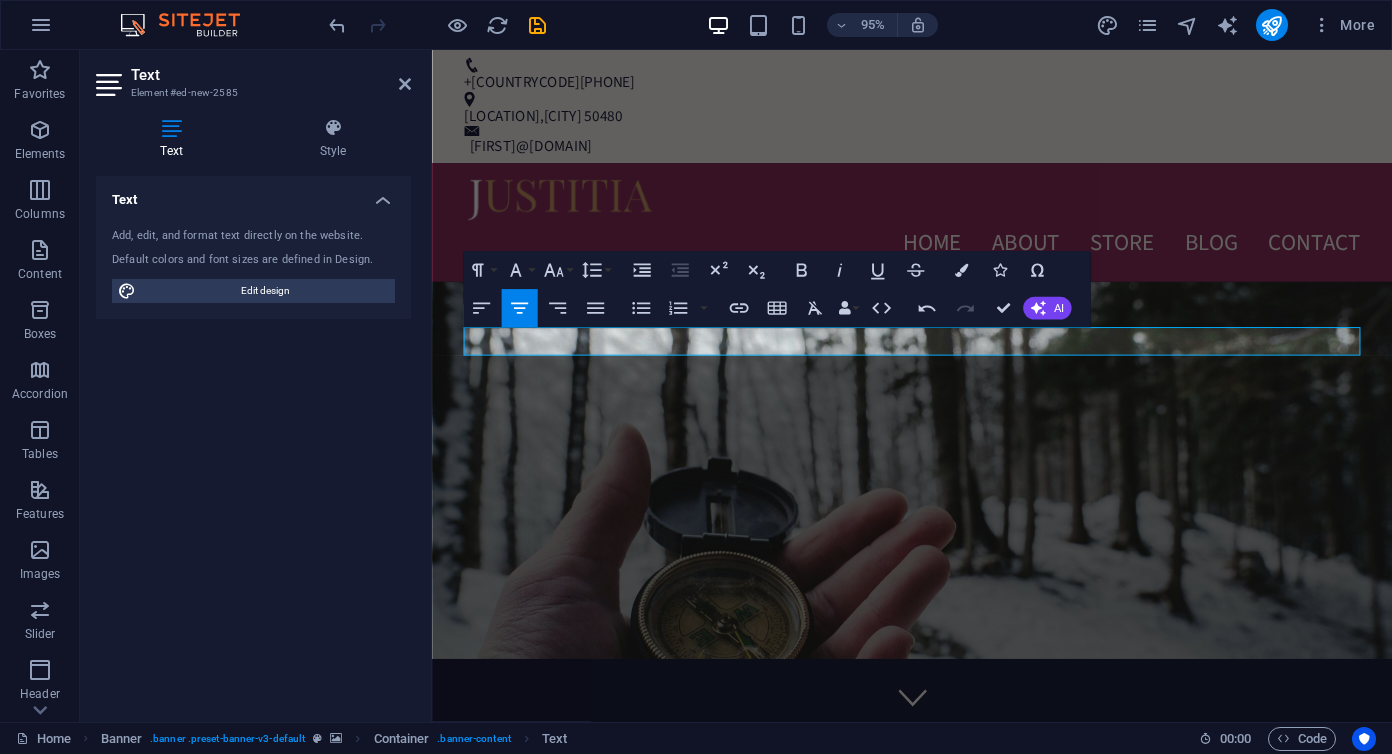 click on "Text Add, edit, and format text directly on the website. Default colors and font sizes are defined in Design. Edit design Alignment Left aligned Centered Right aligned" at bounding box center (253, 441) 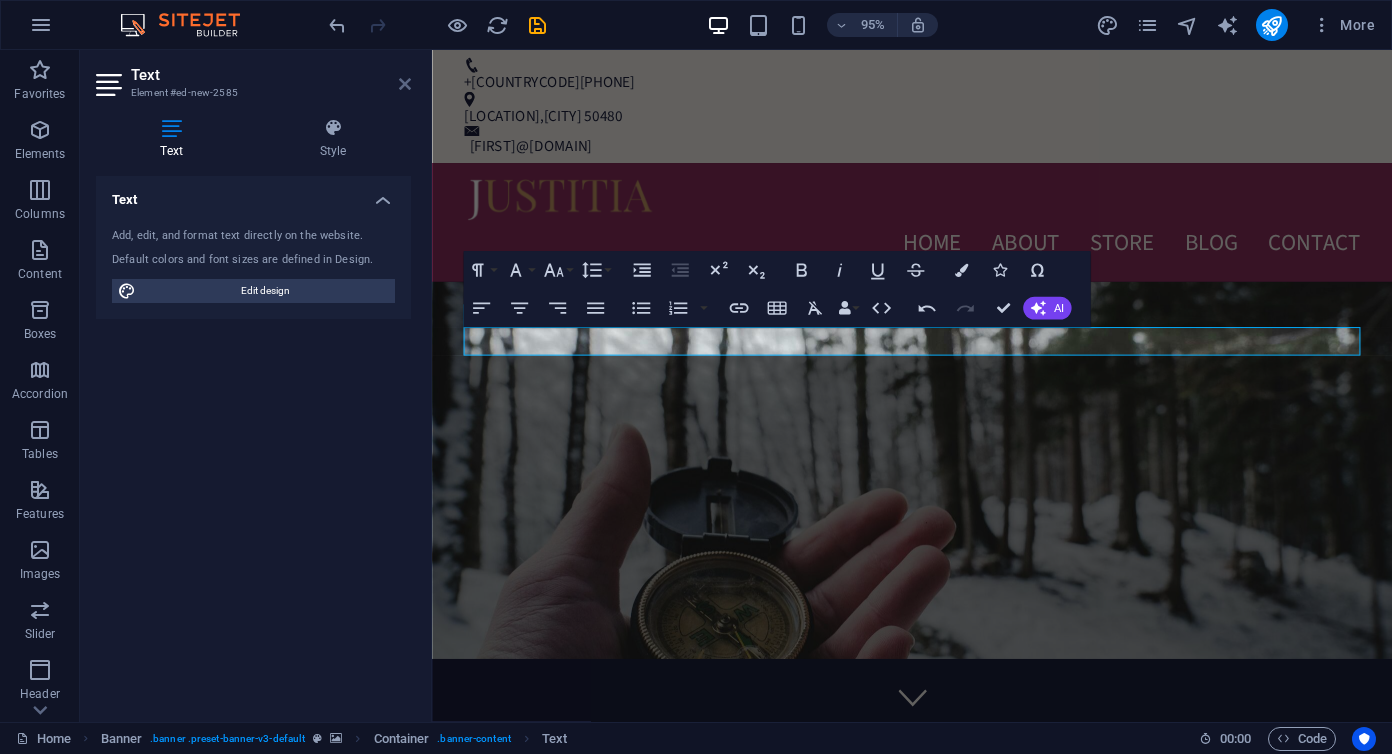 click at bounding box center (405, 84) 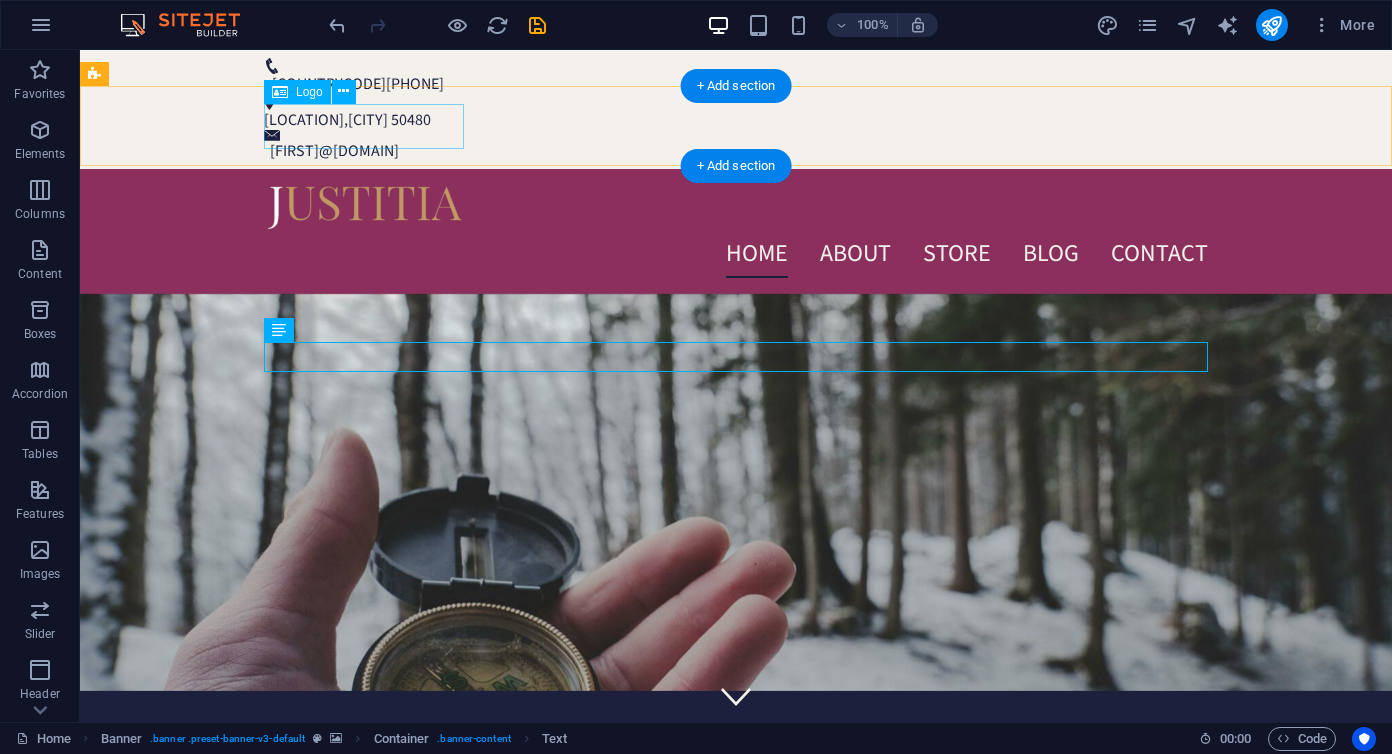 click at bounding box center (736, 207) 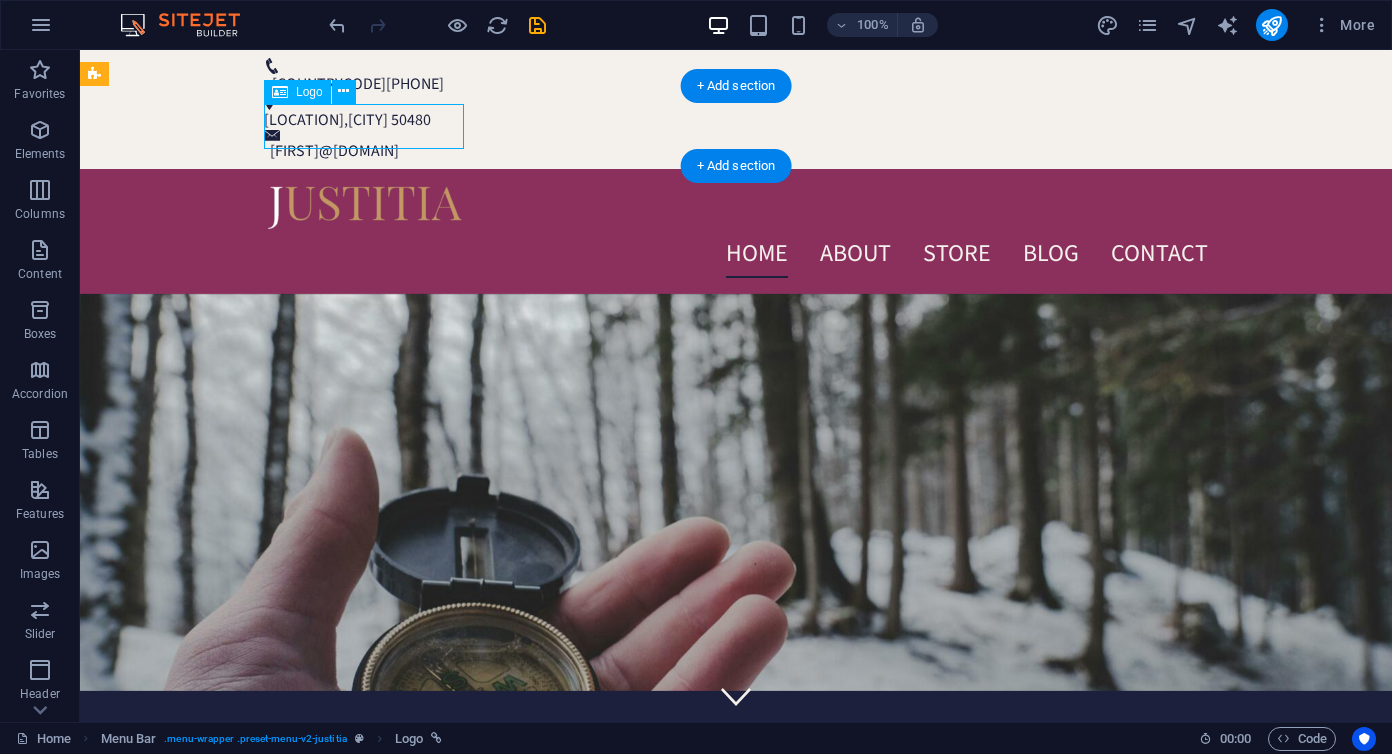 click at bounding box center (736, 207) 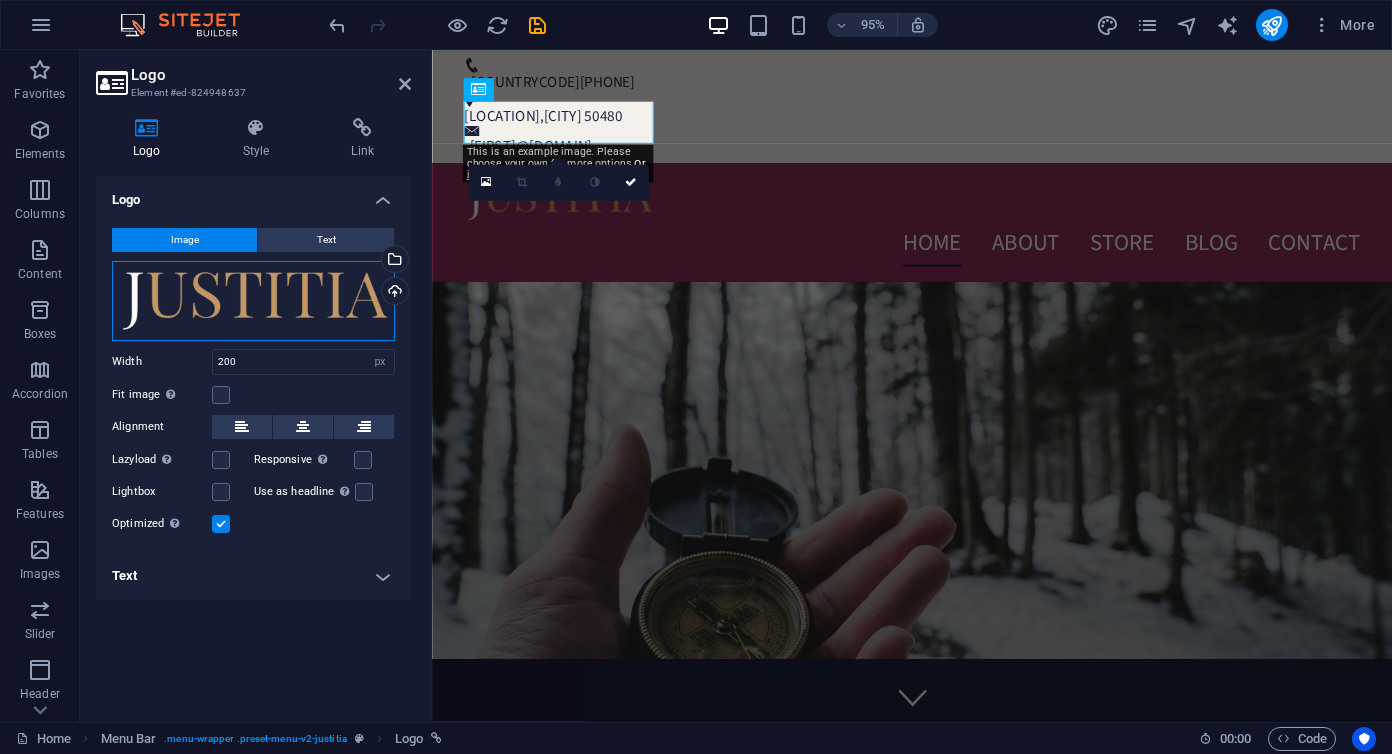 click on "Drag files here, click to choose files or select files from Files or our free stock photos & videos" at bounding box center [253, 301] 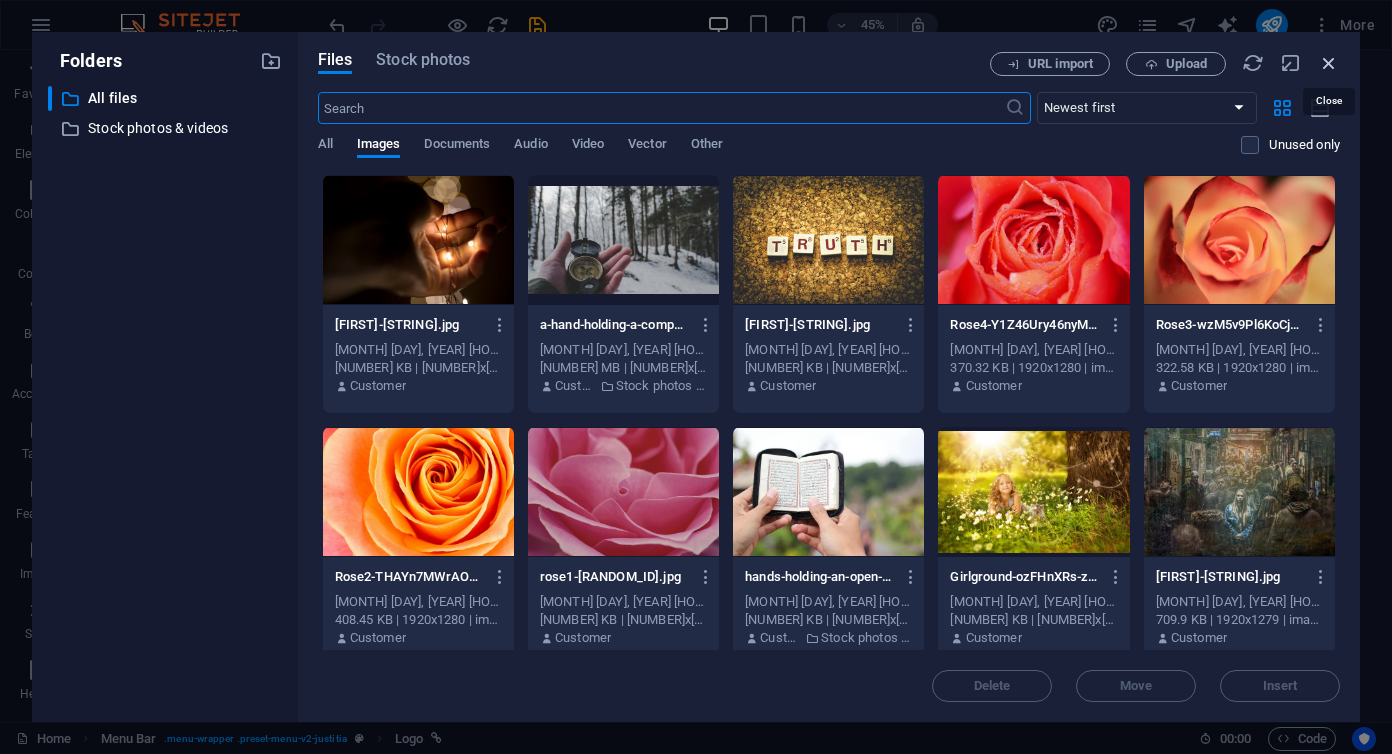 click at bounding box center (1329, 63) 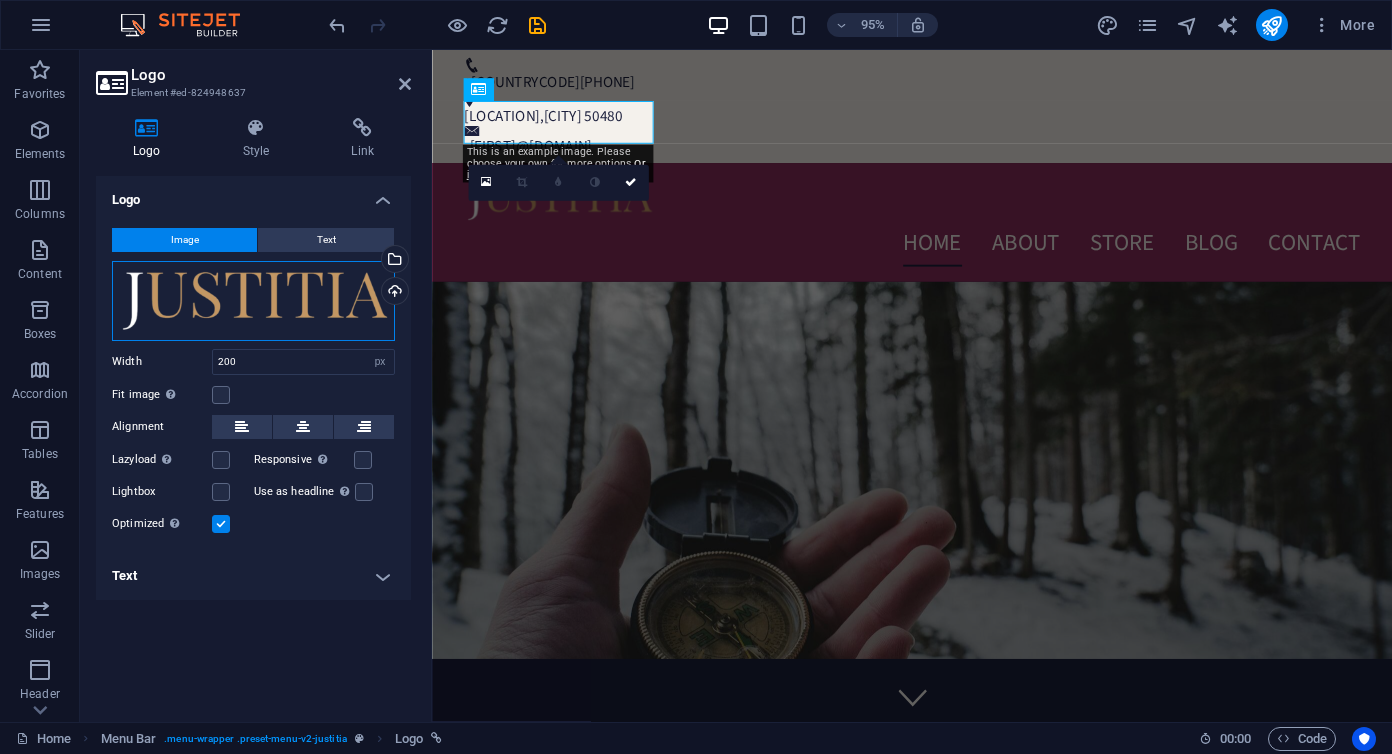 click on "Drag files here, click to choose files or select files from Files or our free stock photos & videos" at bounding box center (253, 301) 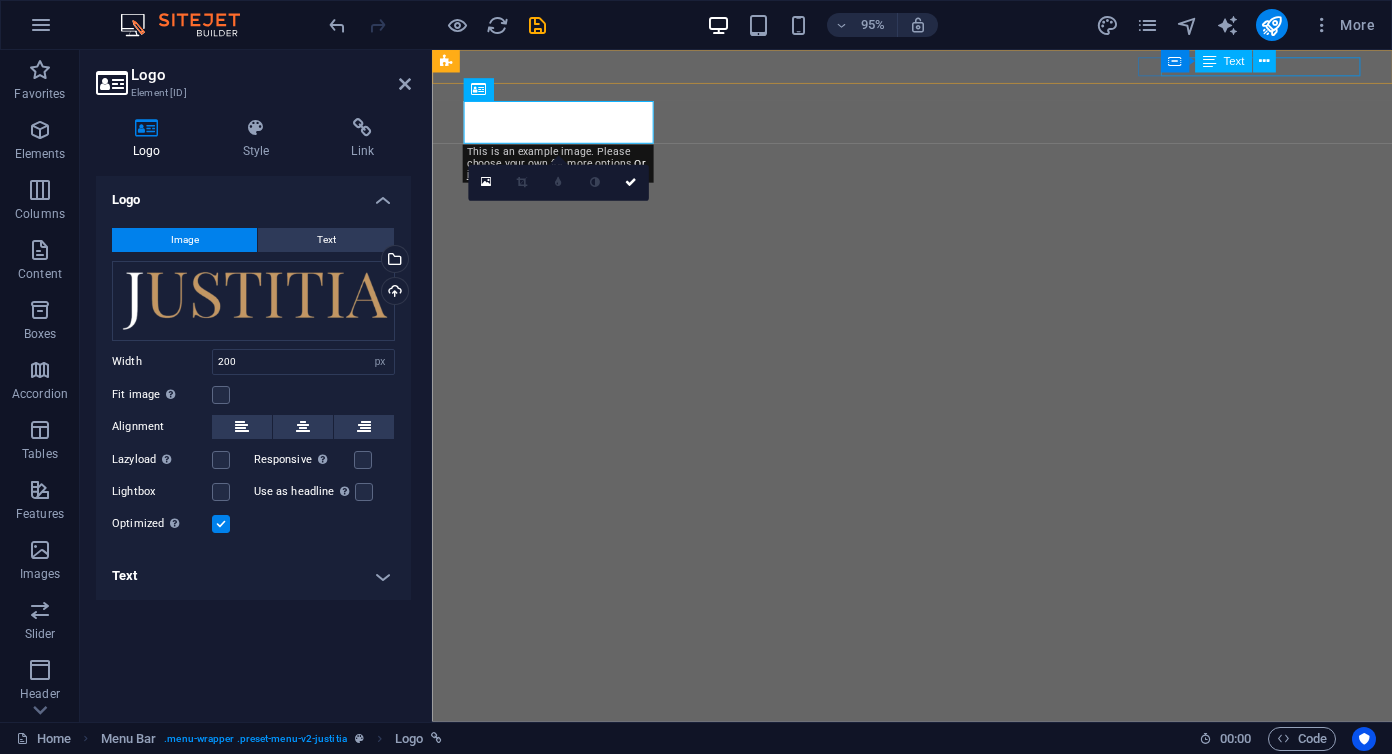 select on "px" 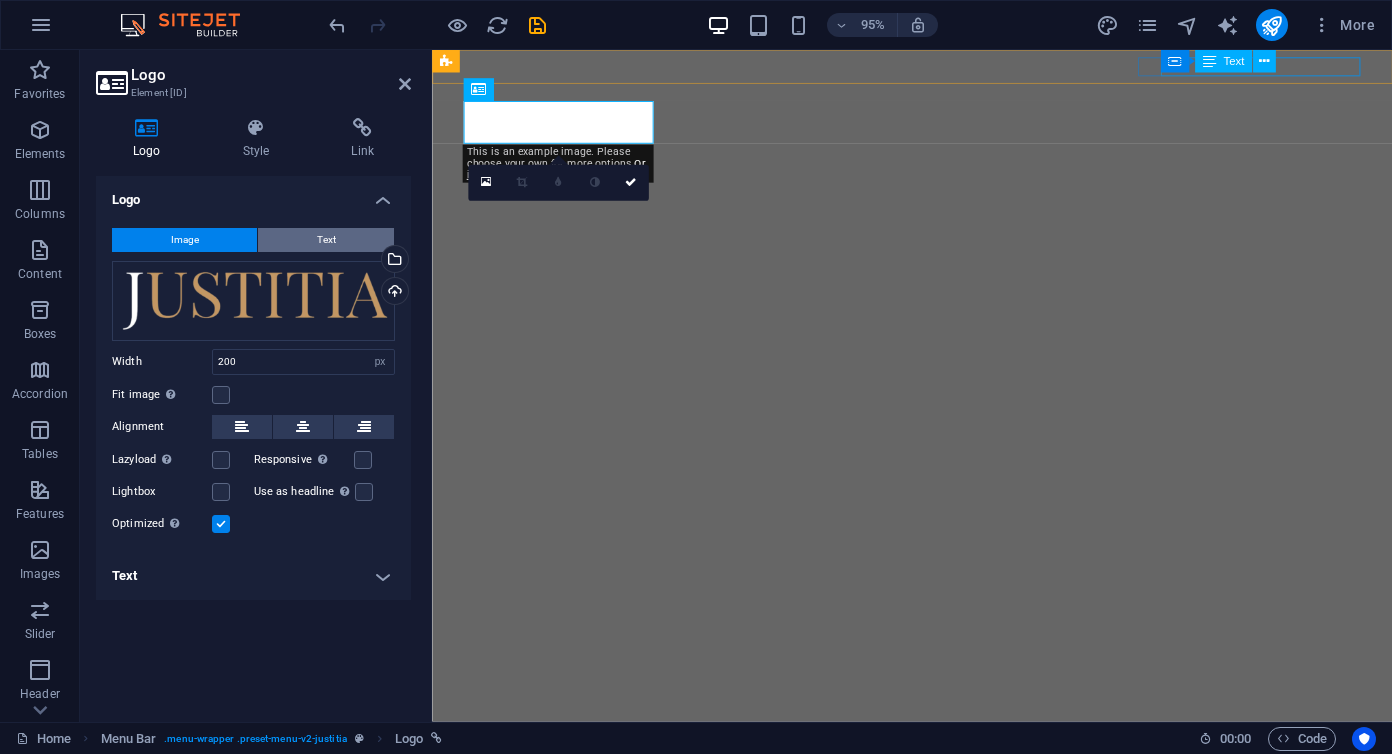 scroll, scrollTop: 0, scrollLeft: 0, axis: both 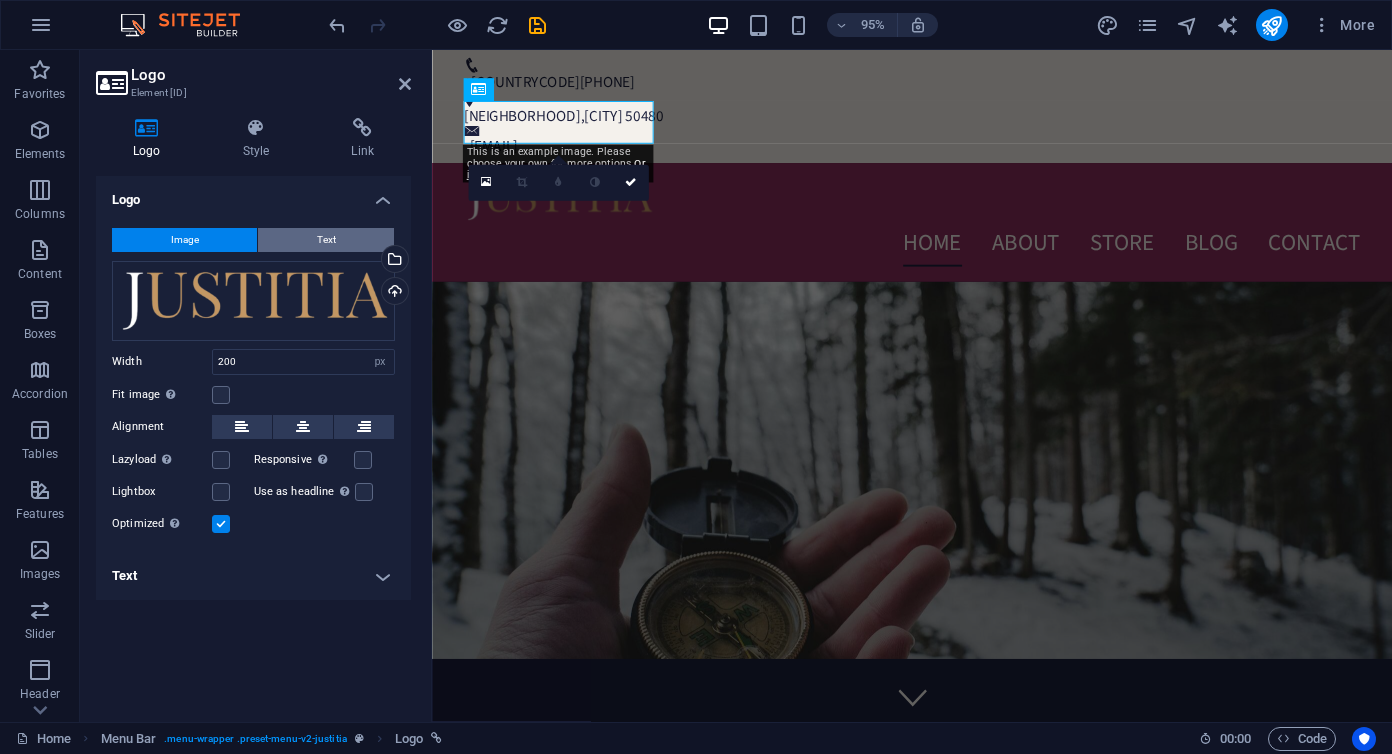 click on "Text" at bounding box center [326, 240] 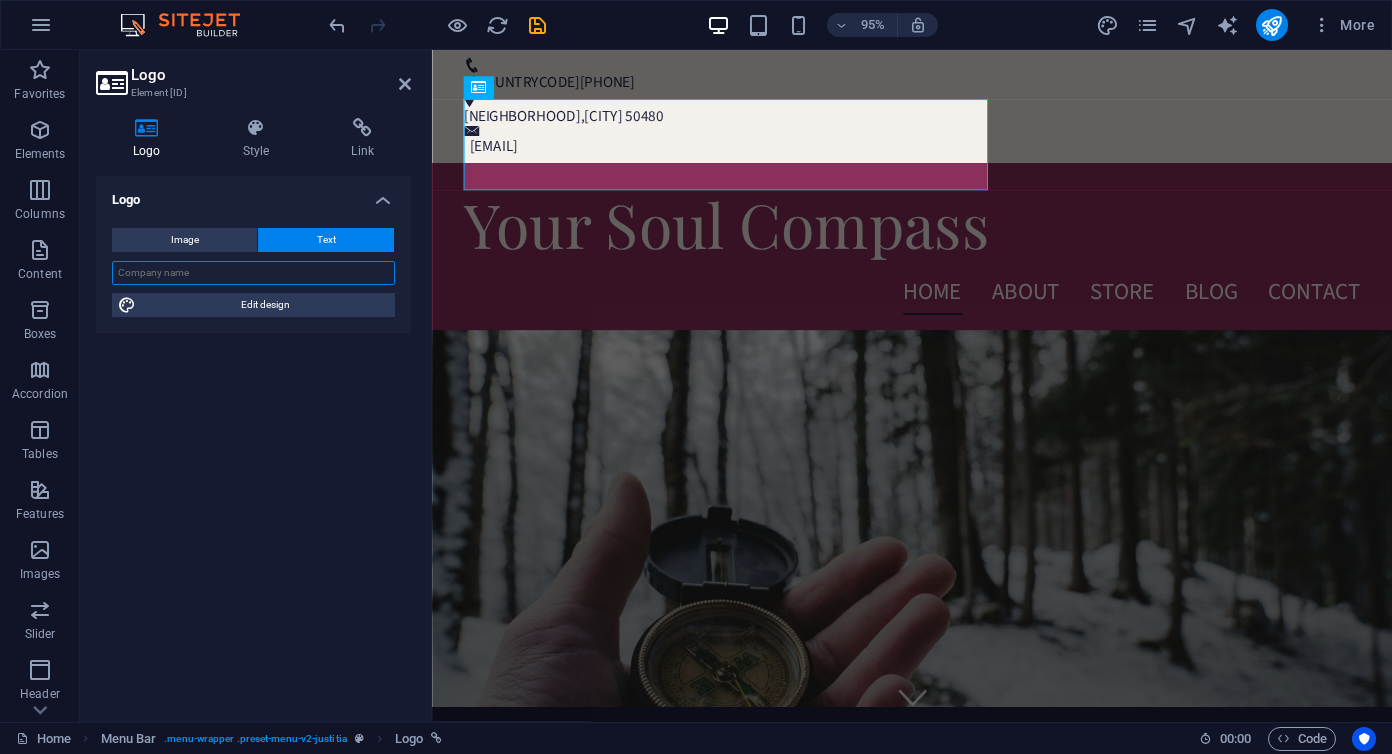 click at bounding box center (253, 273) 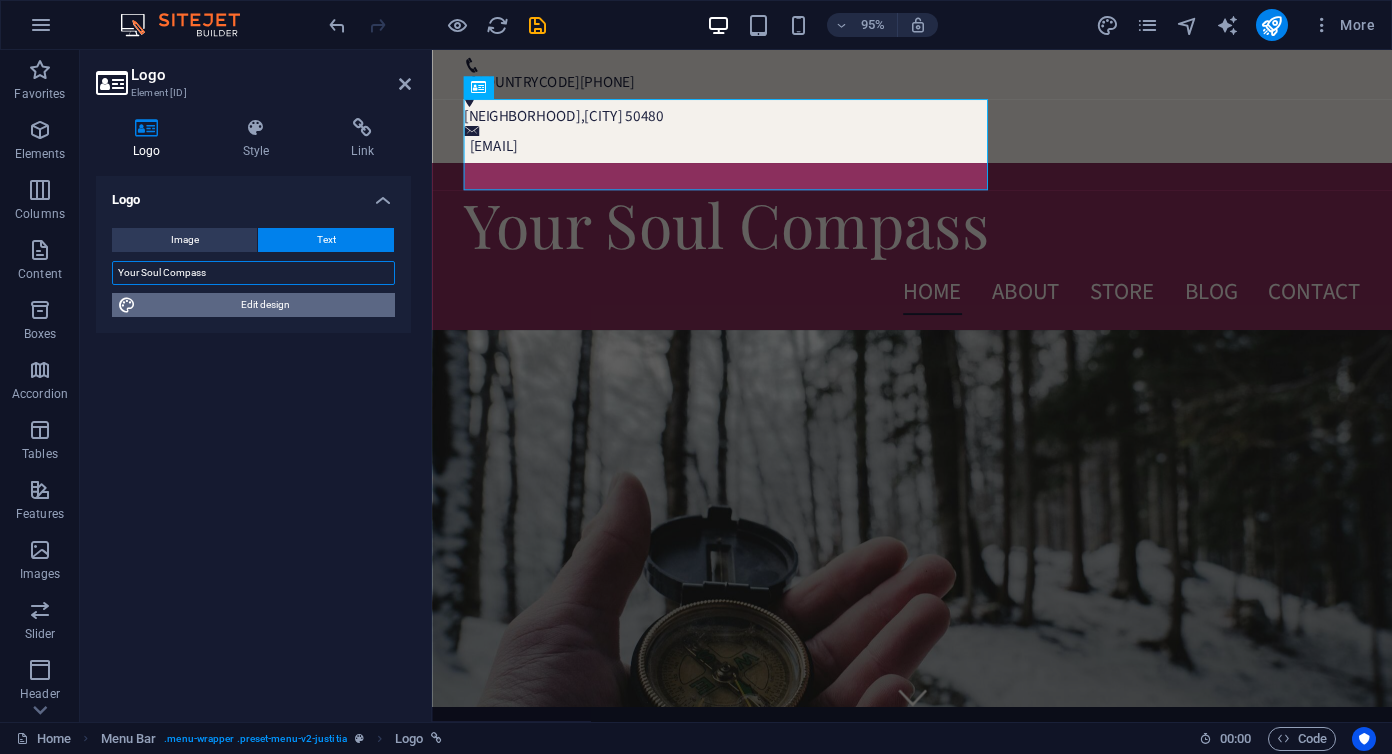 type on "Your Soul Compass" 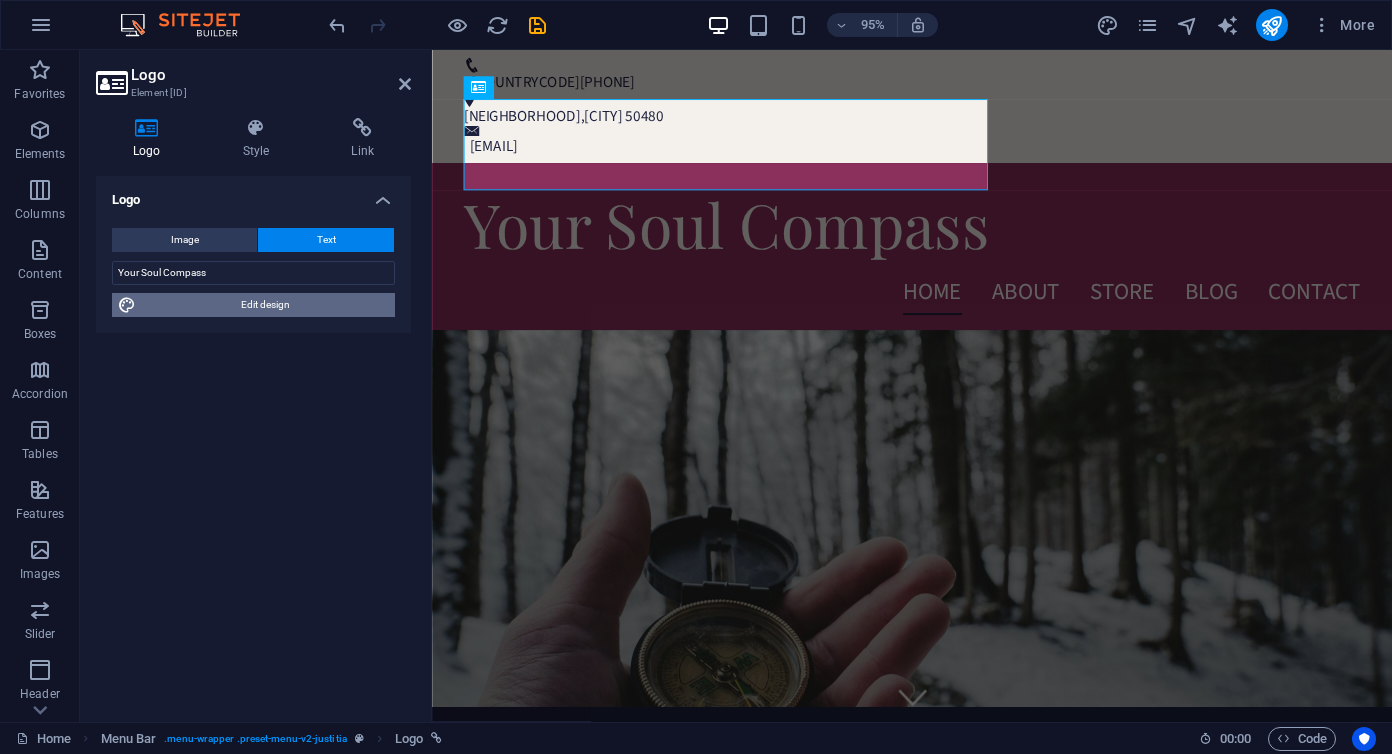 click on "Edit design" at bounding box center (265, 305) 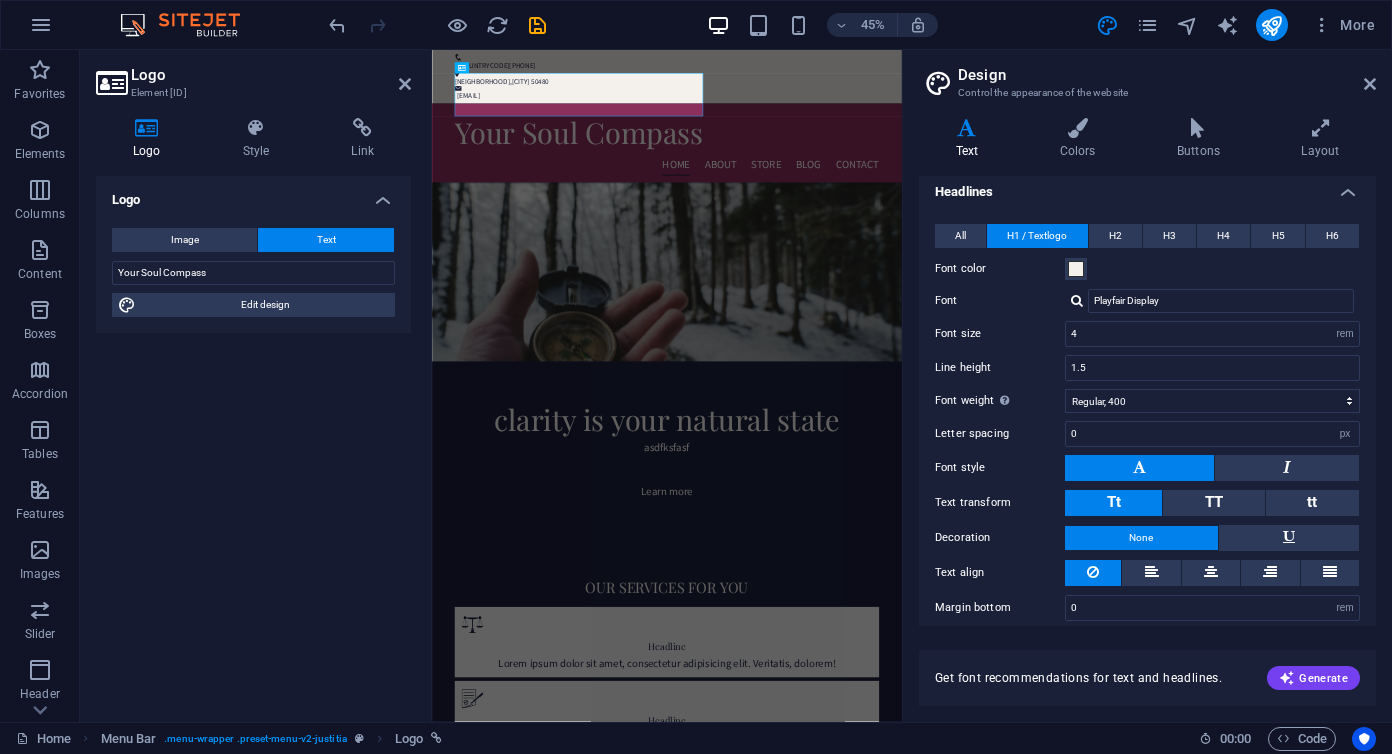 scroll, scrollTop: 72, scrollLeft: 0, axis: vertical 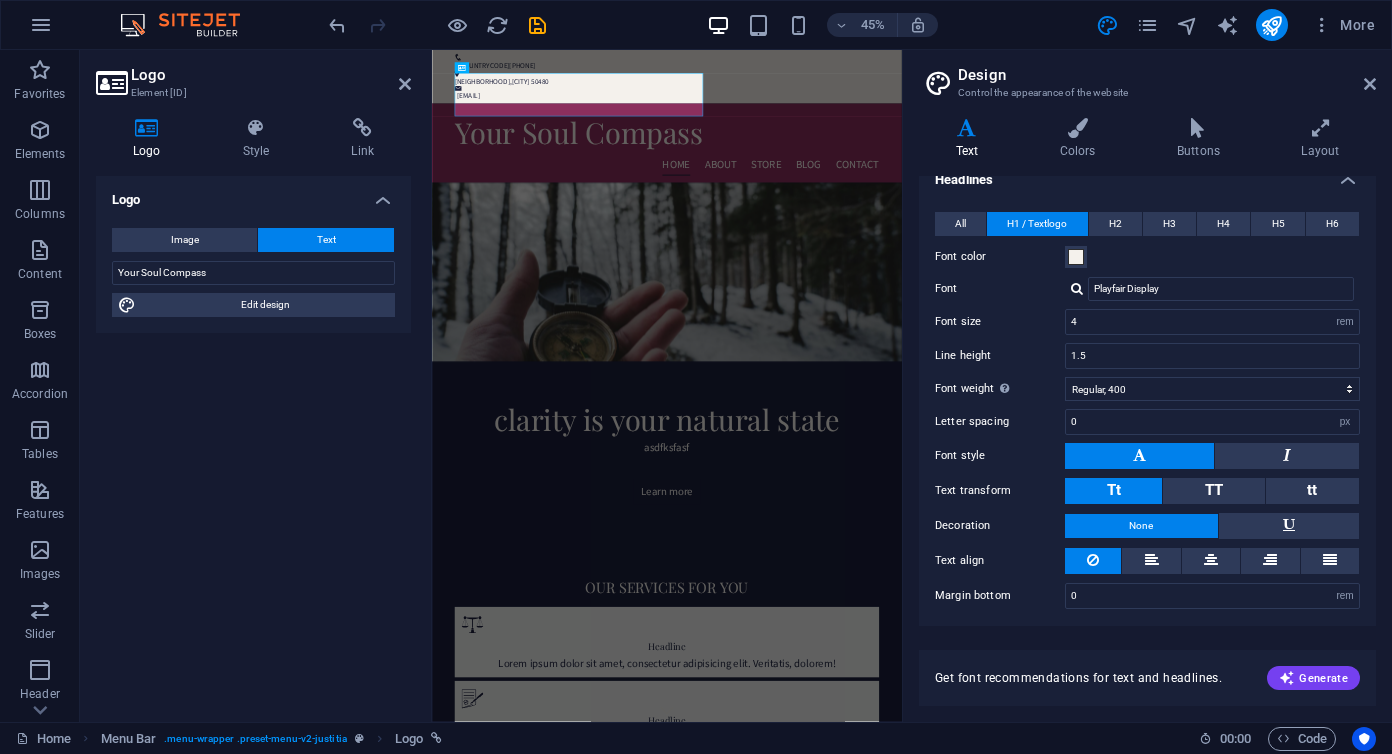 click on "Design Control the appearance of the website" at bounding box center (1149, 76) 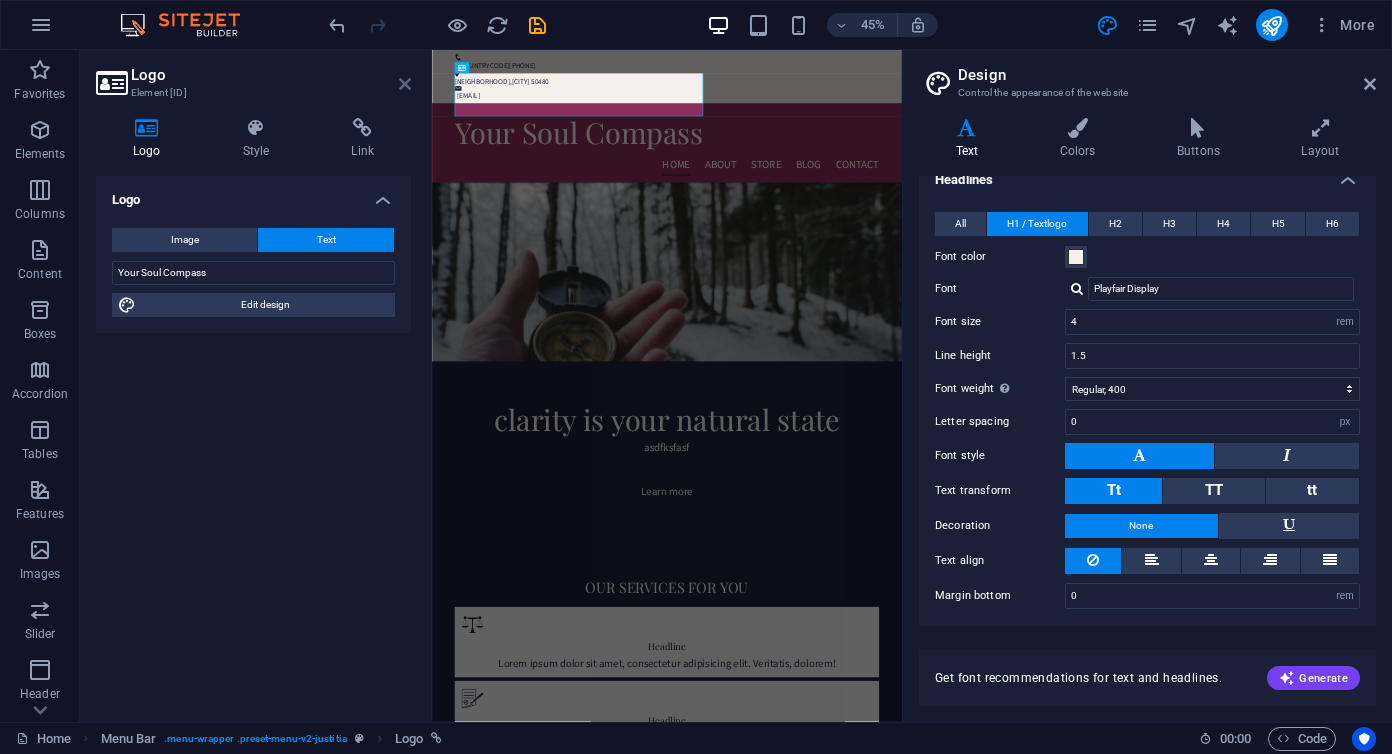 click at bounding box center [405, 84] 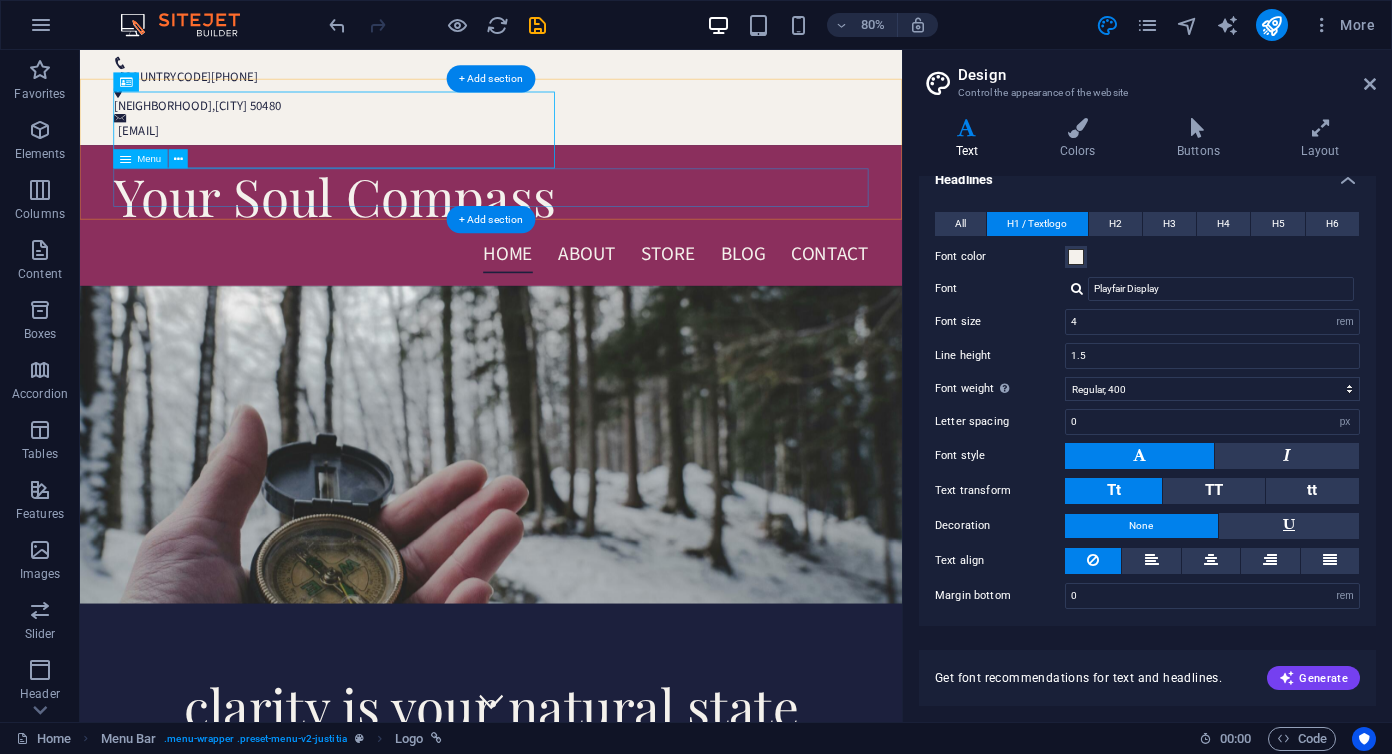 click on "Home About Store Blog Contact" at bounding box center [594, 305] 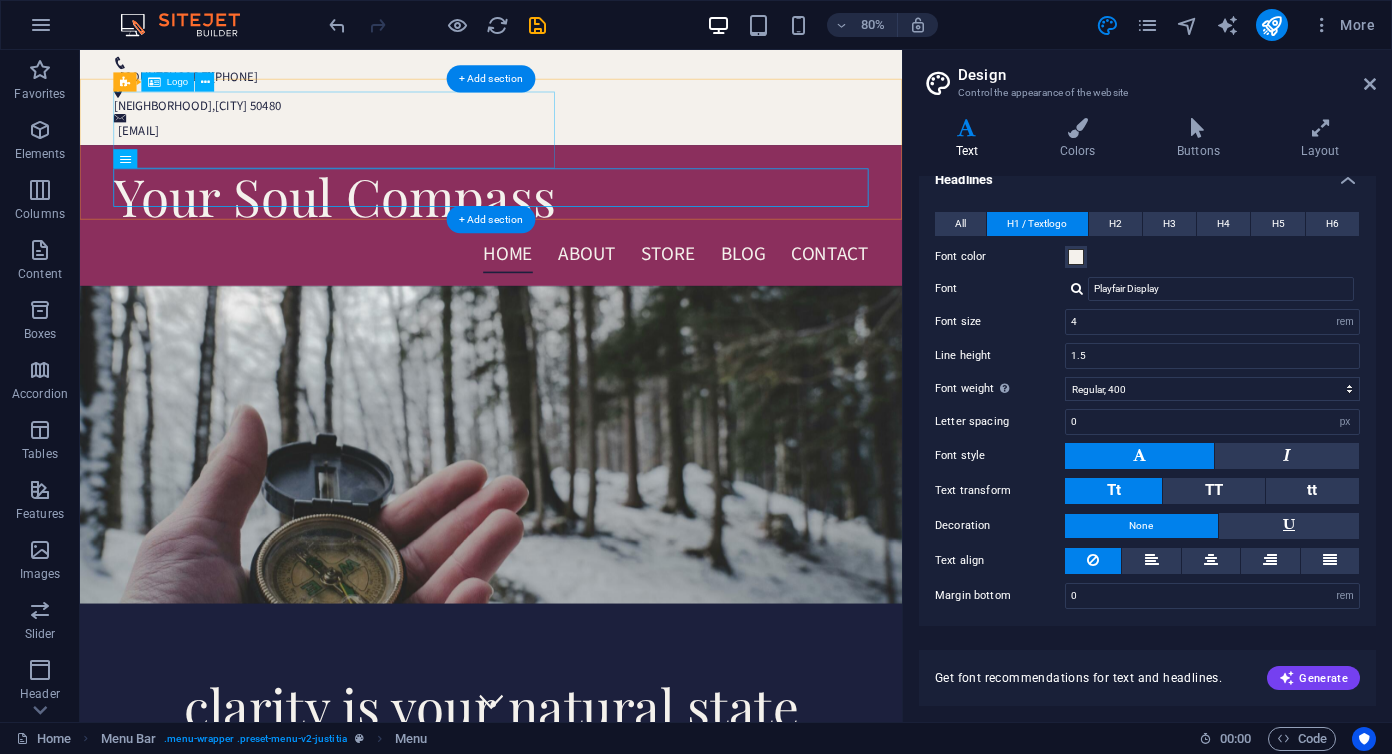 click on "Your Soul Compass" at bounding box center (594, 233) 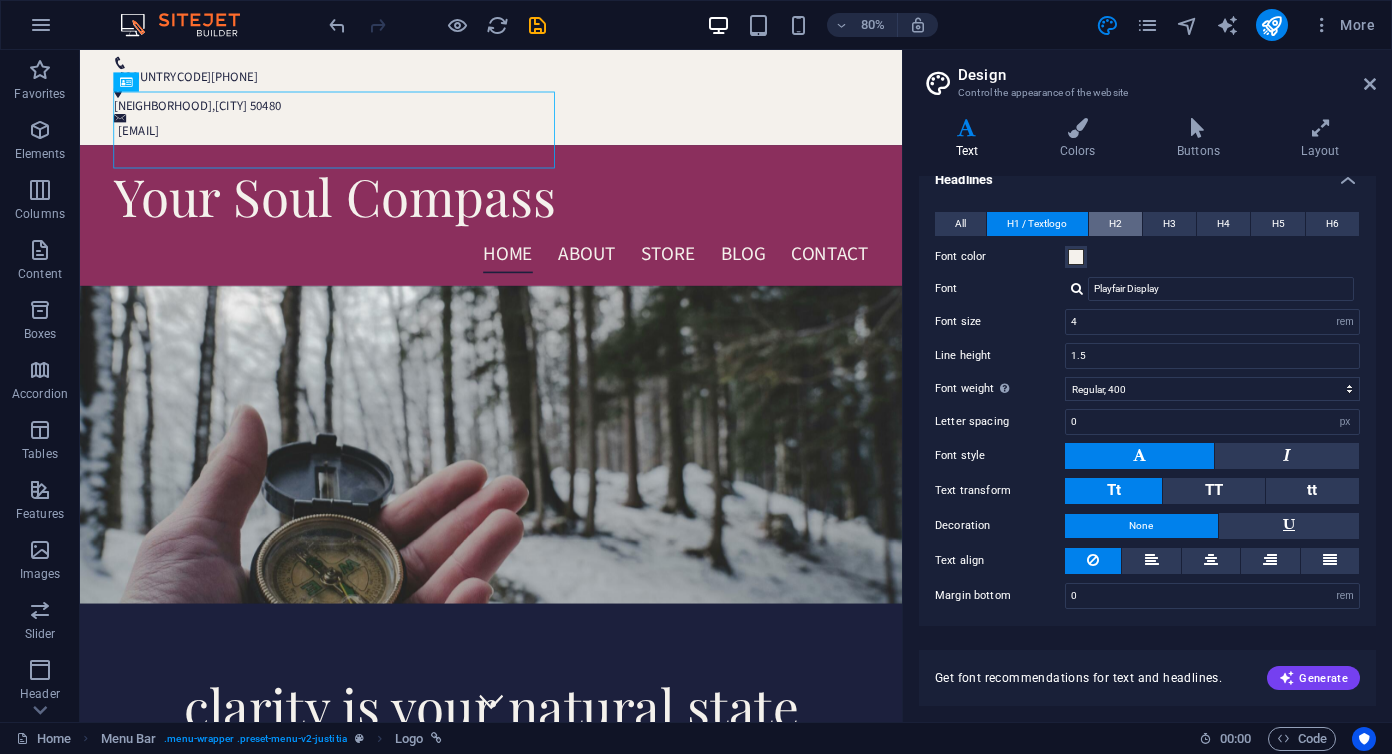 click on "H2" at bounding box center [1115, 224] 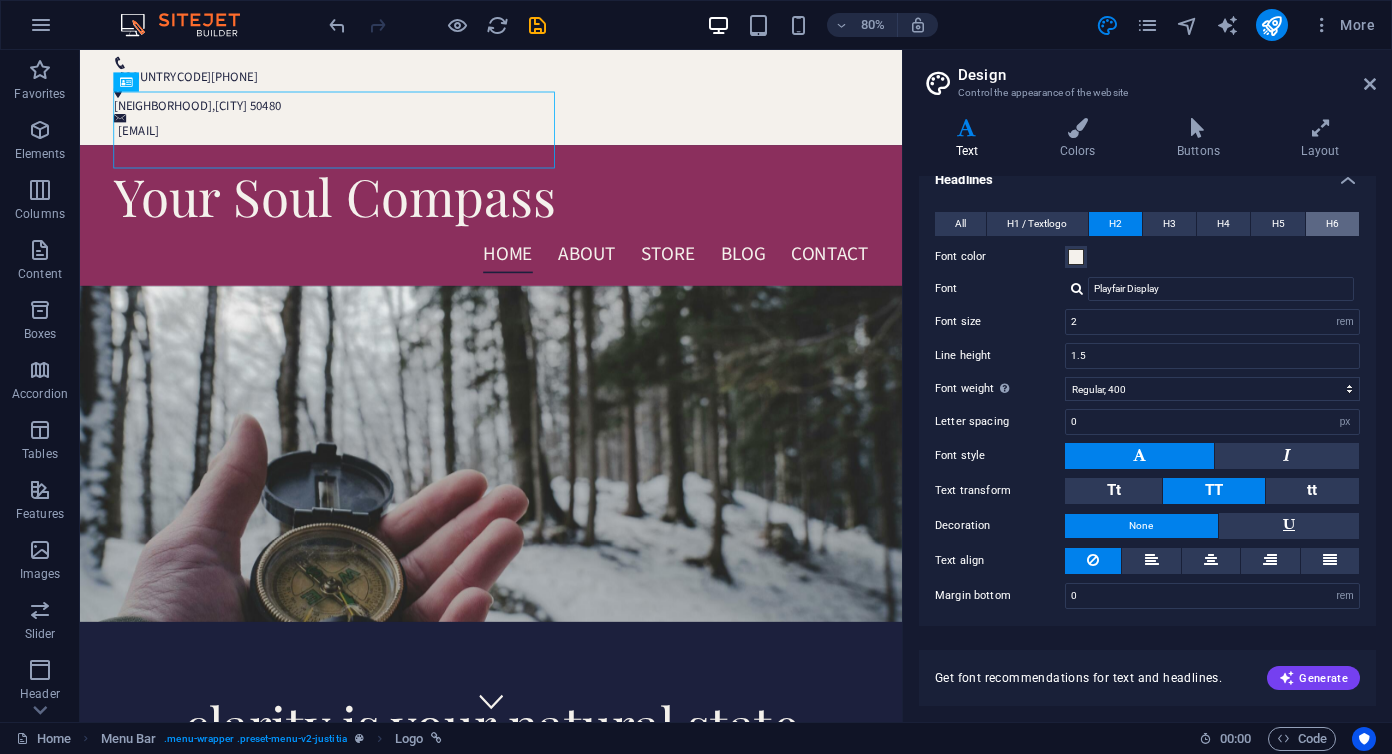 click on "H6" at bounding box center (1332, 224) 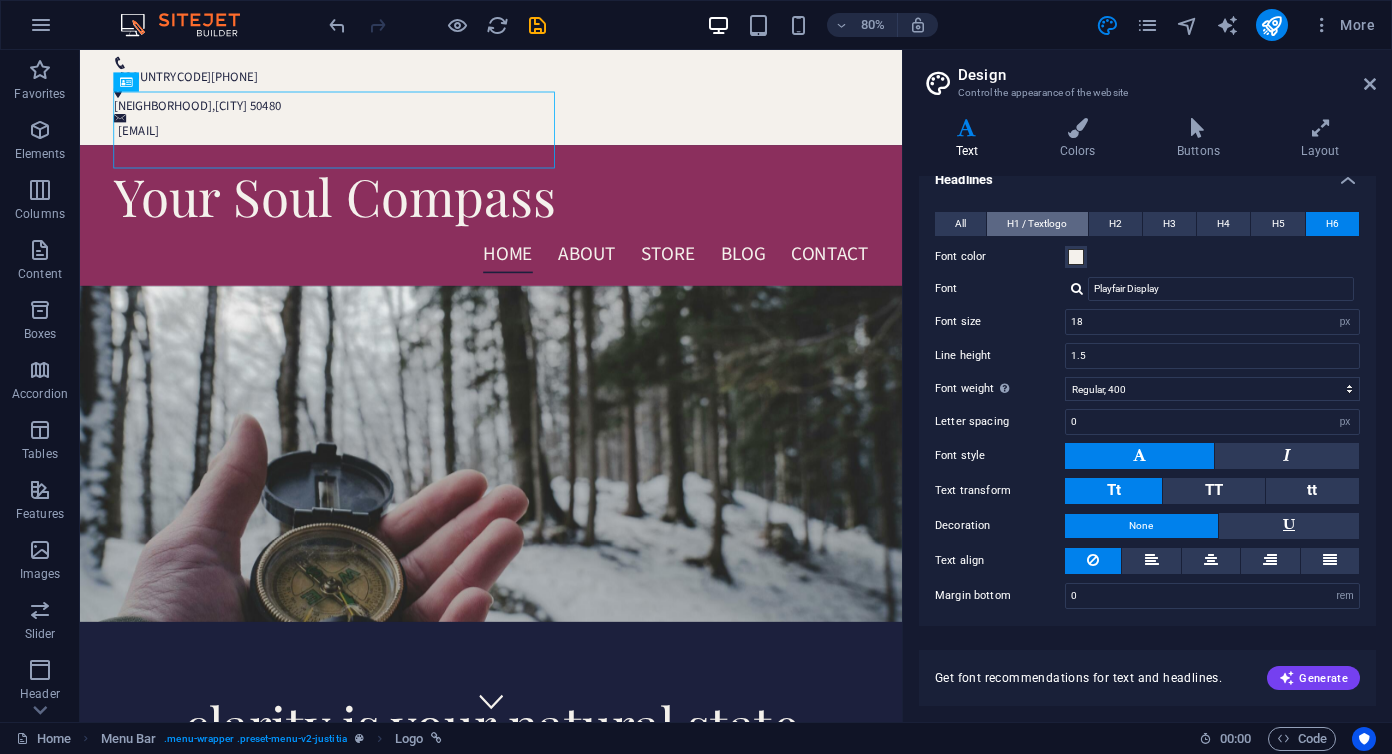 click on "H1 / Textlogo" at bounding box center [1037, 224] 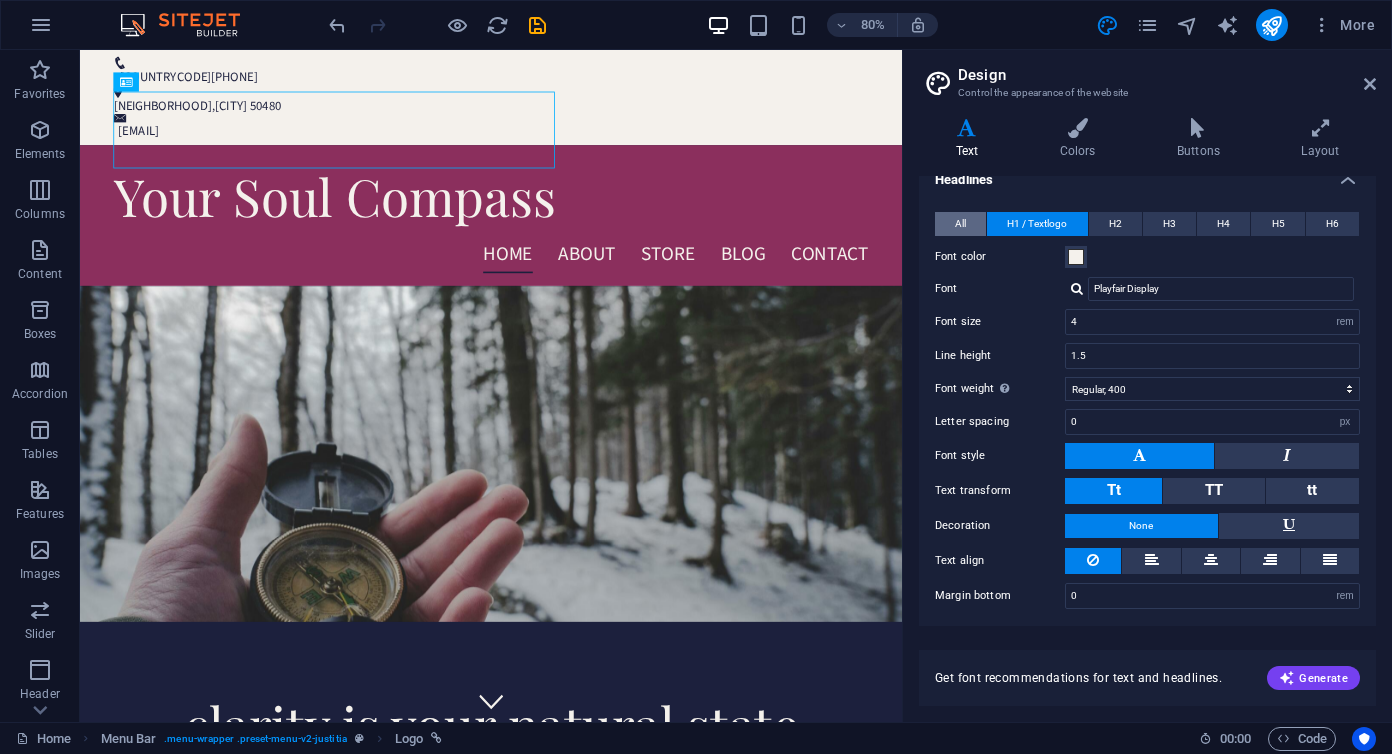 click on "All" at bounding box center (960, 224) 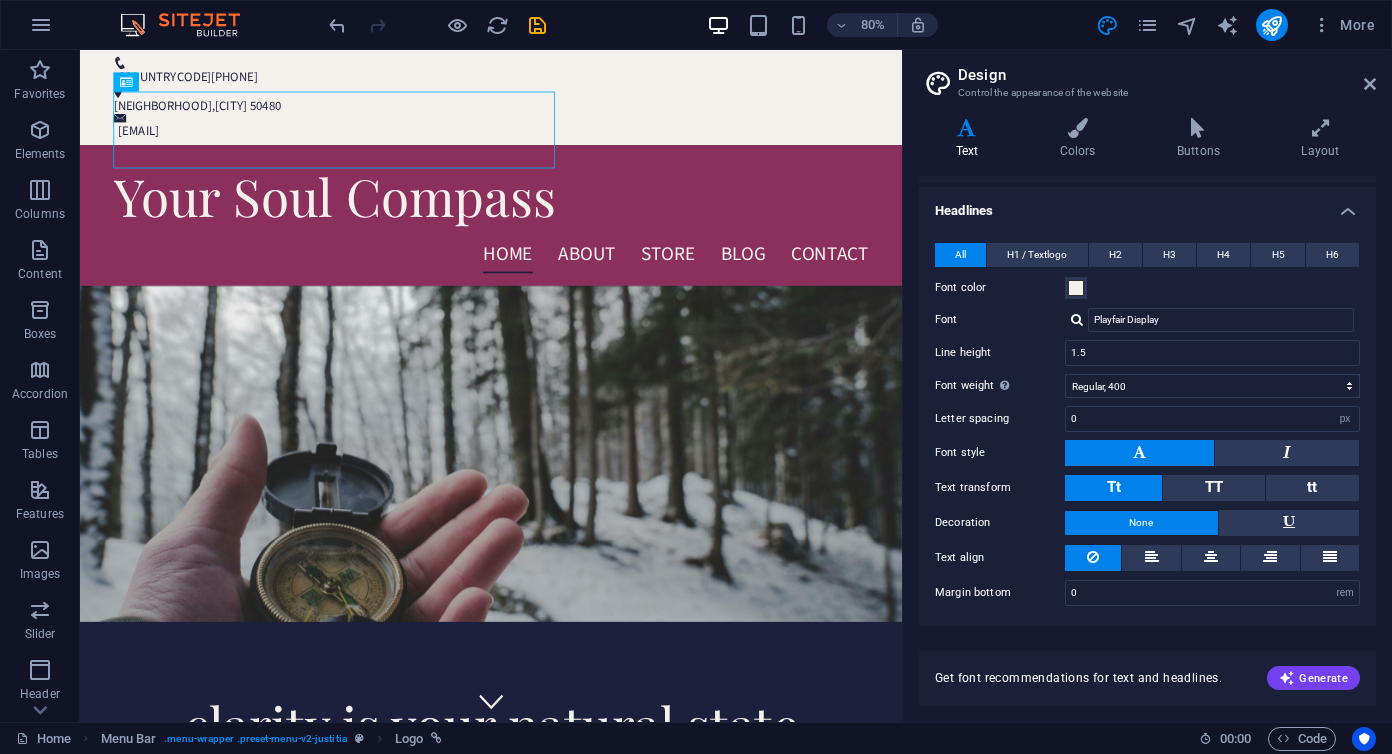 scroll, scrollTop: 38, scrollLeft: 0, axis: vertical 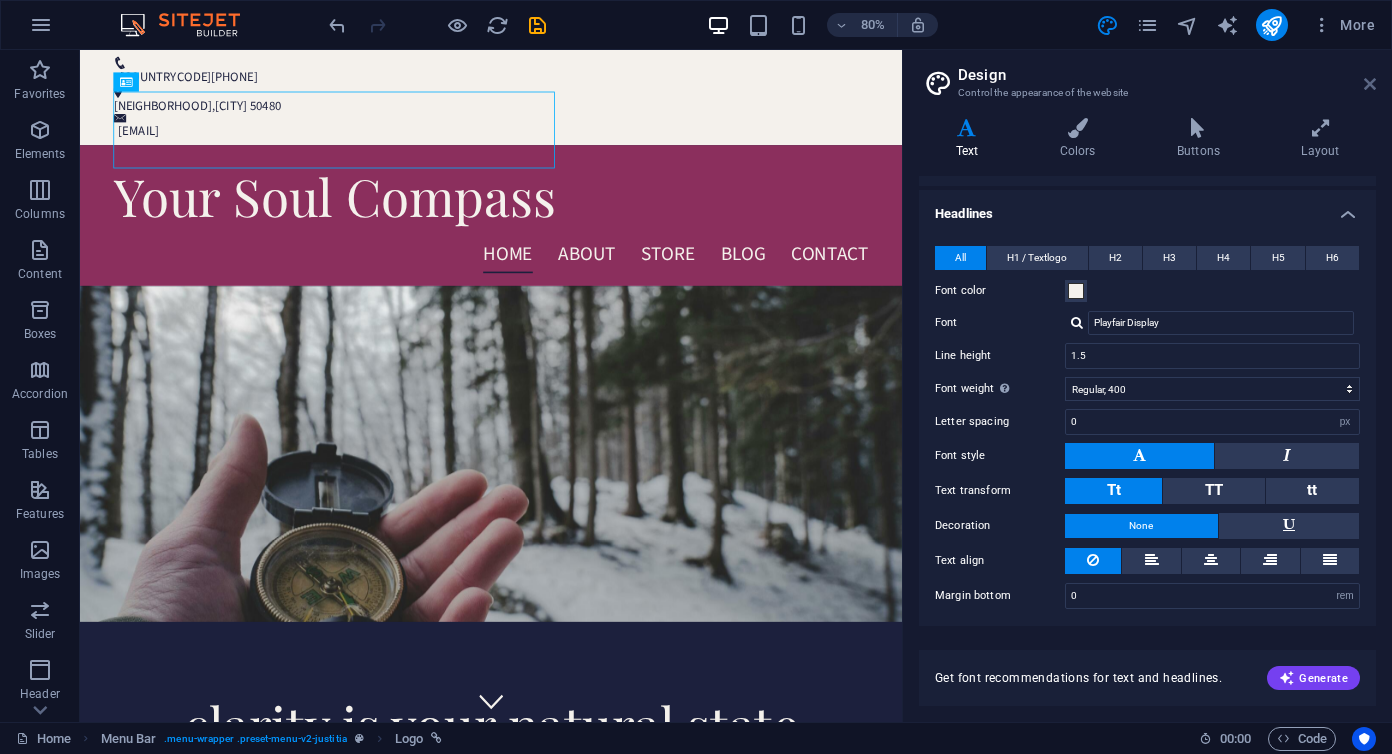 click at bounding box center (1370, 84) 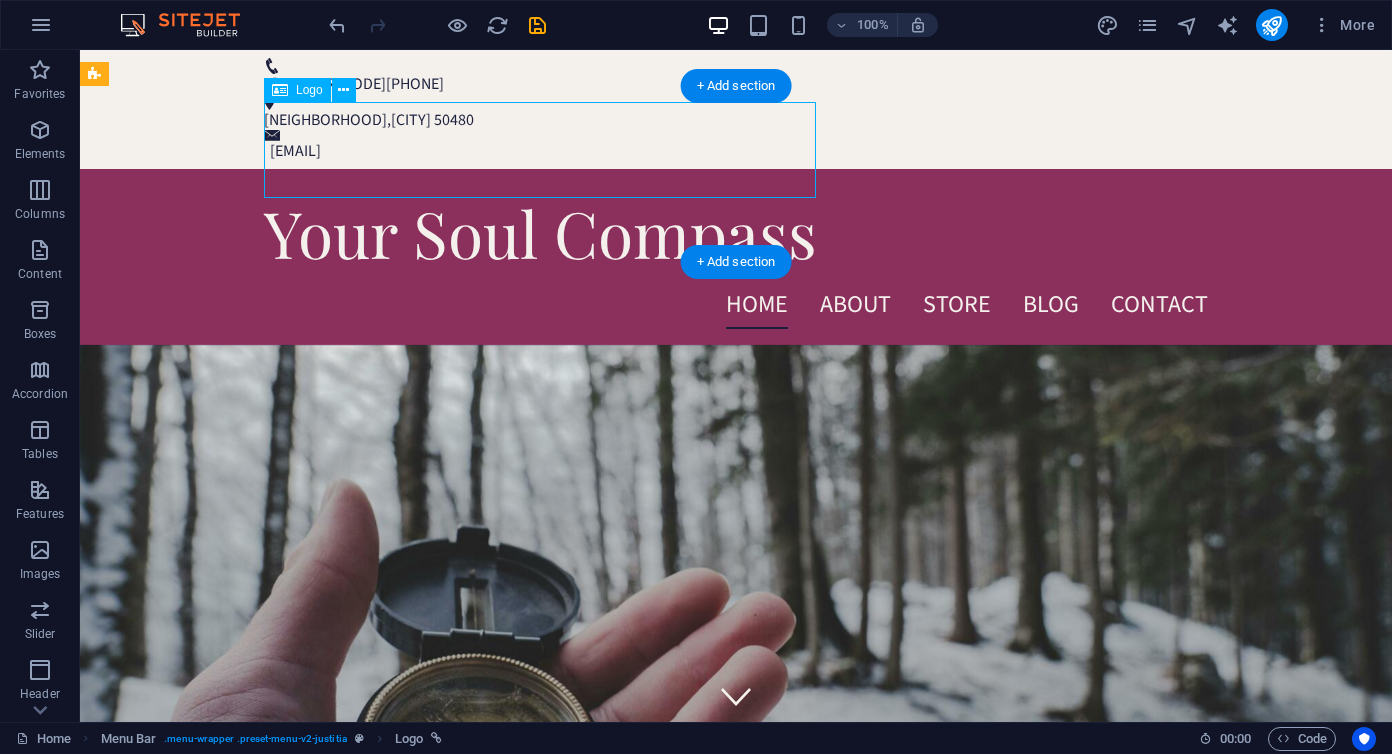 drag, startPoint x: 525, startPoint y: 152, endPoint x: 419, endPoint y: 150, distance: 106.01887 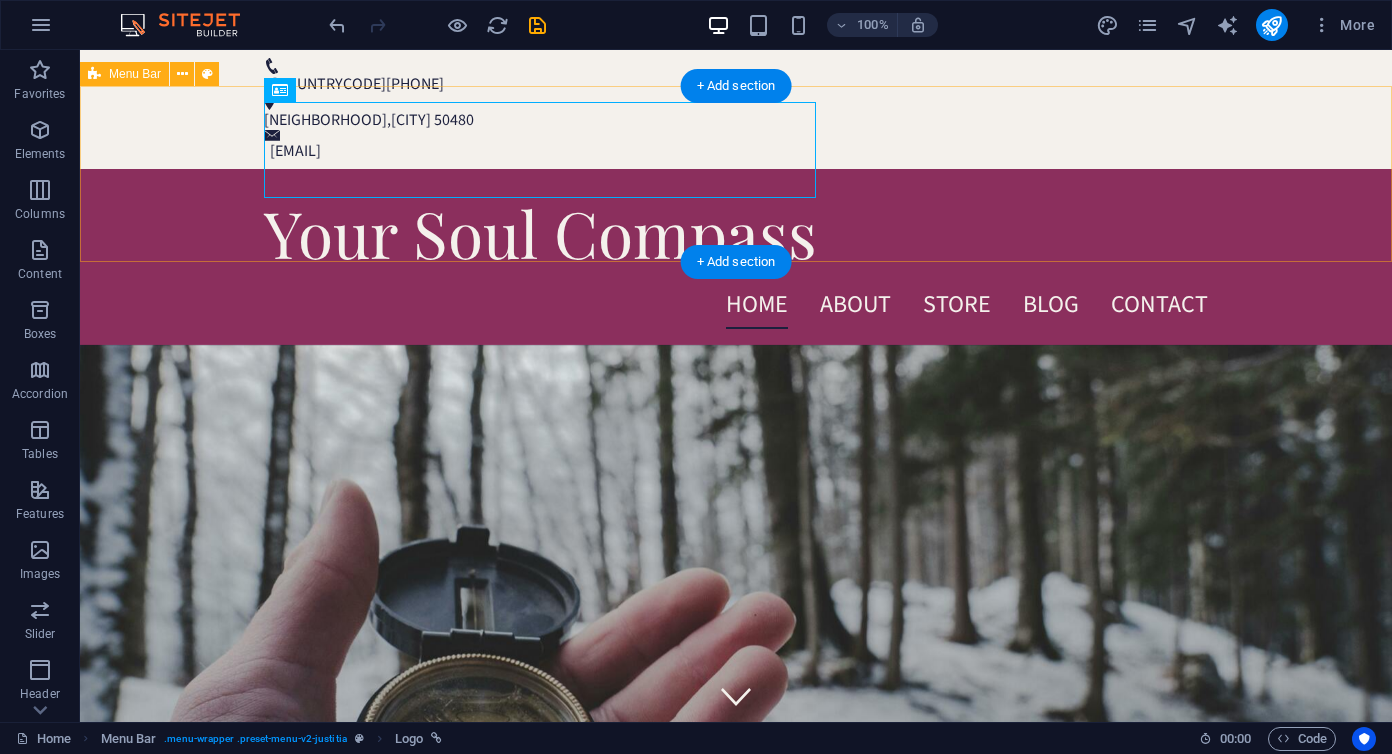 click on "Your Soul Compass Home About Store Blog Contact" at bounding box center (736, 257) 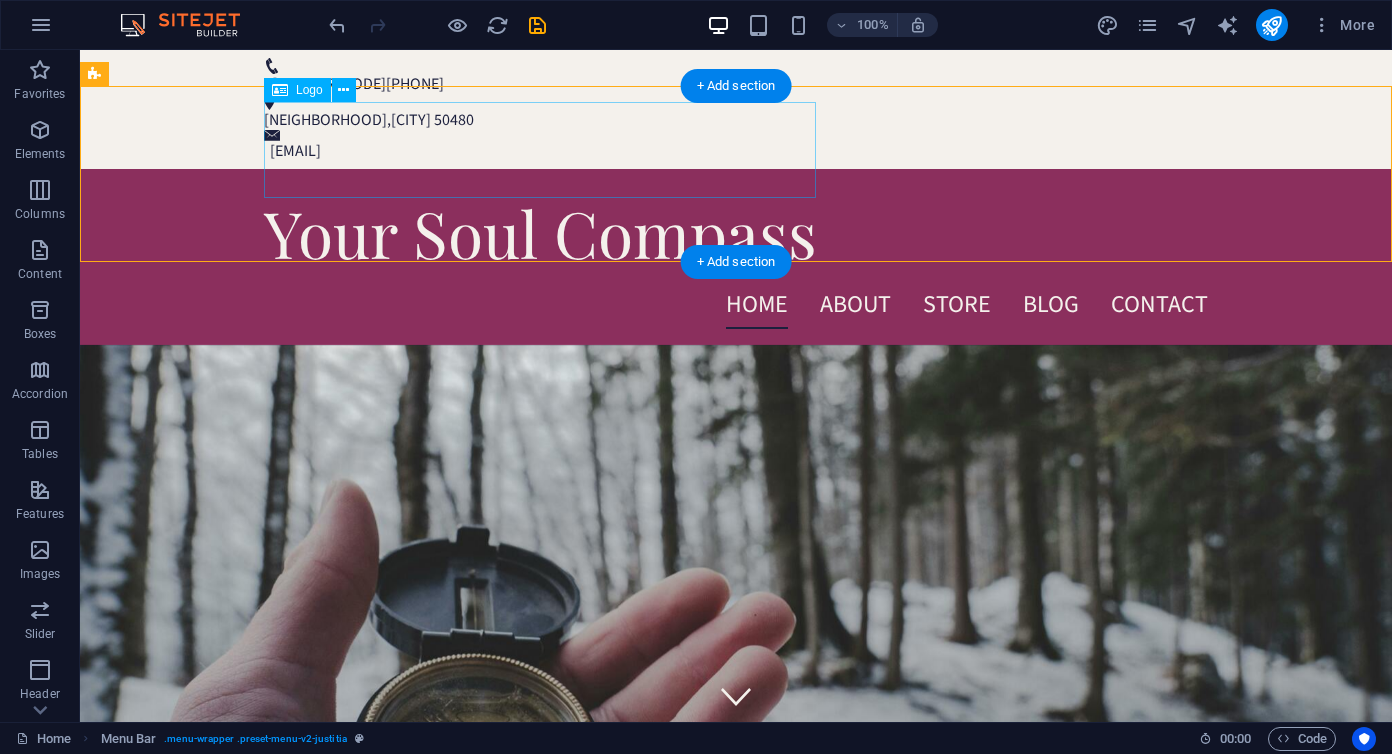 click on "Your Soul Compass" at bounding box center [736, 233] 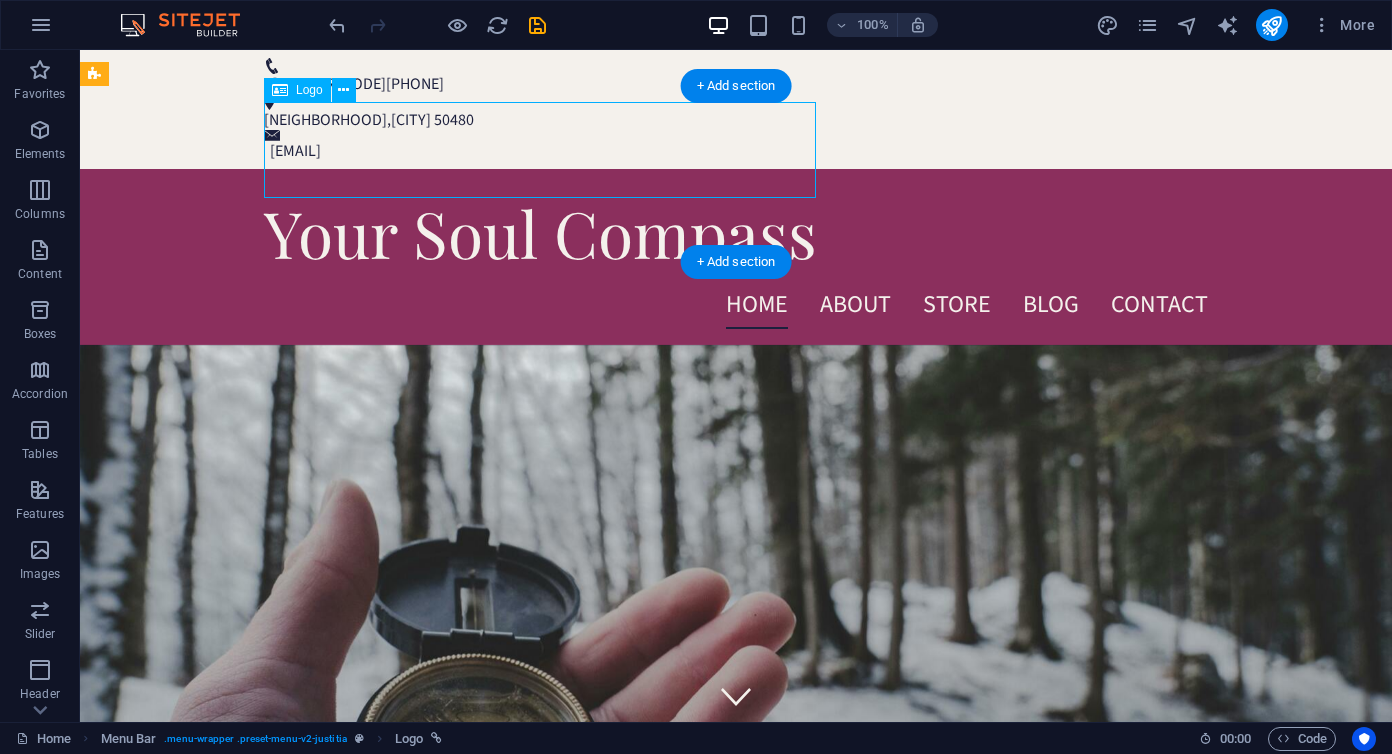 drag, startPoint x: 618, startPoint y: 159, endPoint x: 421, endPoint y: 158, distance: 197.00253 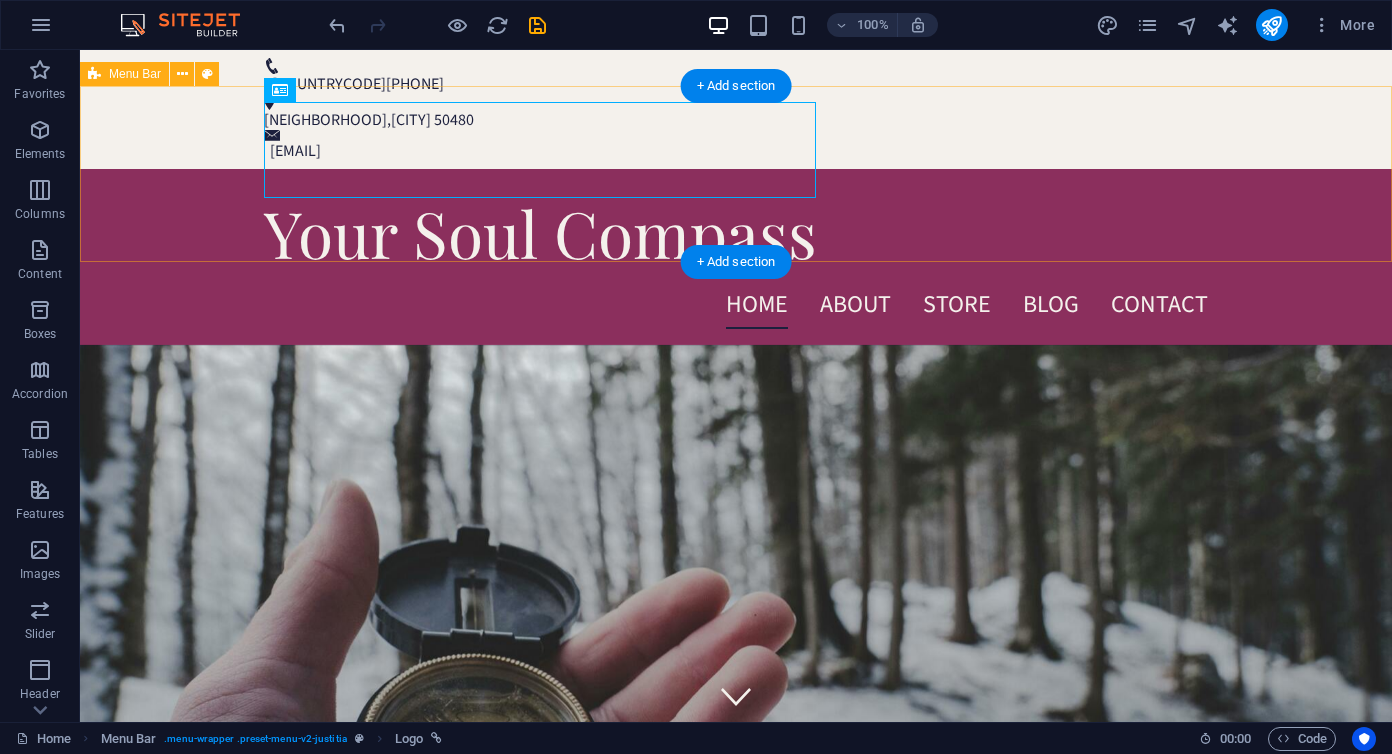 click on "Your Soul Compass Home About Store Blog Contact" at bounding box center (736, 257) 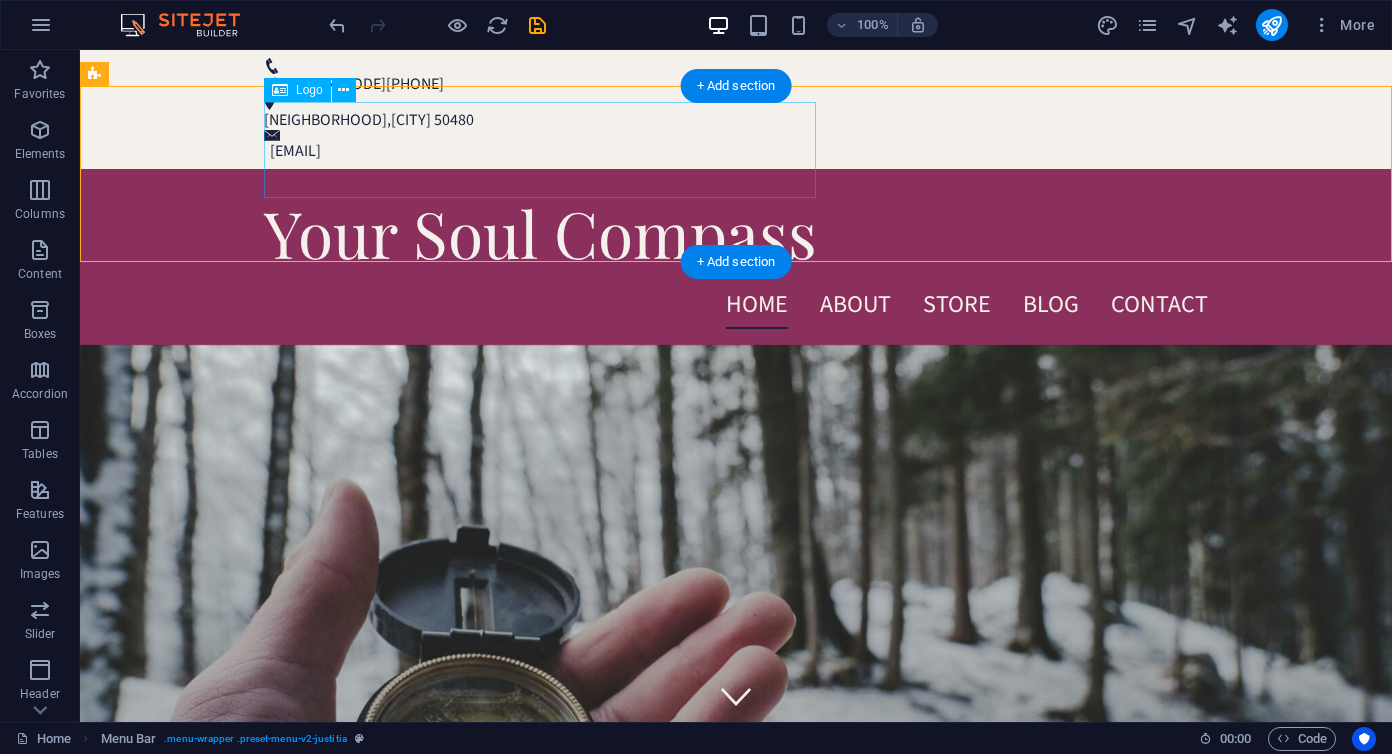 click on "Your Soul Compass" at bounding box center (736, 233) 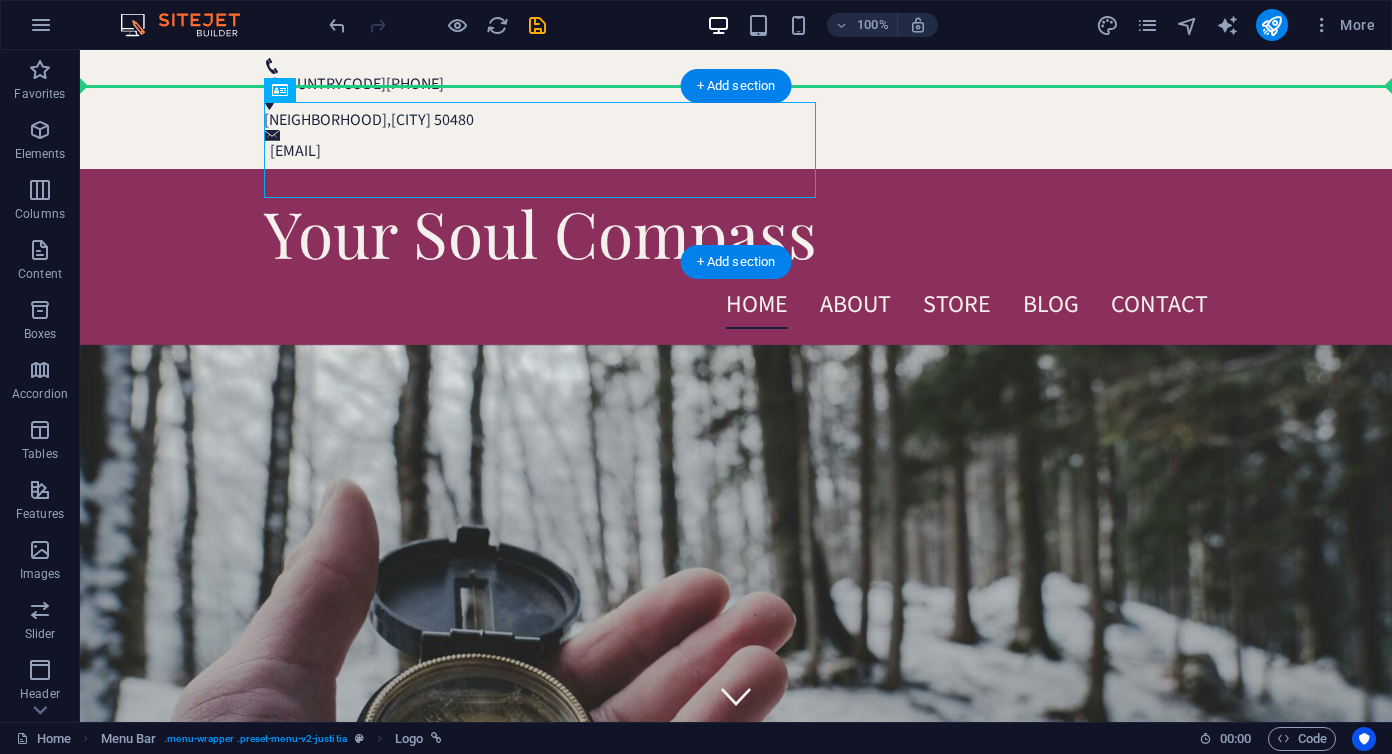 drag, startPoint x: 519, startPoint y: 143, endPoint x: 135, endPoint y: 148, distance: 384.03256 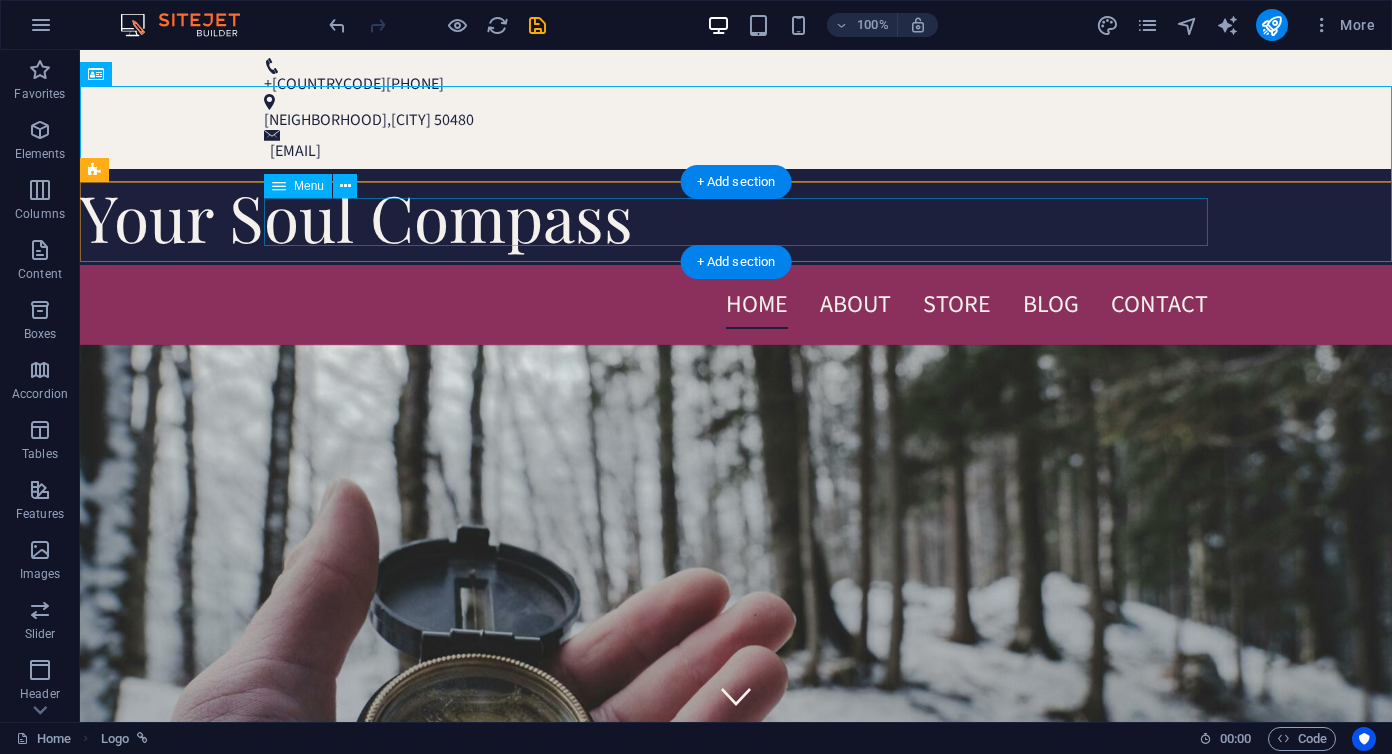 click on "Home About Store Blog Contact" at bounding box center (736, 305) 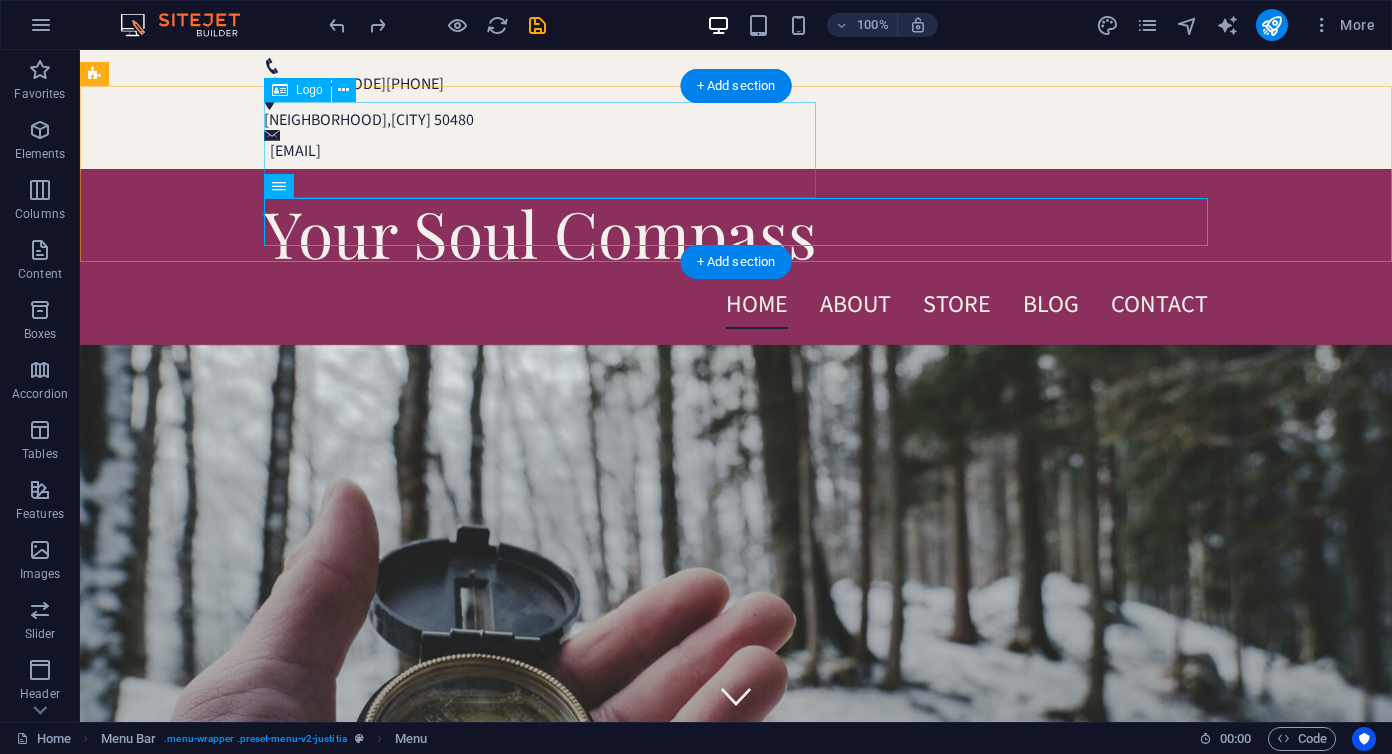 click on "Your Soul Compass" at bounding box center (736, 233) 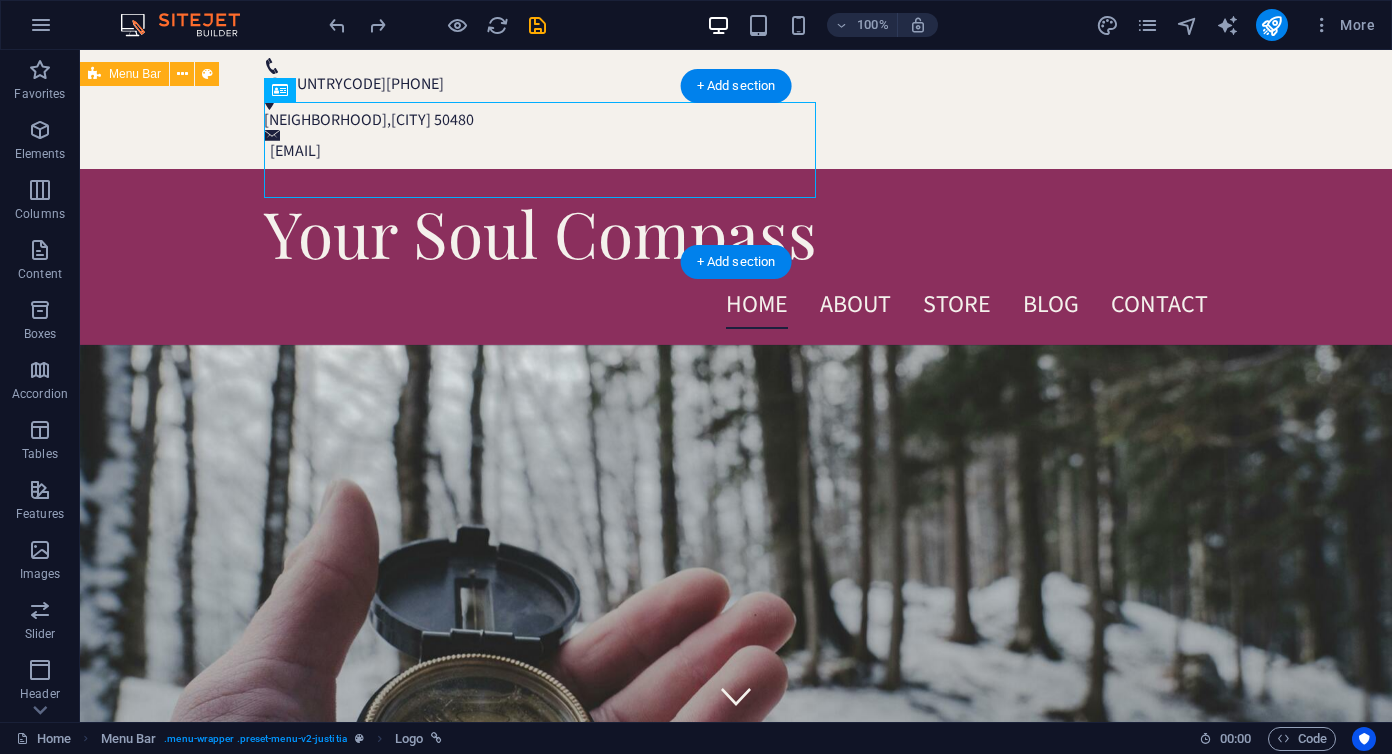 click on "Your Soul Compass Home About Store Blog Contact" at bounding box center [736, 257] 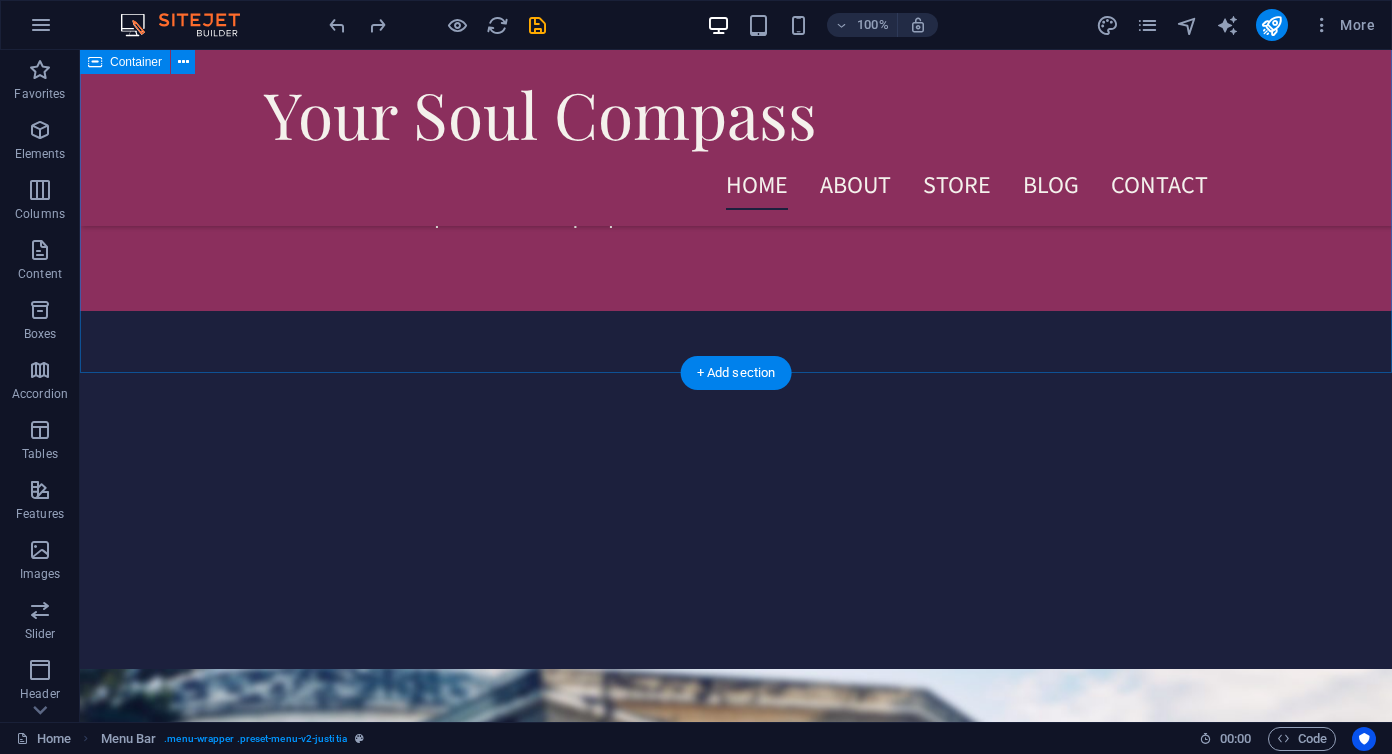 scroll, scrollTop: 2337, scrollLeft: 0, axis: vertical 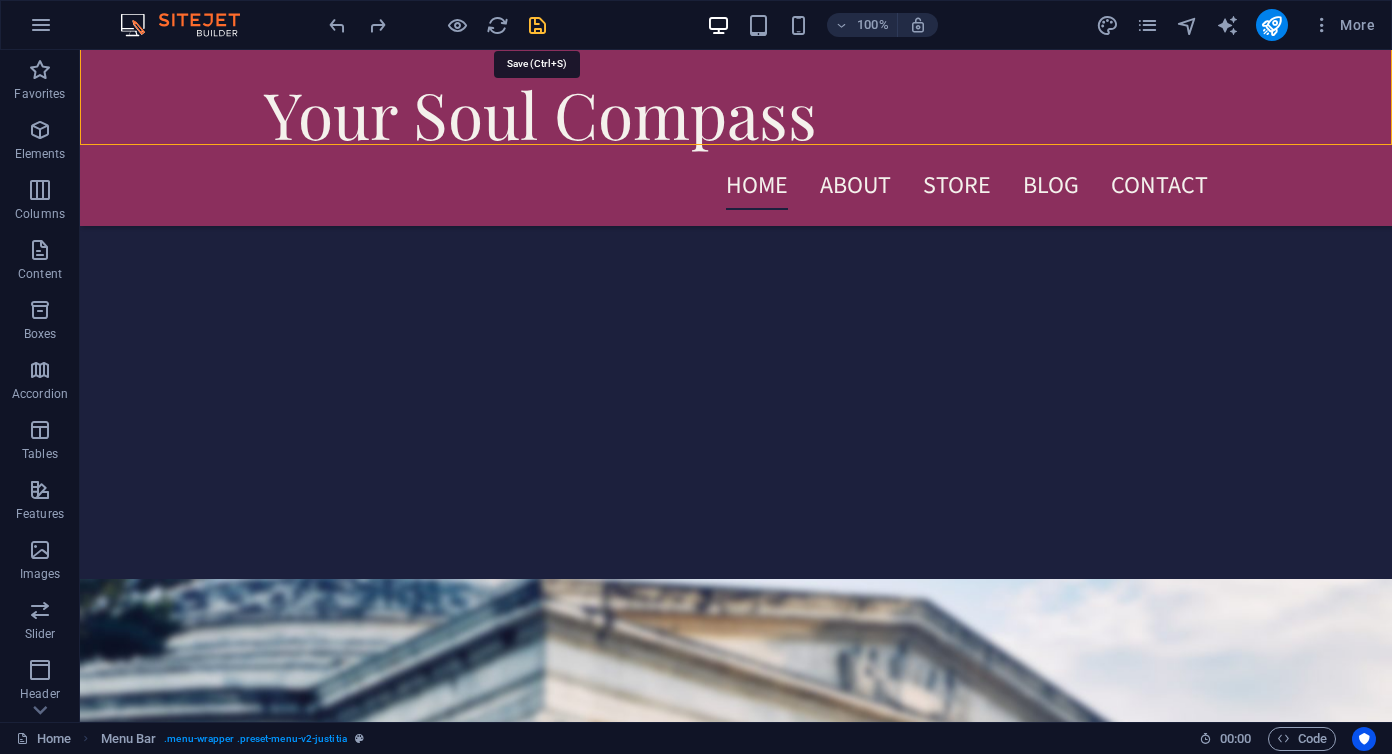 click at bounding box center (537, 25) 